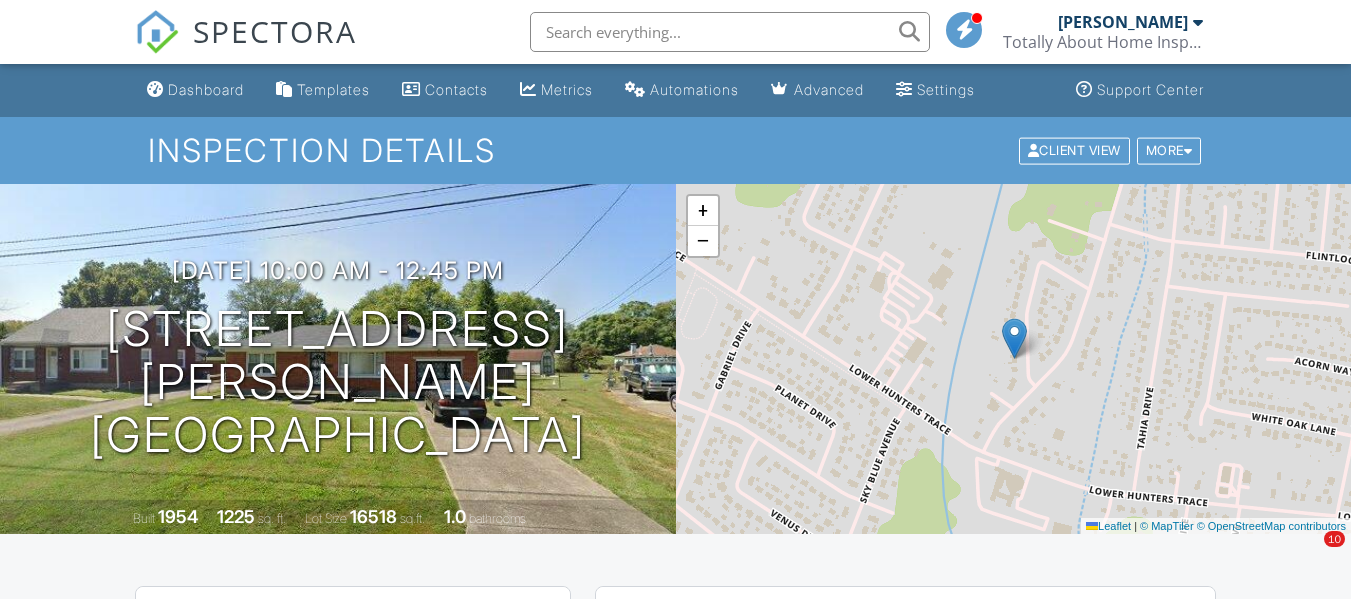 scroll, scrollTop: 2200, scrollLeft: 0, axis: vertical 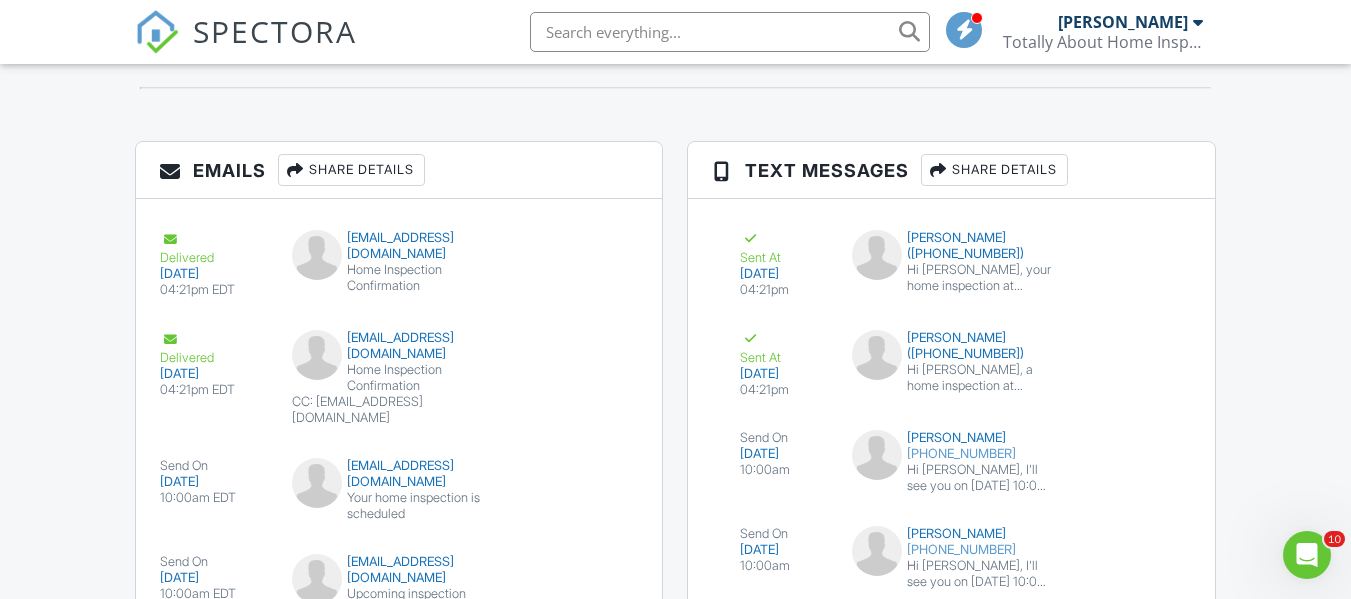 click on "Dashboard
Templates
Contacts
Metrics
Automations
Advanced
Settings
Support Center
Inspection Details
Client View
More
Property Details
Reschedule
Reorder / Copy
Share
Cancel
[GEOGRAPHIC_DATA]
Print Order
Convert to V9
Disable Pass on CC Fees
View Change Log
[DATE] 10:00 am
- 12:45 pm
[STREET_ADDRESS][PERSON_NAME]
[GEOGRAPHIC_DATA], [GEOGRAPHIC_DATA]
Built
1954
1225
sq. ft.
Lot Size
16518
sq.ft.
1.0
bathrooms
+ −  Leaflet   |   © MapTiler   © OpenStreetMap contributors
All emails and texts are disabled for this inspection!
Turn on emails and texts
Turn on and Requeue Notifications
Reports
Locked
Attach
New
Residential Report
Edit
View" at bounding box center (675, -699) 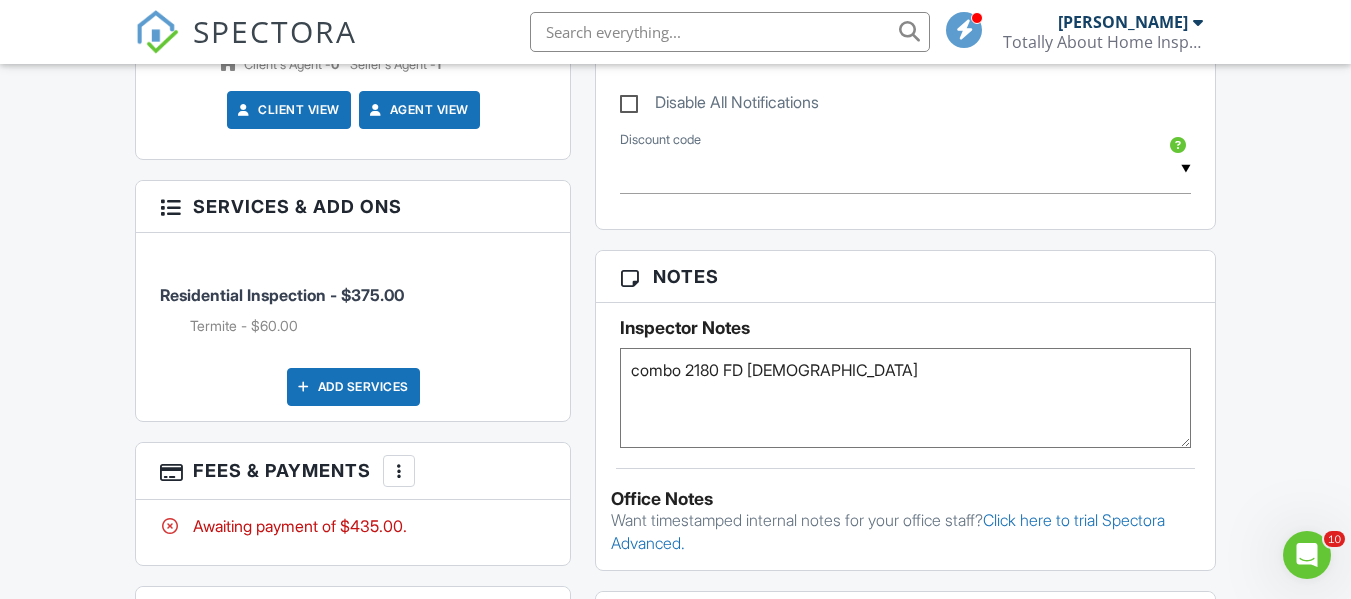 scroll, scrollTop: 1100, scrollLeft: 0, axis: vertical 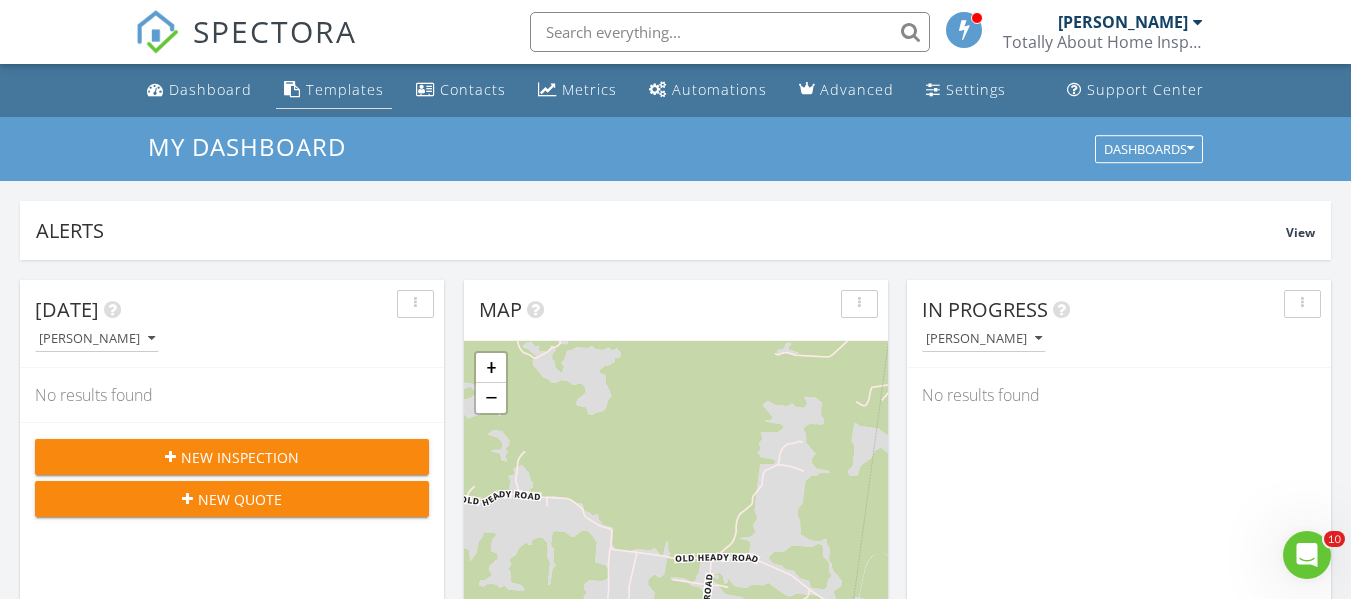click on "Templates" at bounding box center (345, 89) 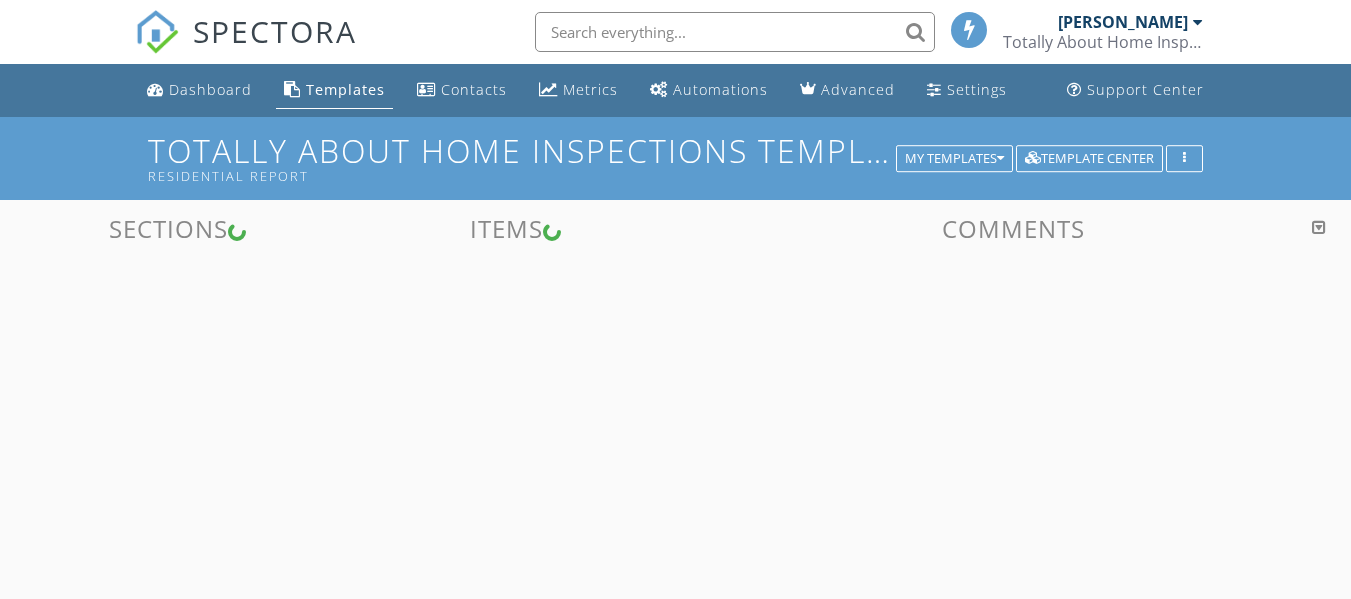 scroll, scrollTop: 0, scrollLeft: 0, axis: both 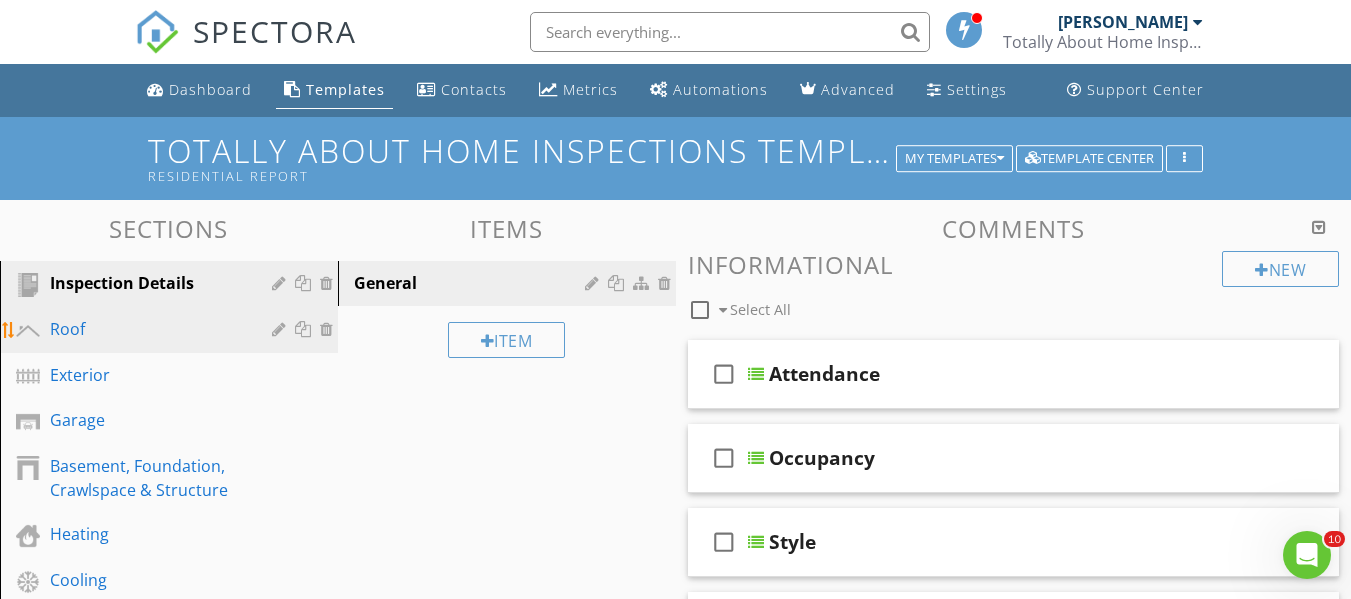 click on "Roof" at bounding box center [146, 329] 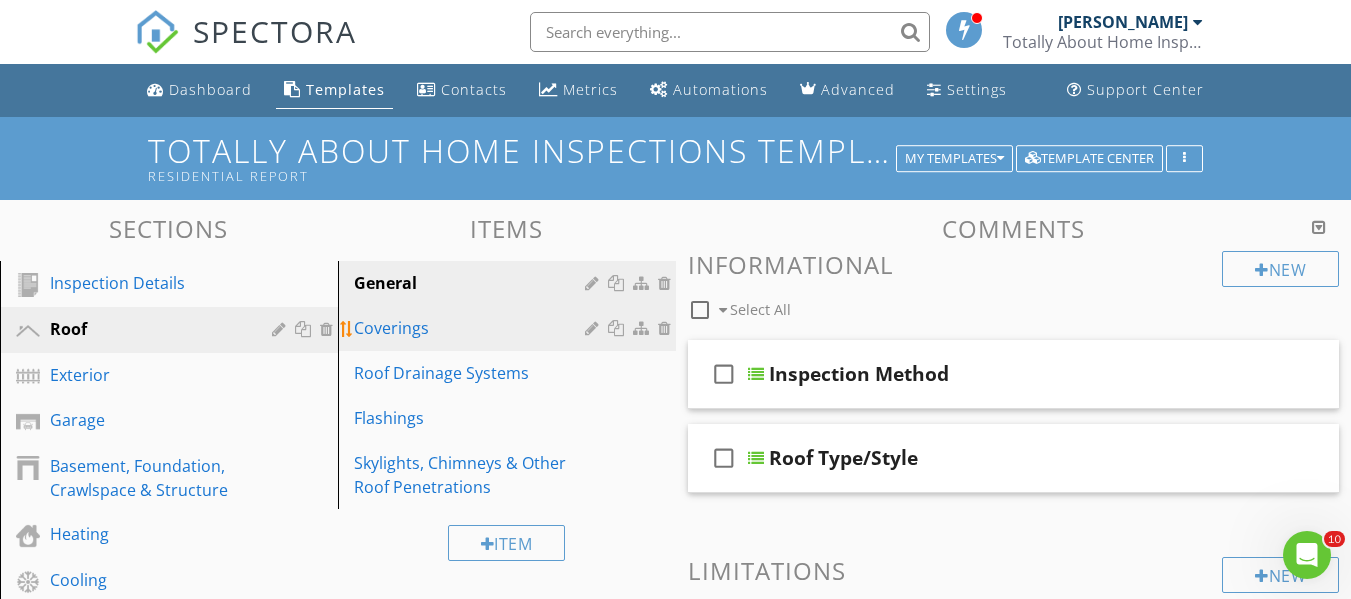 click on "Coverings" at bounding box center (472, 328) 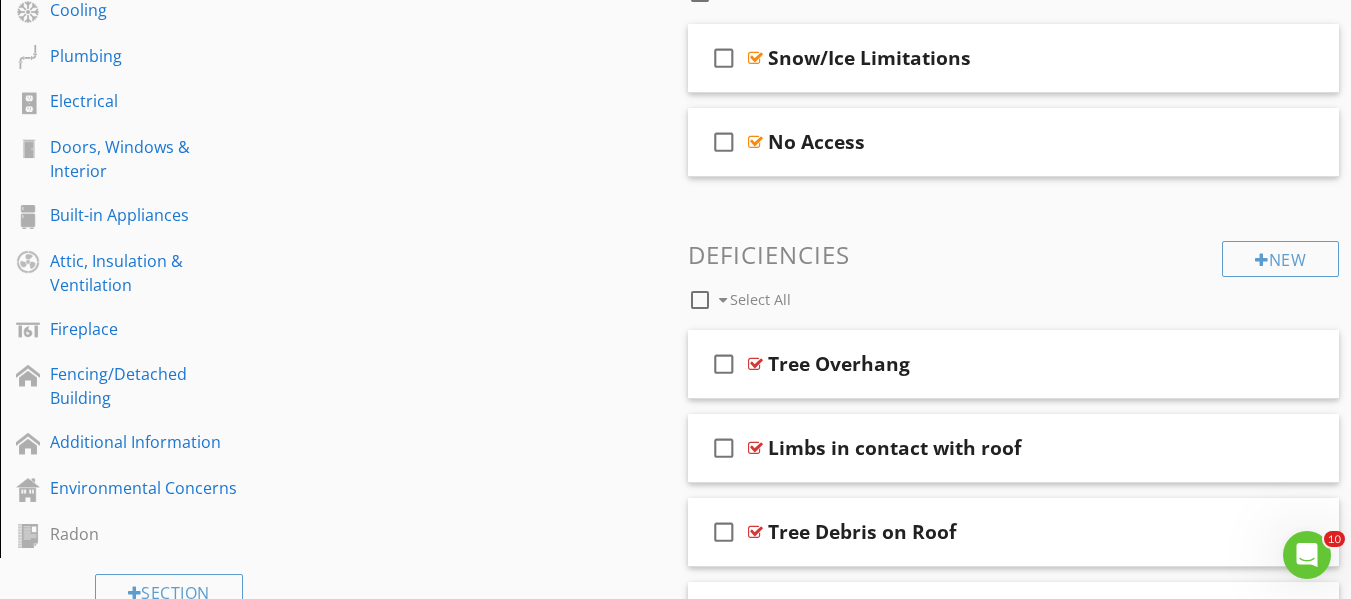 scroll, scrollTop: 600, scrollLeft: 0, axis: vertical 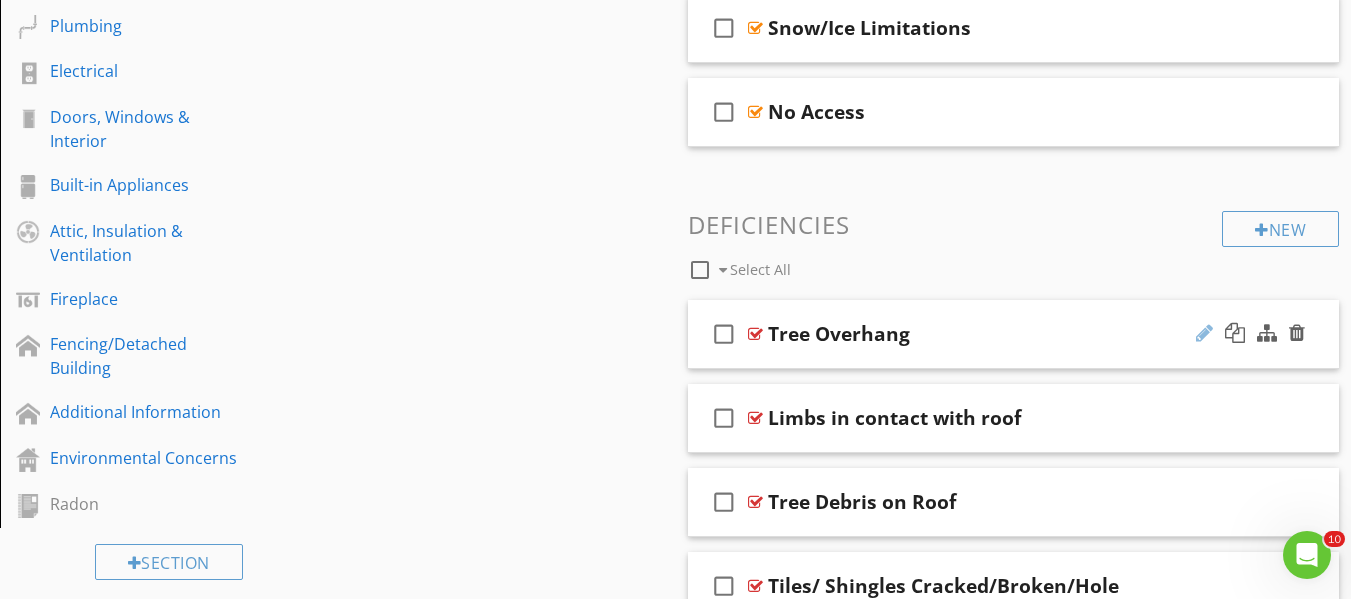 click at bounding box center (1204, 333) 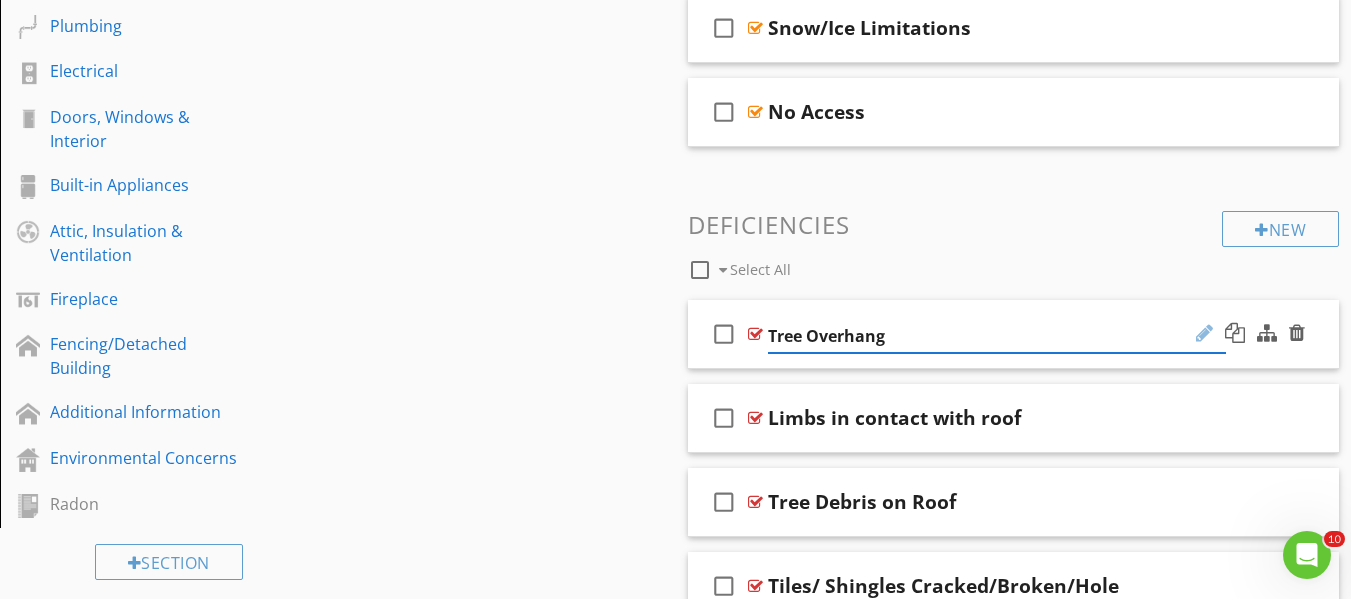 click at bounding box center (1204, 333) 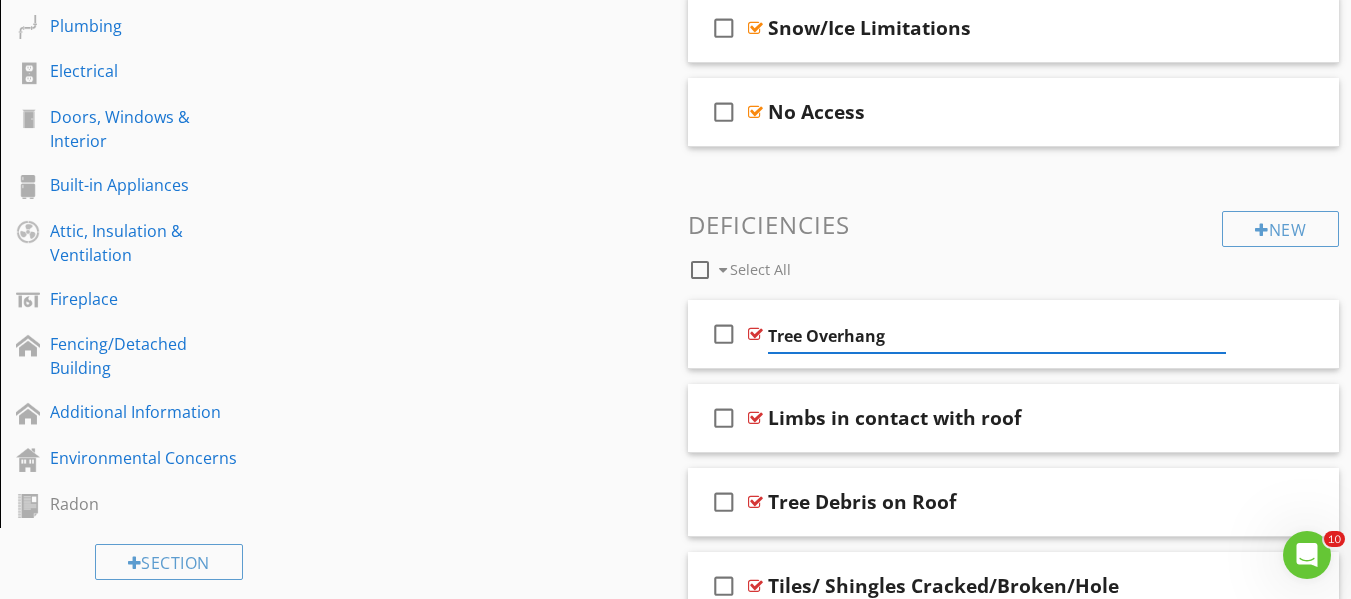click on "Sections
Inspection Details           Roof           Exterior           Garage           Basement, Foundation, Crawlspace & Structure           Heating           Cooling           Plumbing           Electrical           Doors, Windows & Interior           Built-in Appliances           Attic, Insulation & Ventilation           Fireplace           Fencing/Detached Building           Additional Information           Environmental Concerns           Radon
Section
Attachments
Attachment
Items
General           Coverings           Roof Drainage Systems           Flashings           Skylights, Chimneys & Other Roof Penetrations
Item
Comments
New
Informational   check_box_outline_blank     Select All       check_box_outline_blank
Material
Limitations" at bounding box center [675, 1654] 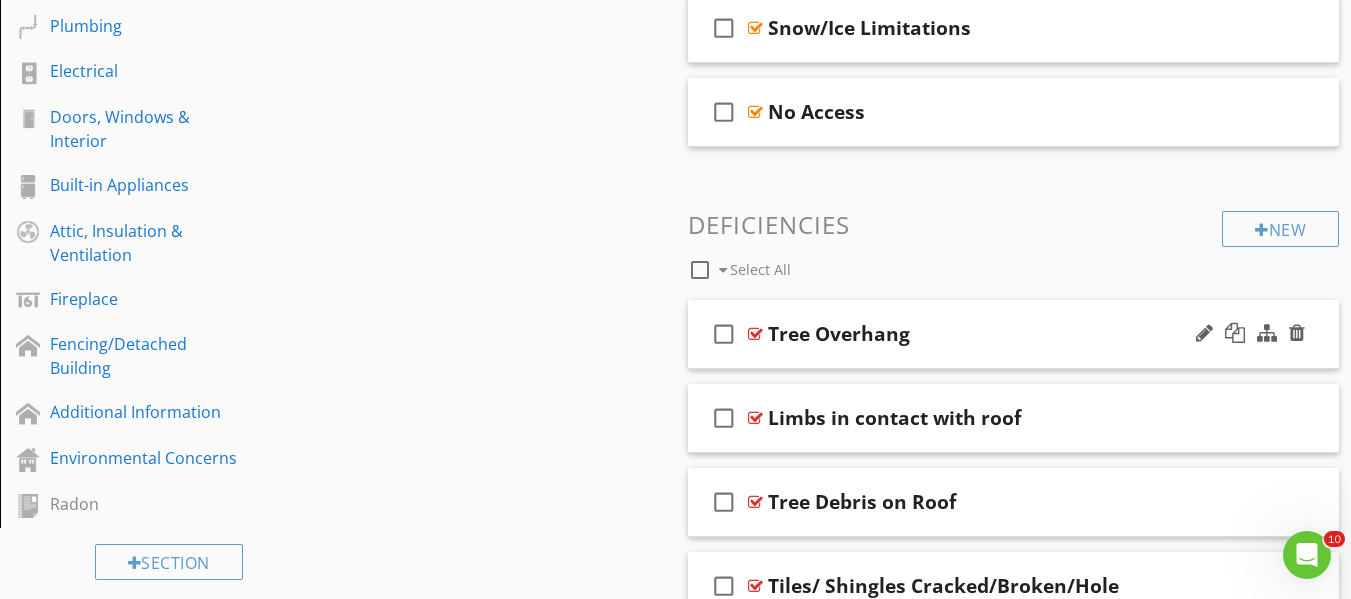 click on "check_box_outline_blank" at bounding box center [724, 334] 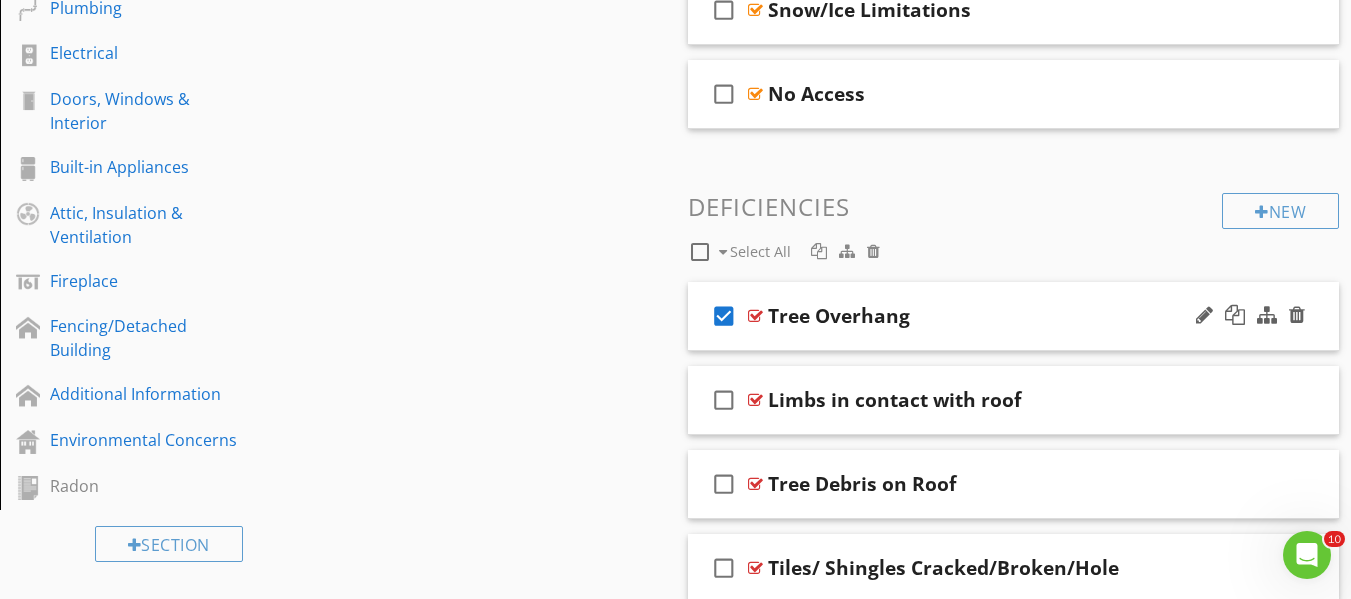 scroll, scrollTop: 600, scrollLeft: 0, axis: vertical 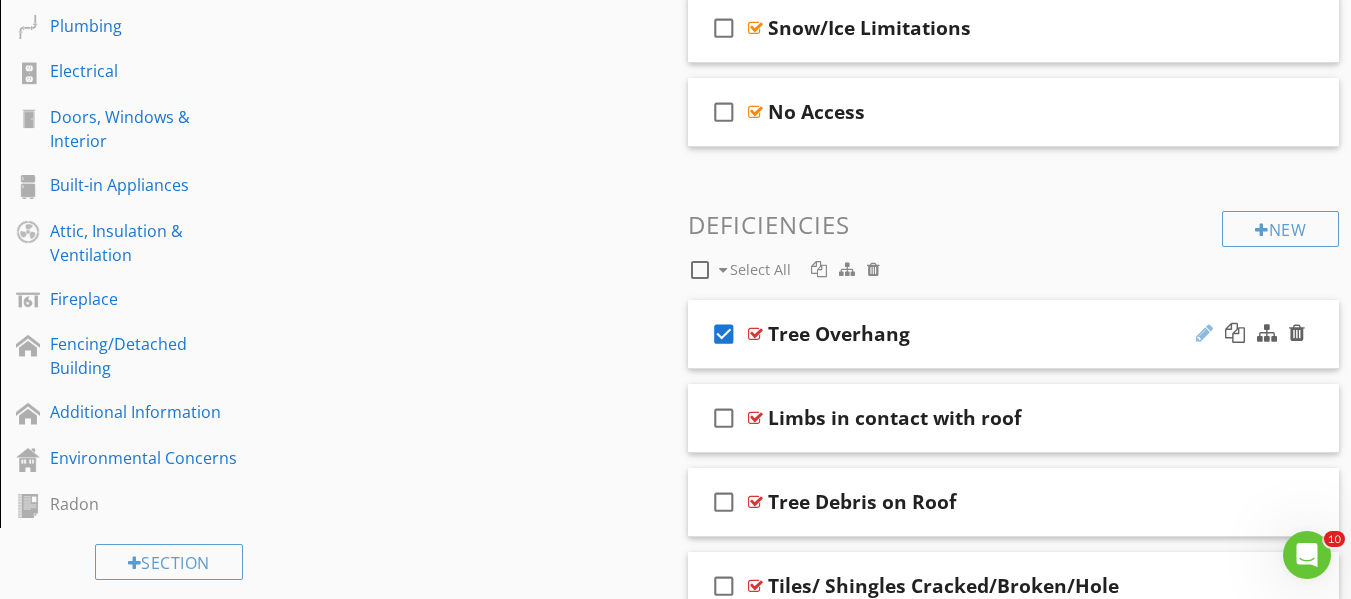click at bounding box center [1204, 333] 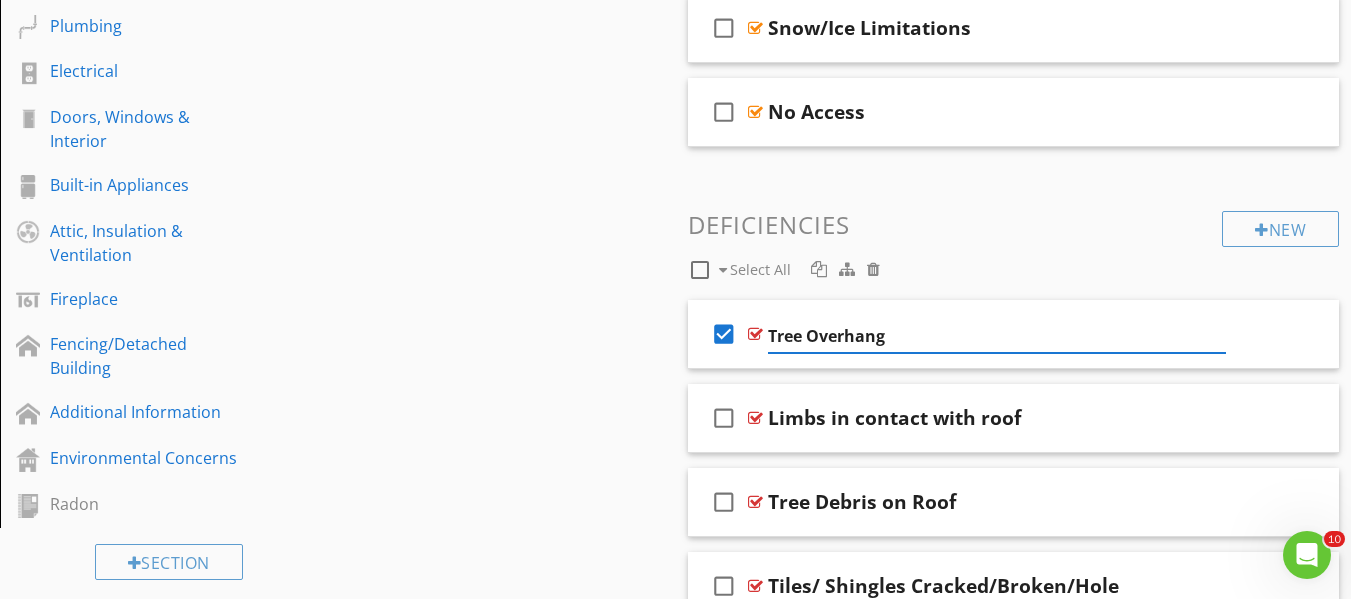 click on "New
Deficiencies   check_box_outline_blank     Select All" at bounding box center (1014, 248) 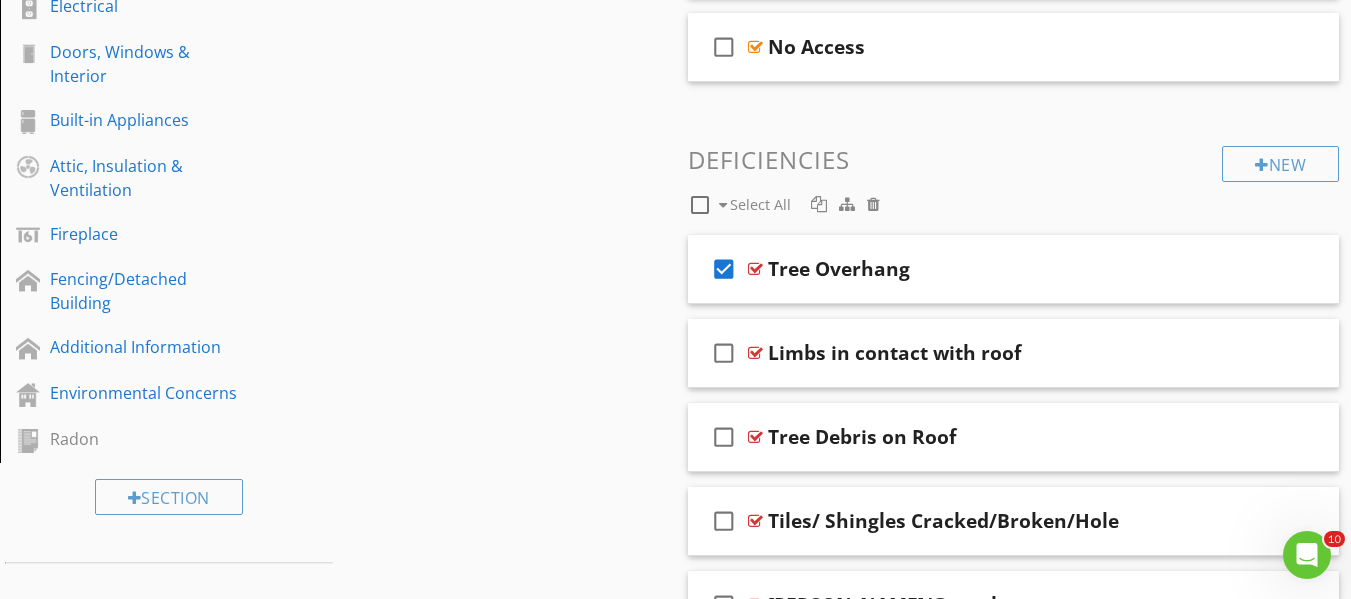scroll, scrollTop: 630, scrollLeft: 0, axis: vertical 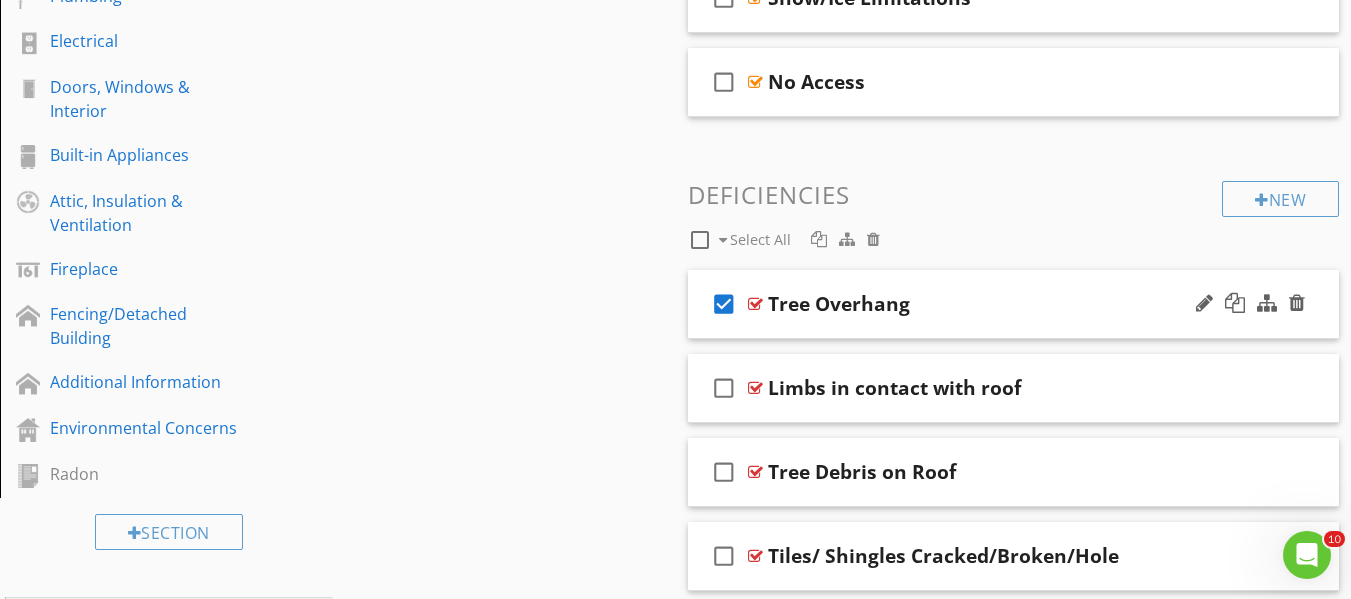 click on "Tree Overhang" at bounding box center [839, 304] 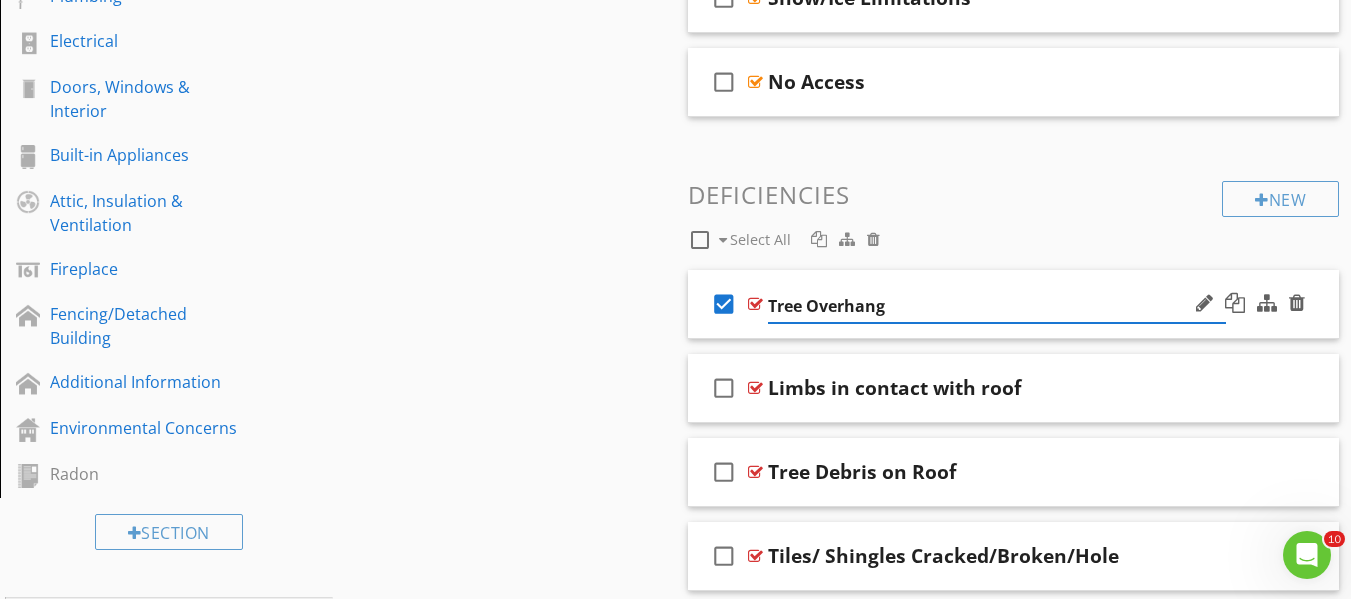 click on "Tree Overhang" at bounding box center [997, 306] 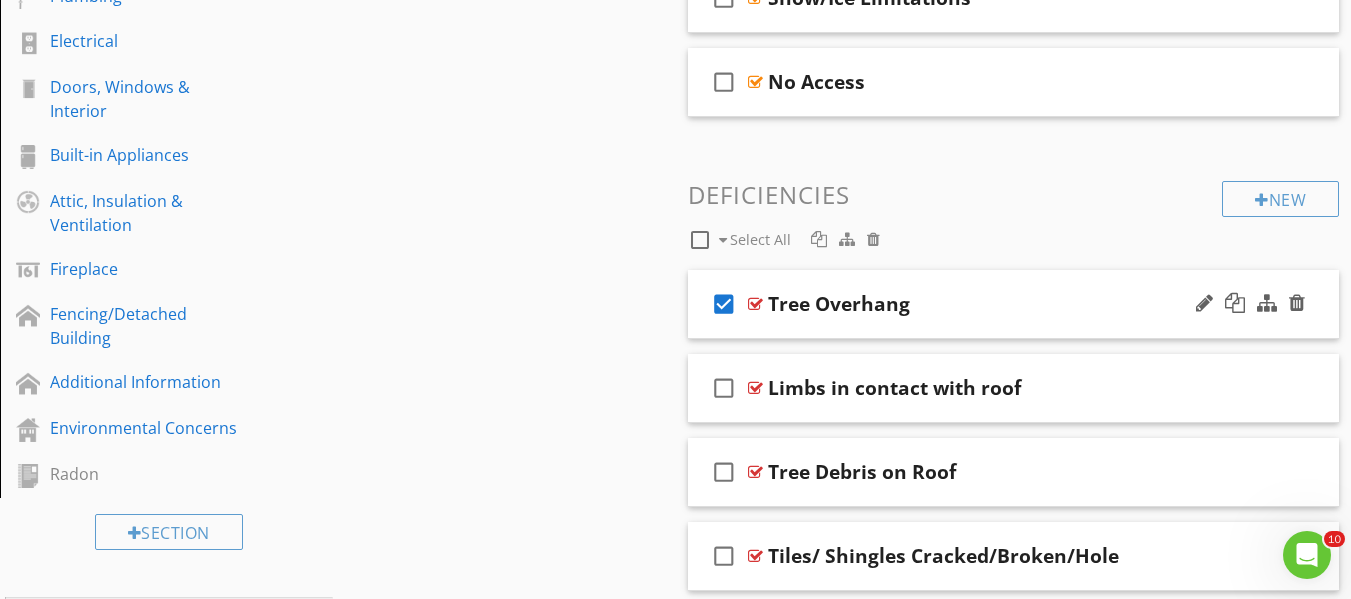 click on "check_box" at bounding box center (724, 304) 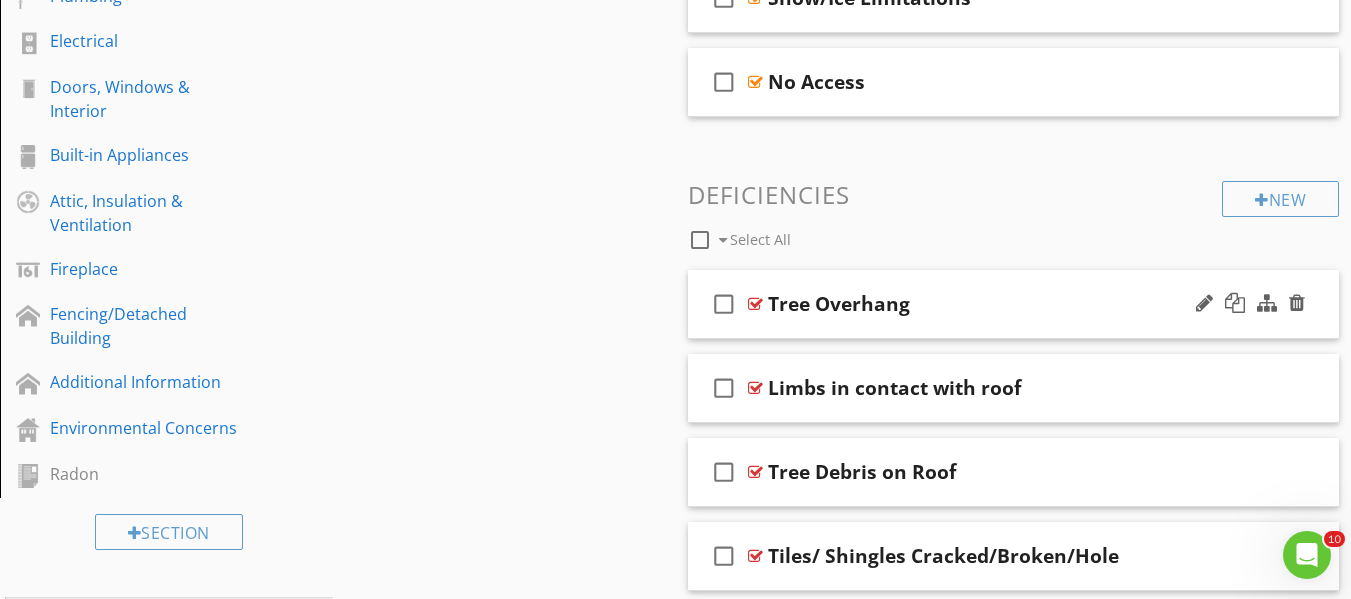 click on "check_box_outline_blank" at bounding box center [724, 304] 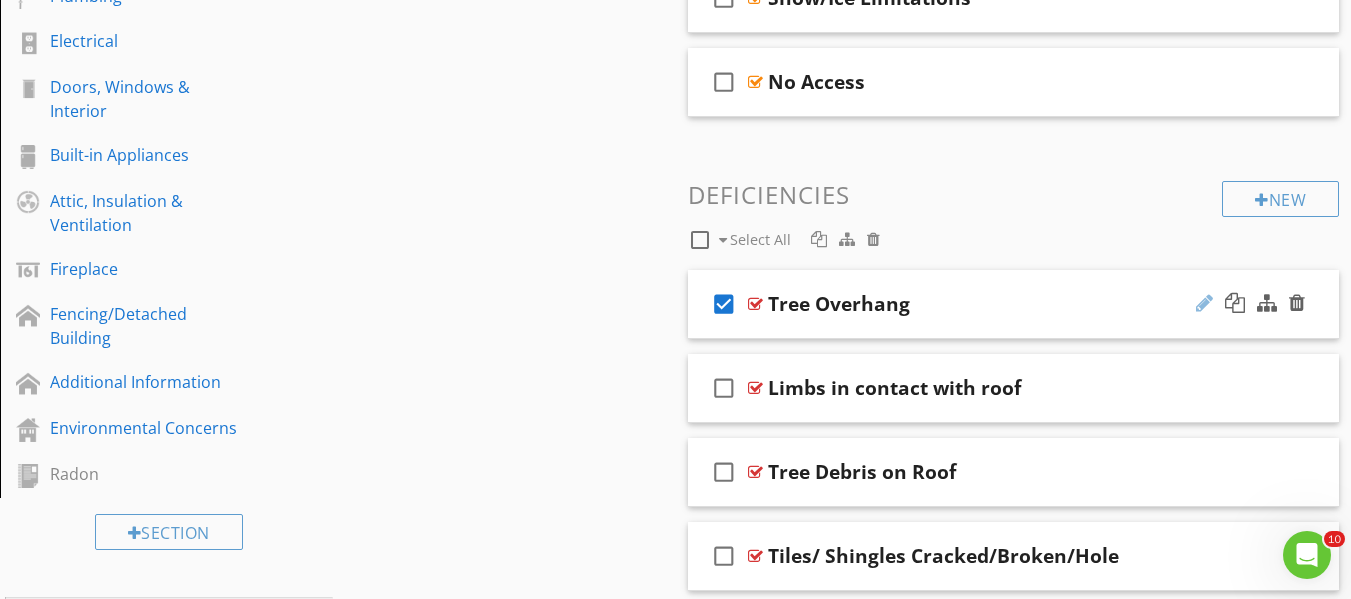 click at bounding box center (1204, 303) 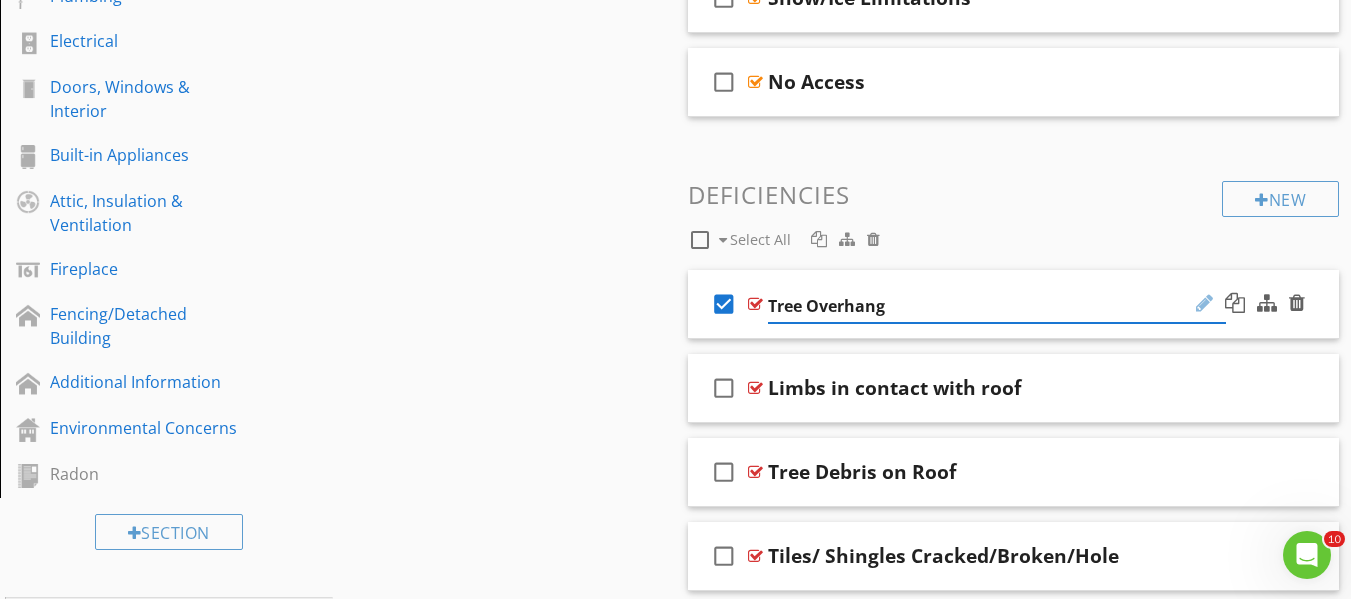 click at bounding box center (1204, 303) 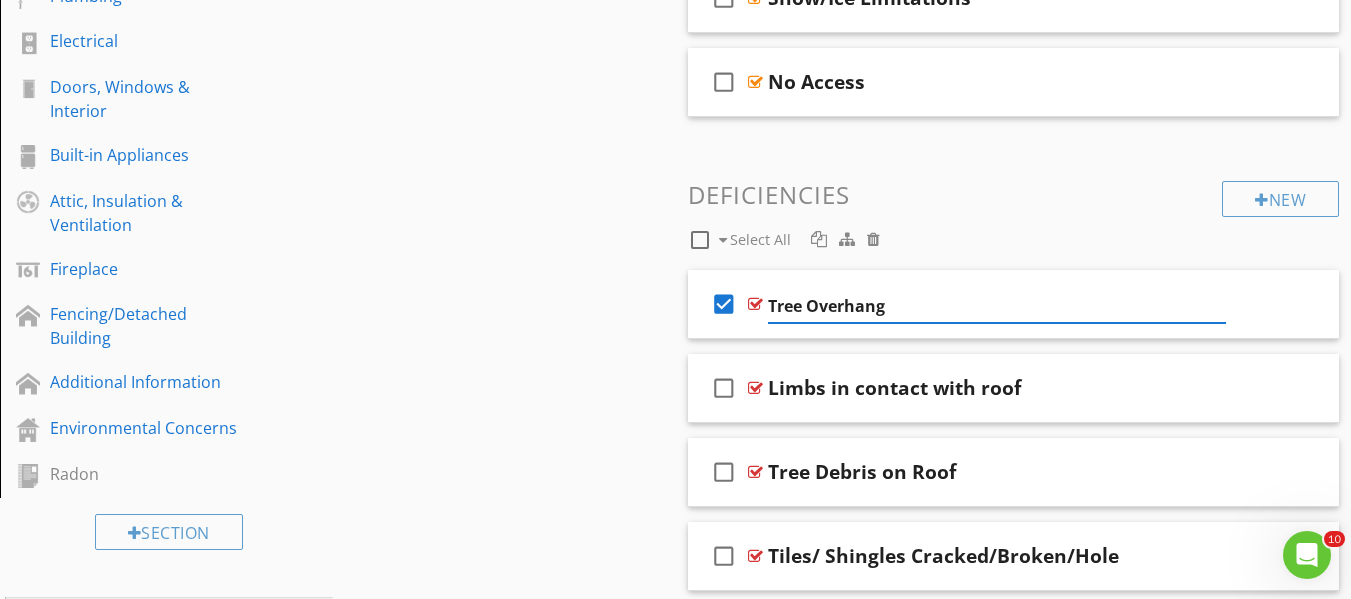 click on "Sections
Inspection Details           Roof           Exterior           Garage           Basement, Foundation, Crawlspace & Structure           Heating           Cooling           Plumbing           Electrical           Doors, Windows & Interior           Built-in Appliances           Attic, Insulation & Ventilation           Fireplace           Fencing/Detached Building           Additional Information           Environmental Concerns           Radon
Section
Attachments
Attachment
Items
General           Coverings           Roof Drainage Systems           Flashings           Skylights, Chimneys & Other Roof Penetrations
Item
Comments
New
Informational   check_box_outline_blank     Select All           check_box_outline_blank
Material
Limitations" at bounding box center (675, 1624) 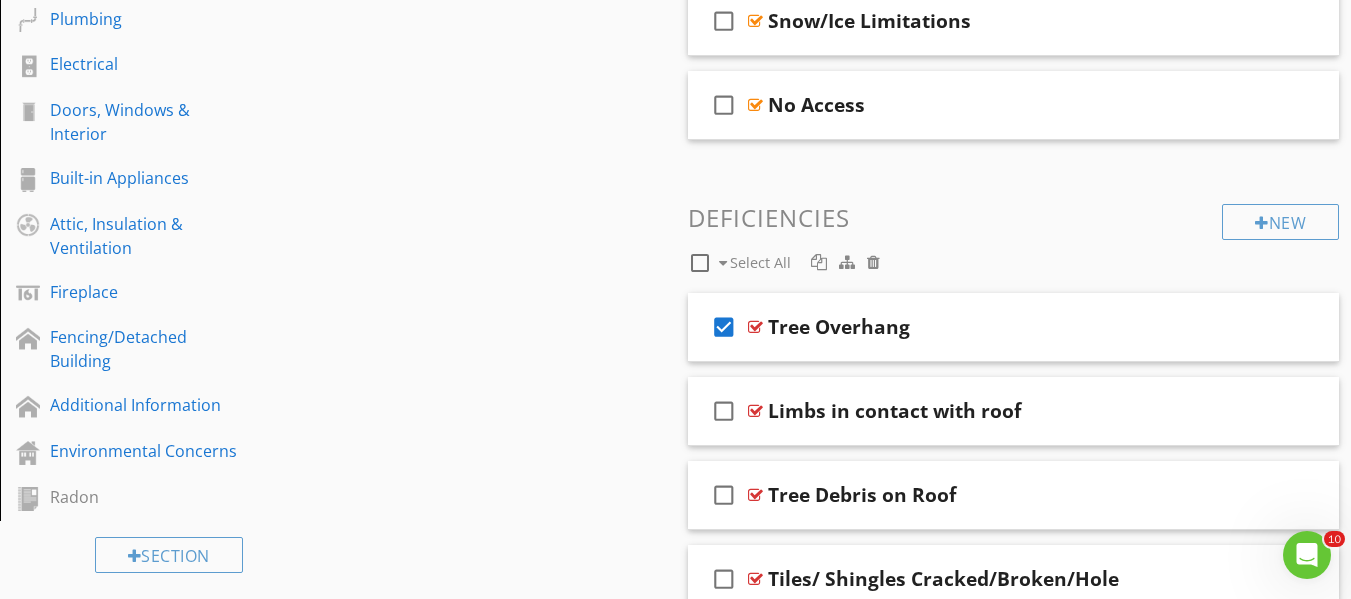 scroll, scrollTop: 630, scrollLeft: 0, axis: vertical 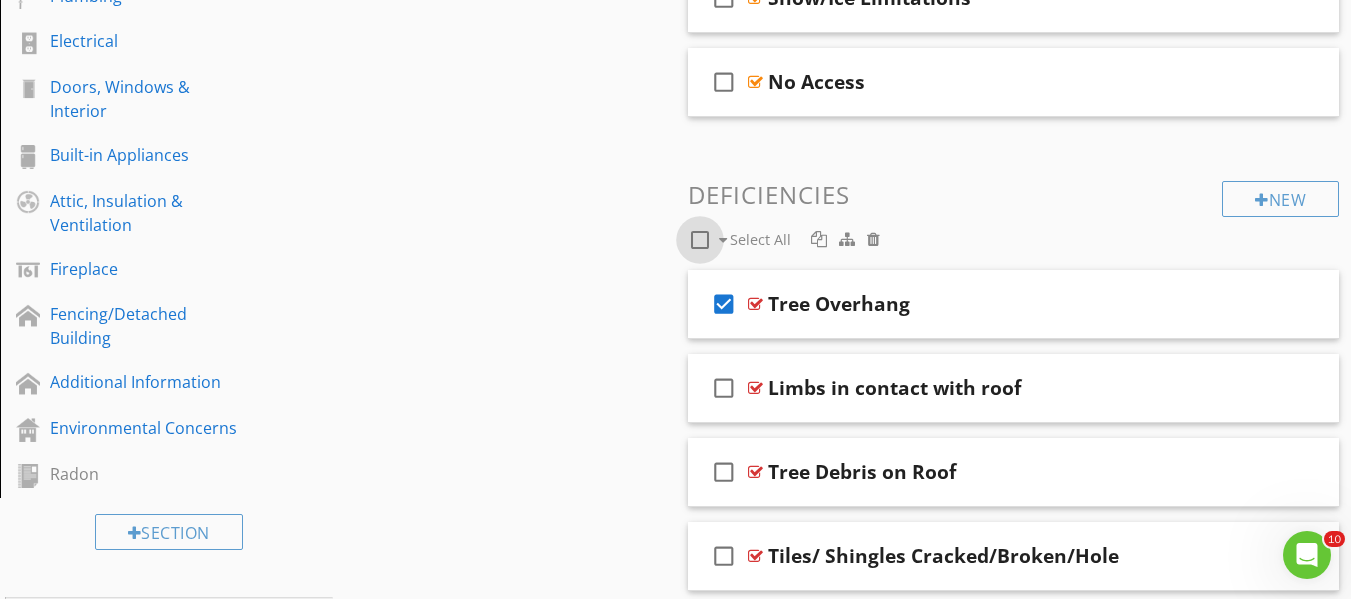 click at bounding box center [700, 240] 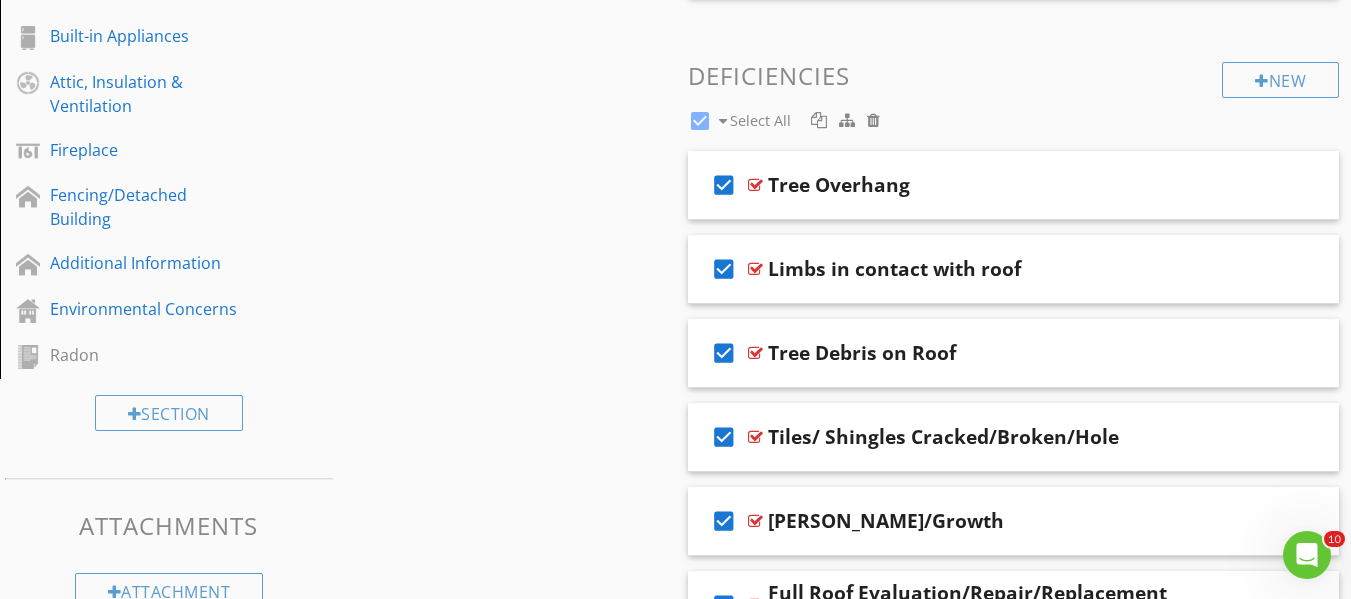 scroll, scrollTop: 730, scrollLeft: 0, axis: vertical 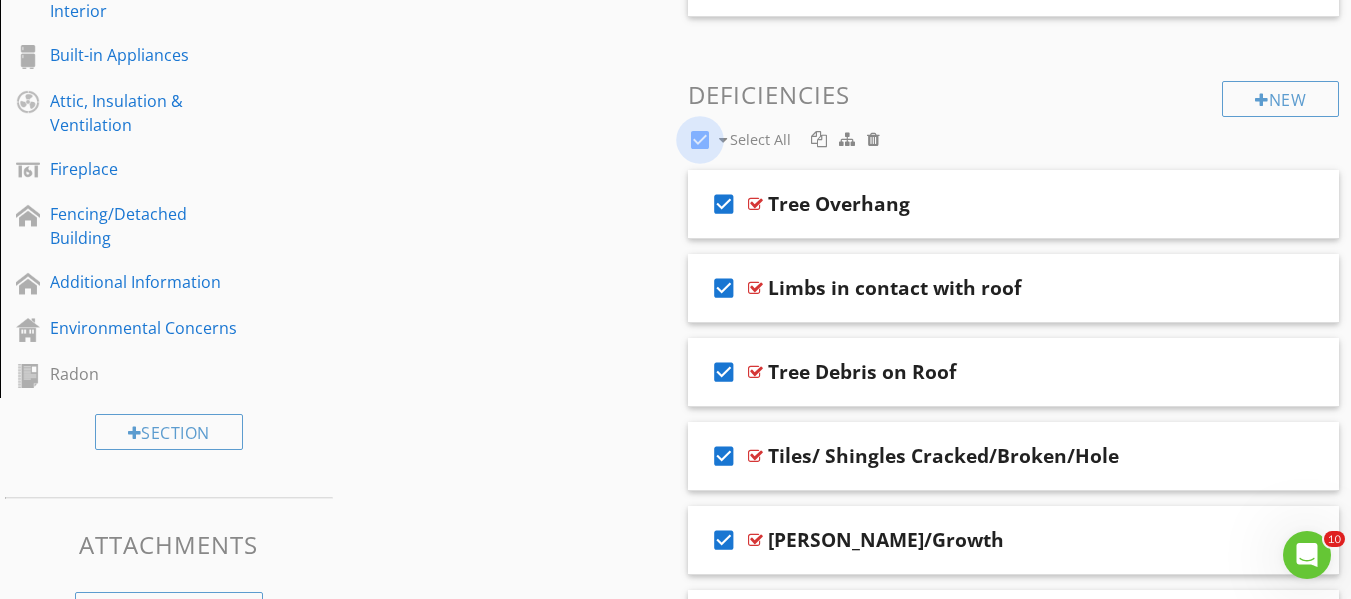 click at bounding box center (700, 140) 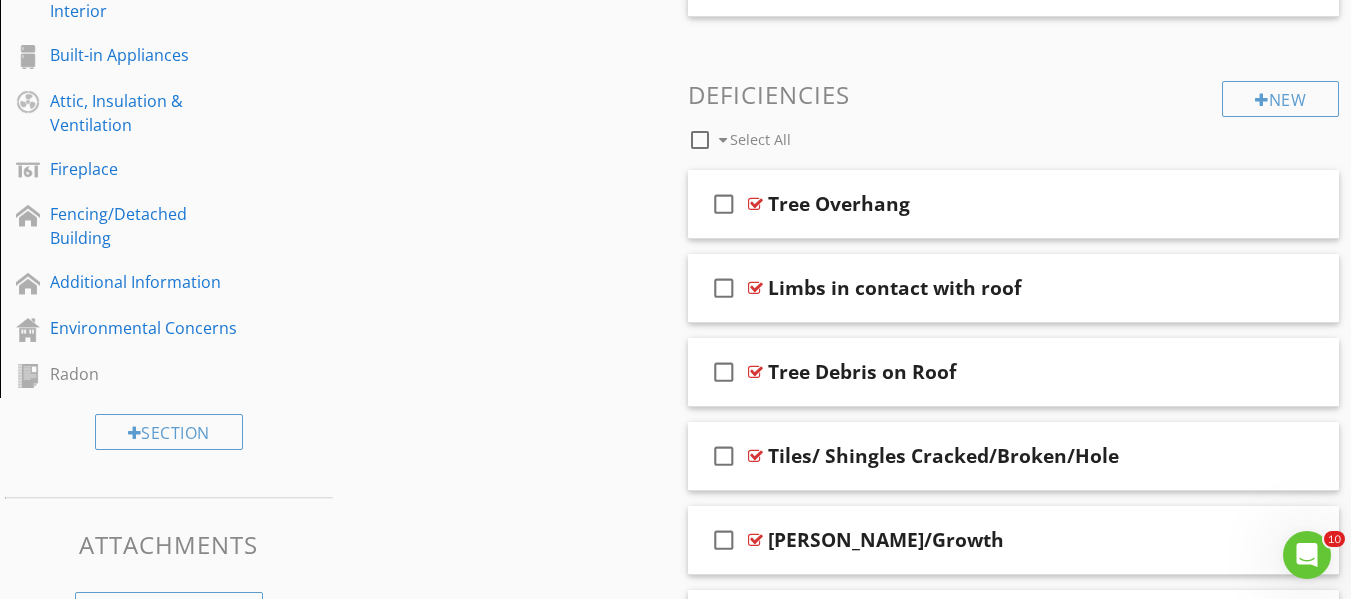 click on "Tree Overhang" at bounding box center [839, 204] 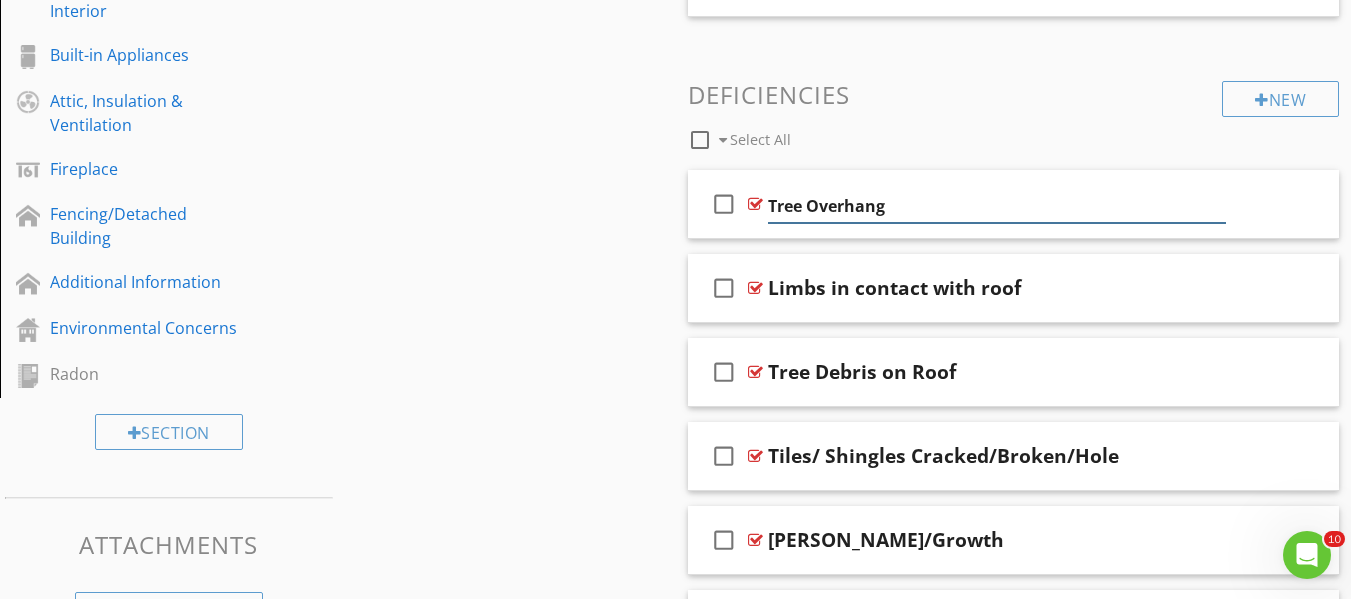 click on "Tree Overhang" at bounding box center [997, 206] 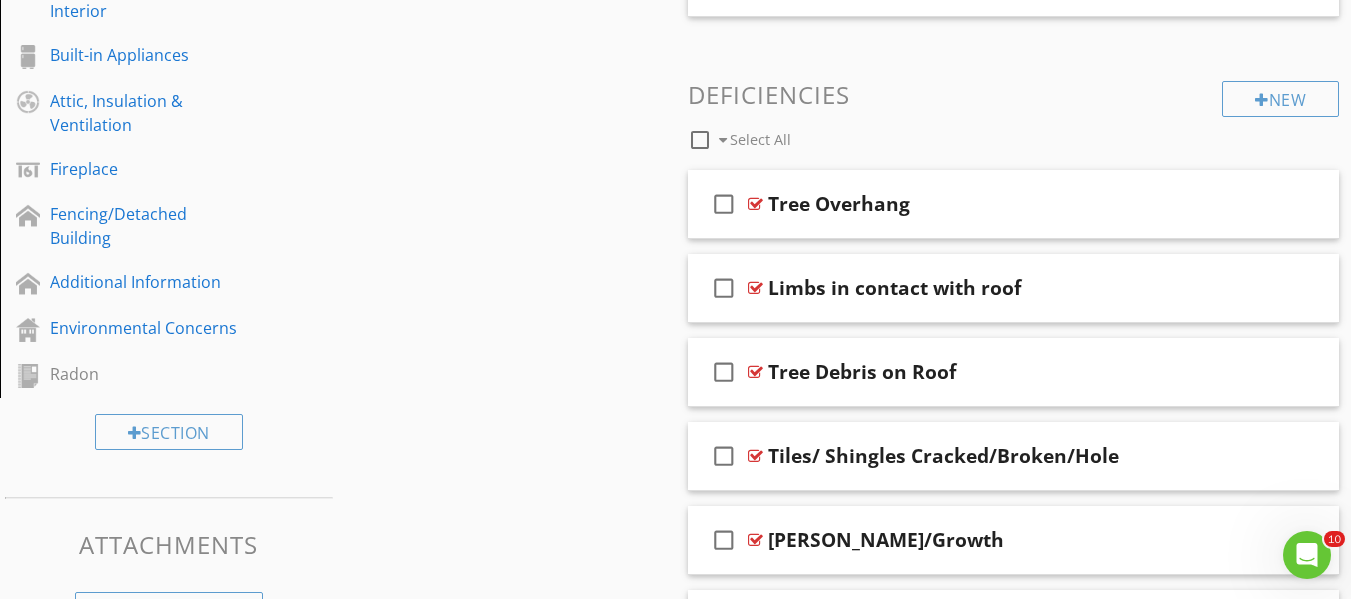 click on "check_box_outline_blank" at bounding box center (724, 204) 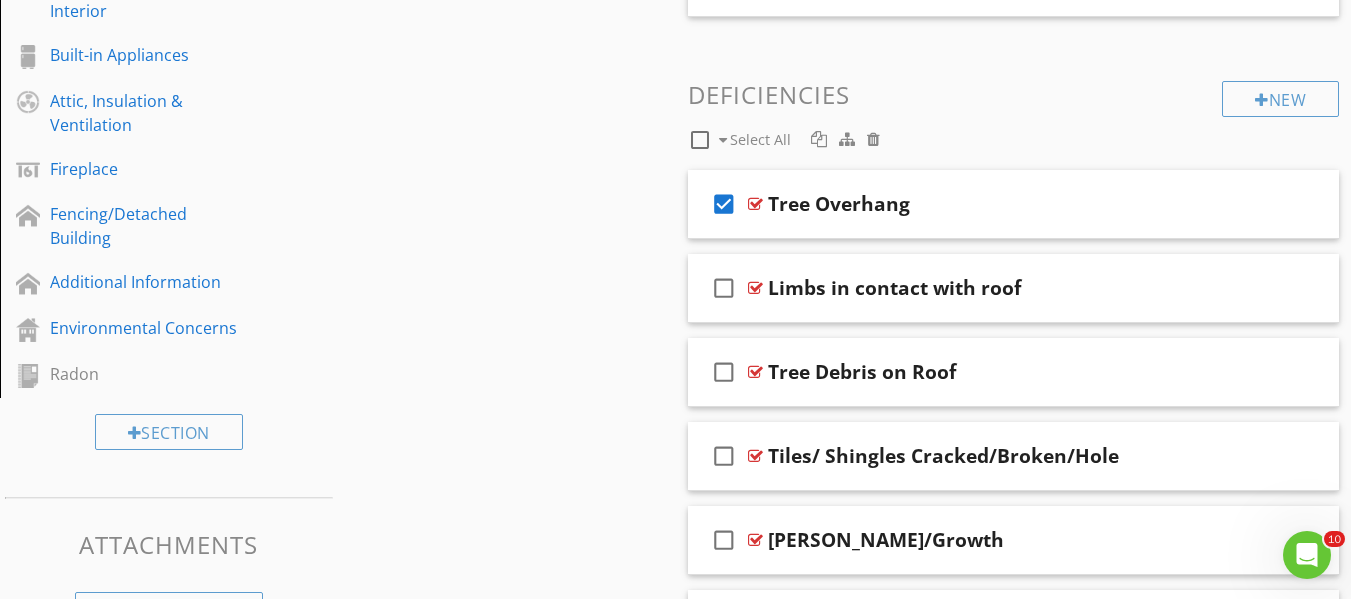 click on "check_box" at bounding box center [724, 204] 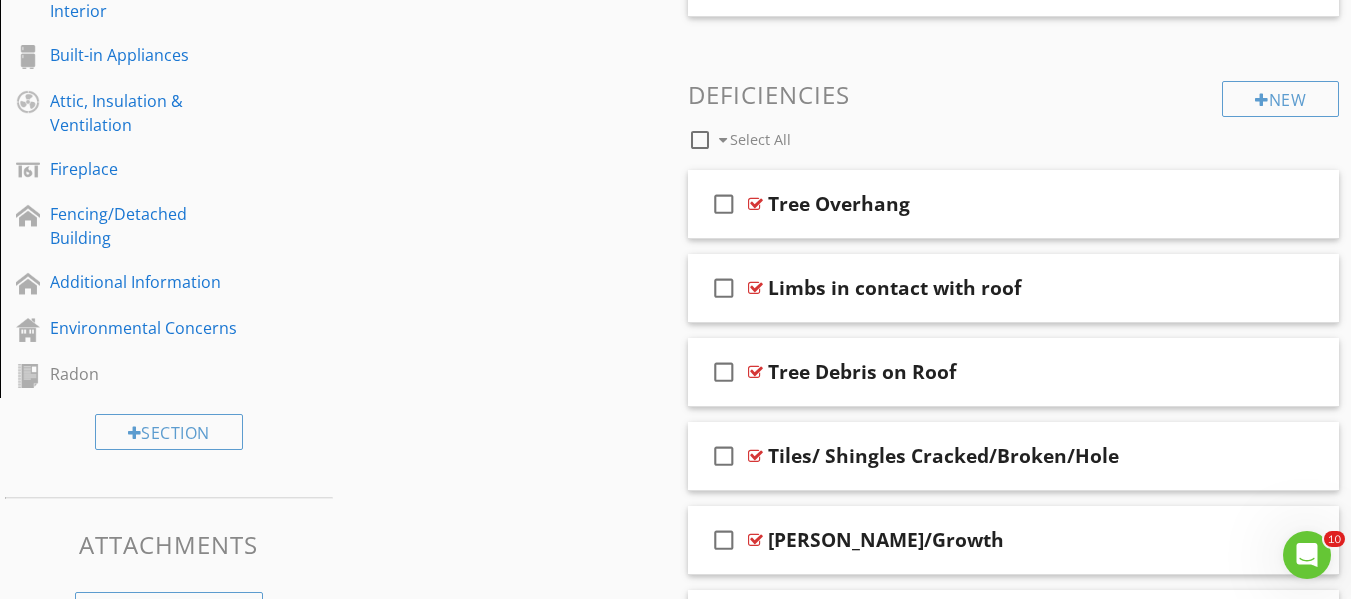 click on "check_box_outline_blank" at bounding box center (724, 204) 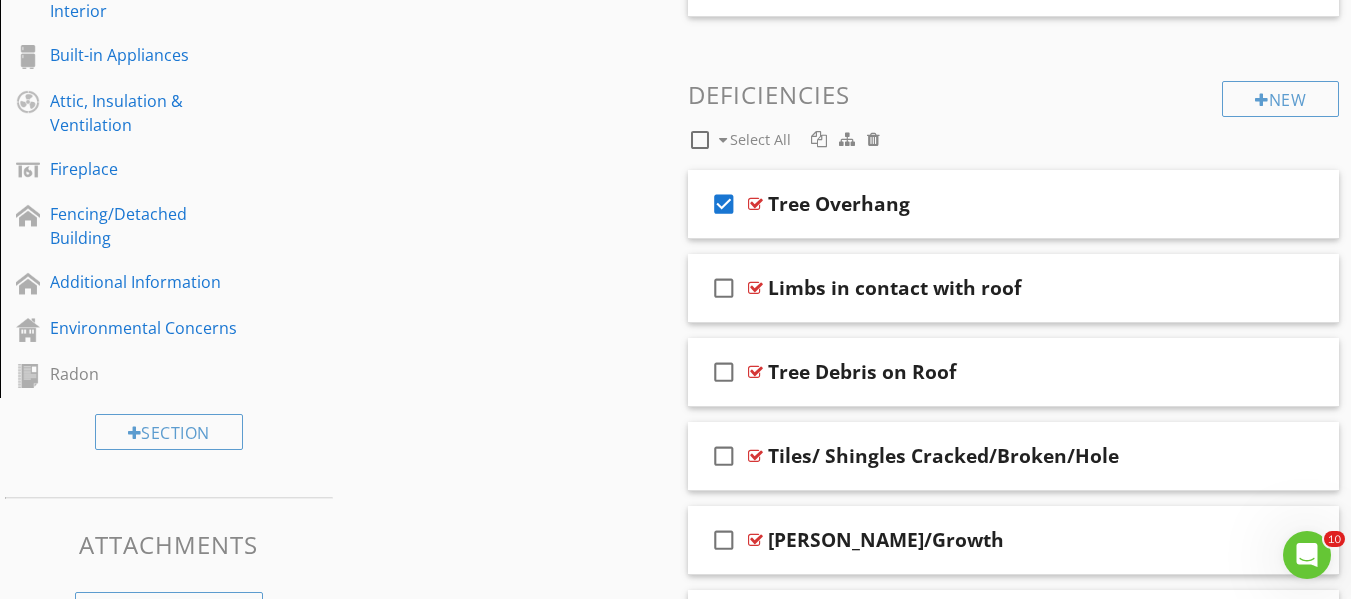click on "Sections
Inspection Details           Roof           Exterior           Garage           Basement, Foundation, Crawlspace & Structure           Heating           Cooling           Plumbing           Electrical           Doors, Windows & Interior           Built-in Appliances           Attic, Insulation & Ventilation           Fireplace           Fencing/Detached Building           Additional Information           Environmental Concerns           Radon
Section
Attachments
Attachment
Items
General           Coverings           Roof Drainage Systems           Flashings           Skylights, Chimneys & Other Roof Penetrations
Item
Comments
New
Informational   check_box_outline_blank     Select All           check_box_outline_blank
Material
Limitations" at bounding box center (675, 1524) 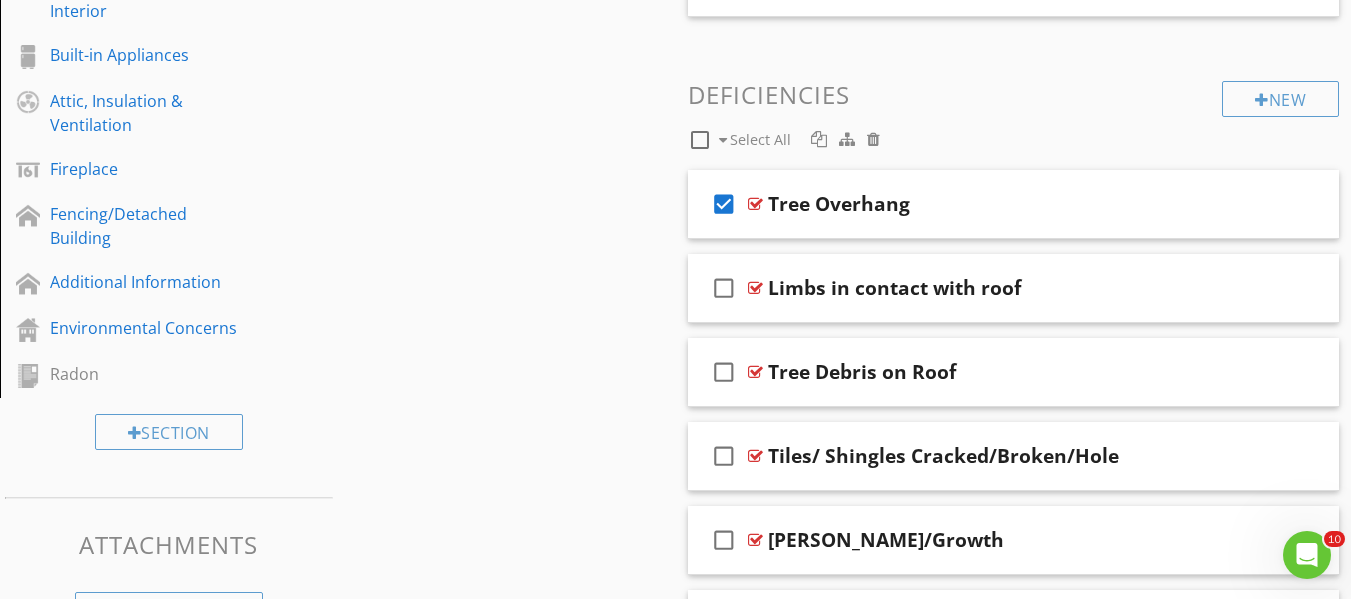 click on "check_box_outline_blank     Select All" at bounding box center (955, 135) 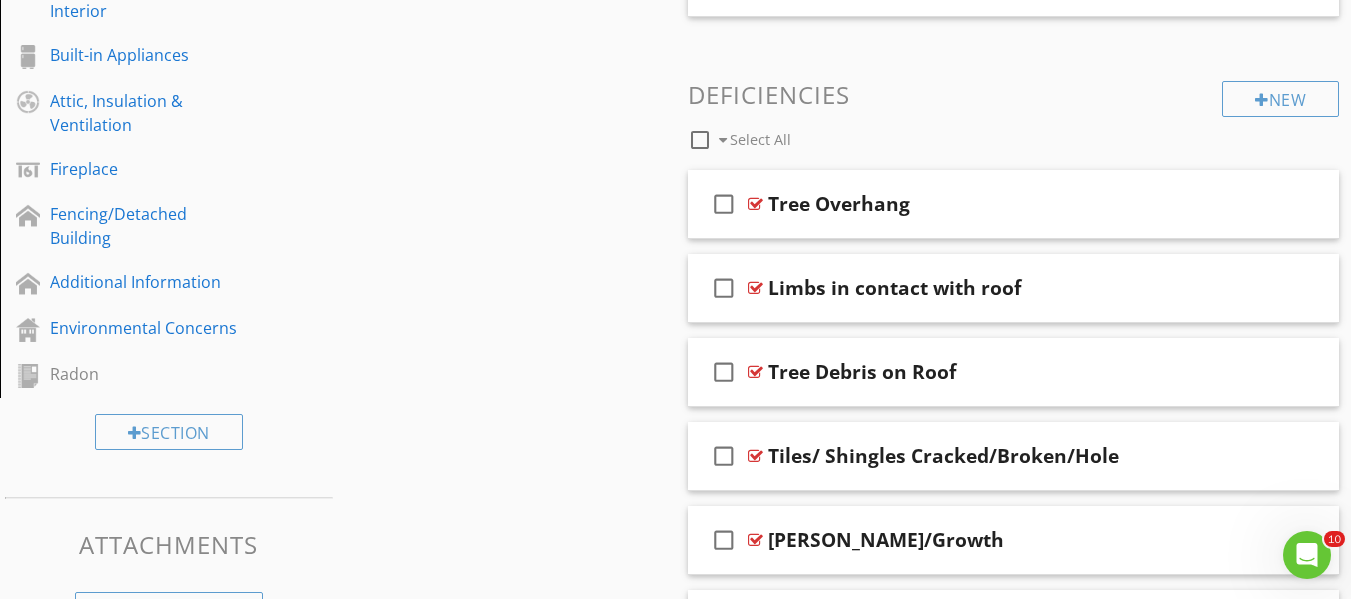 click at bounding box center (755, 204) 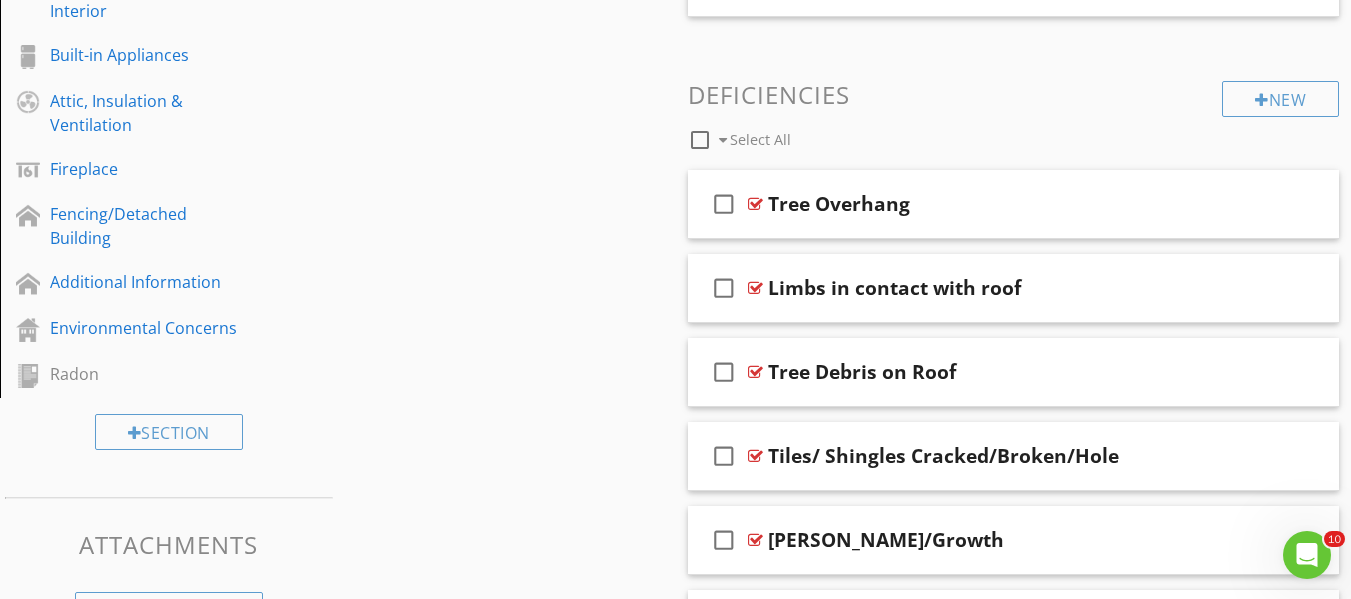 click at bounding box center (755, 204) 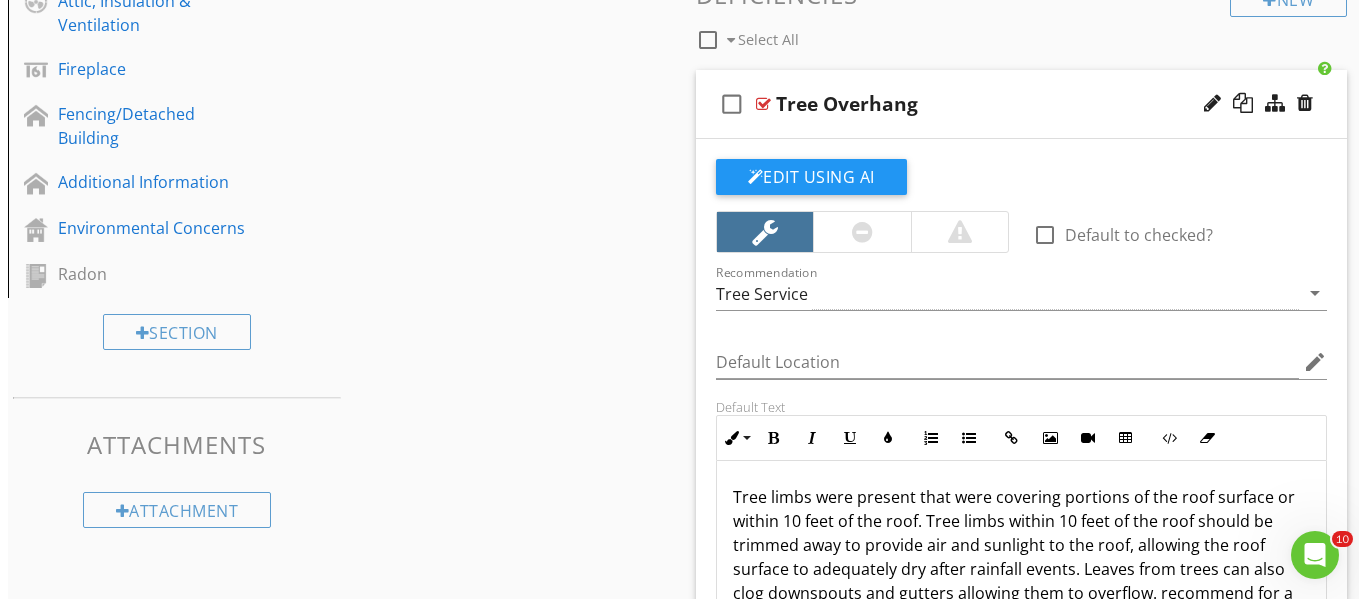scroll, scrollTop: 730, scrollLeft: 0, axis: vertical 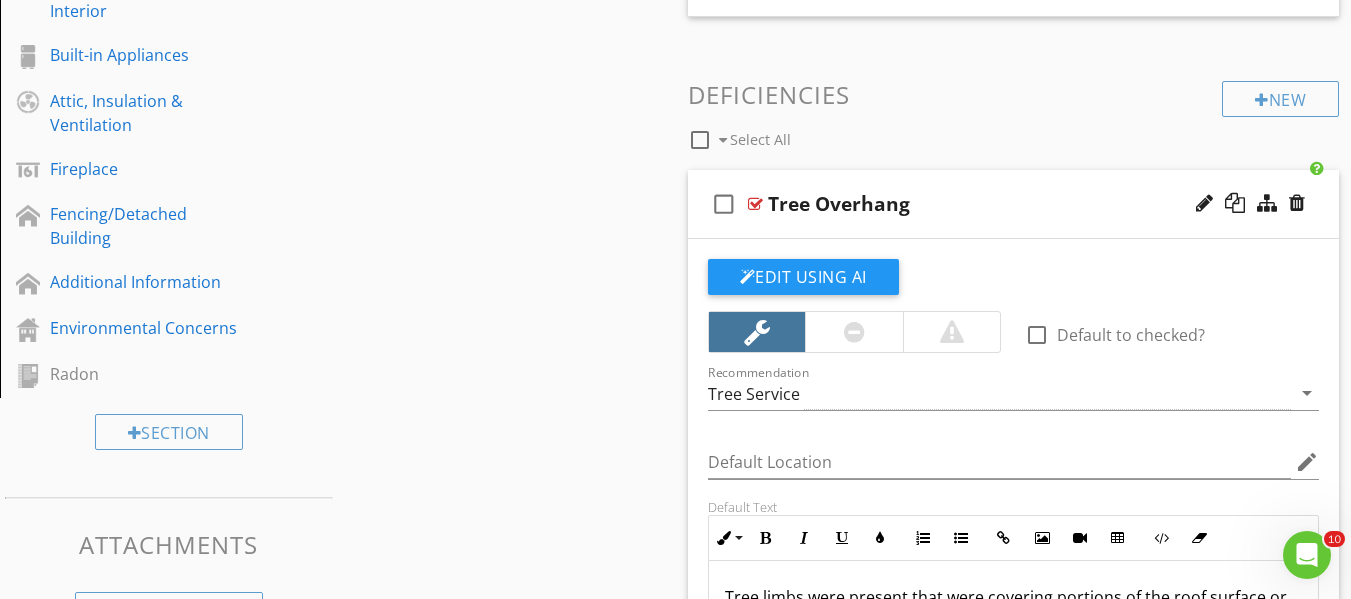click at bounding box center (755, 204) 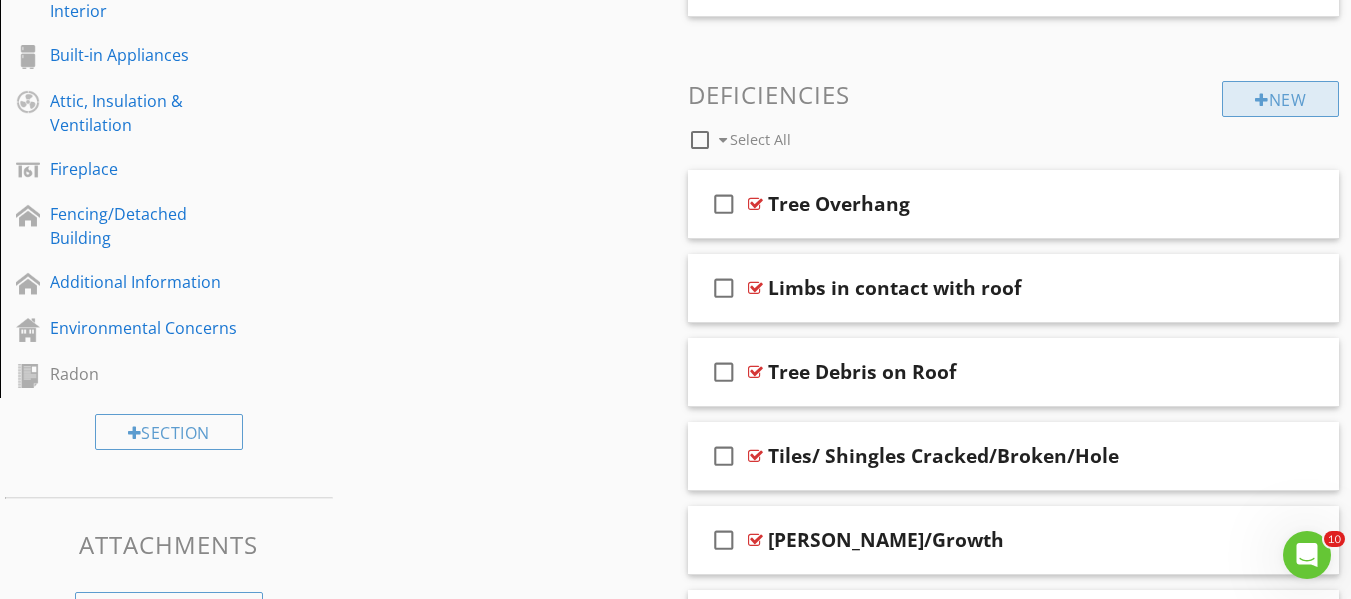 click on "New" at bounding box center [1280, 99] 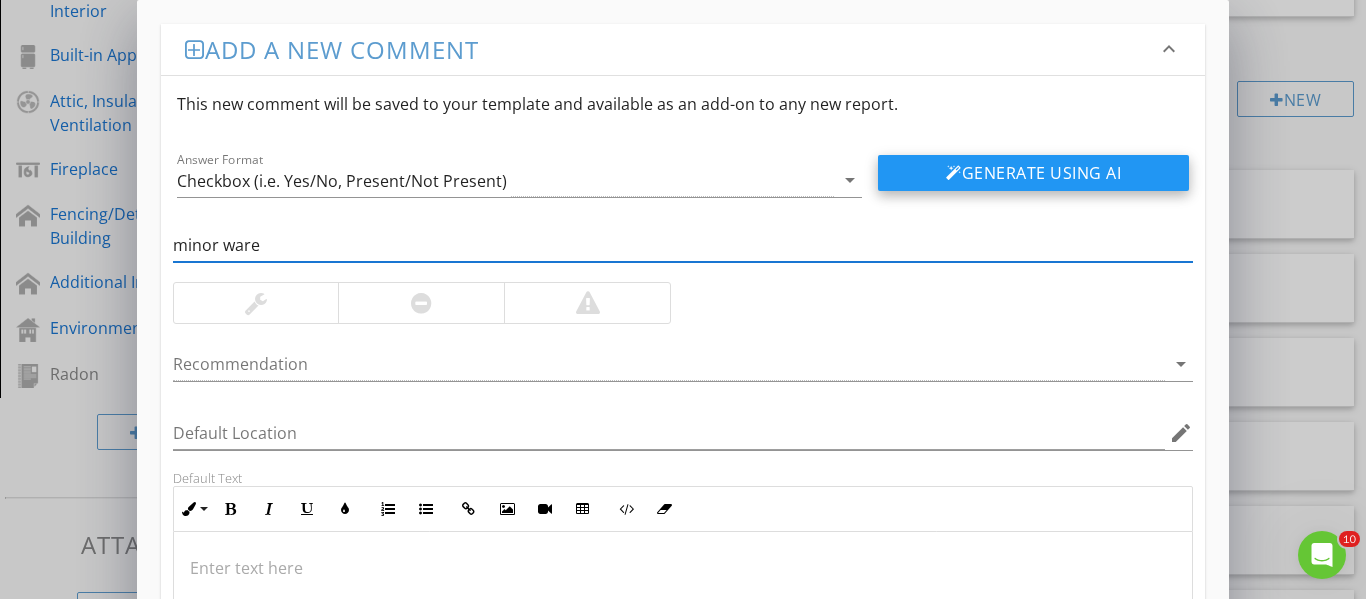 type on "minor ware" 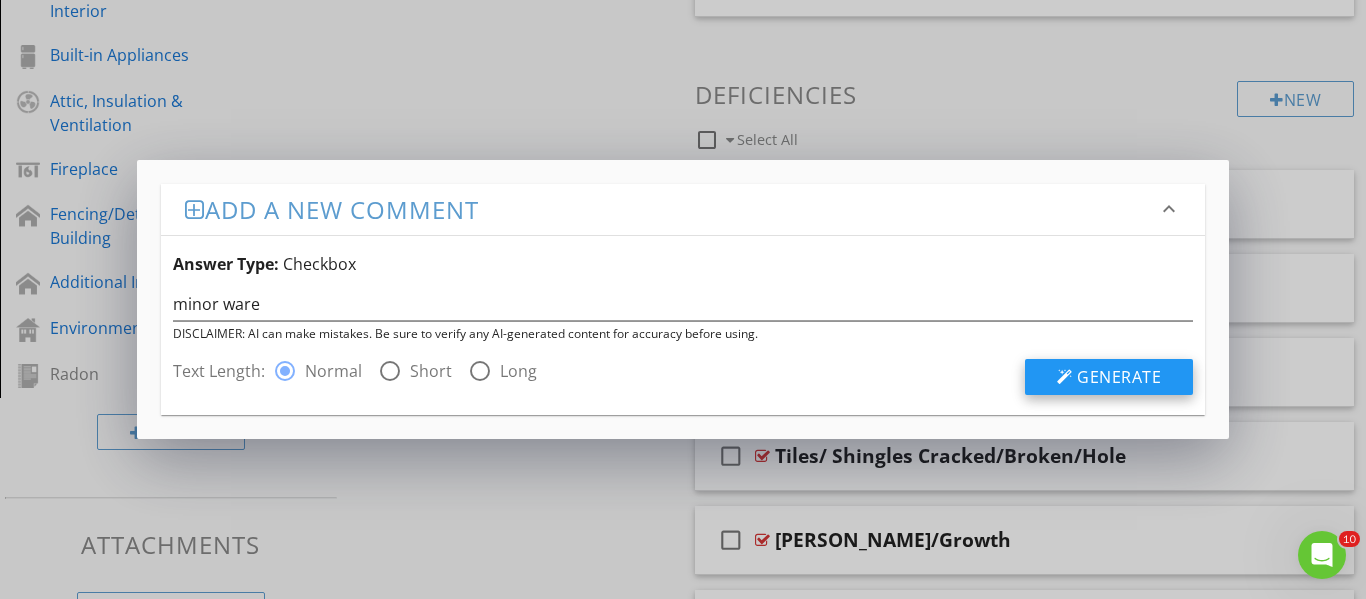 click on "Generate" at bounding box center [1119, 377] 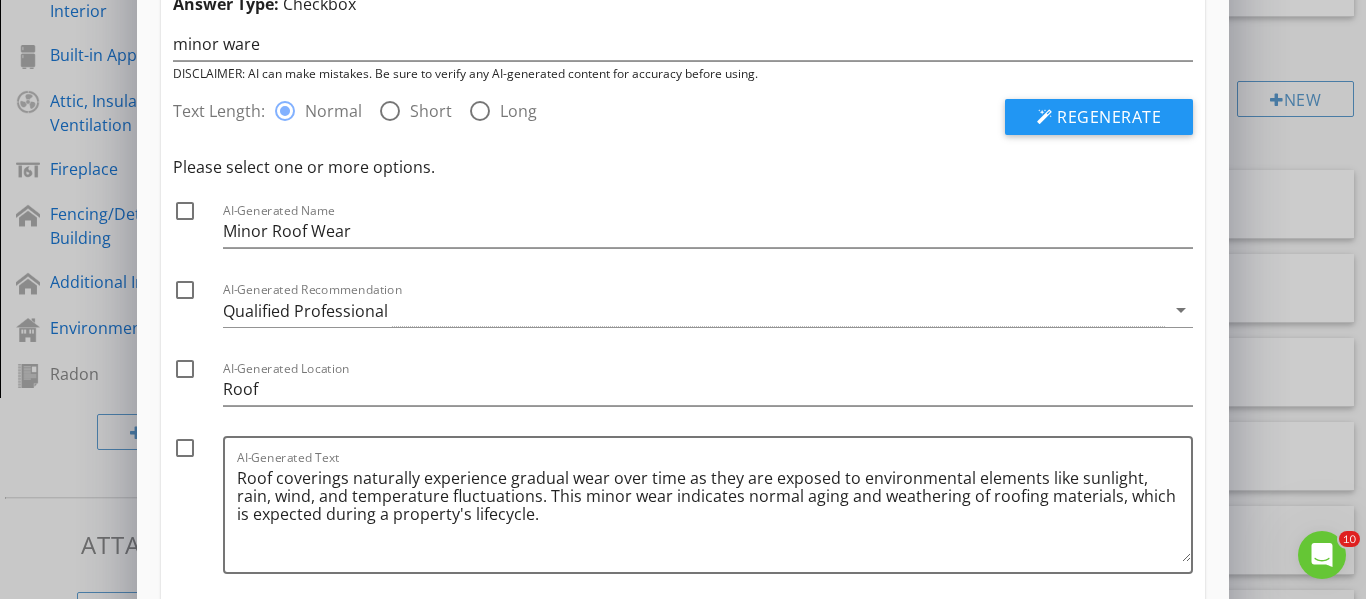 scroll, scrollTop: 200, scrollLeft: 0, axis: vertical 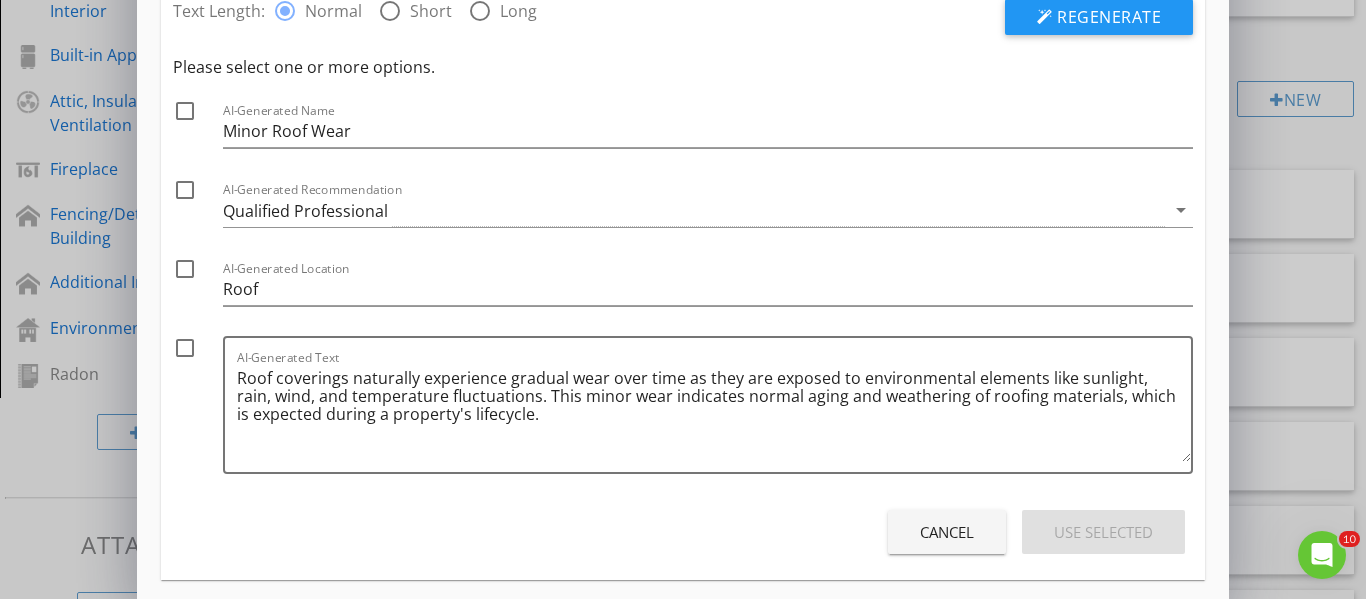 click on "Cancel" at bounding box center [947, 532] 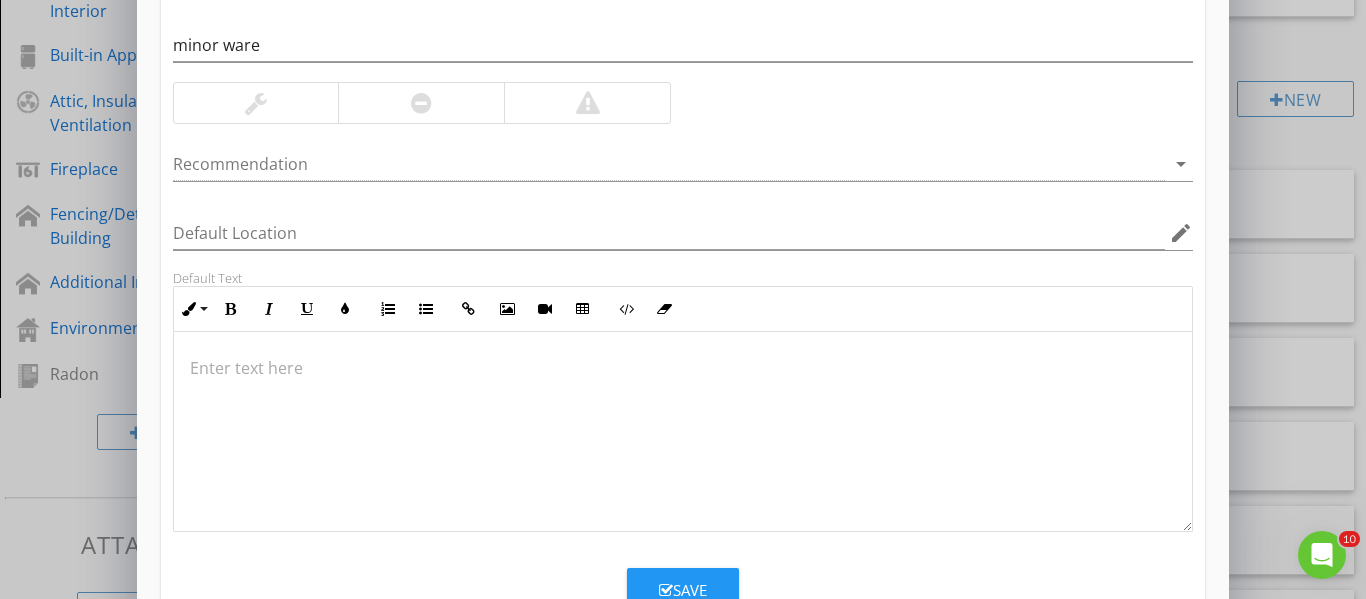 scroll, scrollTop: 0, scrollLeft: 0, axis: both 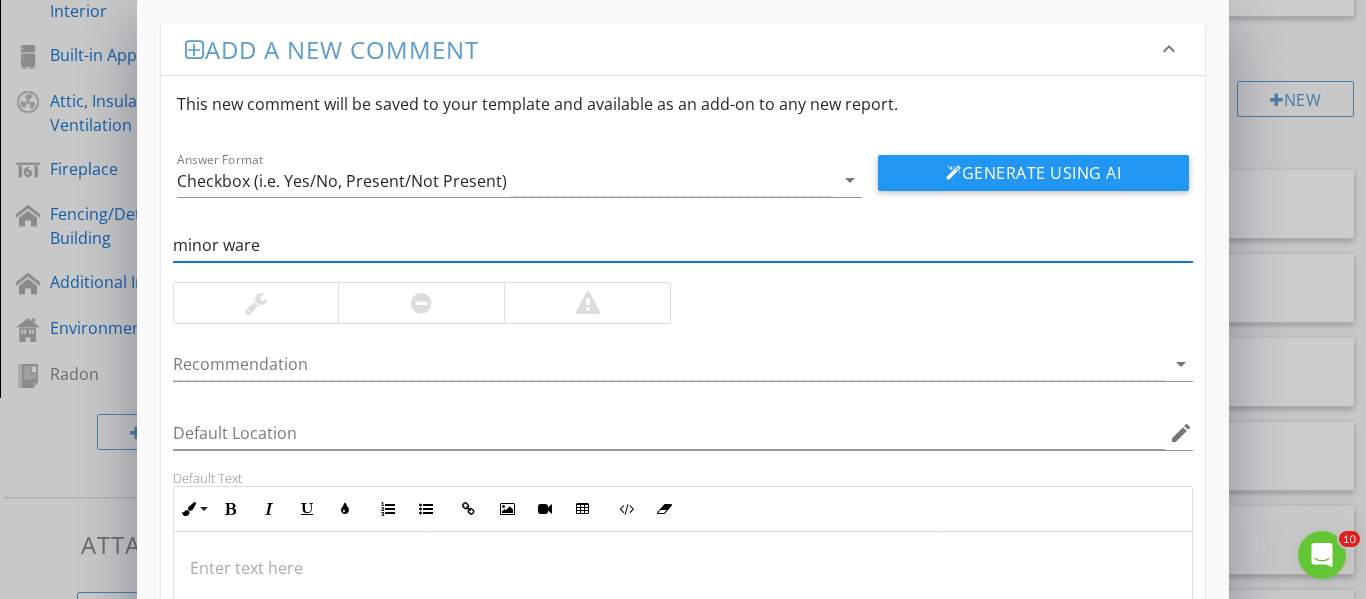 click on "minor ware" at bounding box center (683, 245) 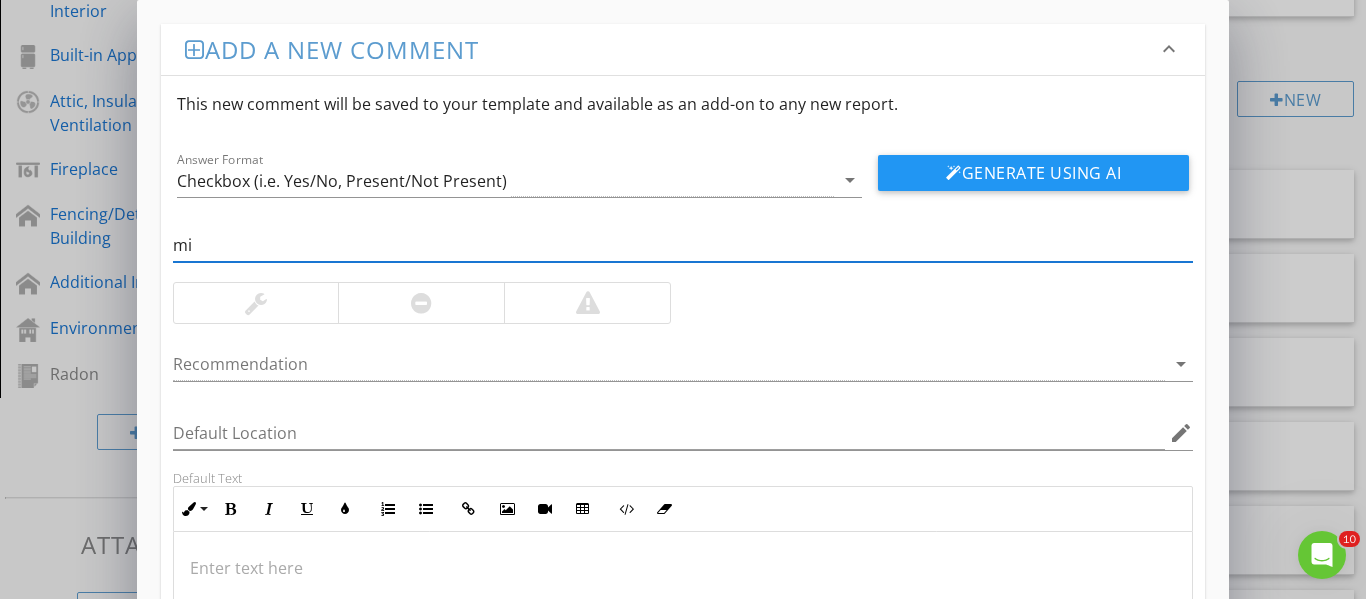 type on "m" 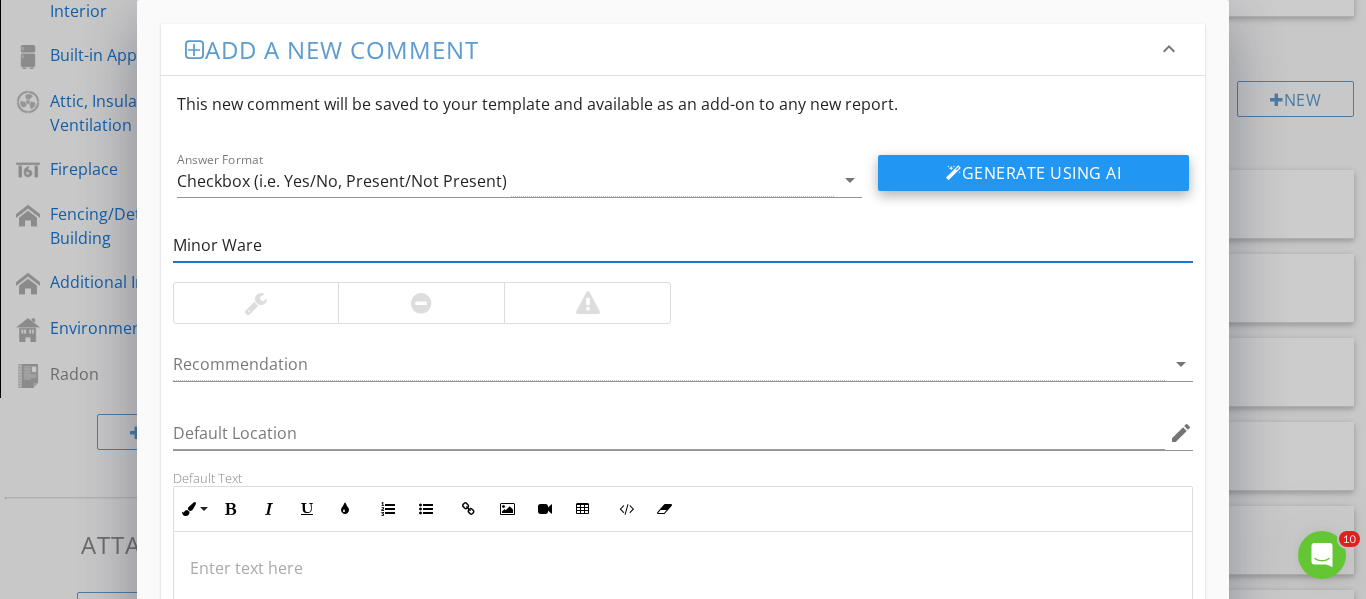 type on "Minor Ware" 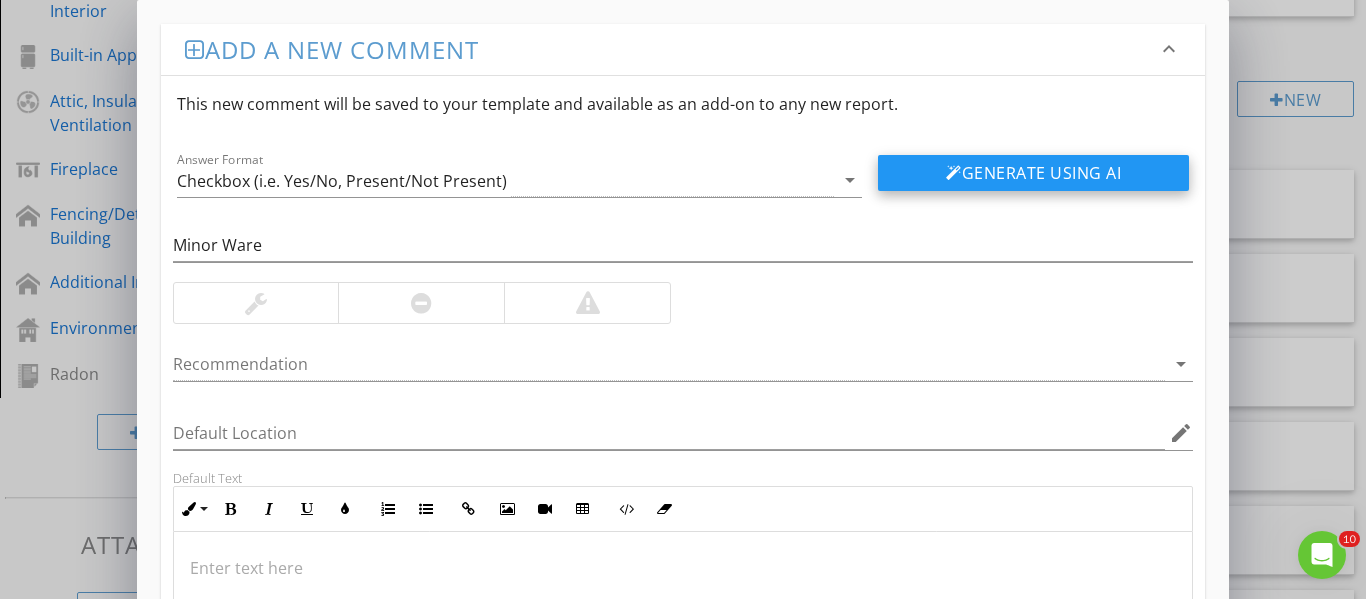 click on "Generate Using AI" at bounding box center [1033, 173] 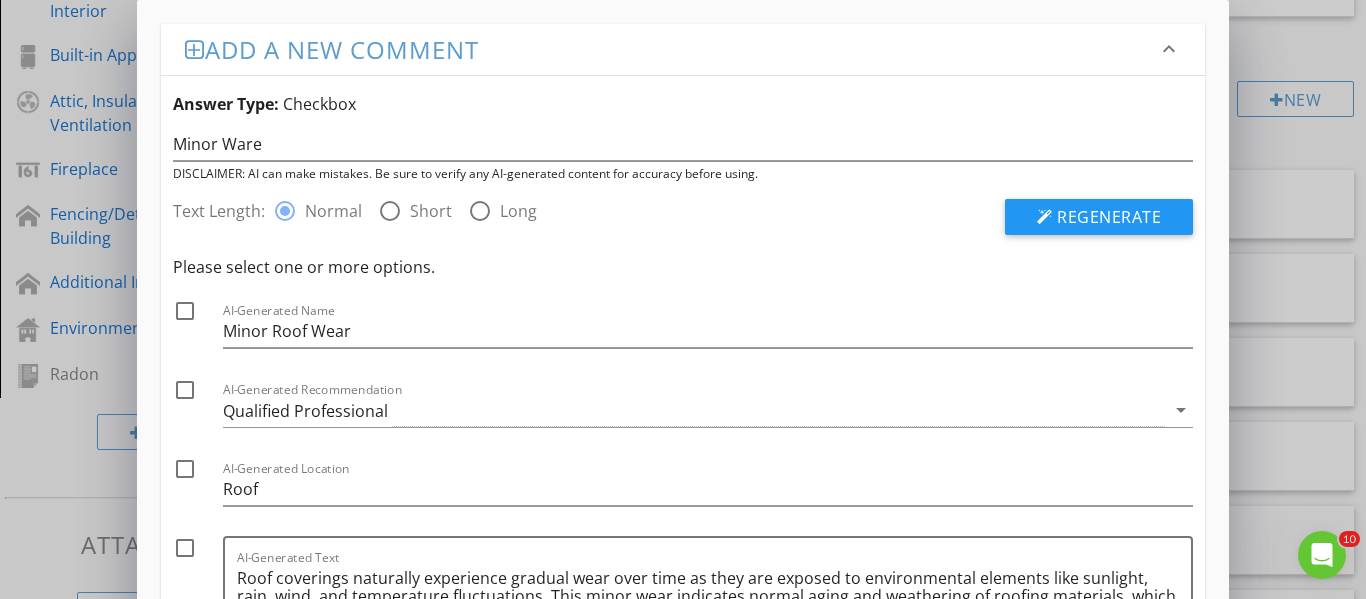 click at bounding box center [480, 211] 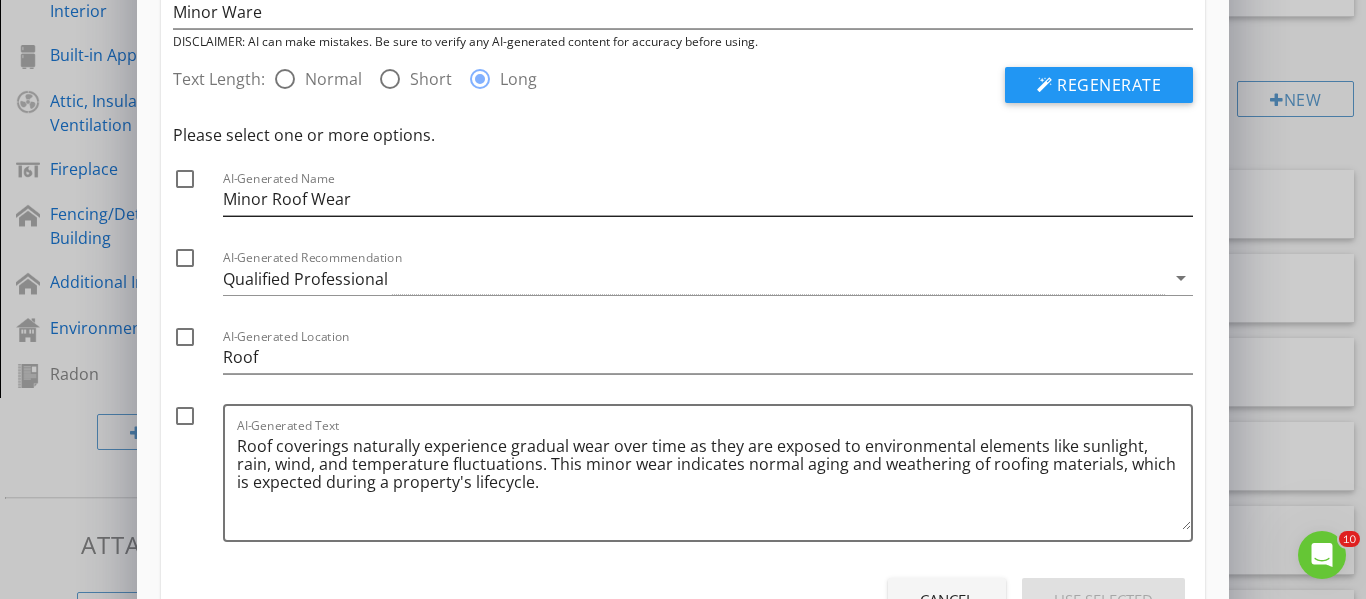 scroll, scrollTop: 17, scrollLeft: 0, axis: vertical 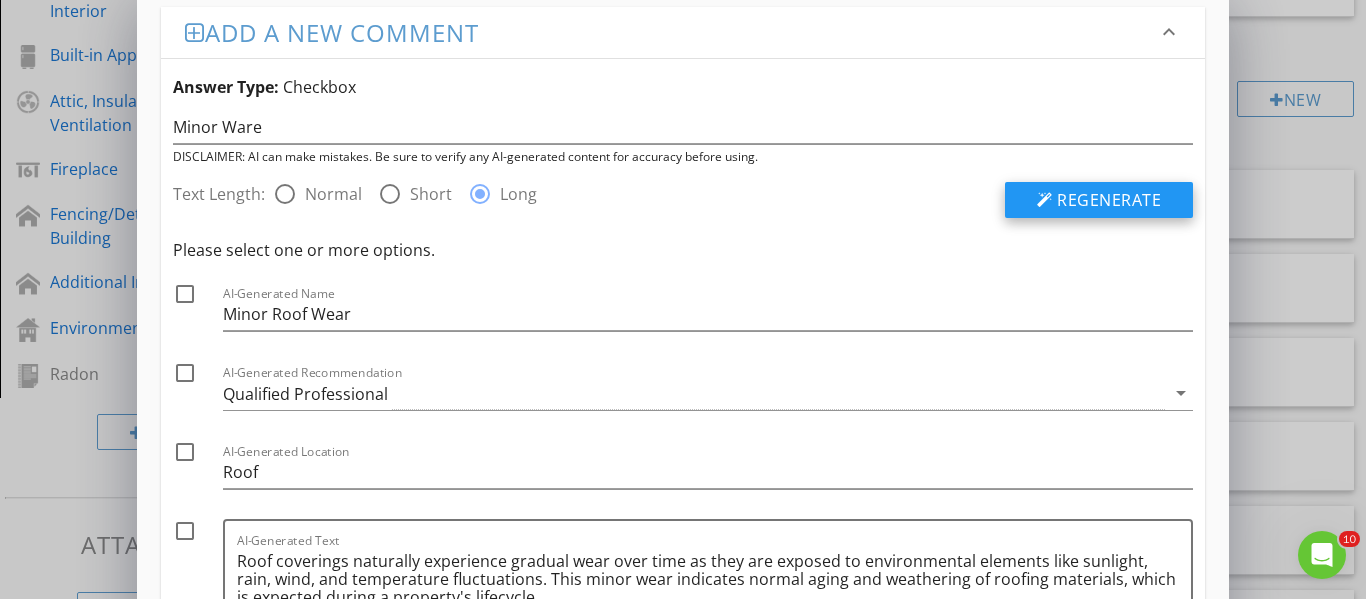 click on "Regenerate" at bounding box center (1109, 200) 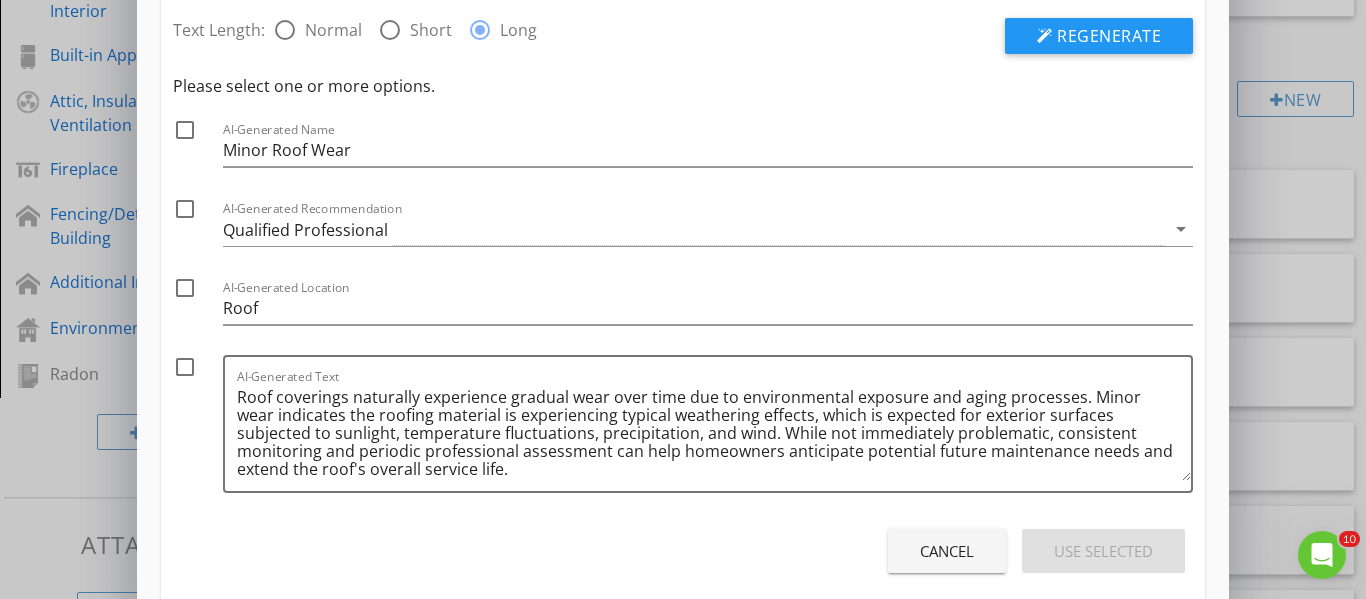 scroll, scrollTop: 200, scrollLeft: 0, axis: vertical 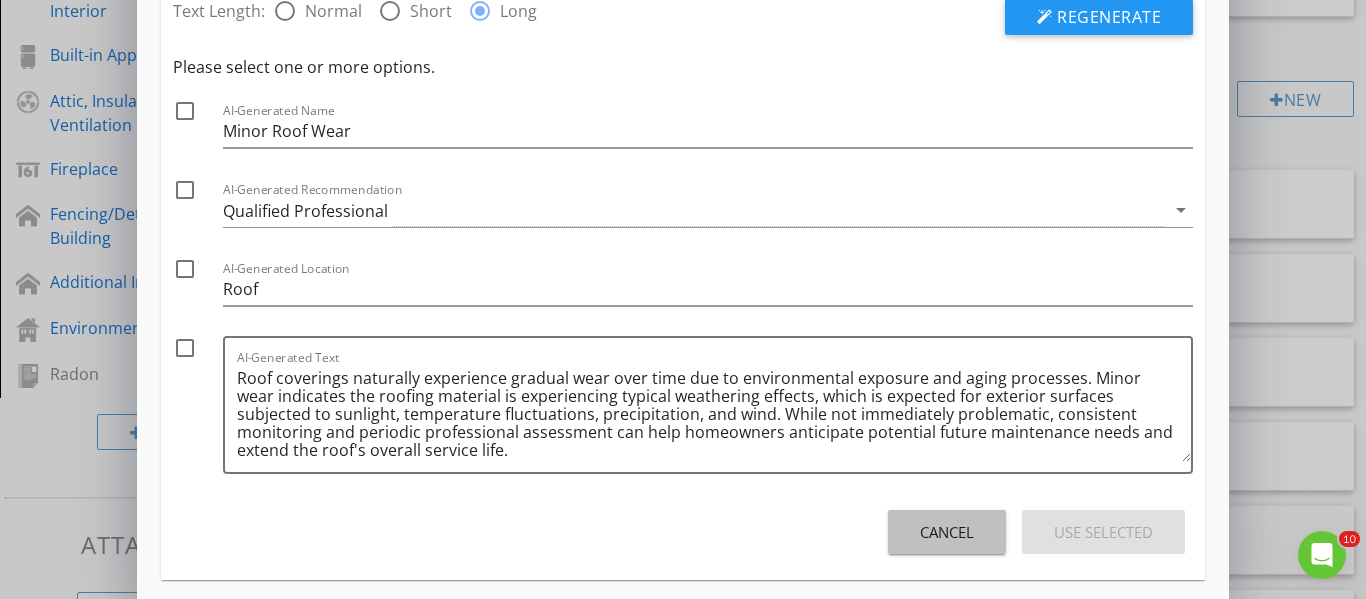 click on "Cancel" at bounding box center (947, 532) 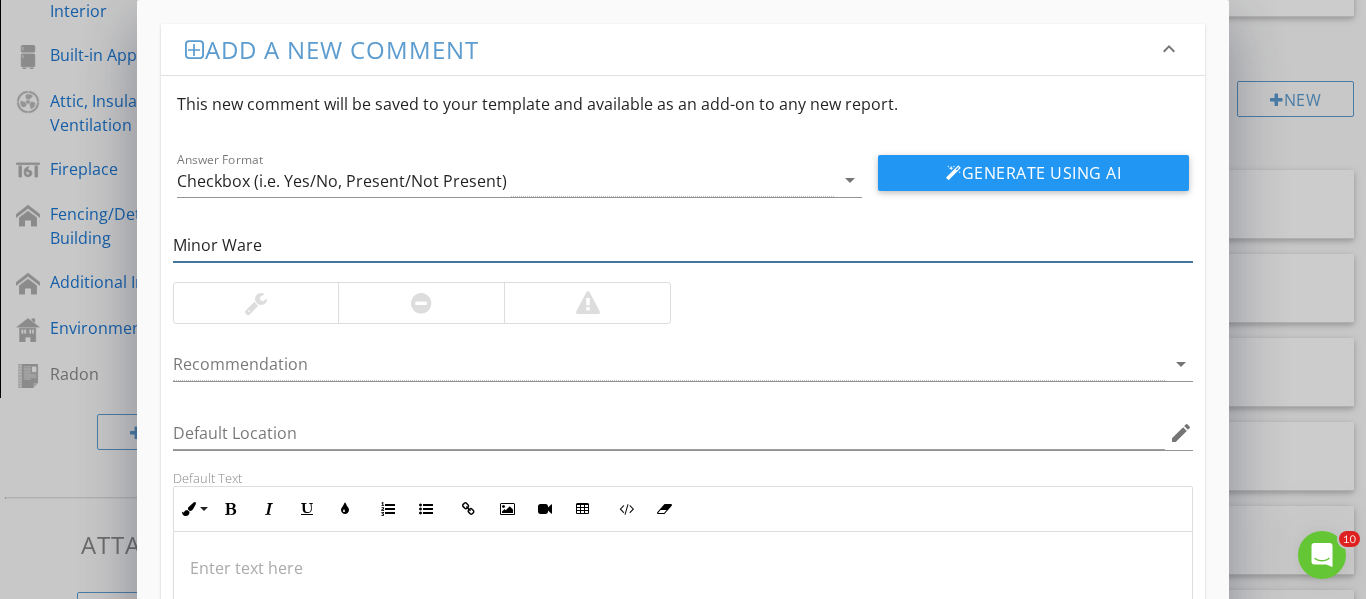 click on "Minor Ware" at bounding box center [683, 245] 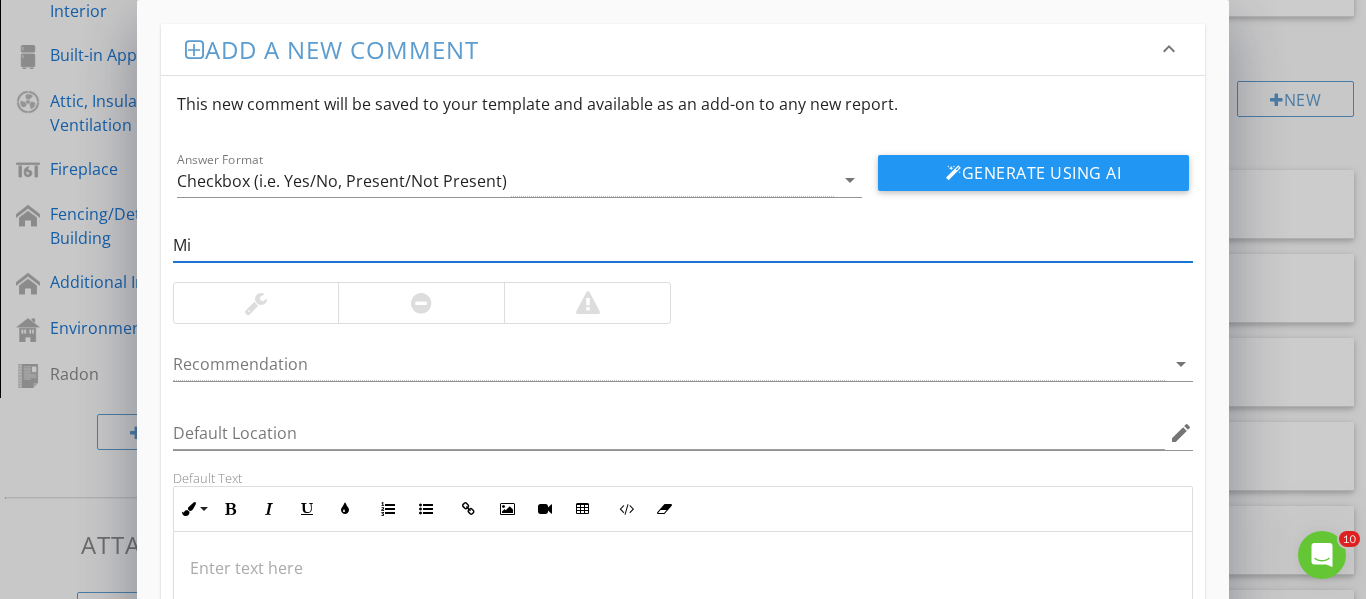 type on "M" 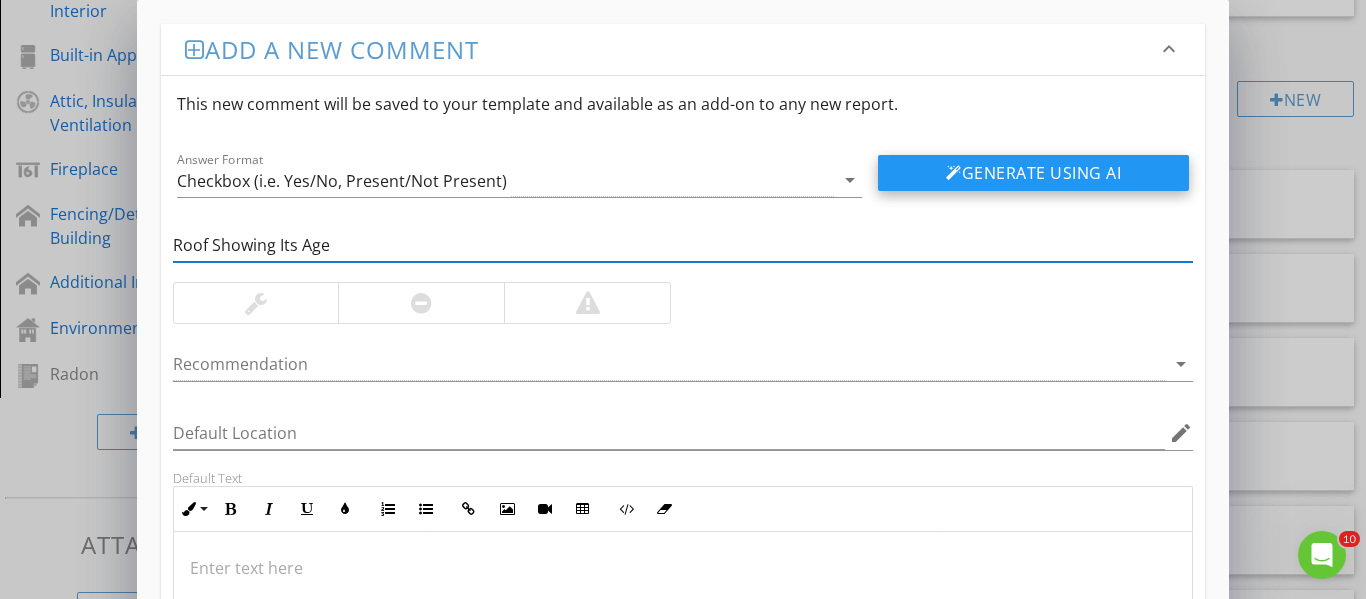 type on "Roof Showing Its Age" 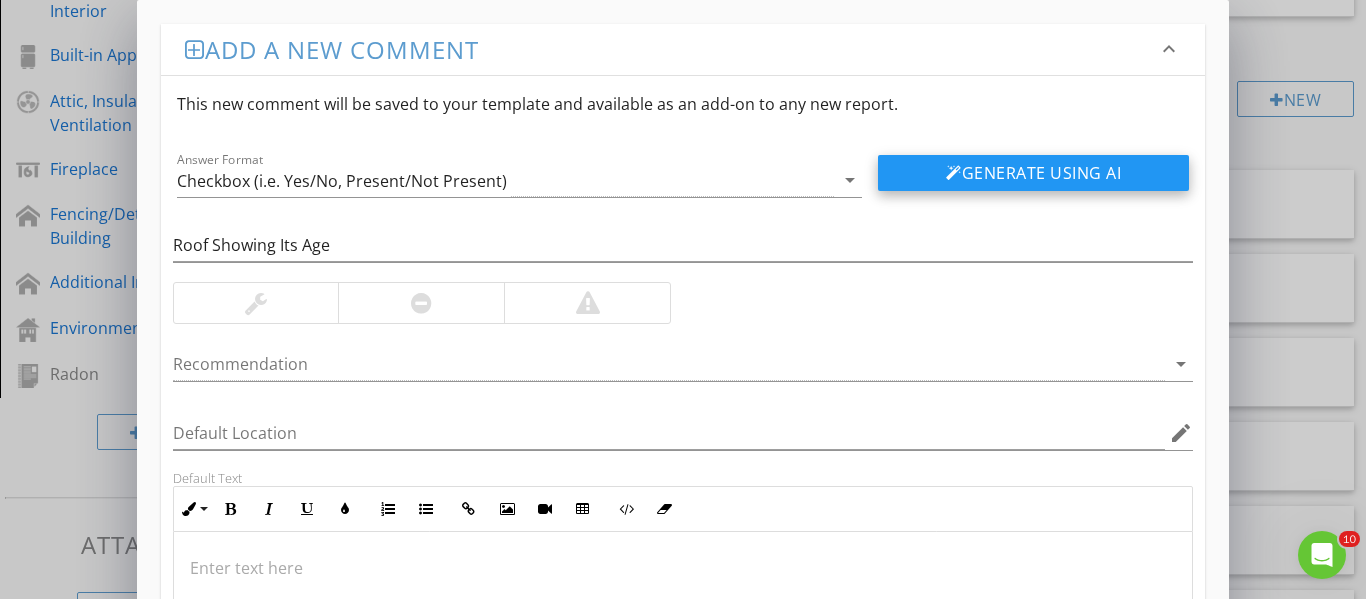 click on "Generate Using AI" at bounding box center (1033, 173) 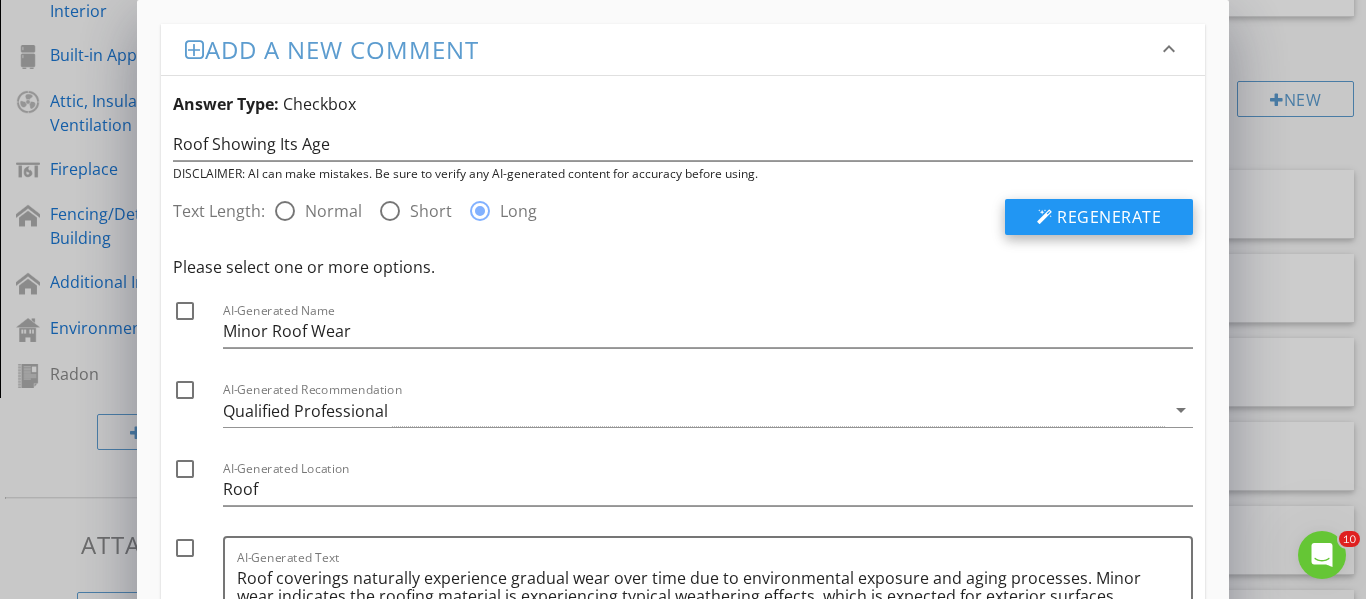 click on "Regenerate" at bounding box center (1109, 217) 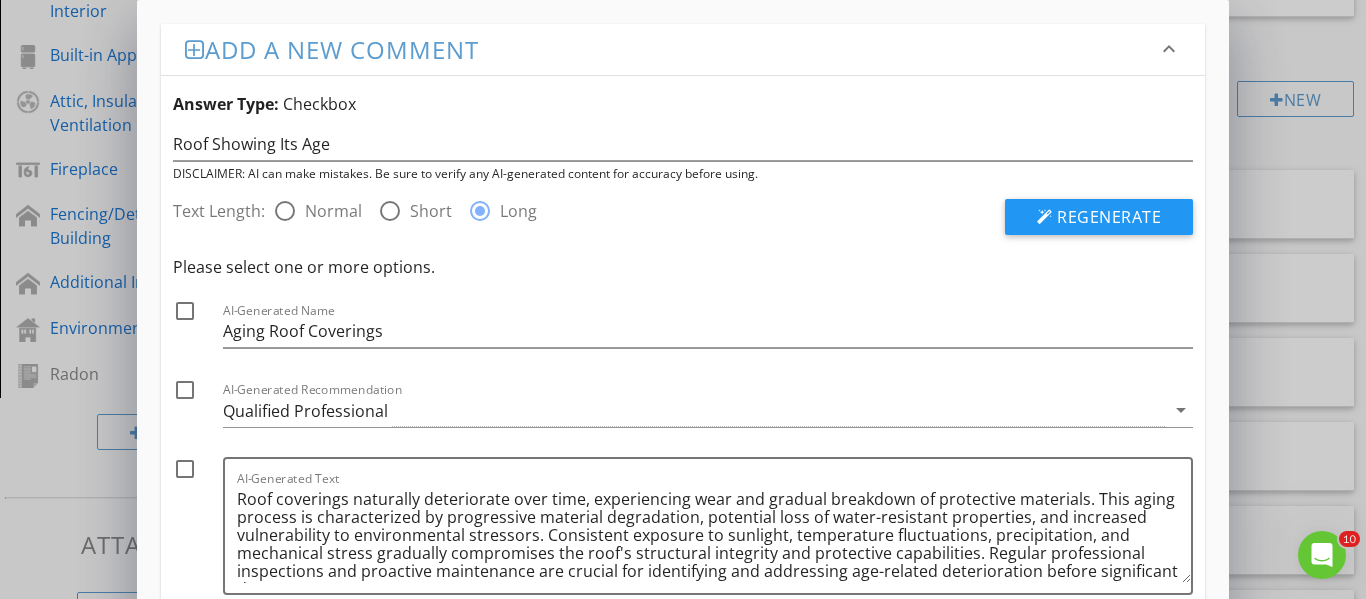 scroll, scrollTop: 100, scrollLeft: 0, axis: vertical 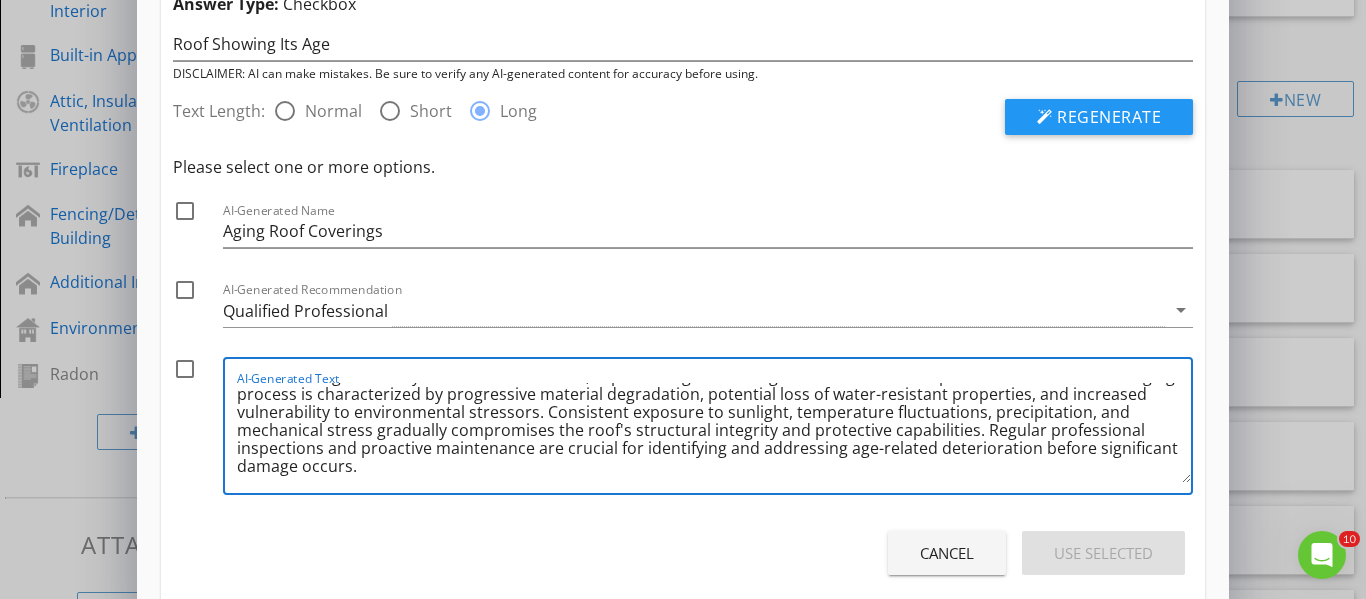 click at bounding box center (285, 111) 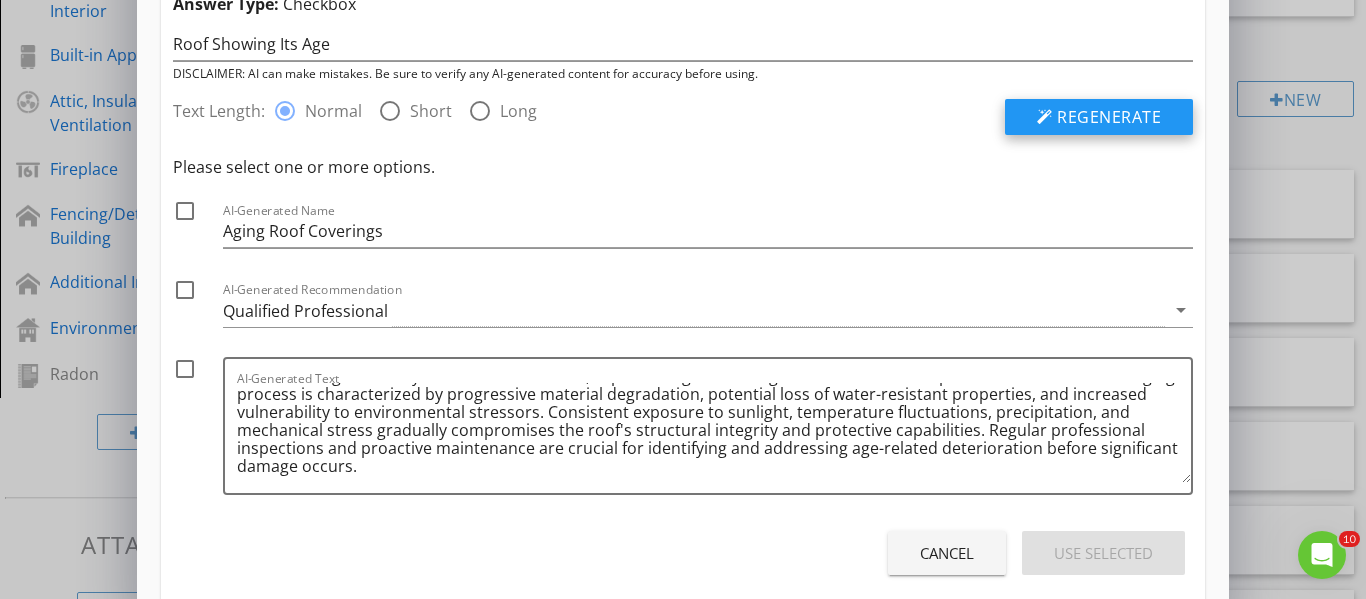 click on "Regenerate" at bounding box center (1109, 117) 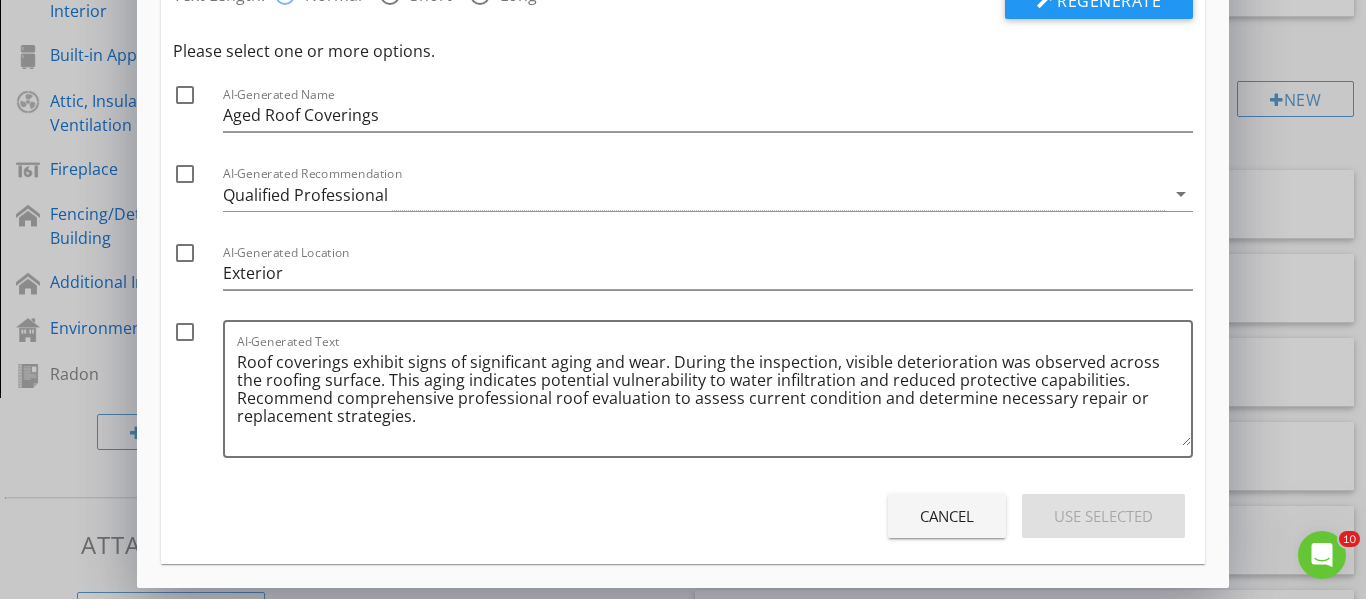 scroll, scrollTop: 217, scrollLeft: 0, axis: vertical 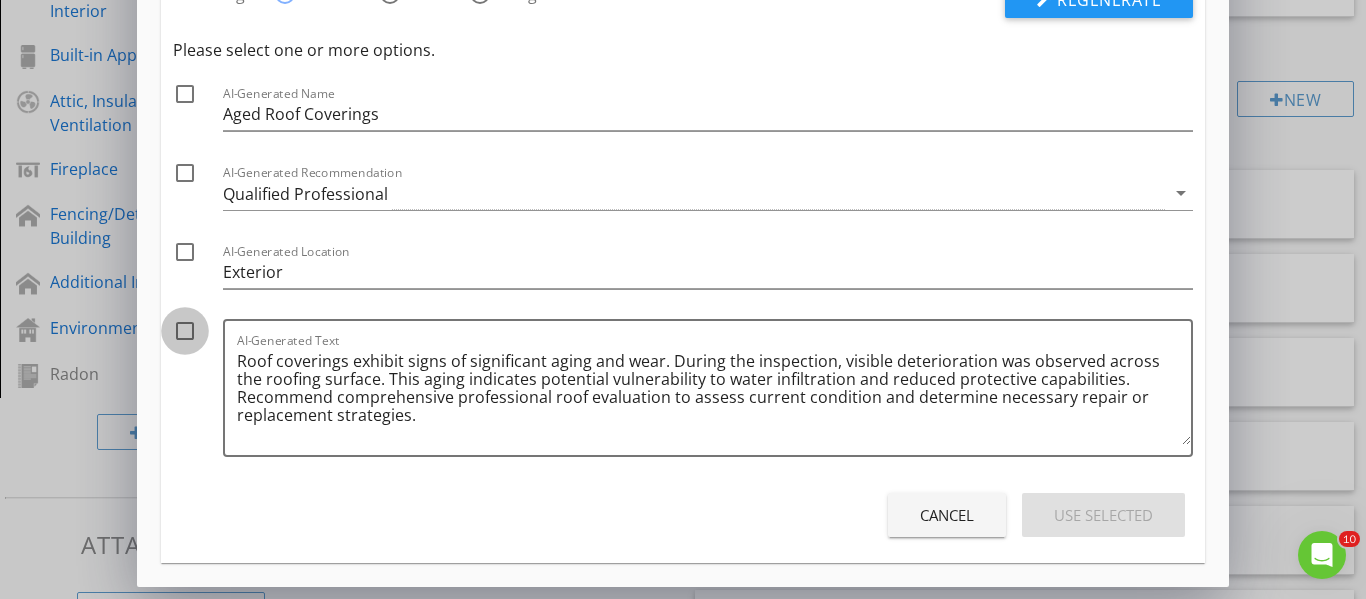 click at bounding box center [185, 331] 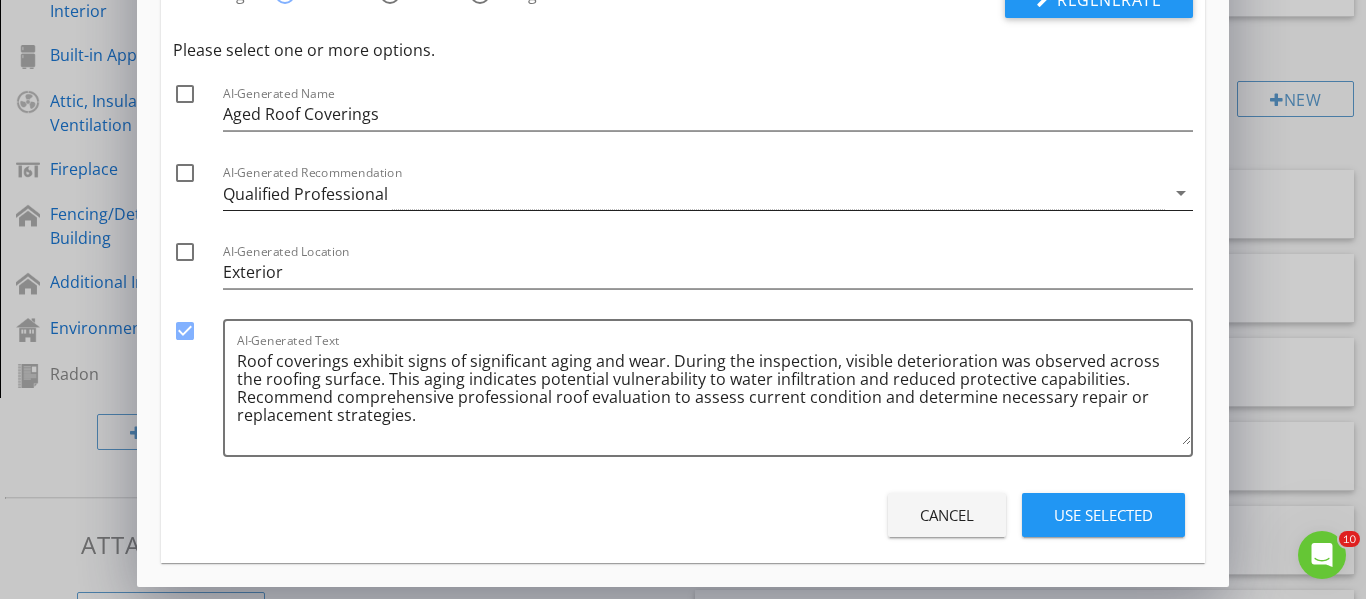 click on "arrow_drop_down" at bounding box center [1181, 193] 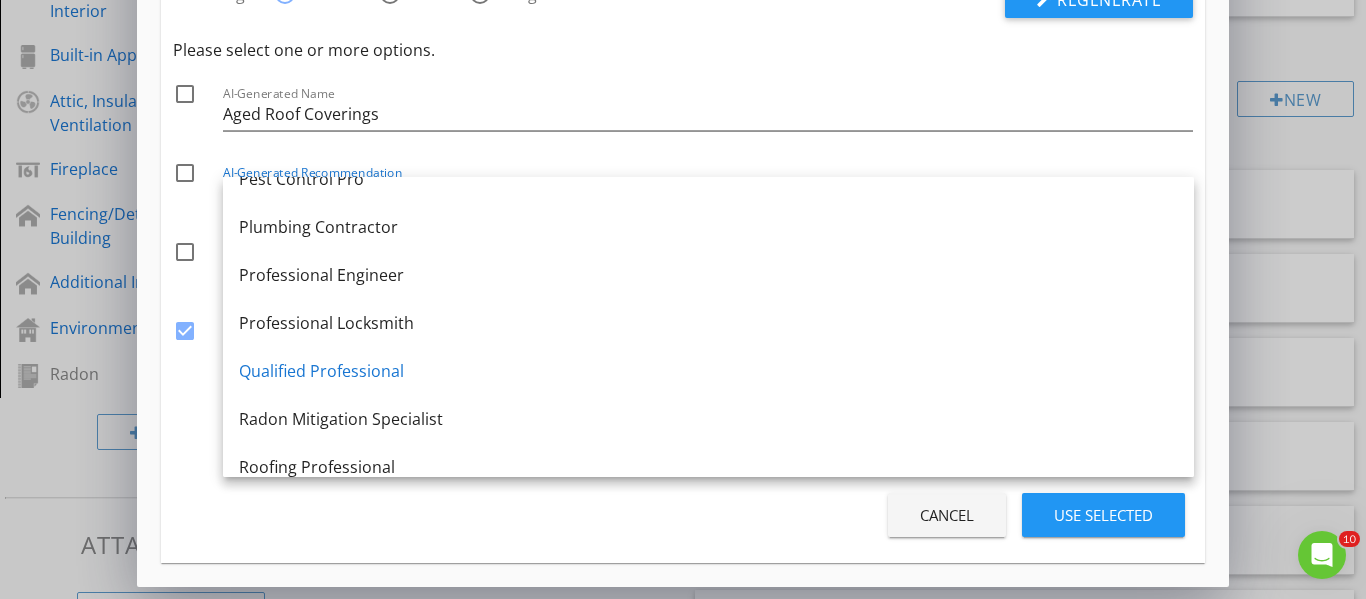 scroll, scrollTop: 2200, scrollLeft: 0, axis: vertical 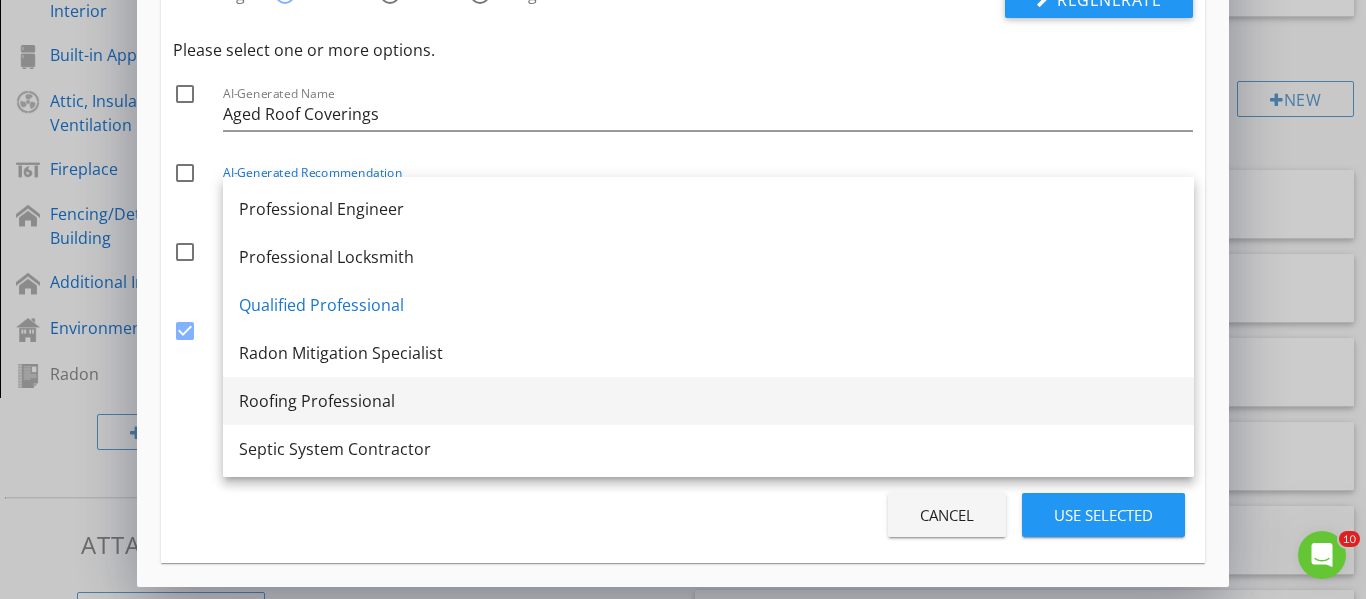 click on "Roofing Professional" at bounding box center [708, 401] 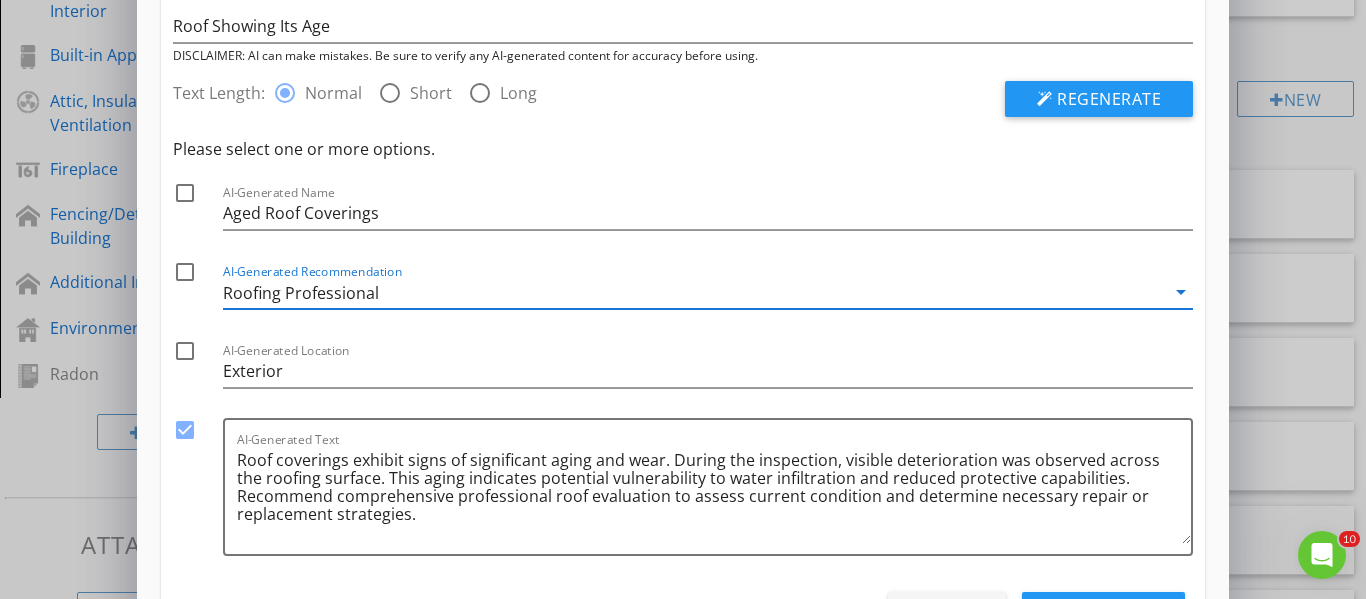 scroll, scrollTop: 117, scrollLeft: 0, axis: vertical 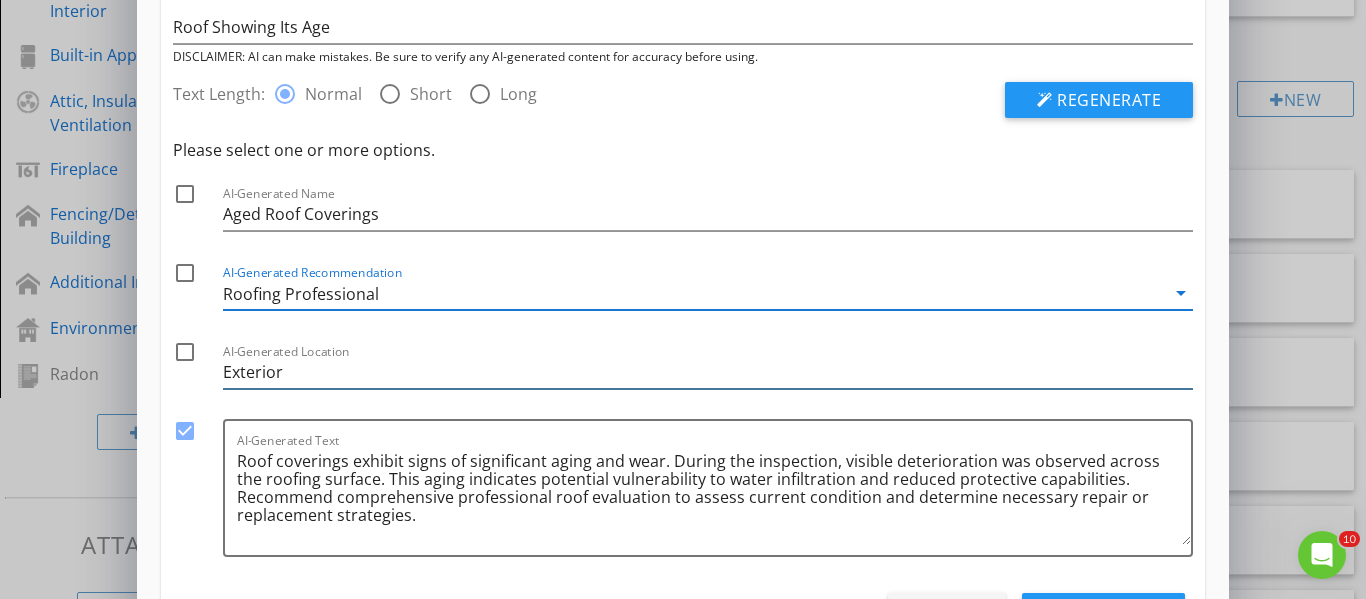 click on "Exterior" at bounding box center [708, 372] 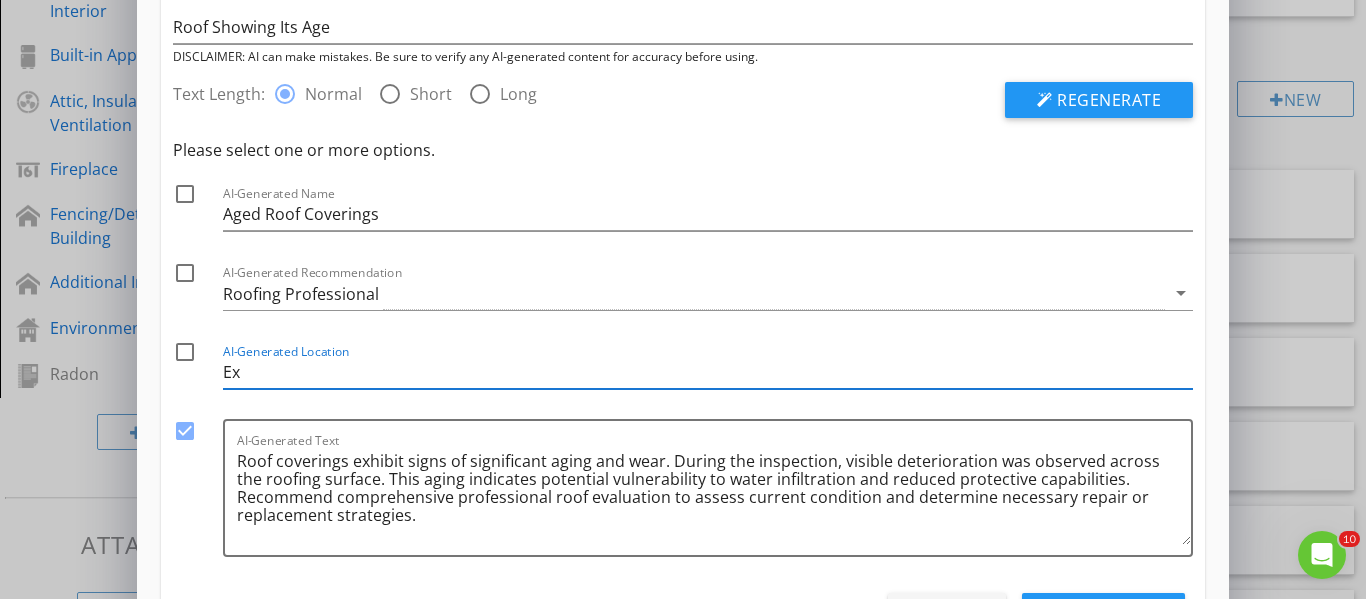 type on "E" 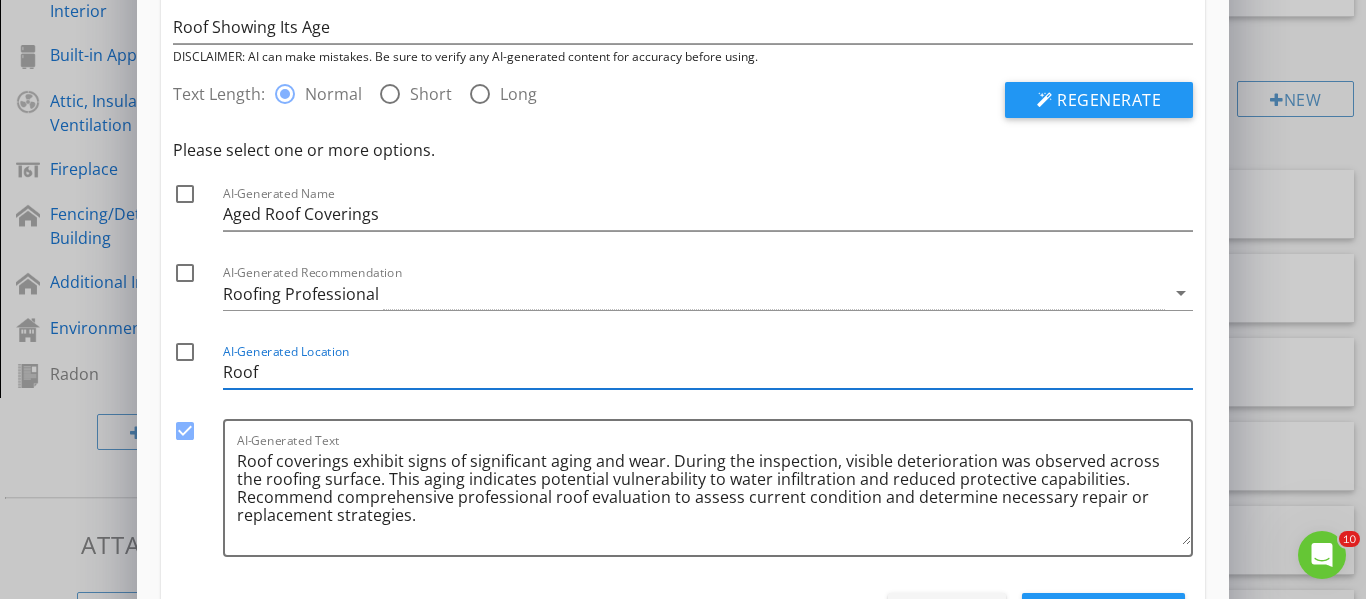 type on "Roof" 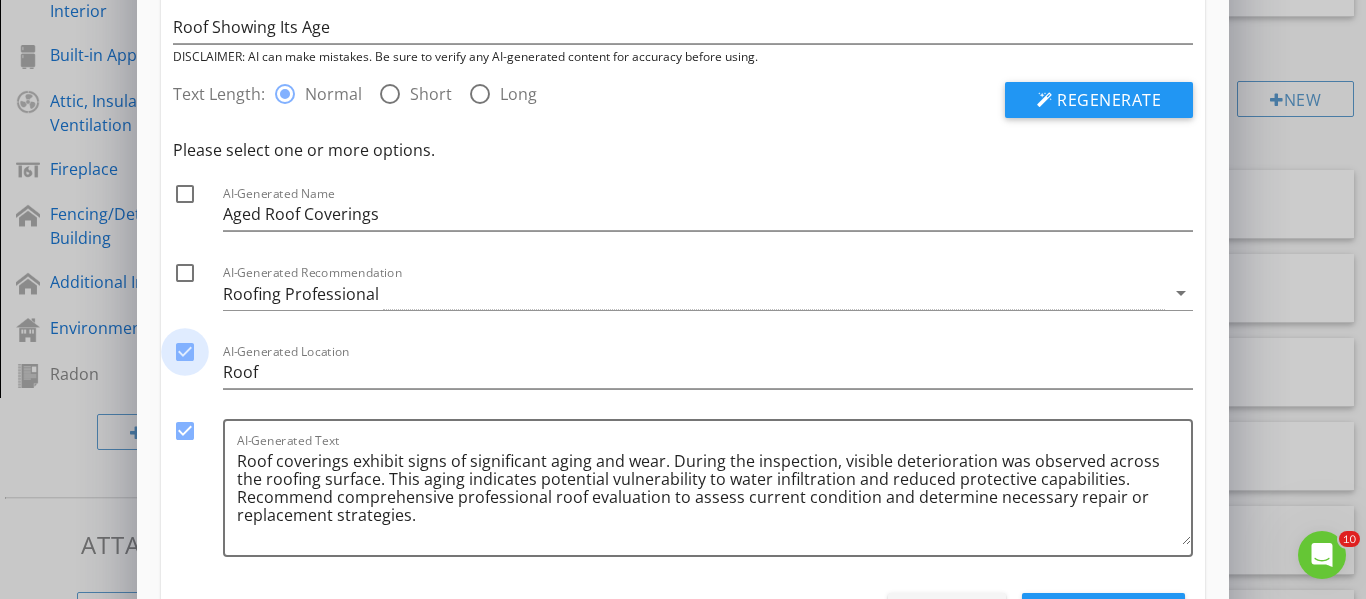 checkbox on "true" 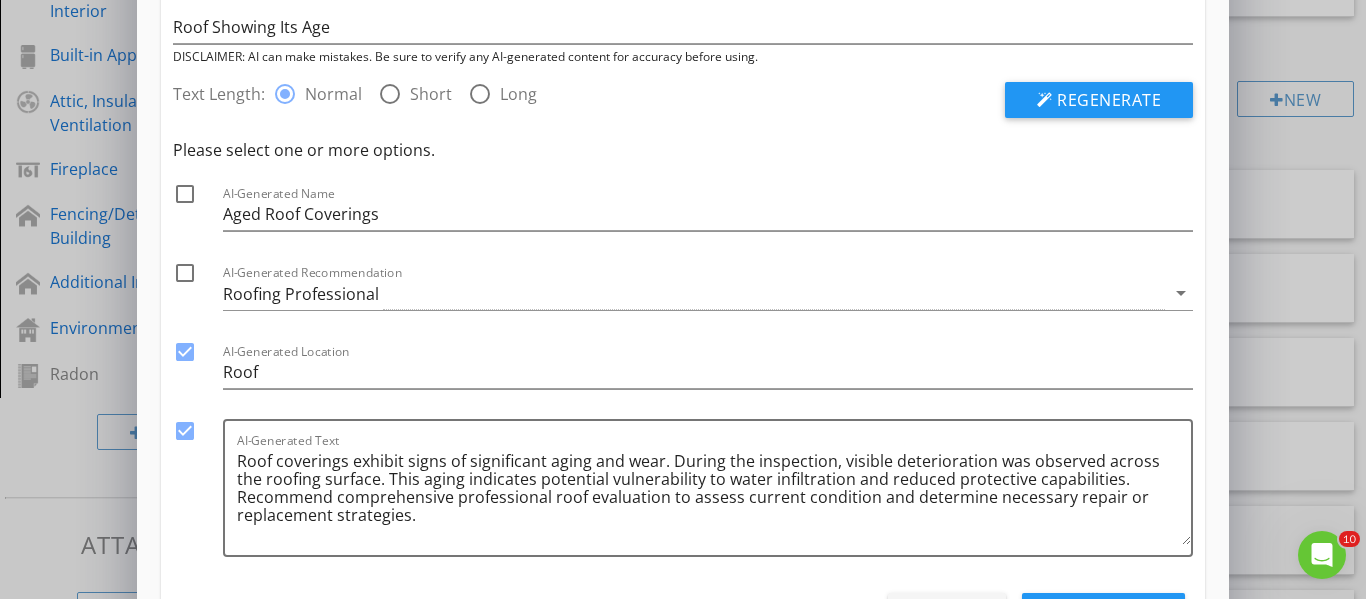 click at bounding box center [185, 273] 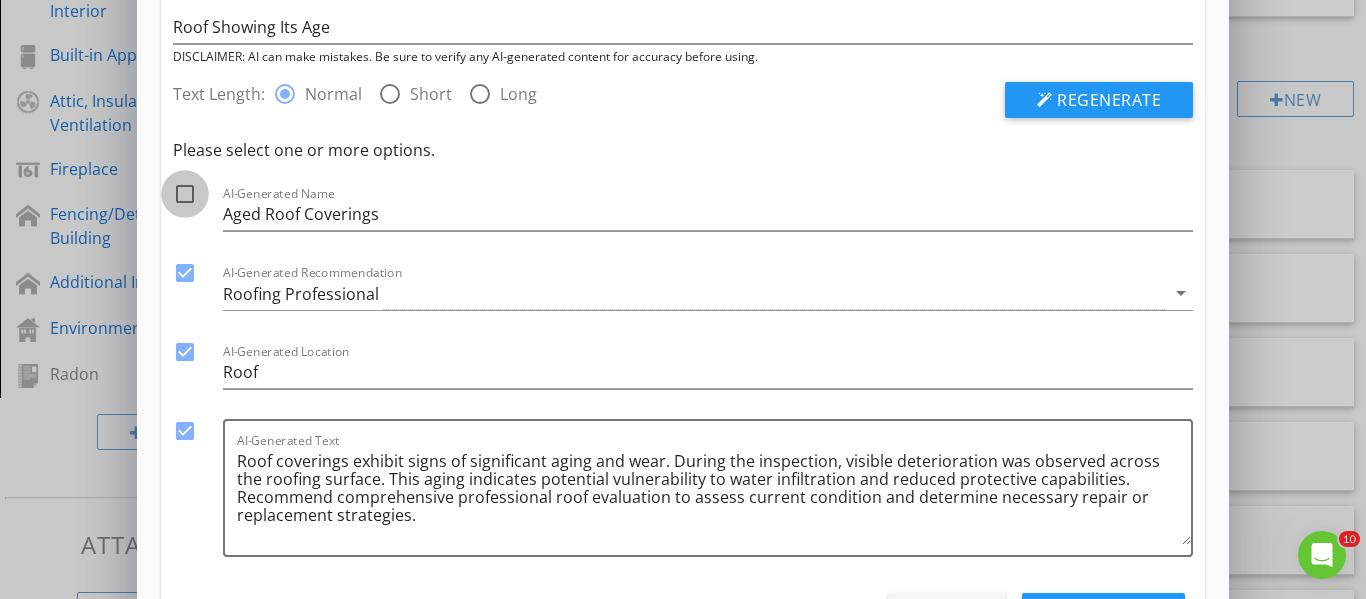 click at bounding box center [185, 194] 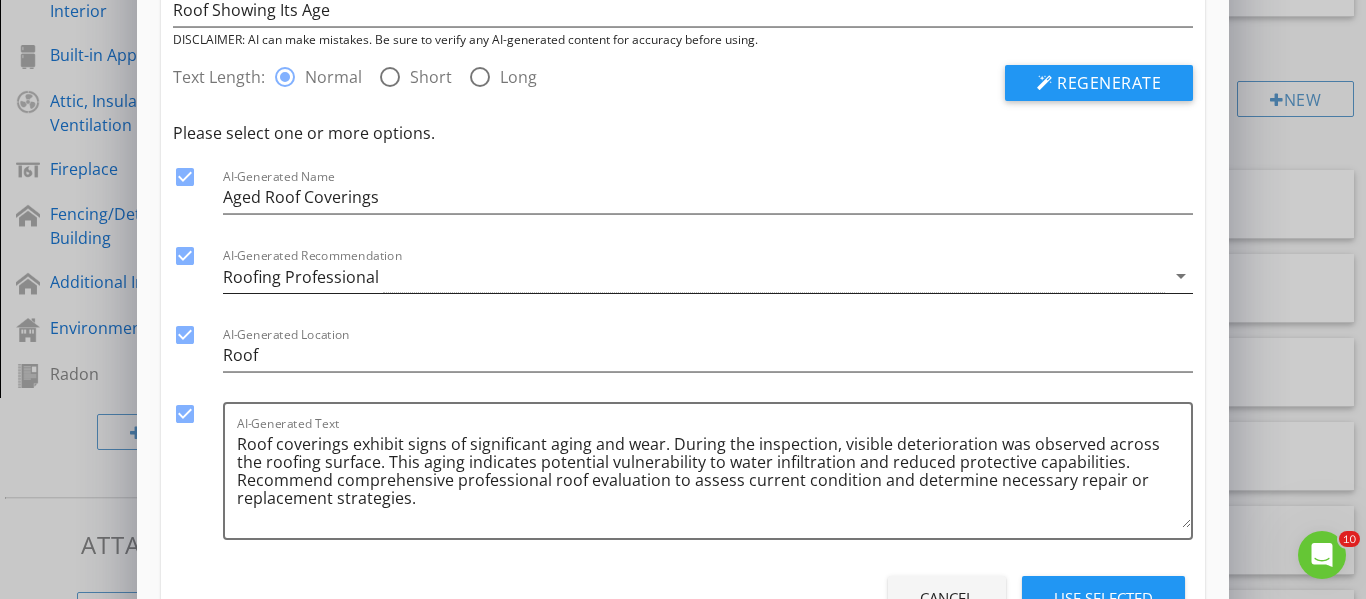 scroll, scrollTop: 17, scrollLeft: 0, axis: vertical 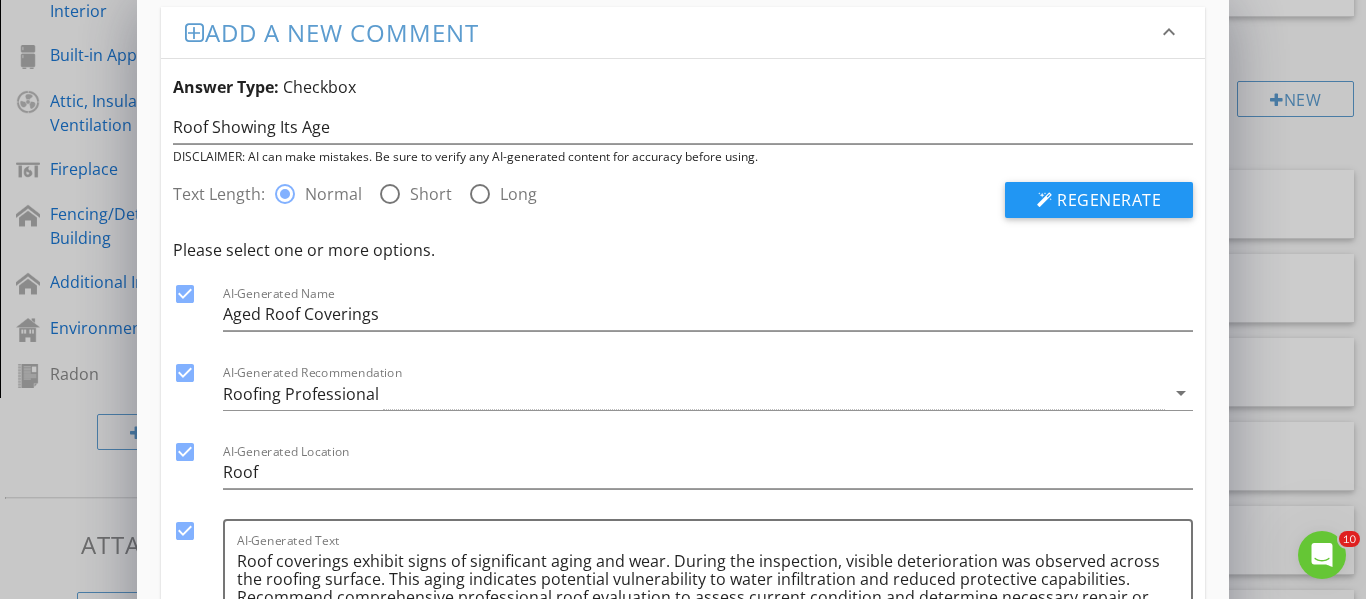 click at bounding box center (480, 194) 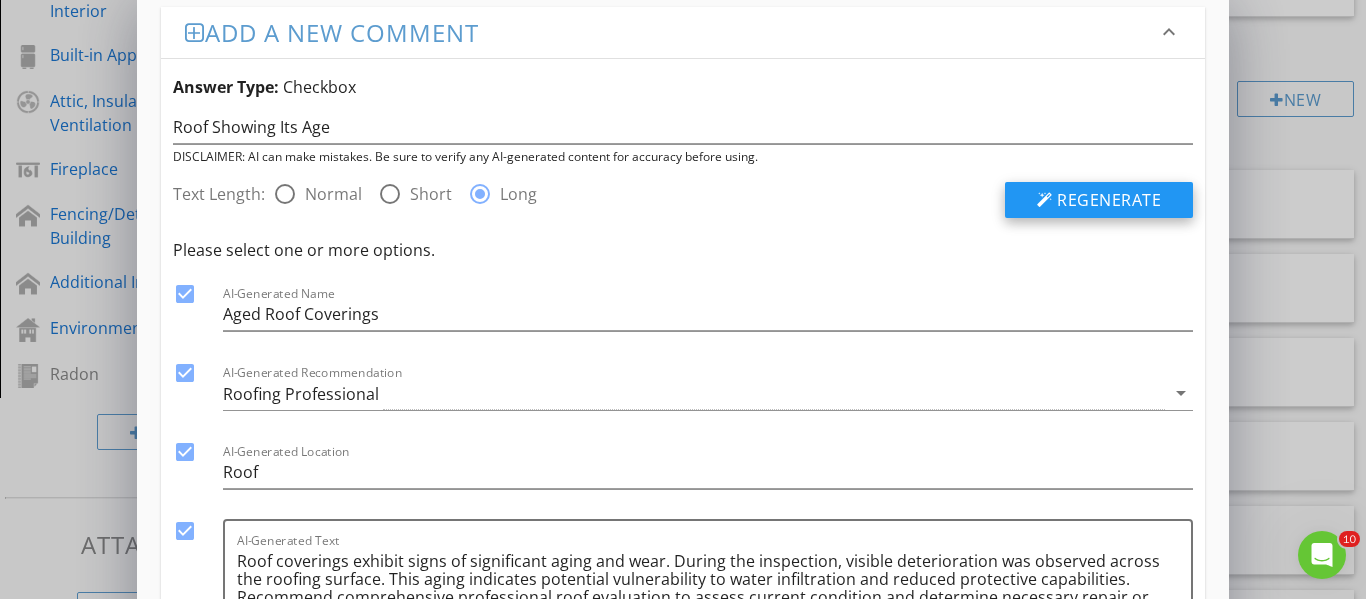 click on "Regenerate" at bounding box center [1109, 200] 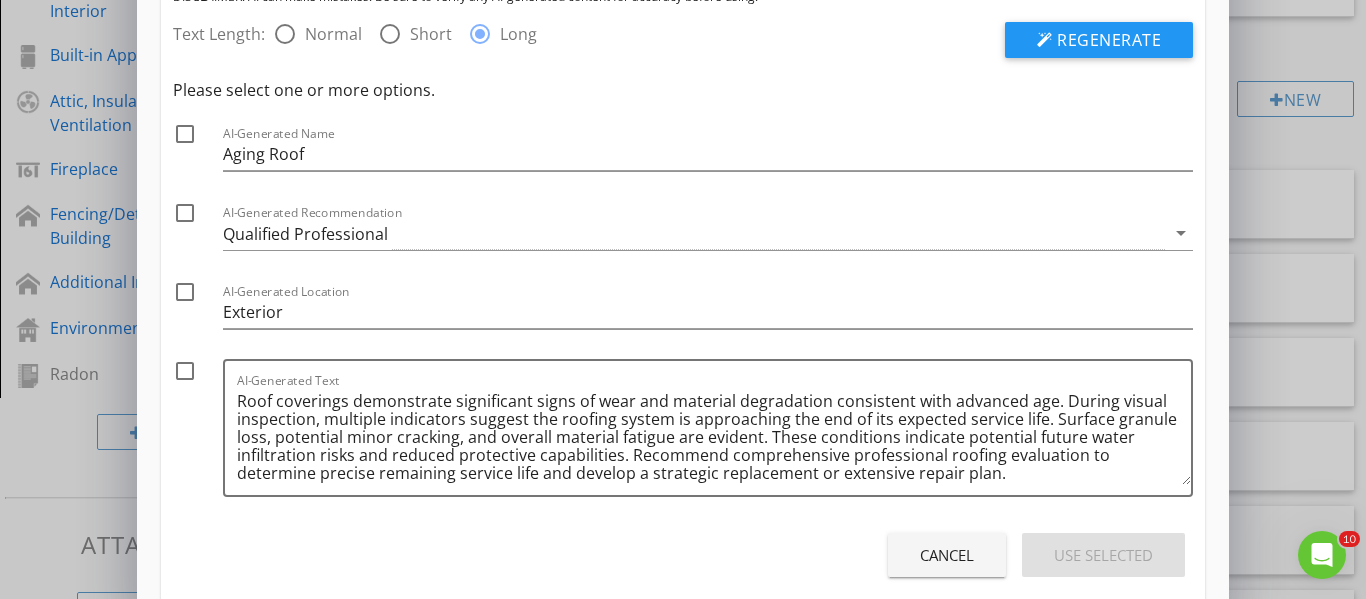scroll, scrollTop: 217, scrollLeft: 0, axis: vertical 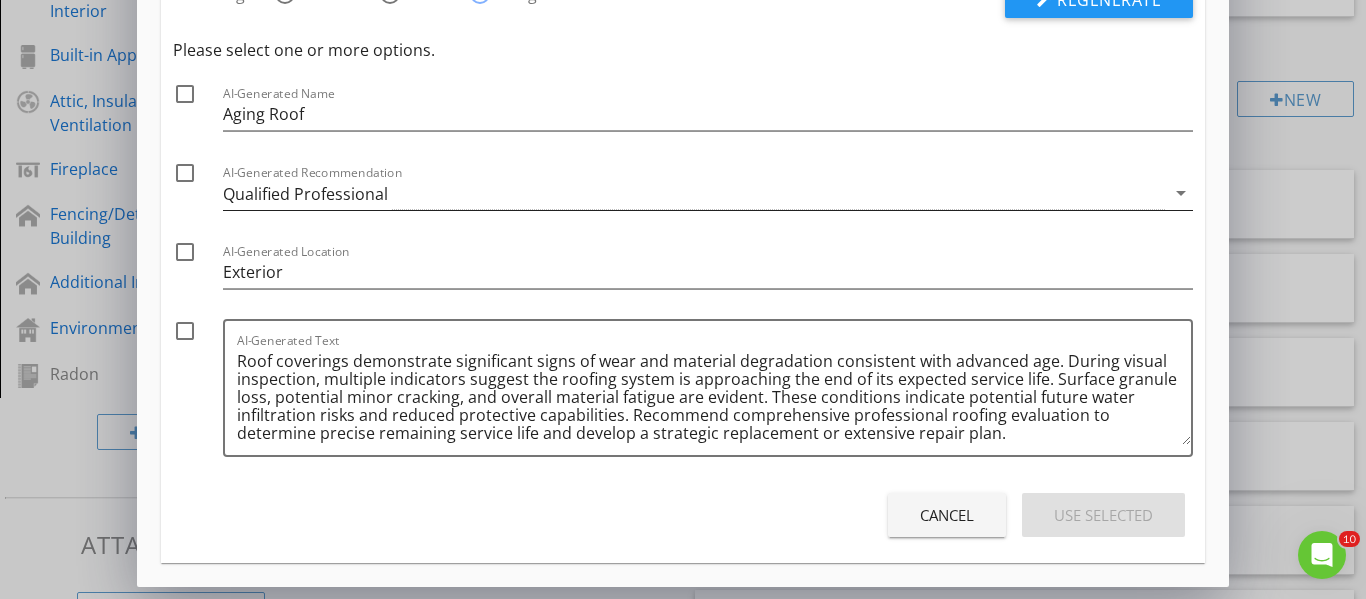 click on "arrow_drop_down" at bounding box center (1181, 193) 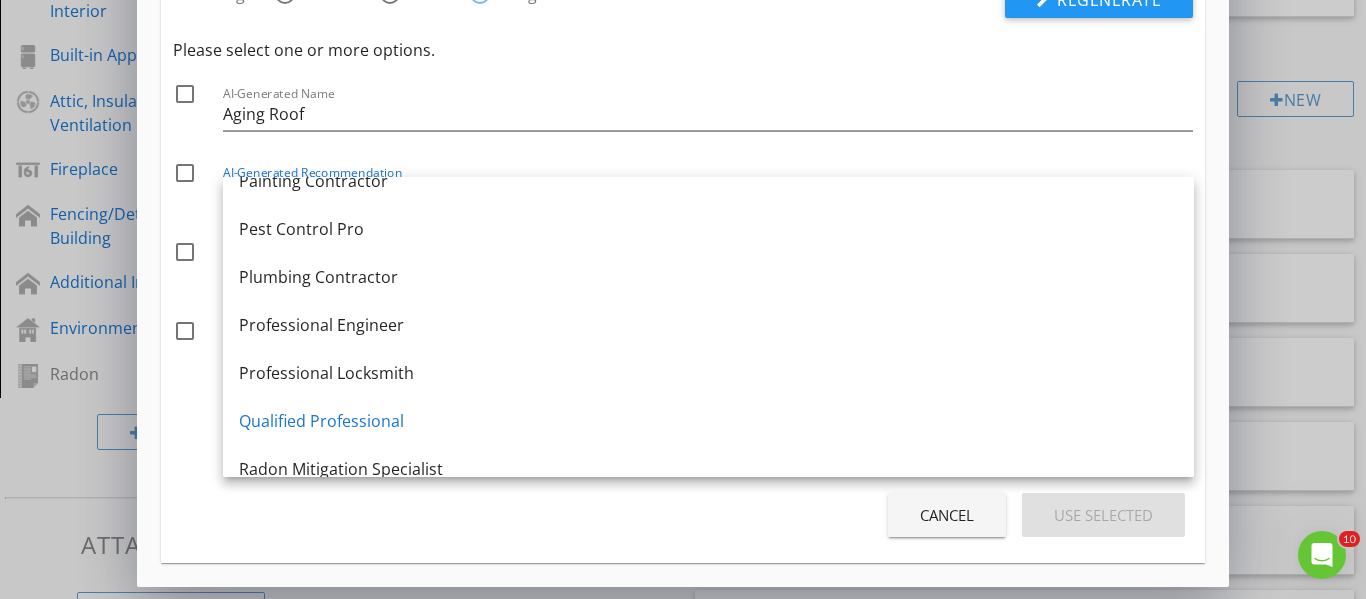scroll, scrollTop: 2160, scrollLeft: 0, axis: vertical 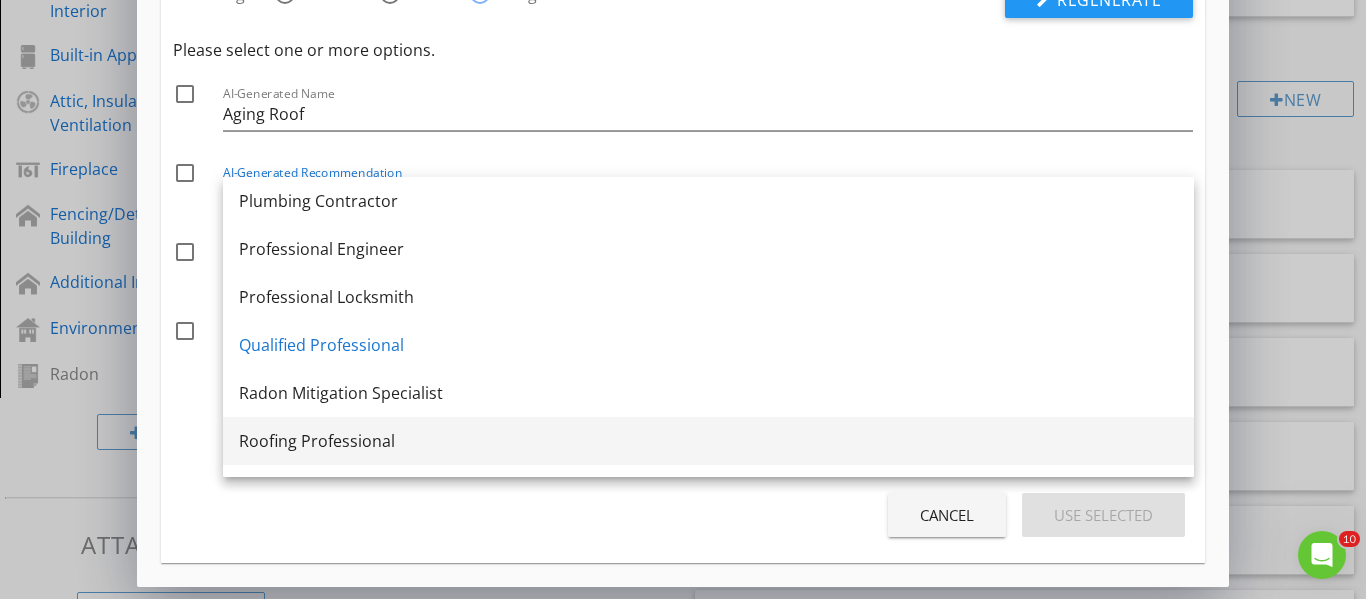 click on "Roofing Professional" at bounding box center (708, 441) 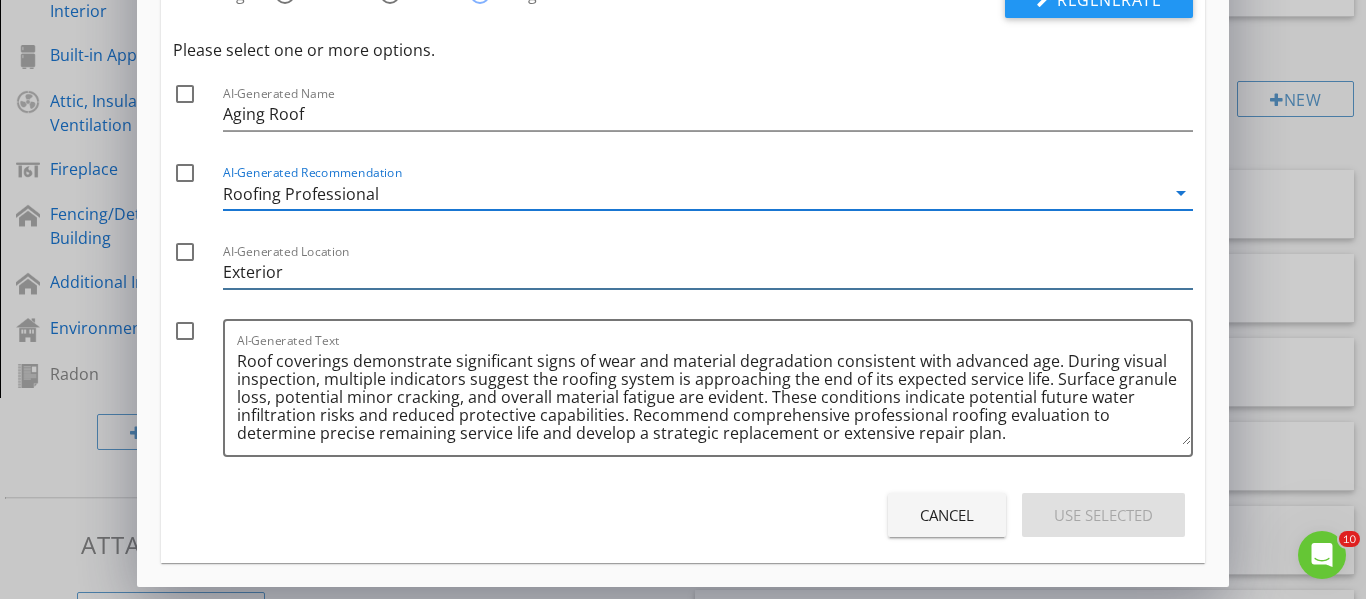 click on "Exterior" at bounding box center [708, 272] 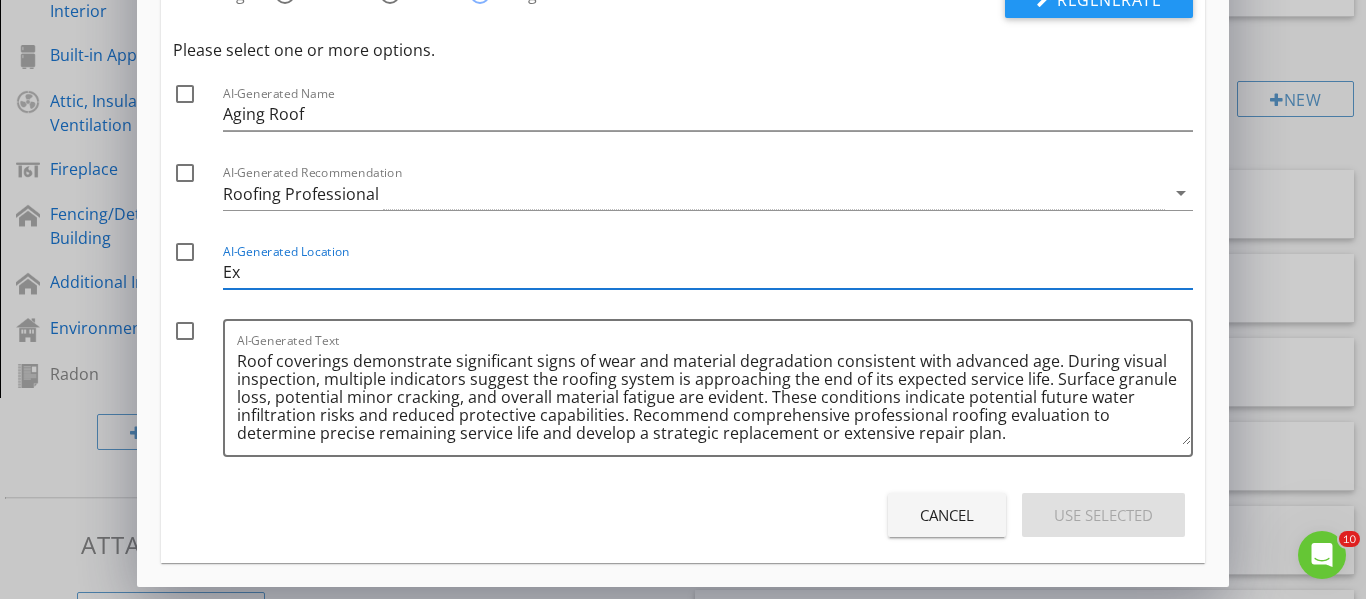 type on "E" 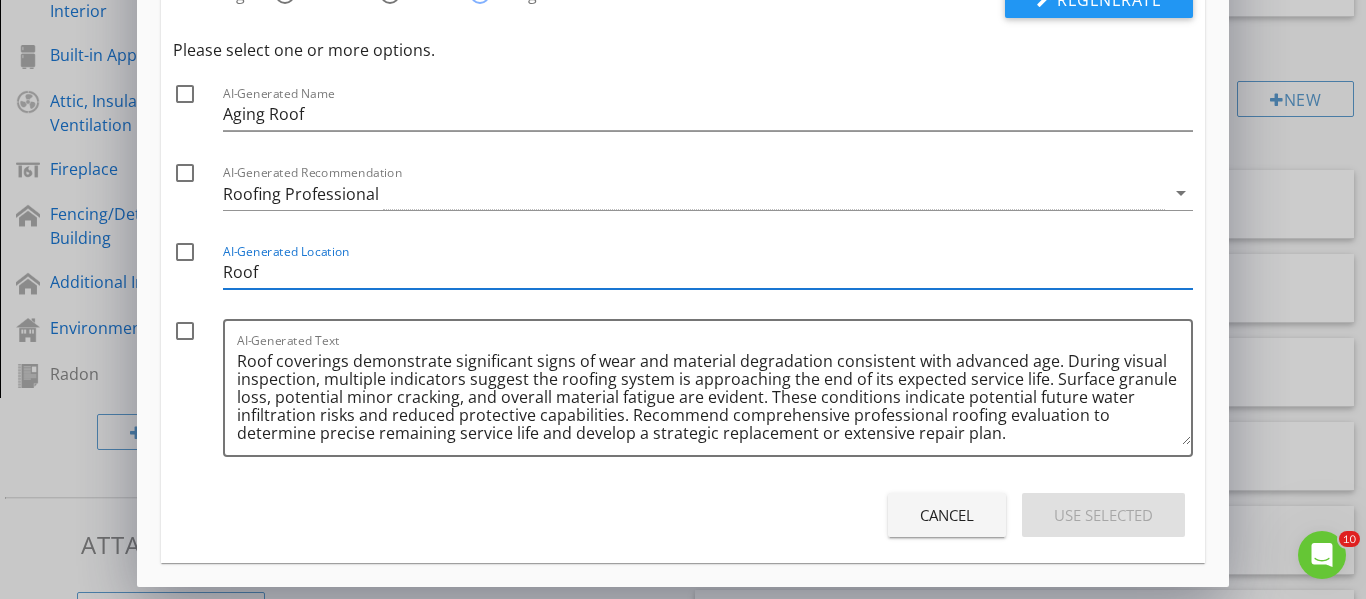 type on "Roof" 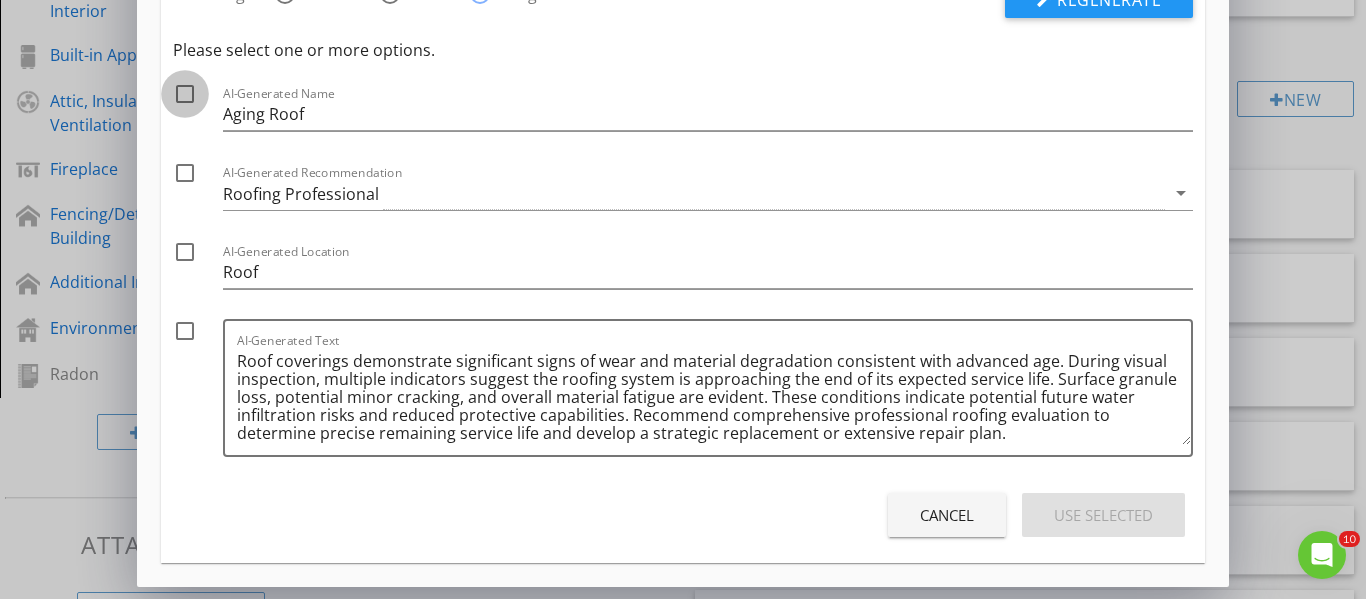 click at bounding box center (185, 94) 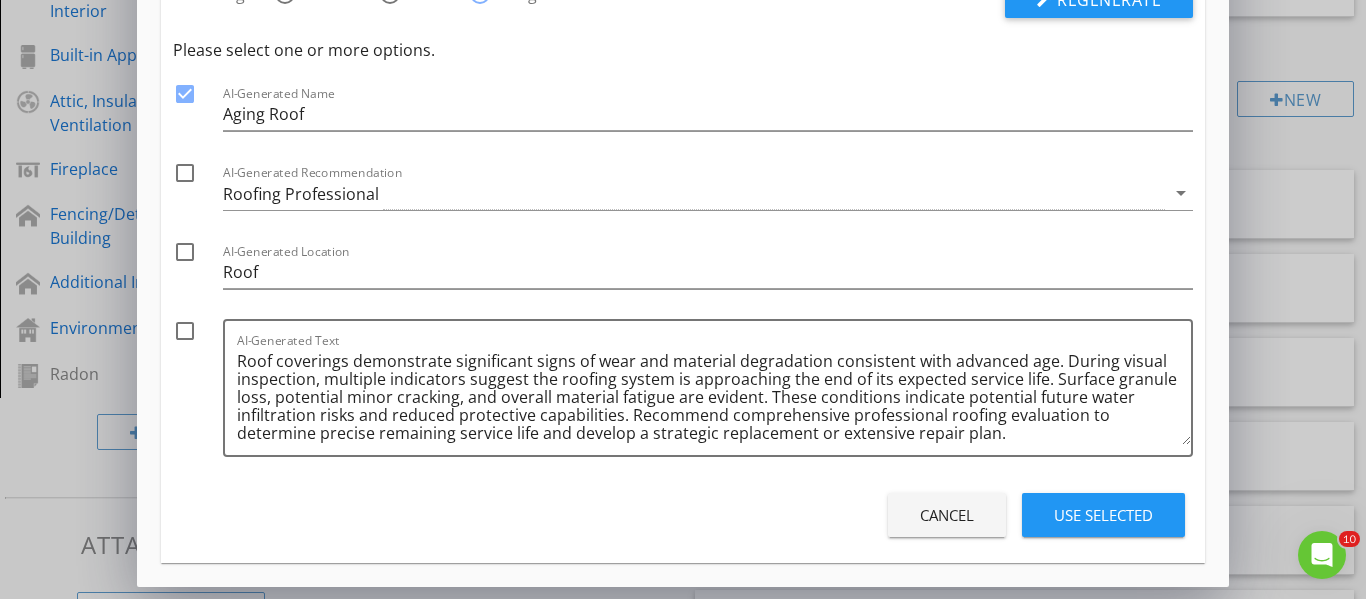 click at bounding box center [185, 173] 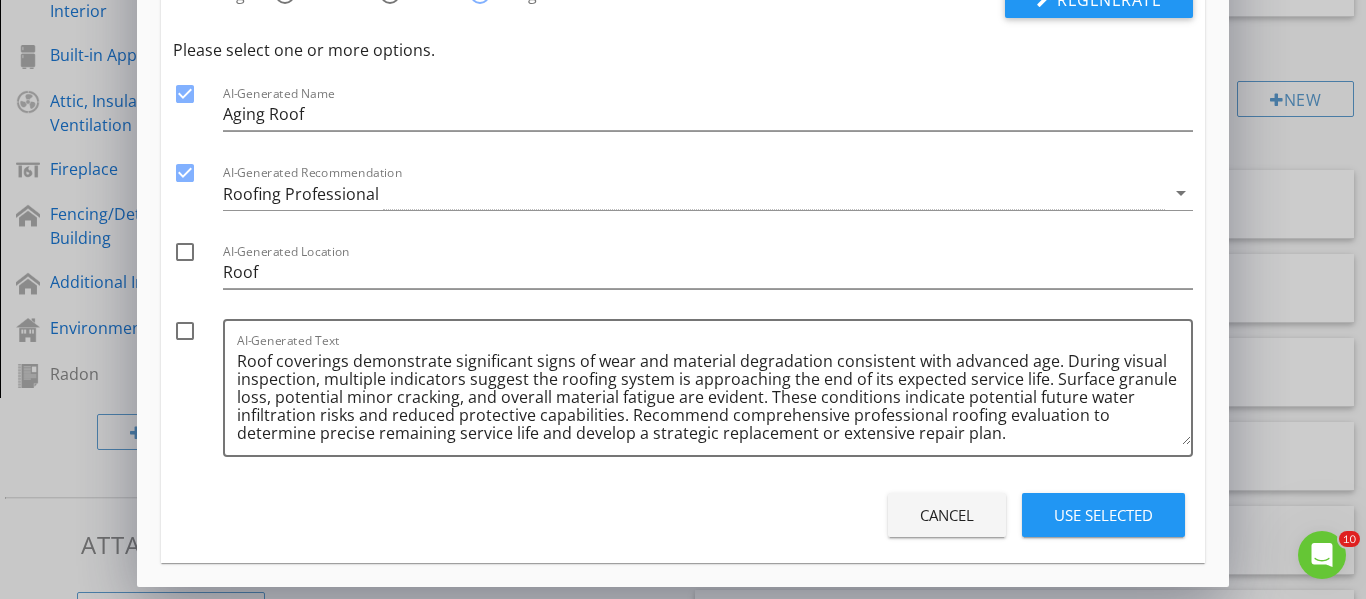 click at bounding box center (185, 252) 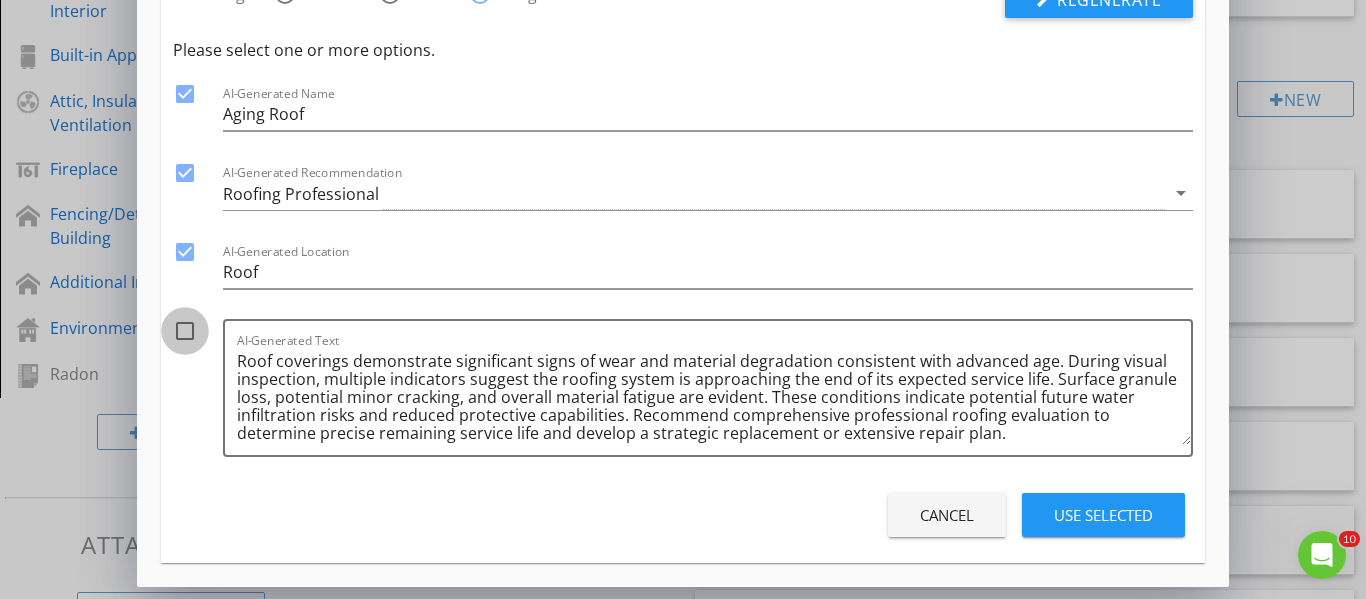 click at bounding box center [185, 331] 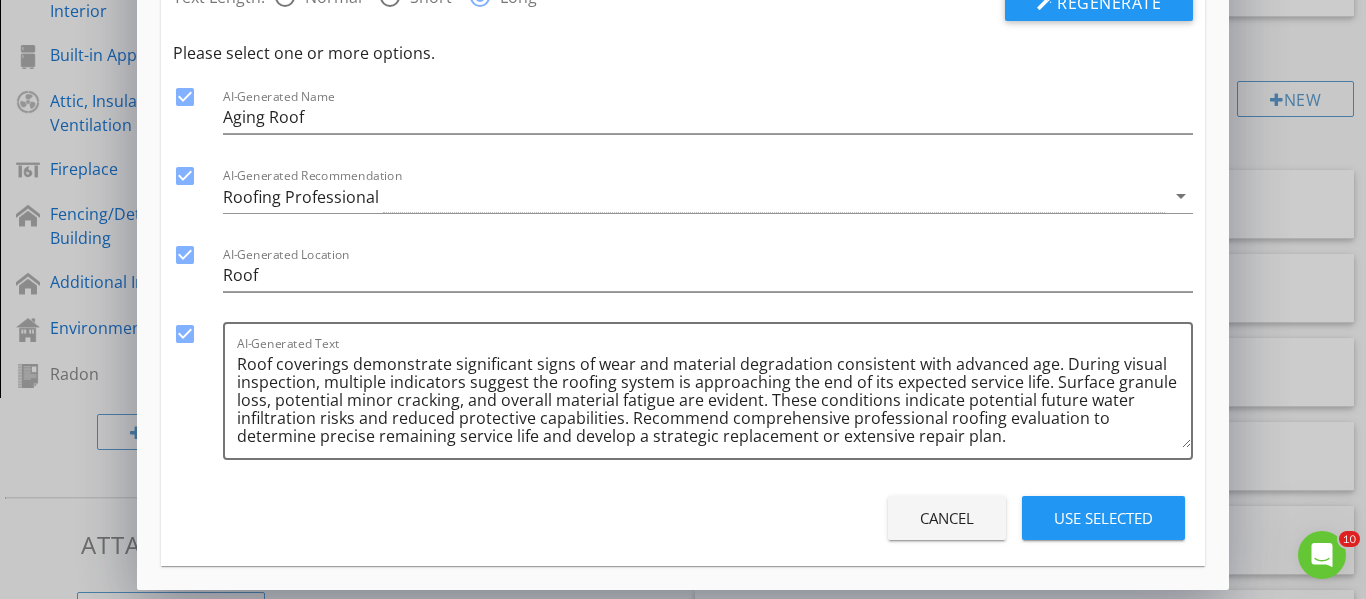 scroll, scrollTop: 217, scrollLeft: 0, axis: vertical 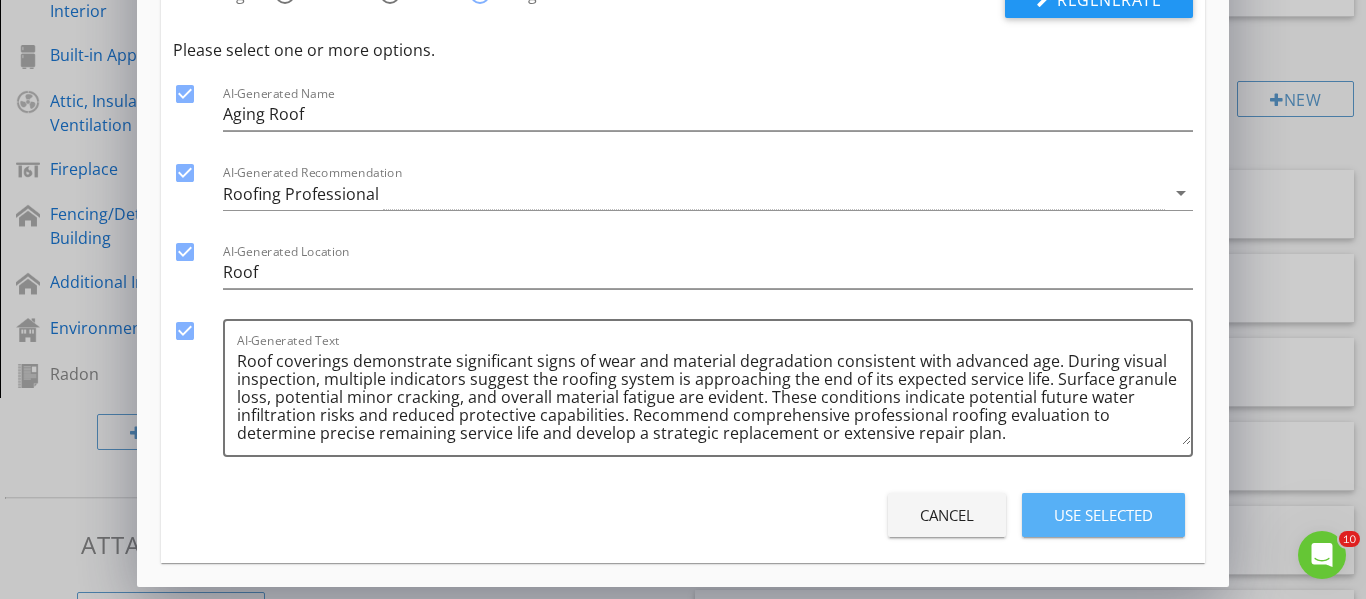 click on "Use Selected" at bounding box center [1103, 515] 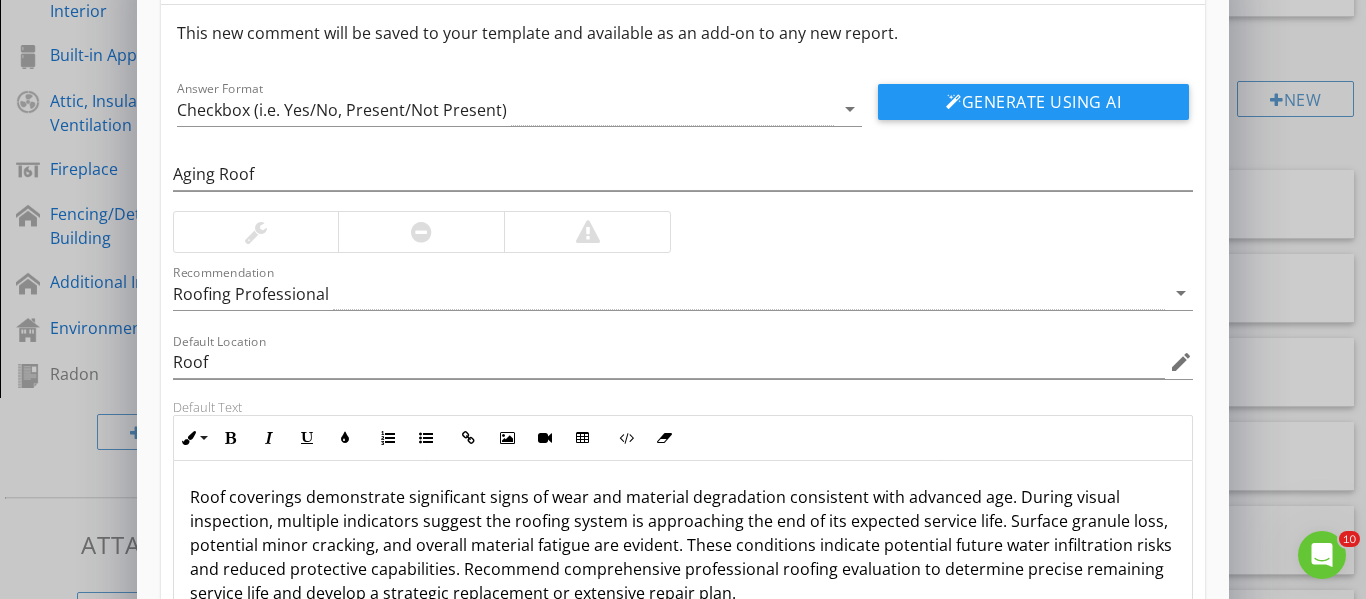 scroll, scrollTop: 69, scrollLeft: 0, axis: vertical 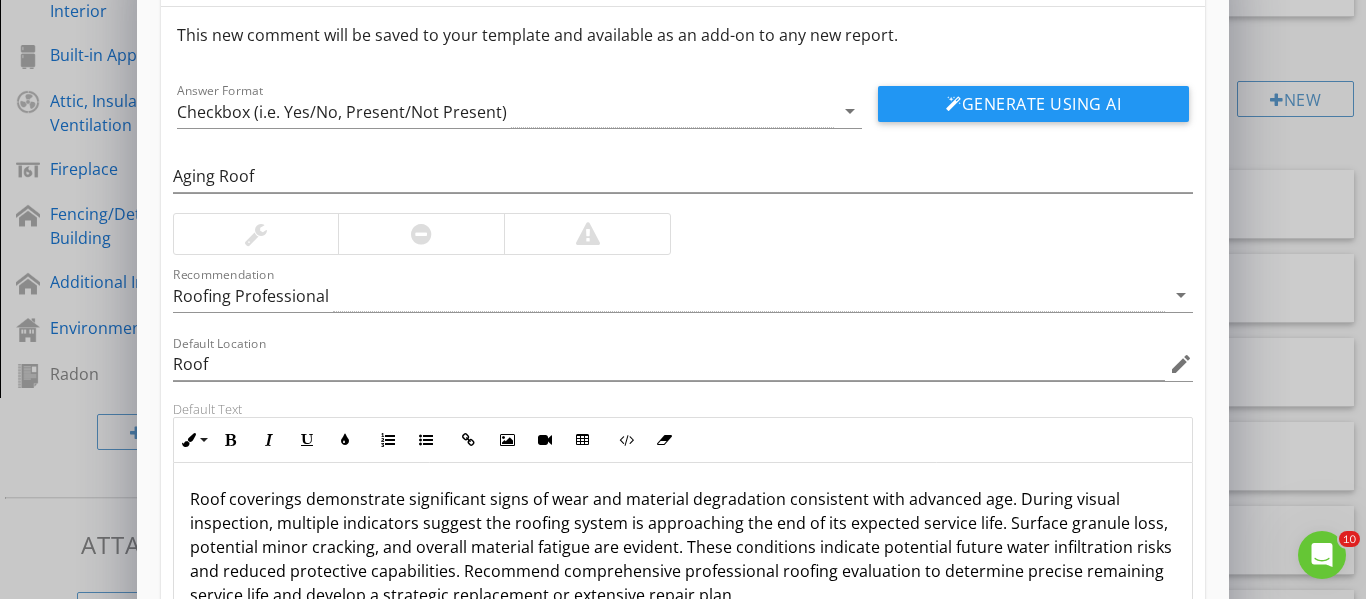 click at bounding box center (421, 234) 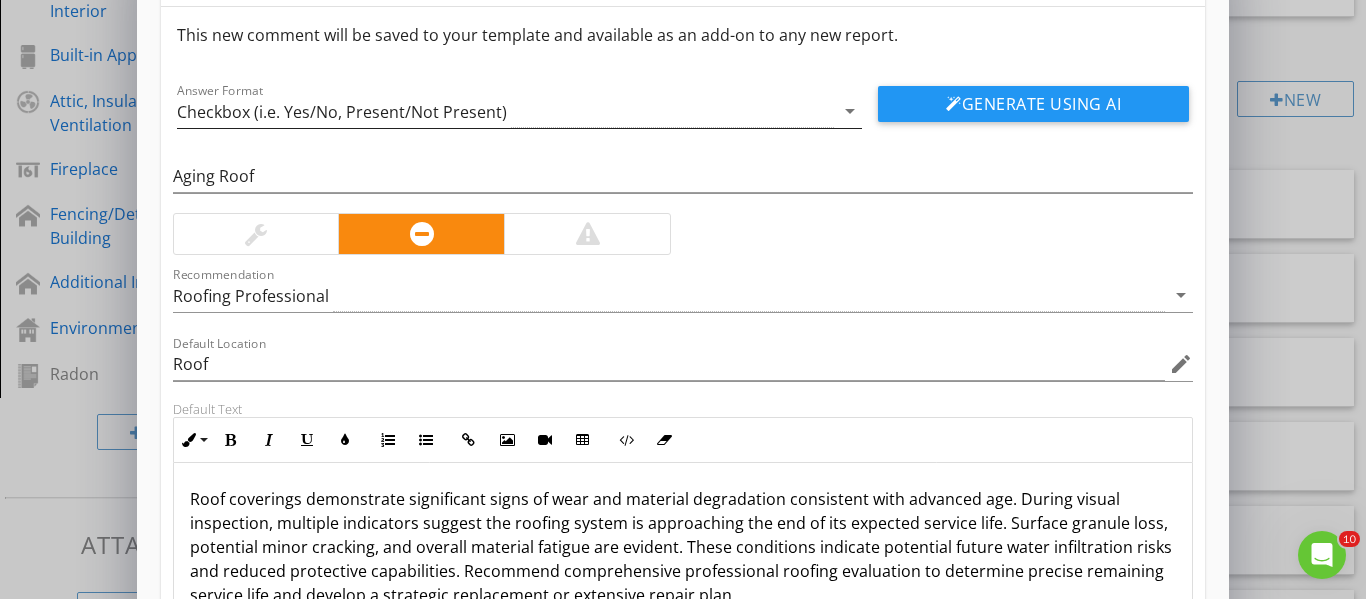 click on "arrow_drop_down" at bounding box center [850, 111] 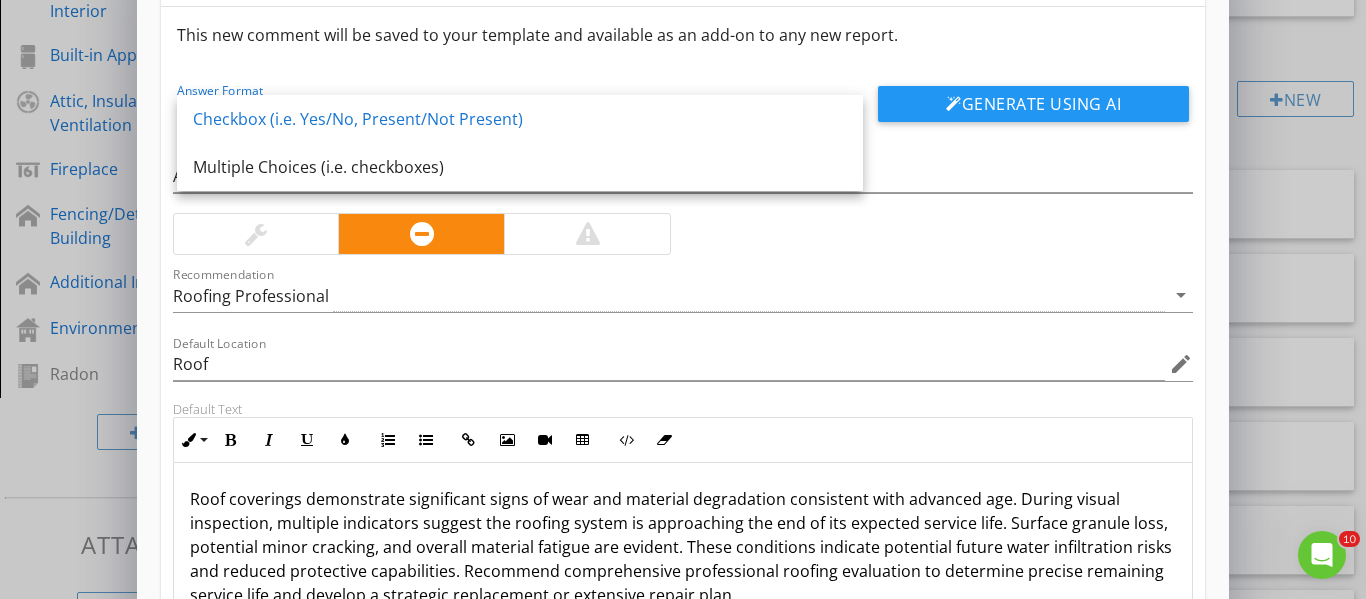 click on "Checkbox (i.e. Yes/No, Present/Not Present)" at bounding box center [520, 119] 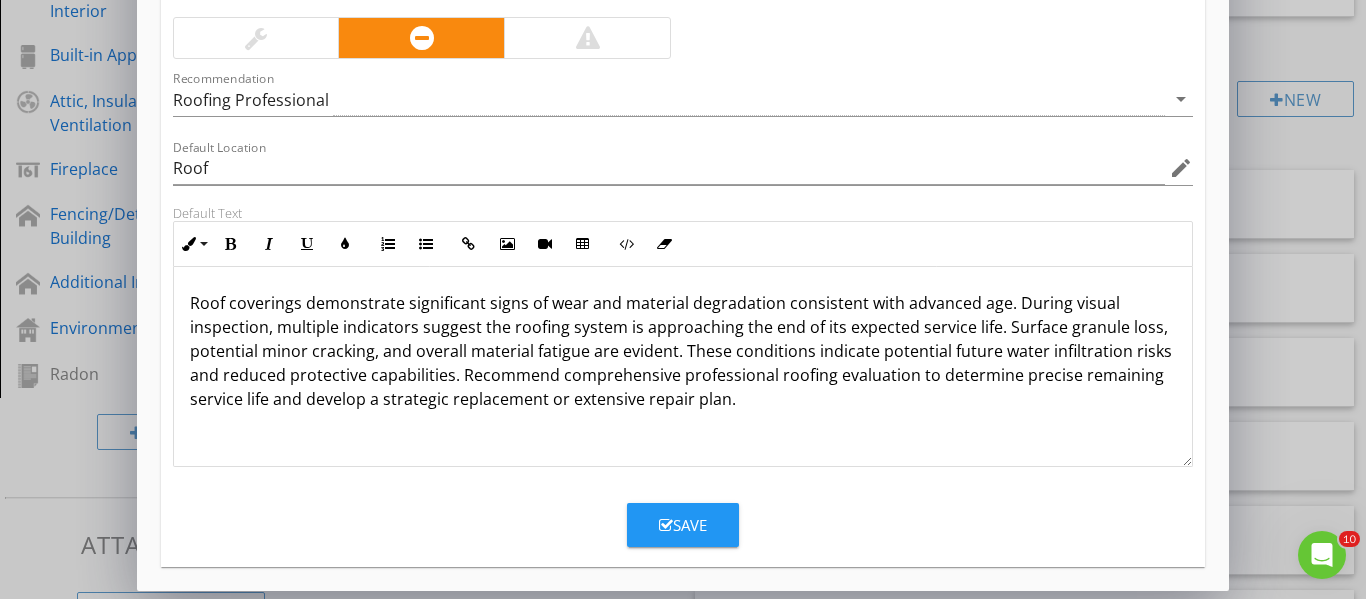 scroll, scrollTop: 269, scrollLeft: 0, axis: vertical 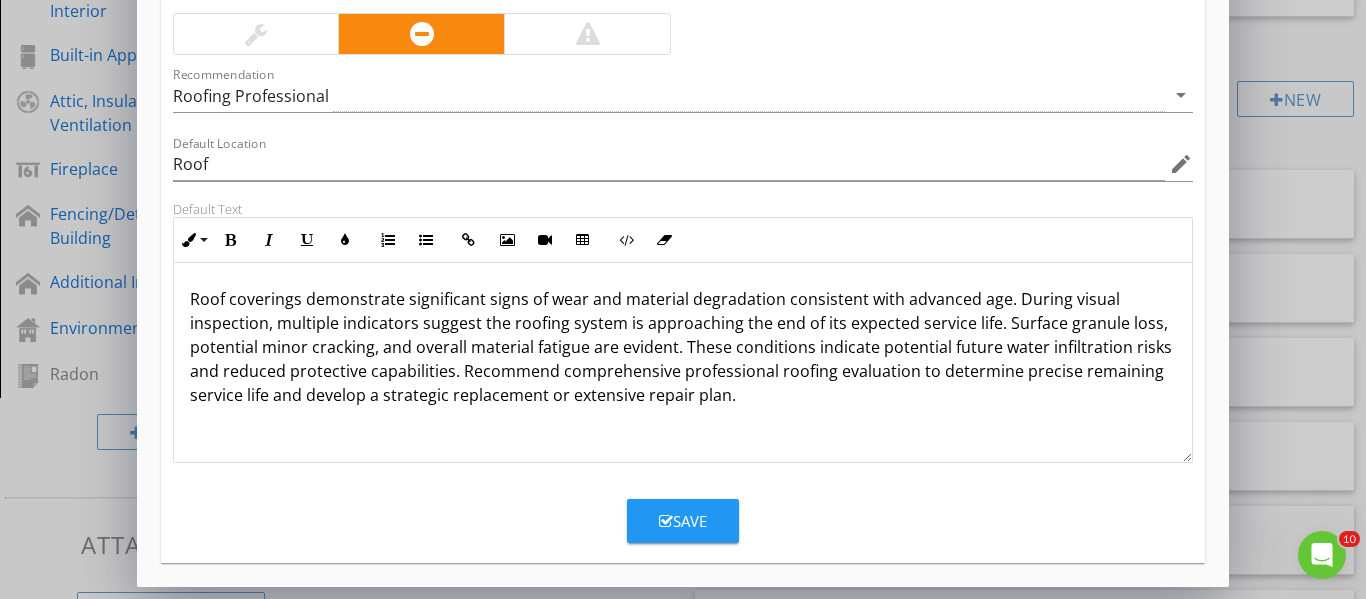 click at bounding box center [666, 521] 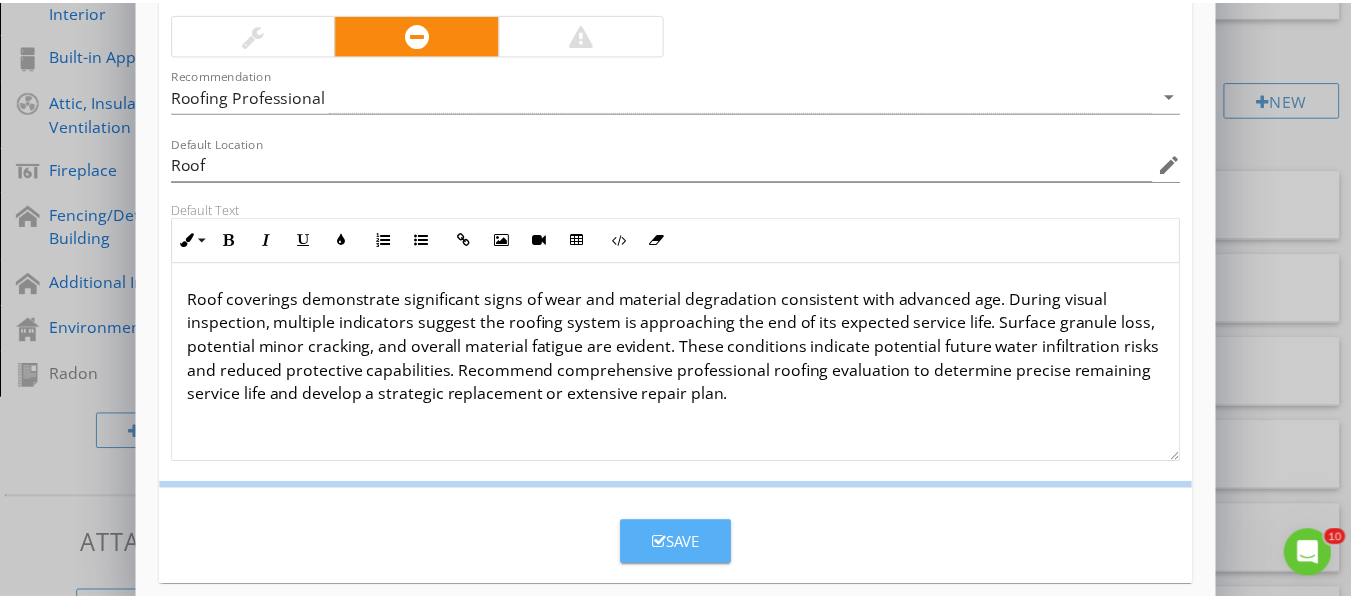 scroll, scrollTop: 172, scrollLeft: 0, axis: vertical 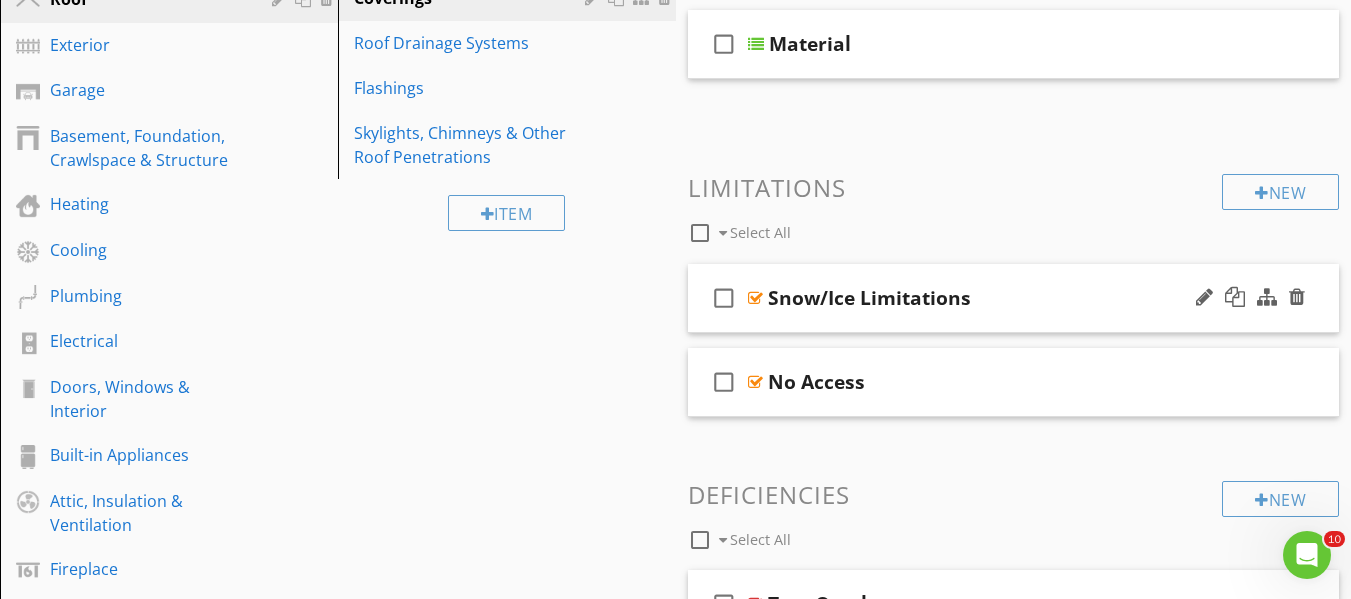 click at bounding box center [755, 298] 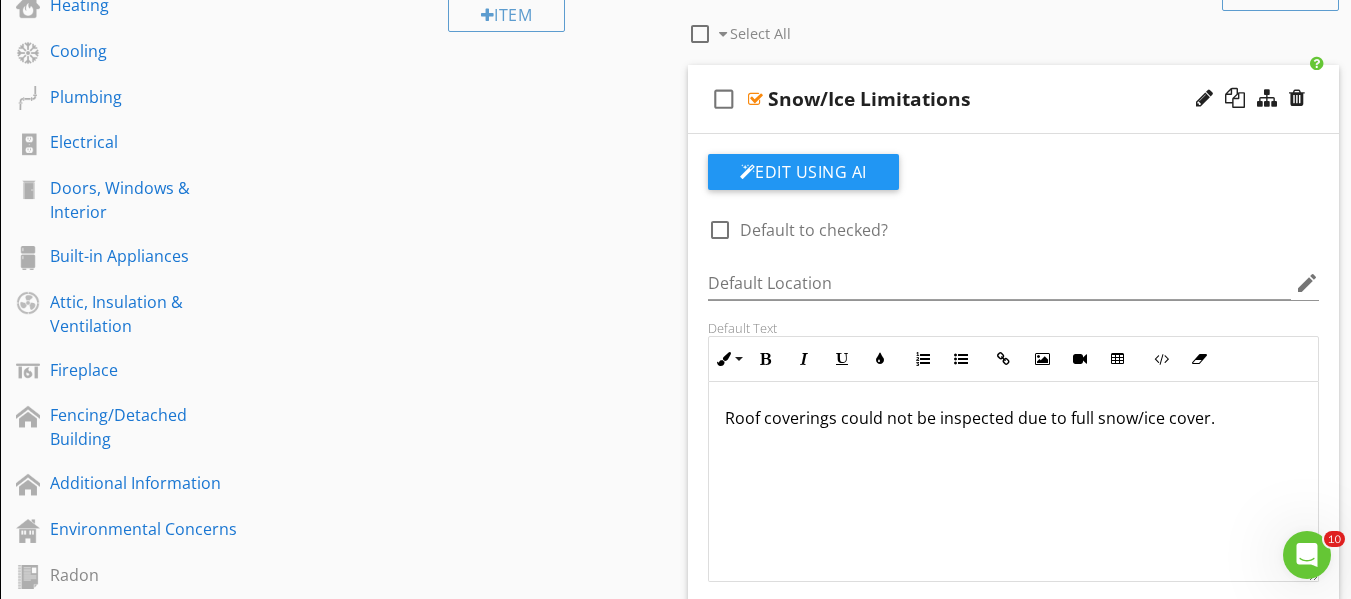 scroll, scrollTop: 530, scrollLeft: 0, axis: vertical 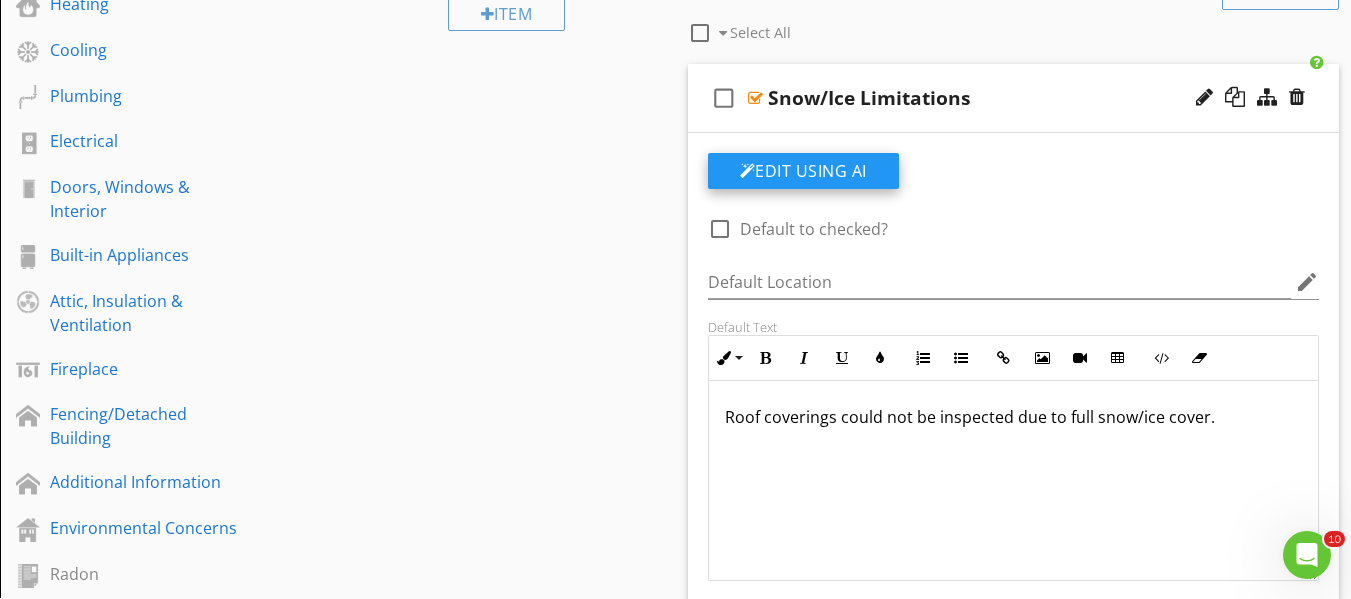click on "Edit Using AI" at bounding box center [803, 171] 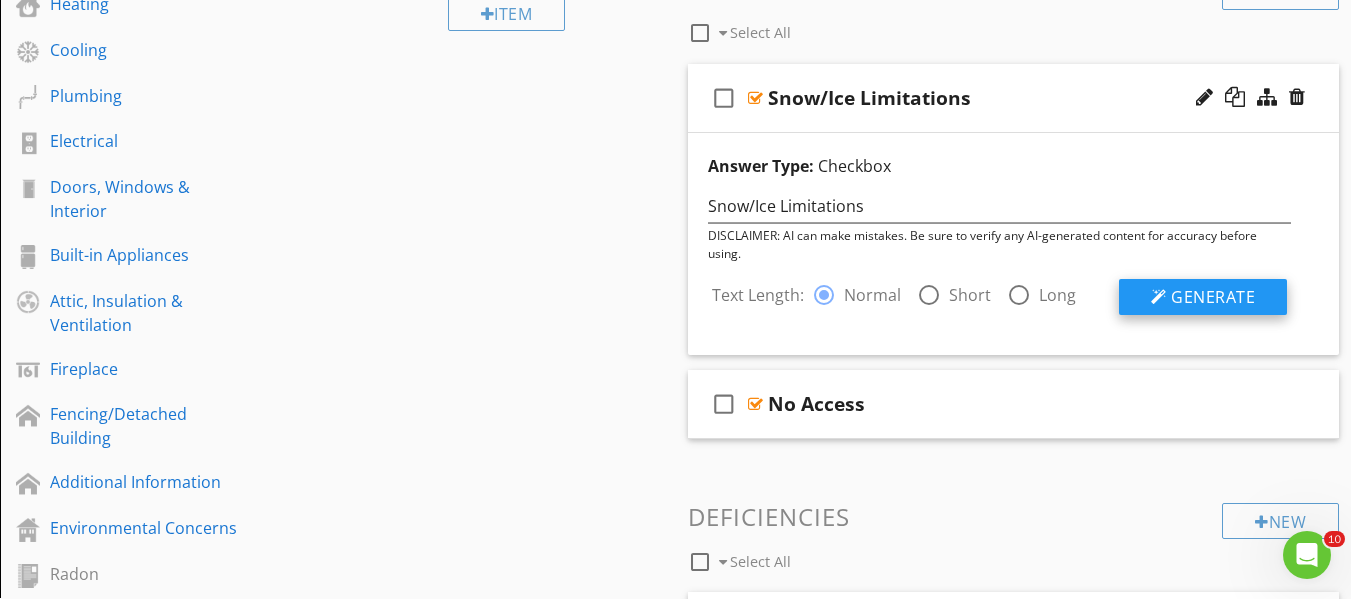 click on "Generate" at bounding box center (1213, 297) 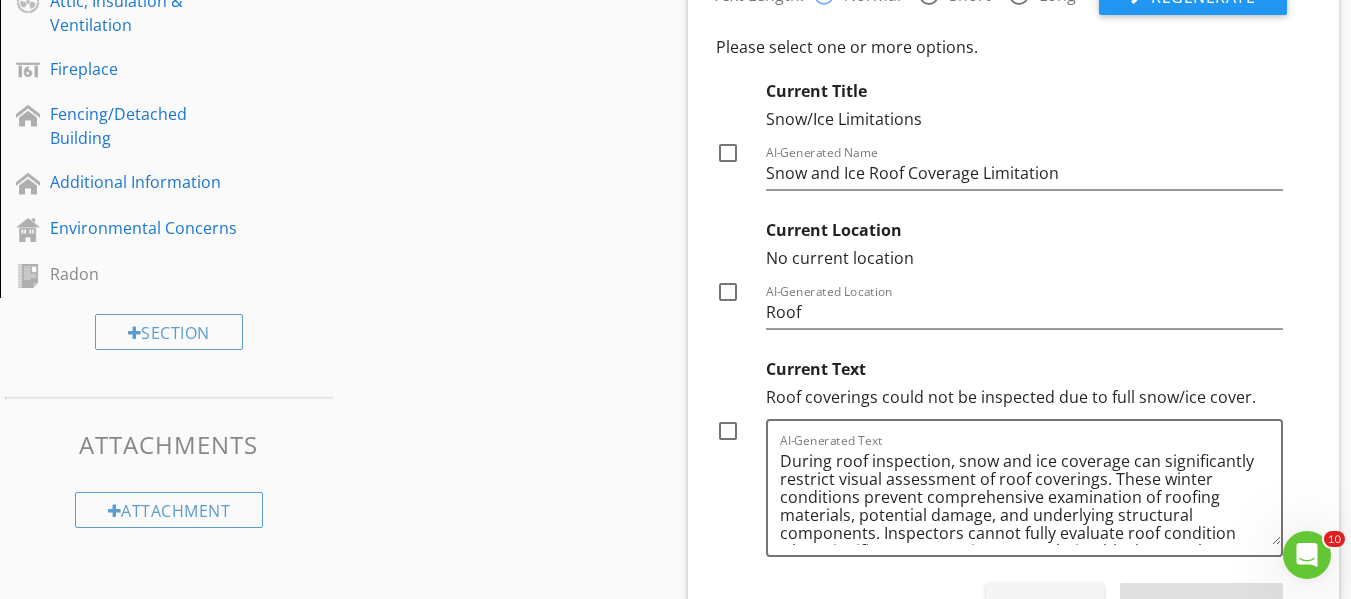 scroll, scrollTop: 930, scrollLeft: 0, axis: vertical 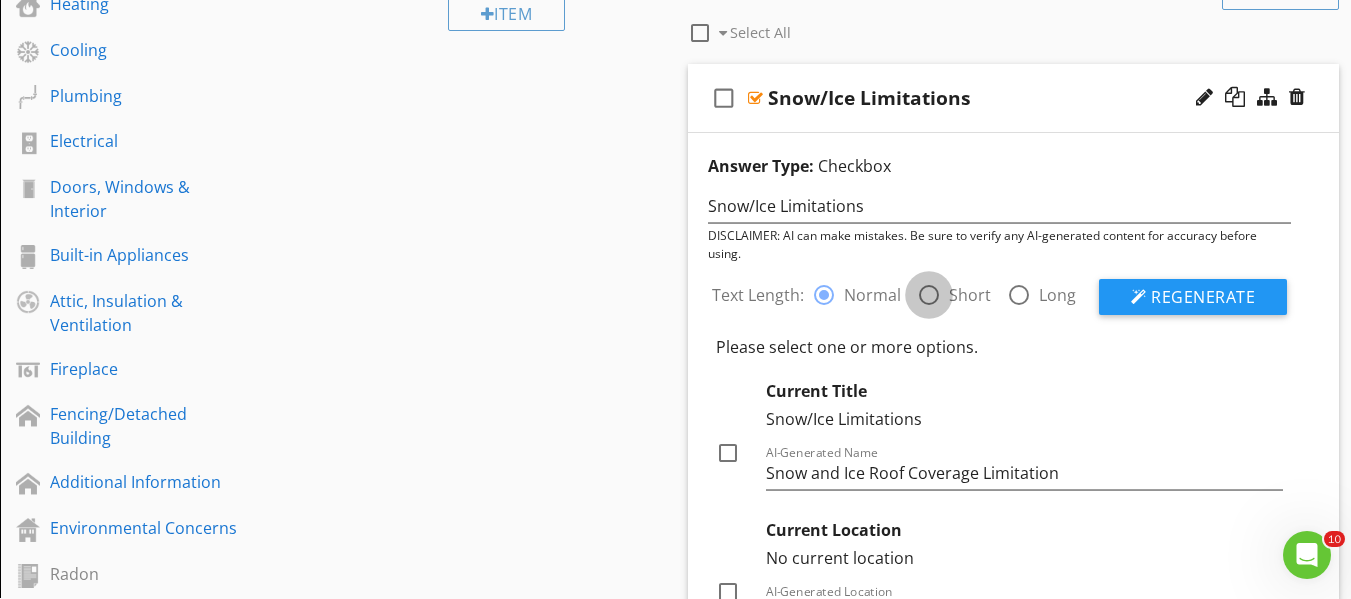 click at bounding box center [929, 295] 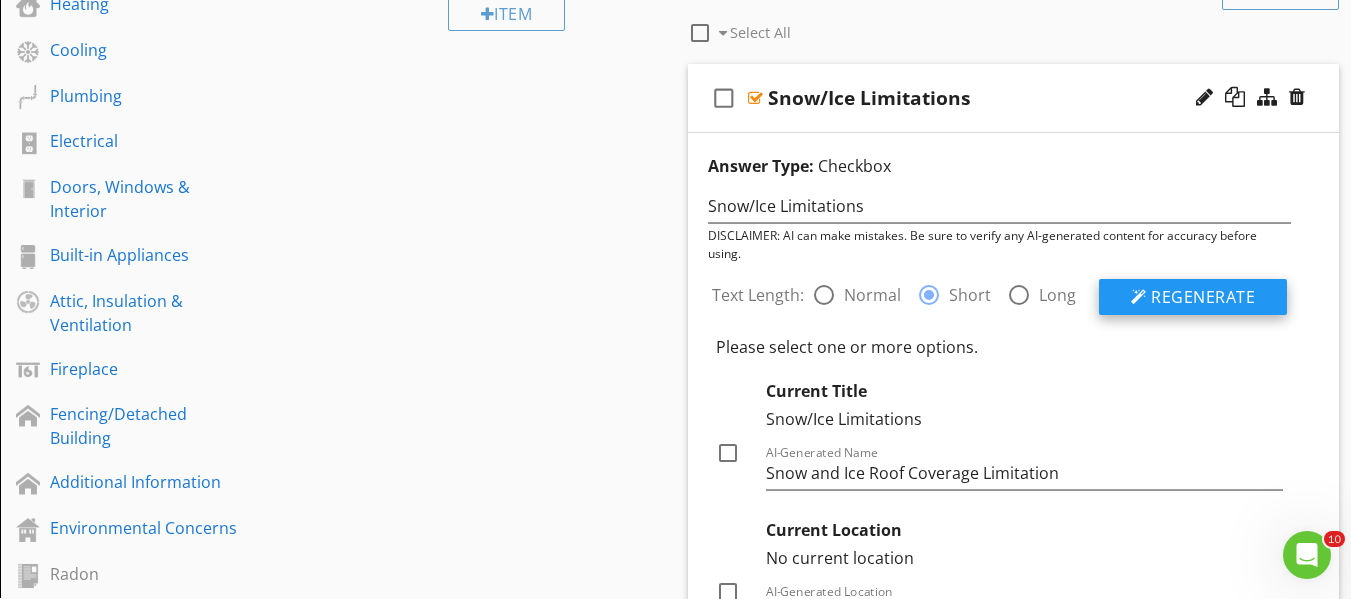 click on "Regenerate" at bounding box center (1203, 297) 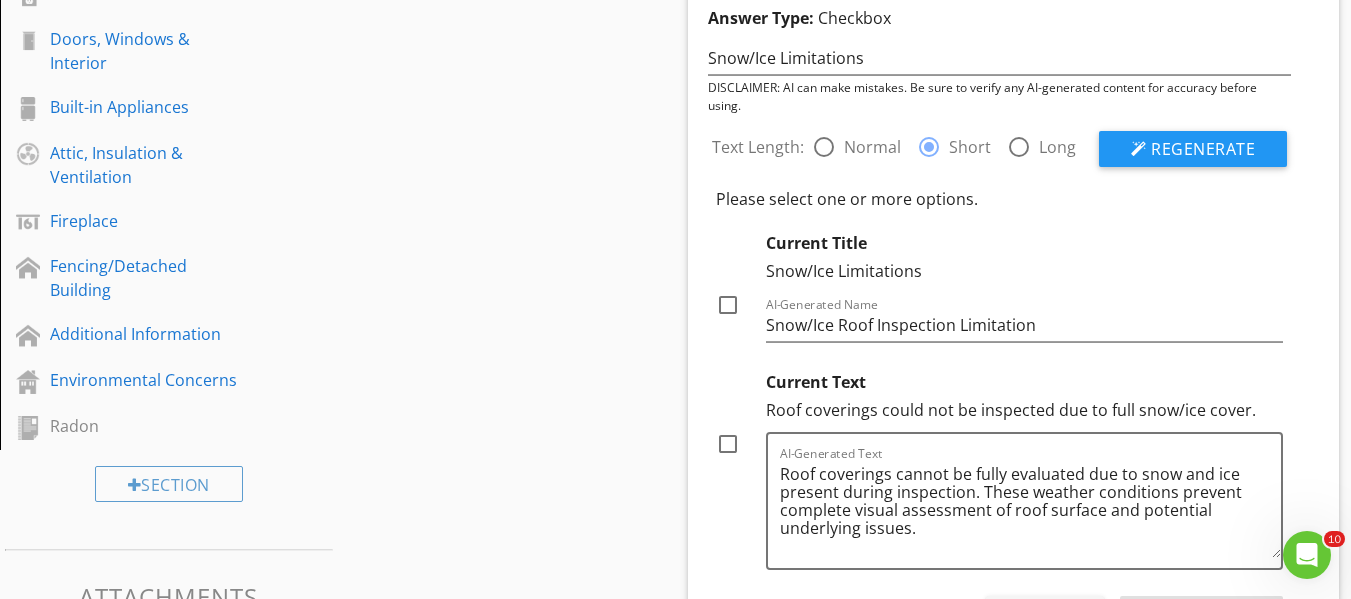 scroll, scrollTop: 630, scrollLeft: 0, axis: vertical 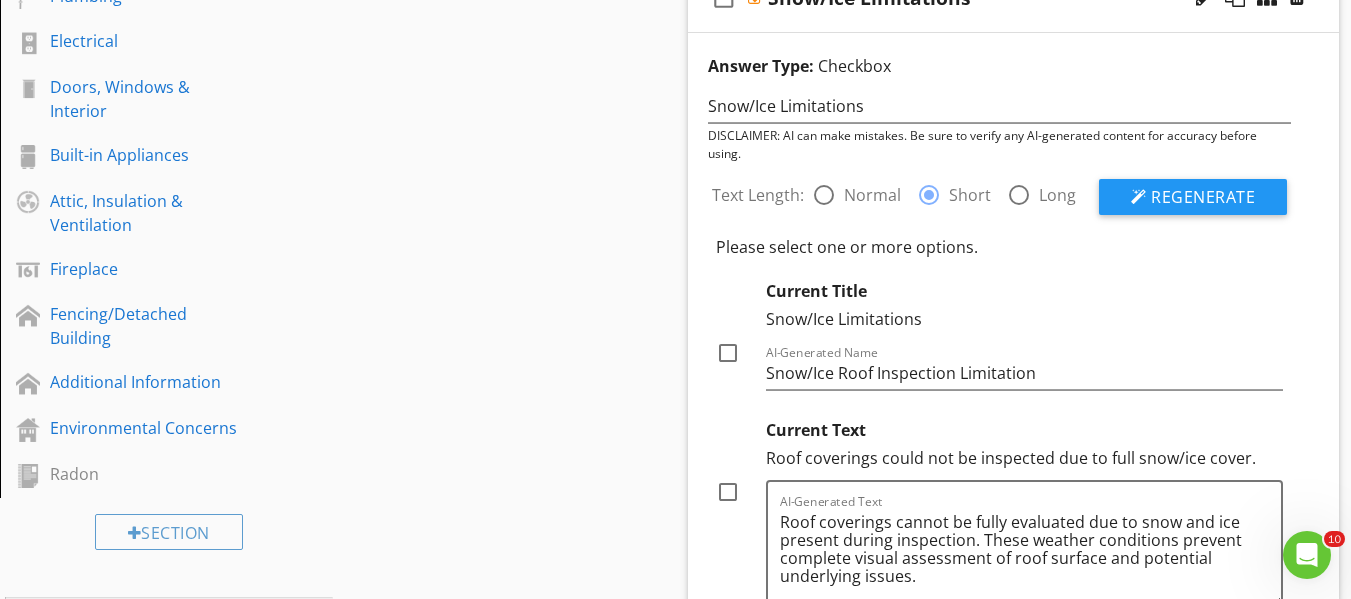 click at bounding box center (824, 195) 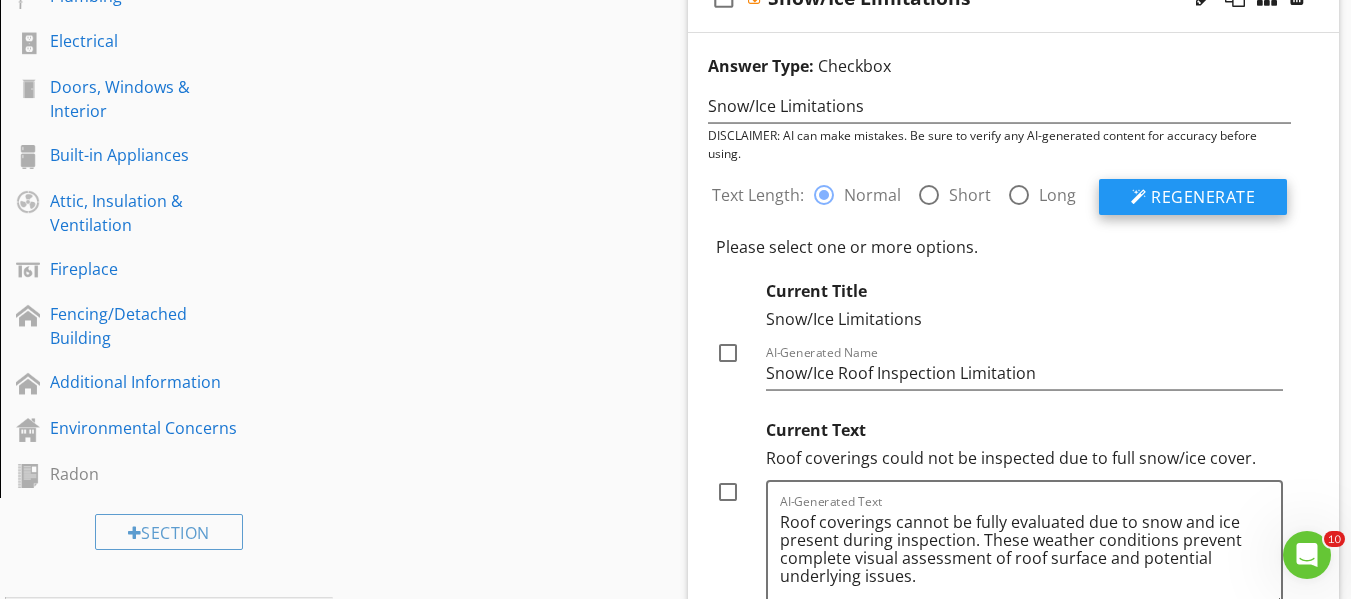 click on "Regenerate" at bounding box center [1203, 197] 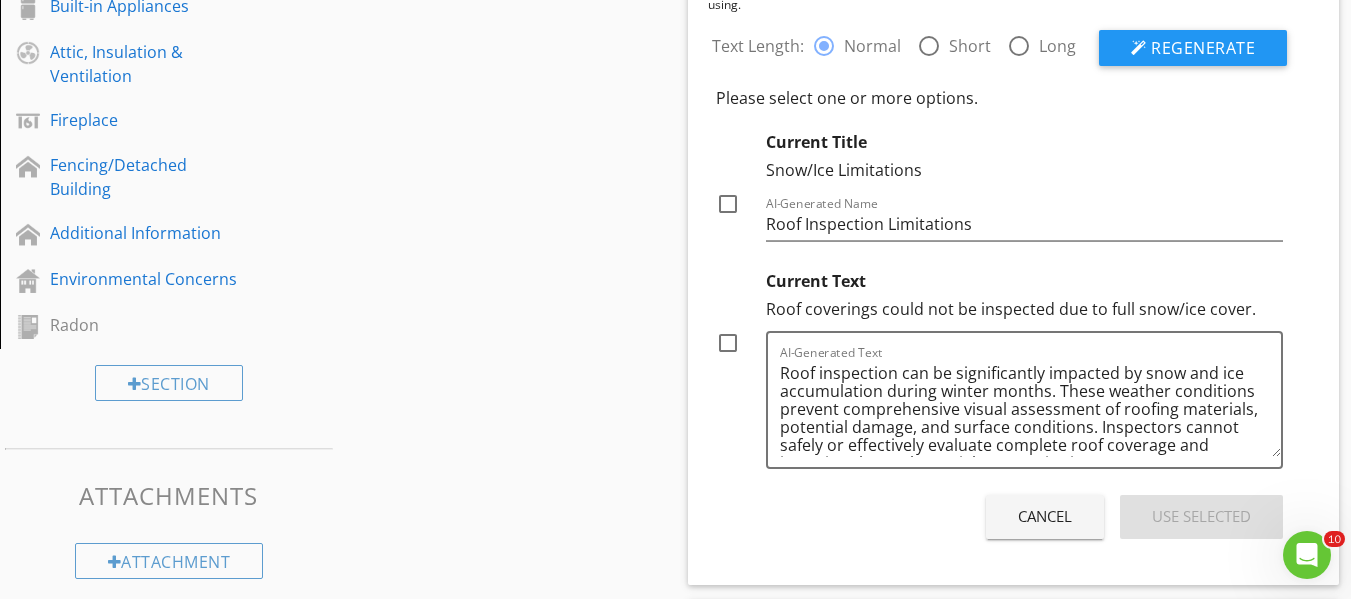 scroll, scrollTop: 830, scrollLeft: 0, axis: vertical 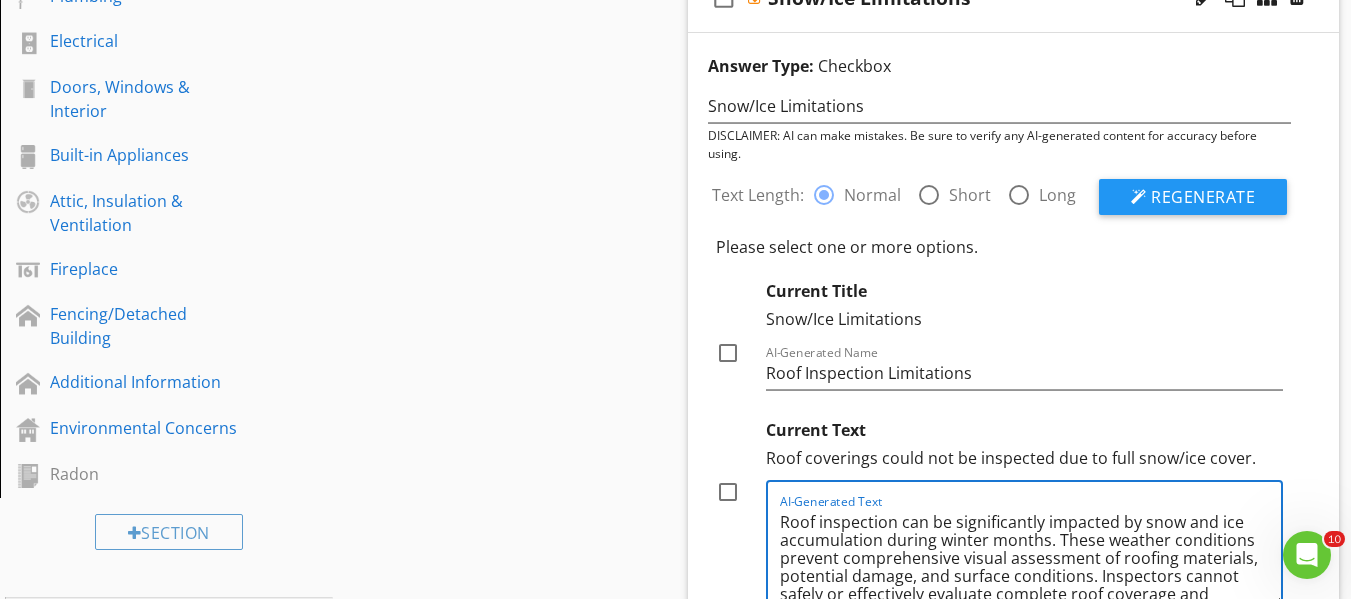 click at bounding box center (728, 353) 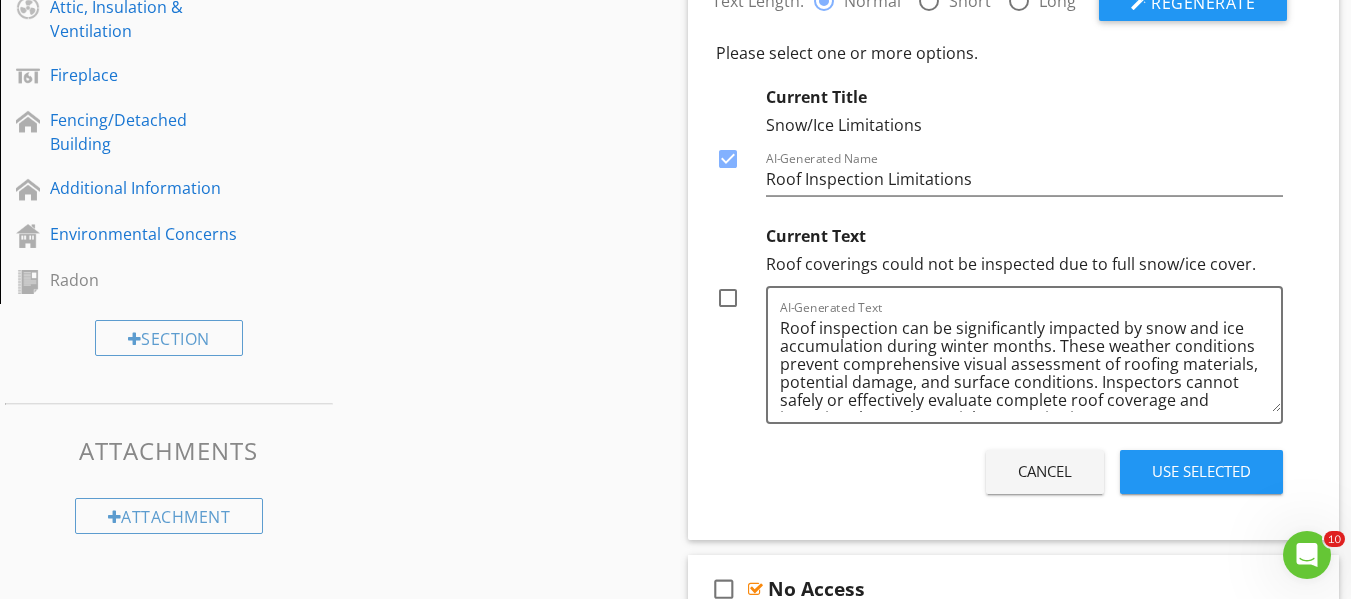 scroll, scrollTop: 830, scrollLeft: 0, axis: vertical 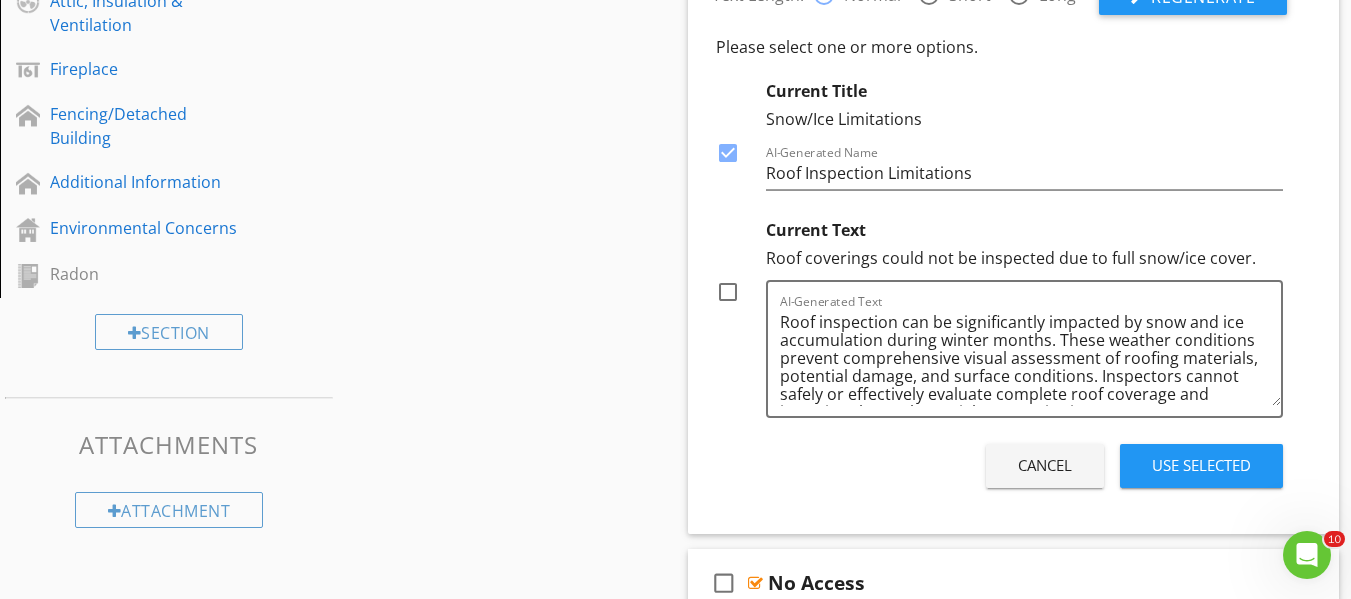 click at bounding box center [728, 292] 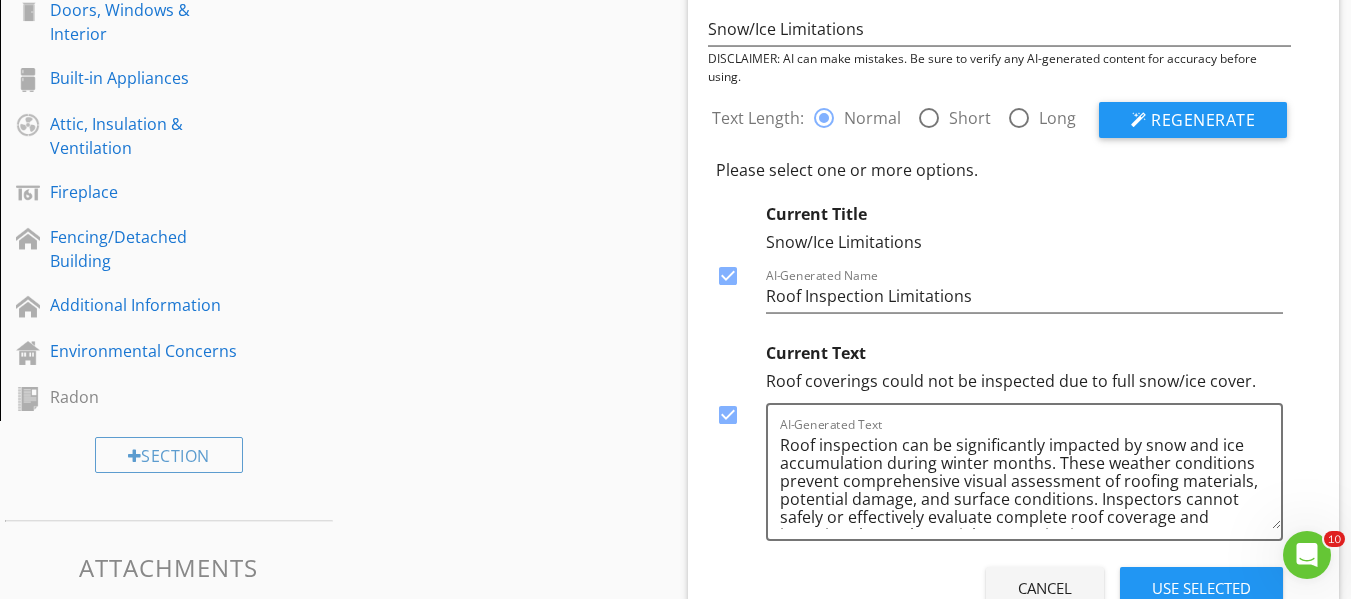 scroll, scrollTop: 630, scrollLeft: 0, axis: vertical 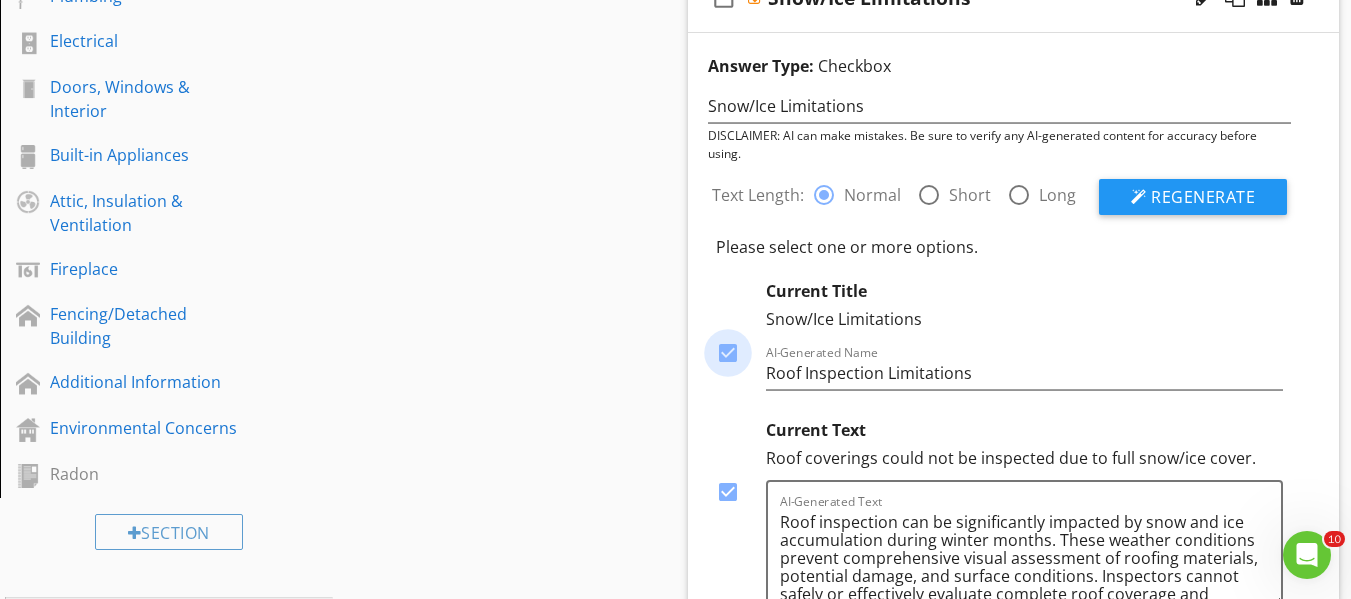 click at bounding box center [728, 353] 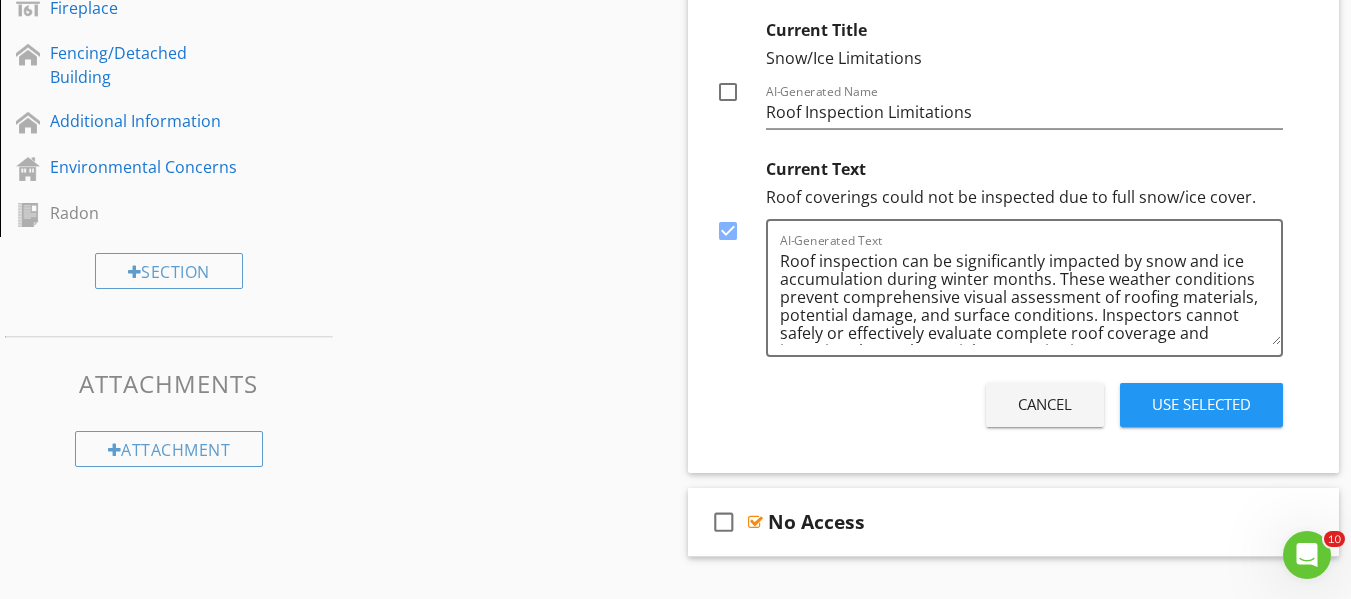 scroll, scrollTop: 930, scrollLeft: 0, axis: vertical 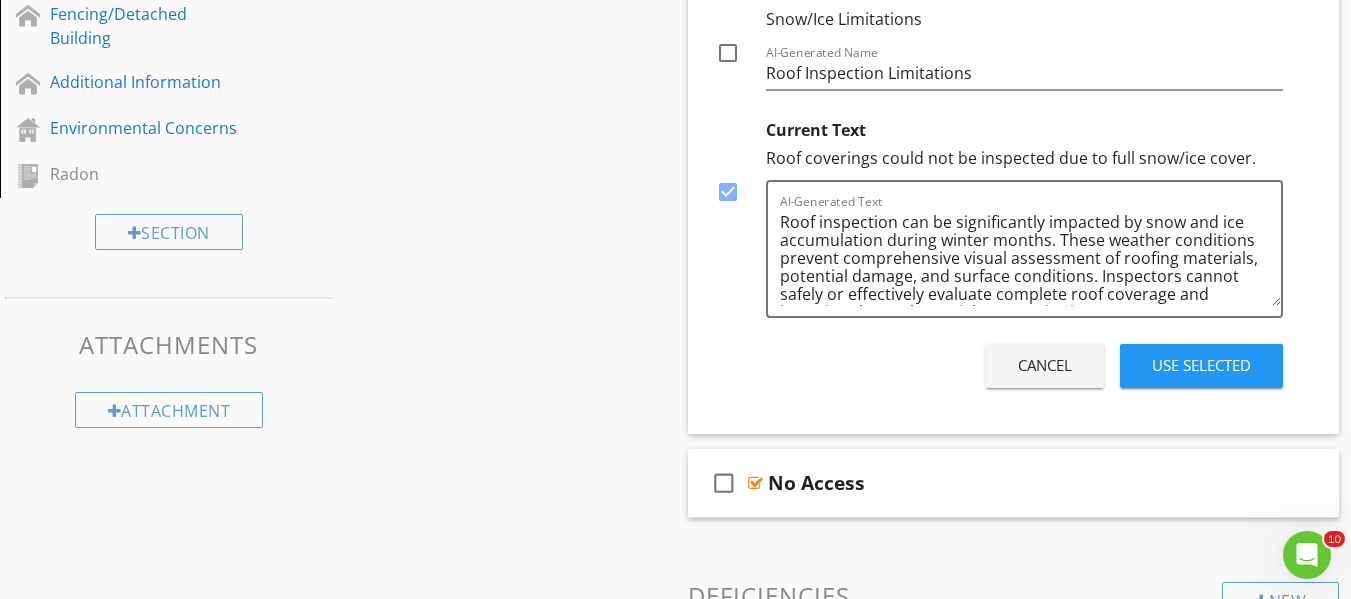 click on "Use Selected" at bounding box center [1201, 365] 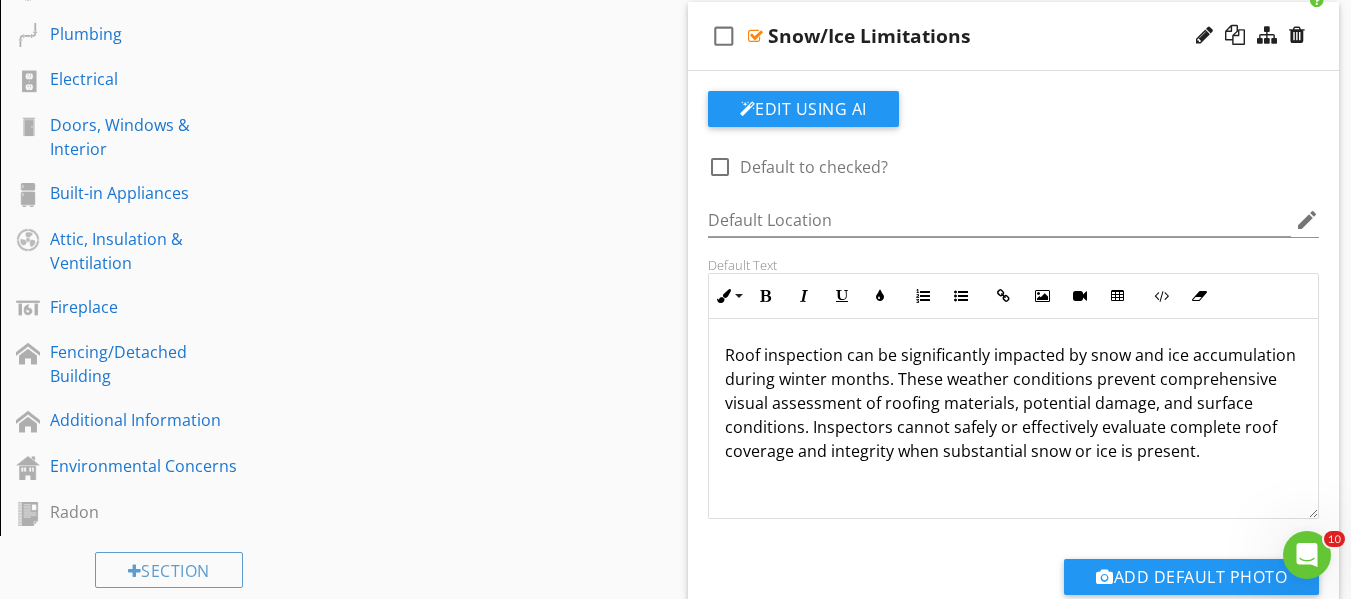 scroll, scrollTop: 530, scrollLeft: 0, axis: vertical 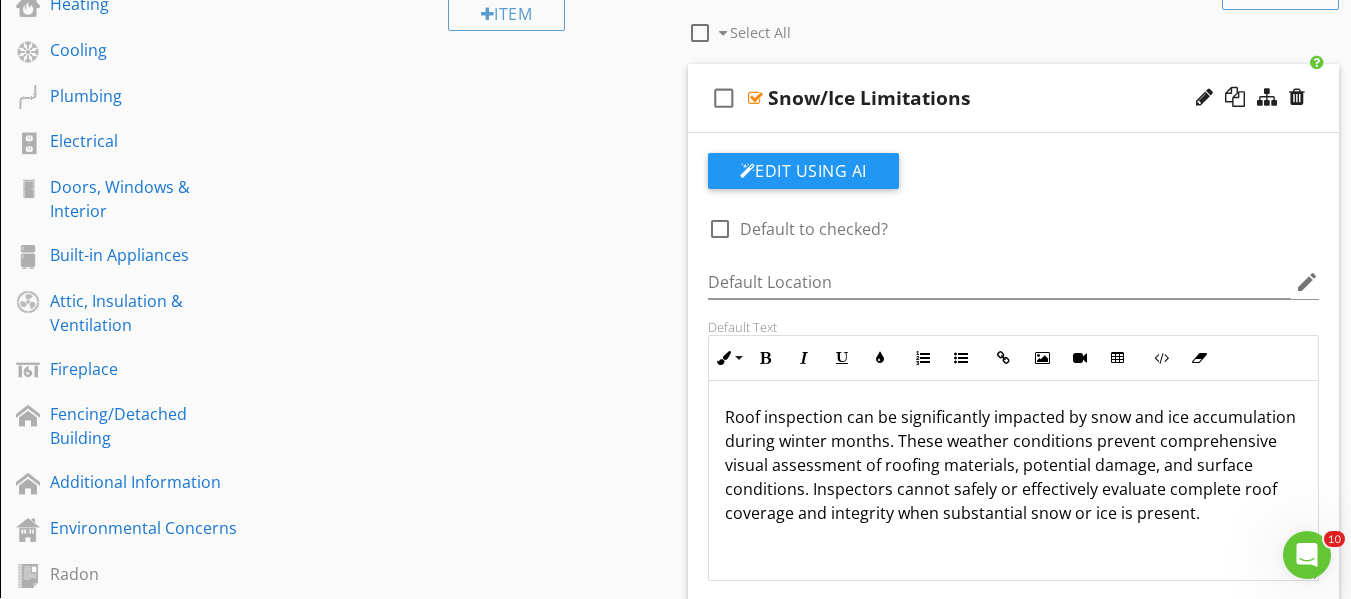 click on "check_box_outline_blank
Snow/Ice Limitations" at bounding box center [1014, 98] 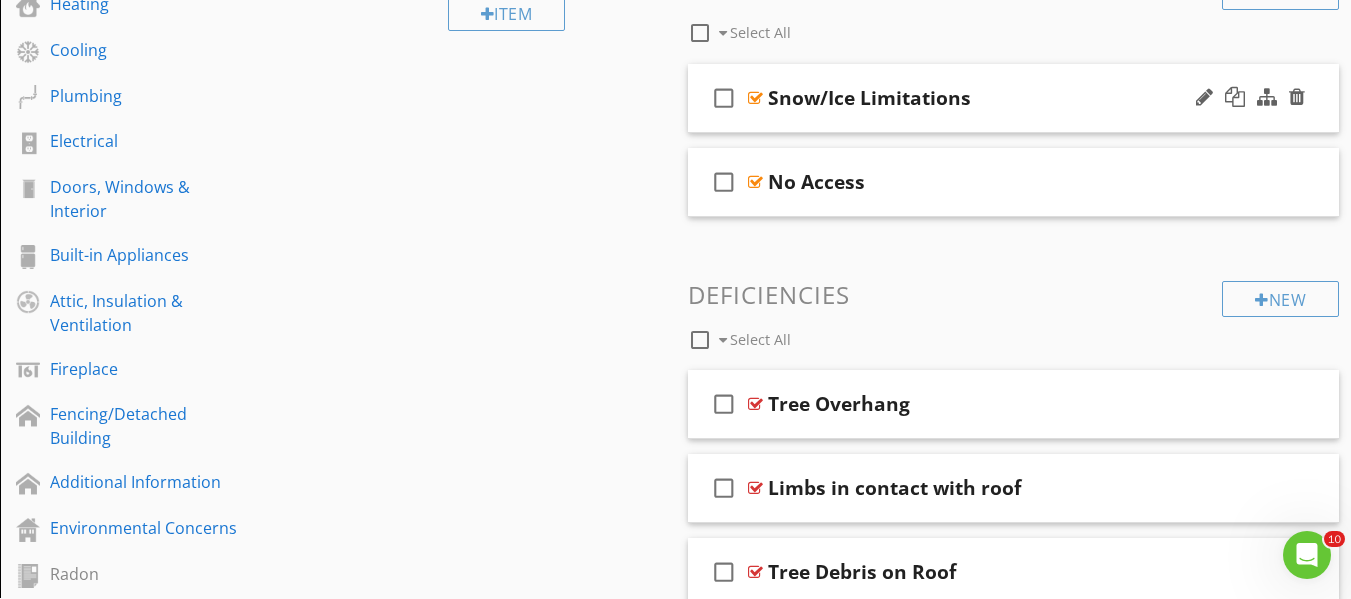 click at bounding box center [755, 98] 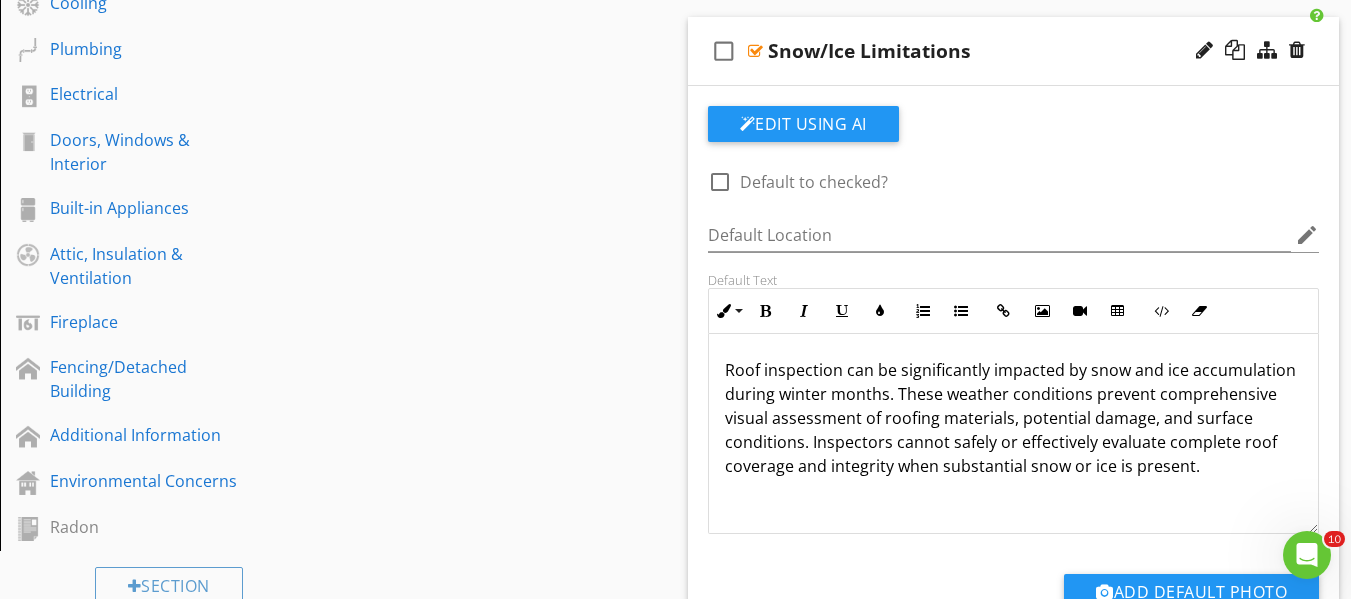 scroll, scrollTop: 530, scrollLeft: 0, axis: vertical 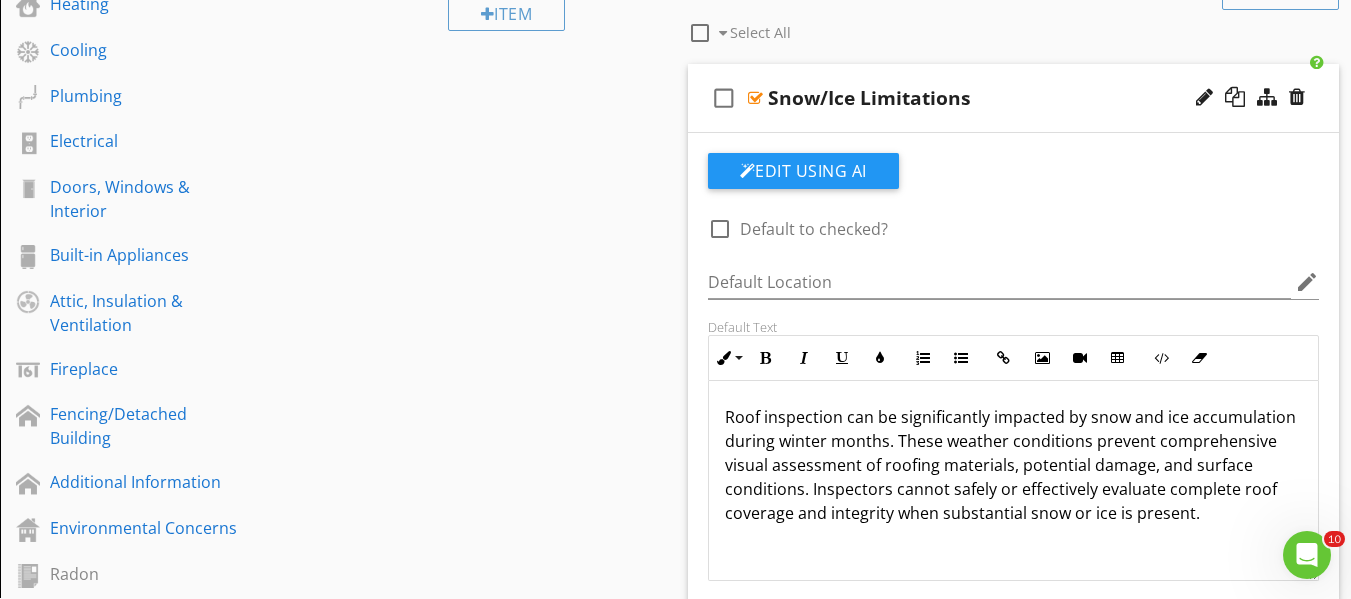 click at bounding box center [755, 98] 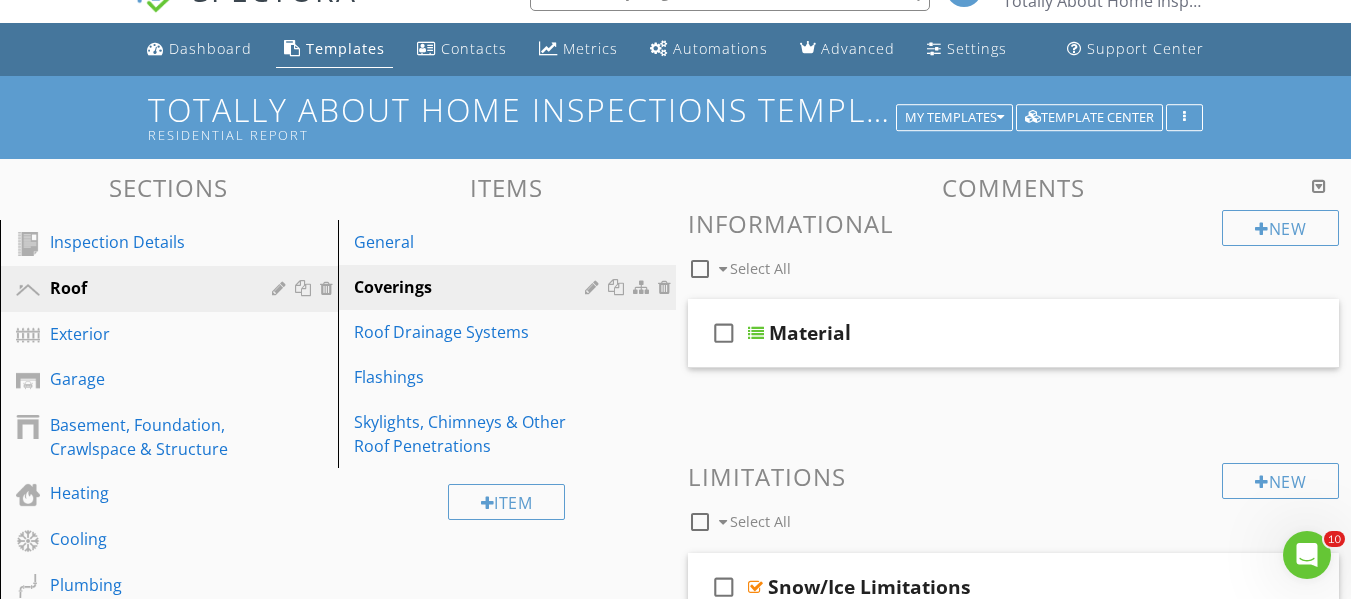 scroll, scrollTop: 0, scrollLeft: 0, axis: both 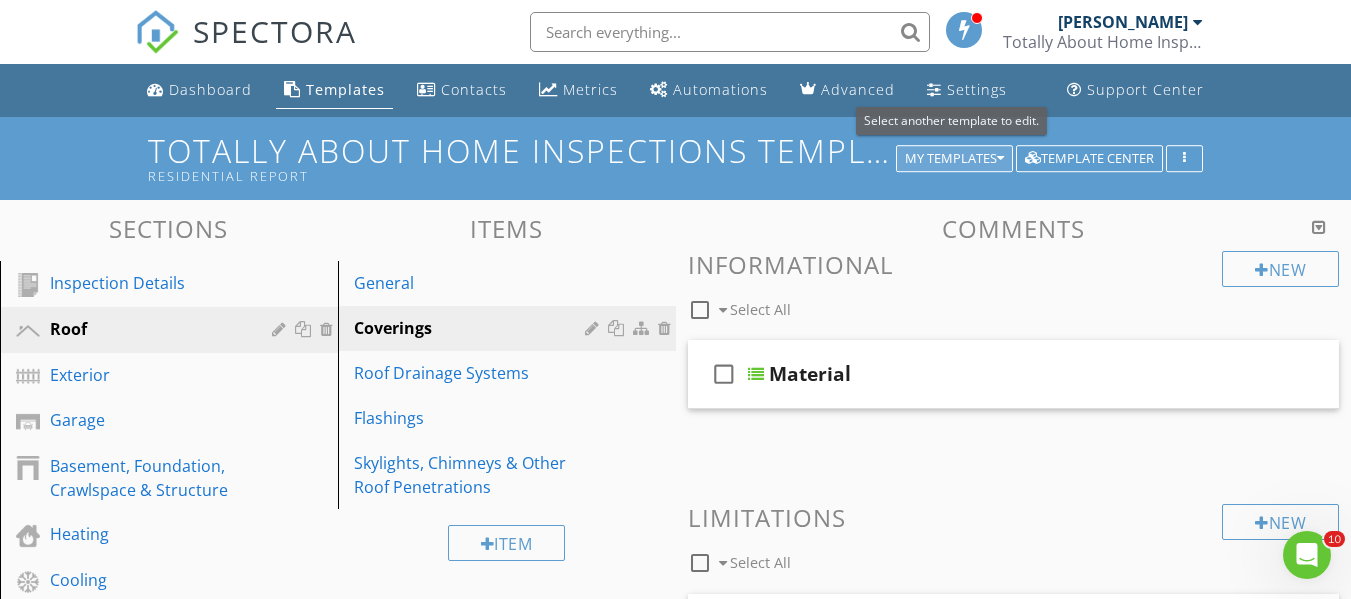 click on "My Templates" at bounding box center [954, 159] 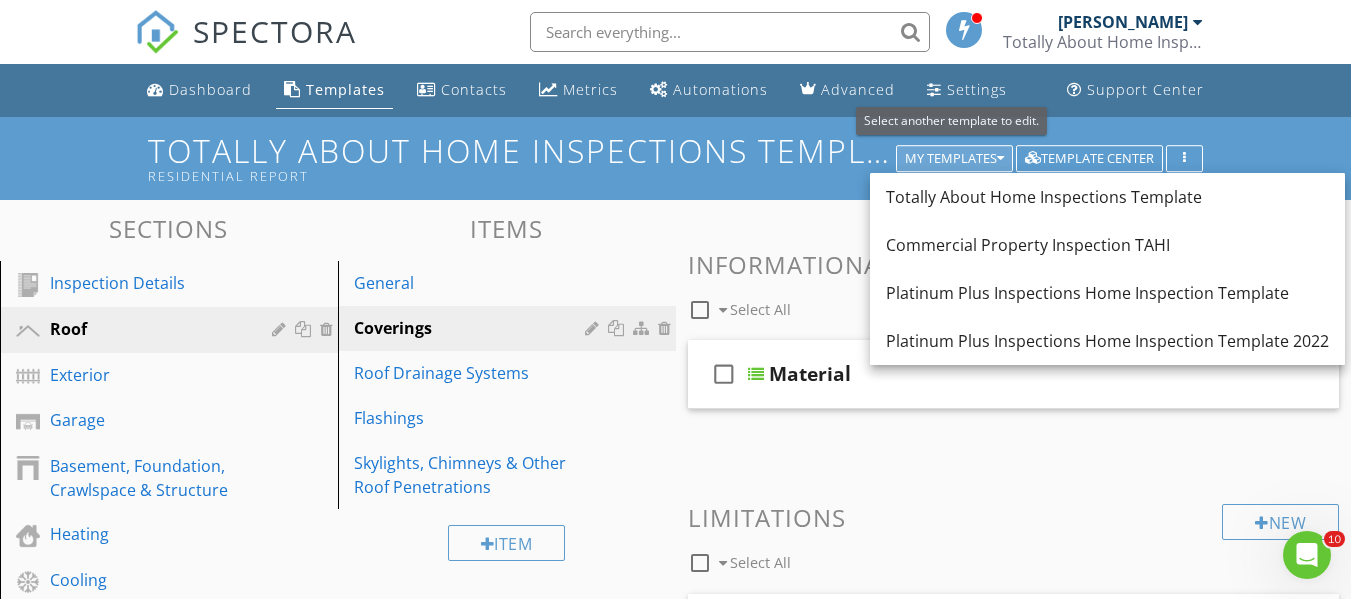 click on "My Templates" at bounding box center [954, 159] 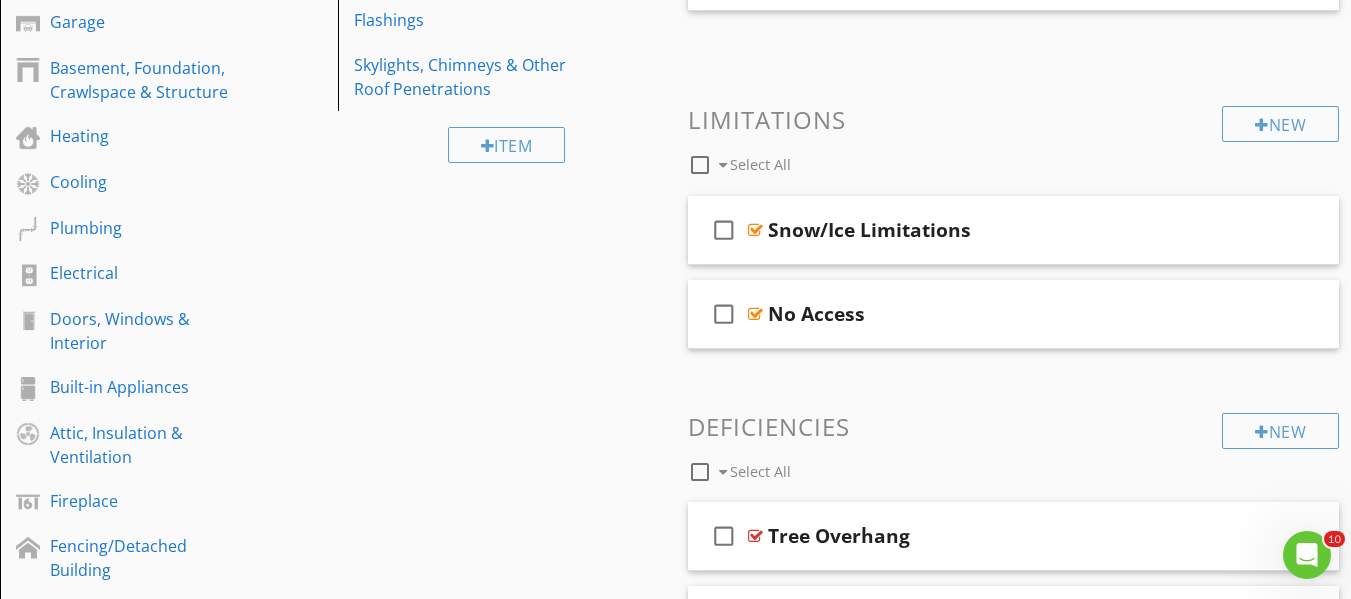 scroll, scrollTop: 400, scrollLeft: 0, axis: vertical 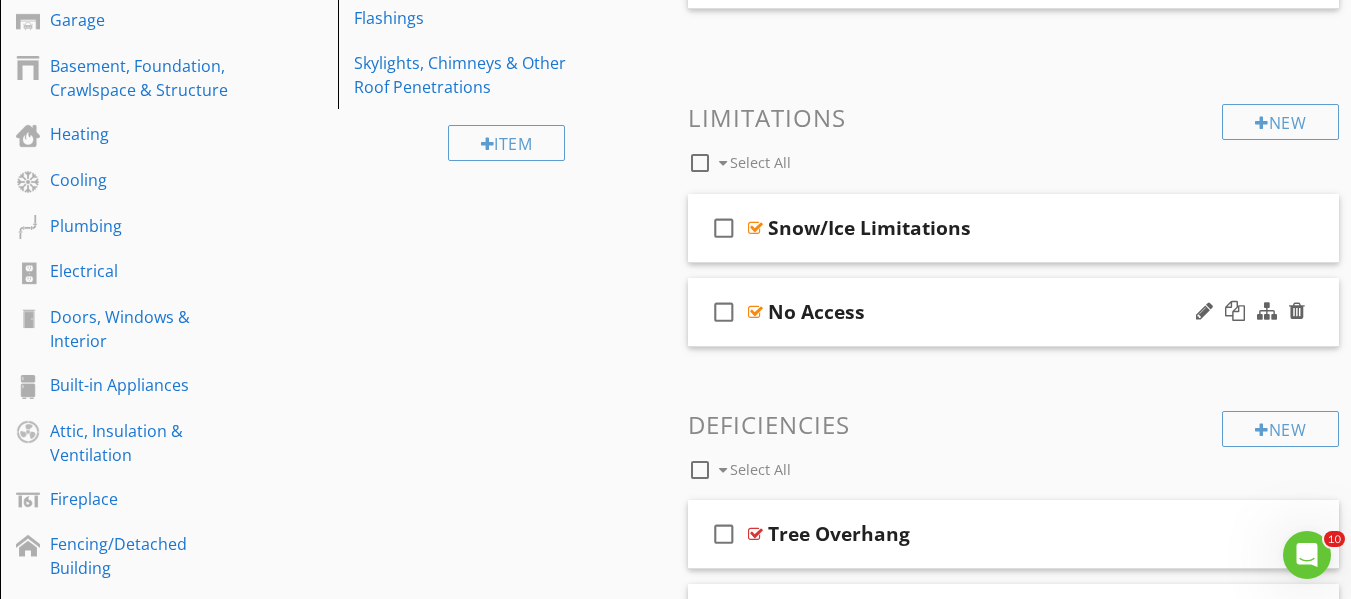 click at bounding box center (755, 312) 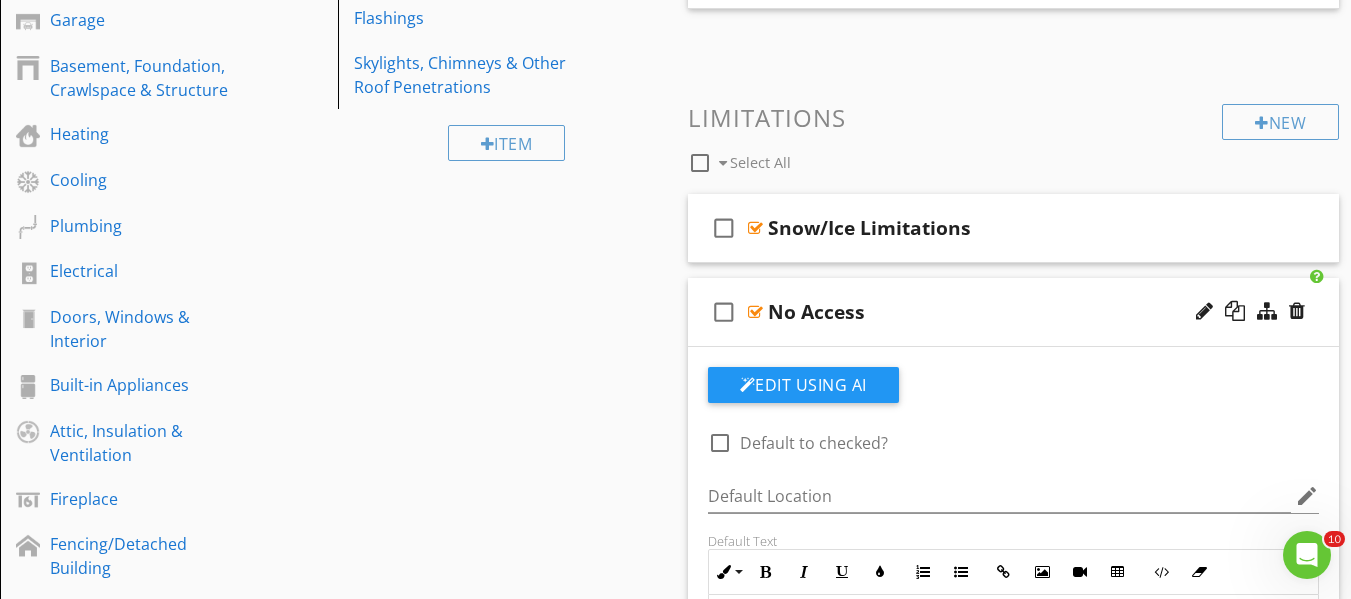 scroll, scrollTop: 500, scrollLeft: 0, axis: vertical 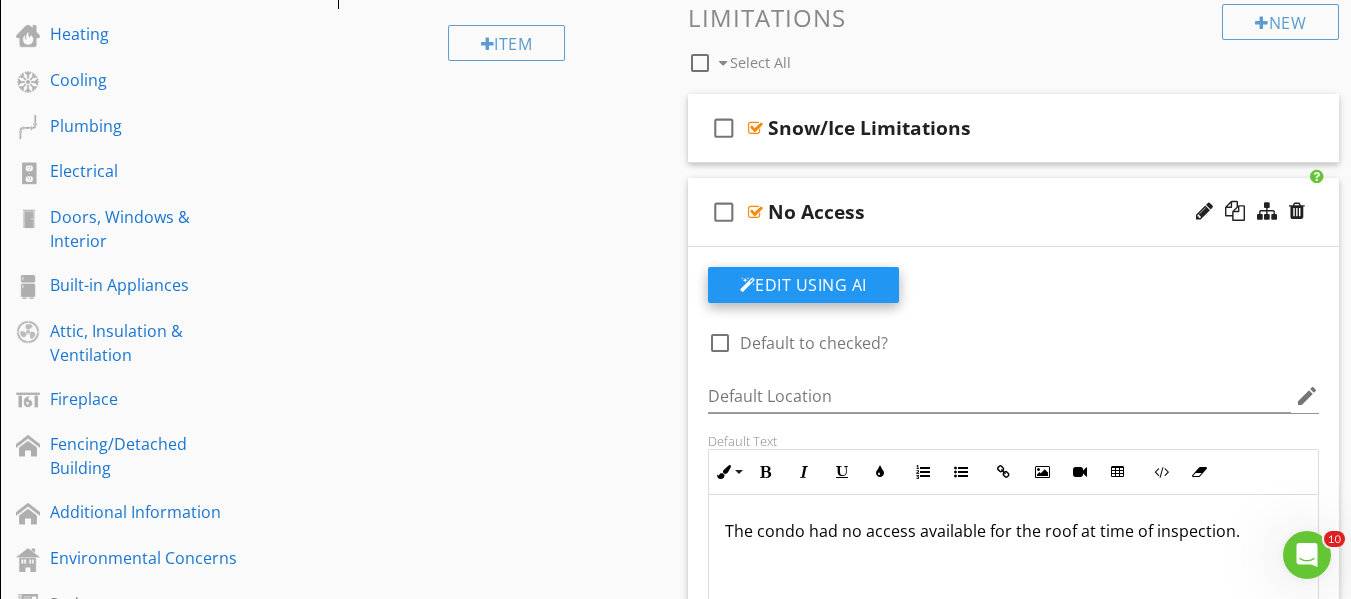 click on "Edit Using AI" at bounding box center [803, 285] 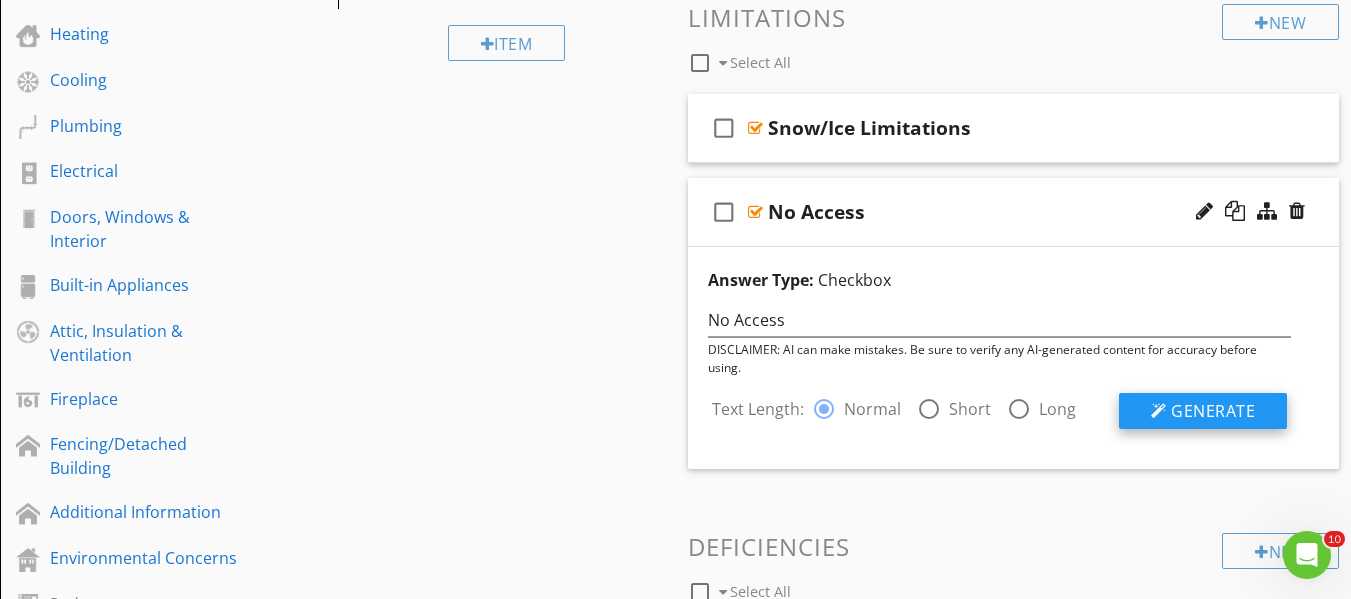 click on "Generate" at bounding box center (1213, 411) 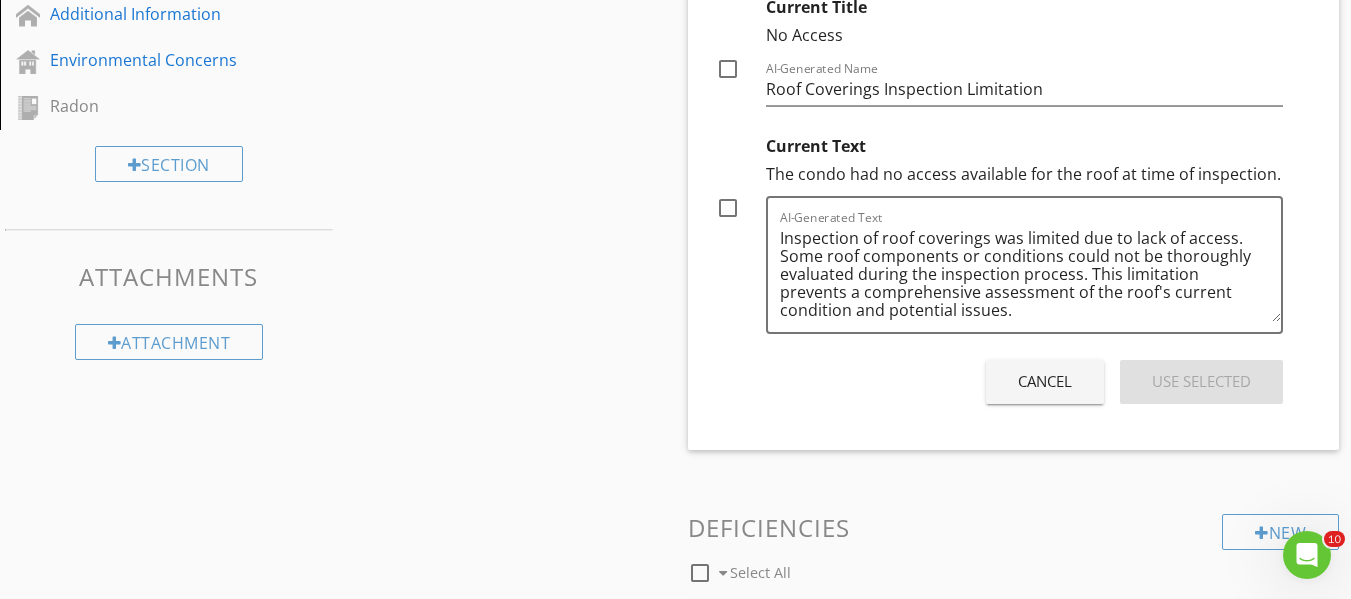 scroll, scrollTop: 1000, scrollLeft: 0, axis: vertical 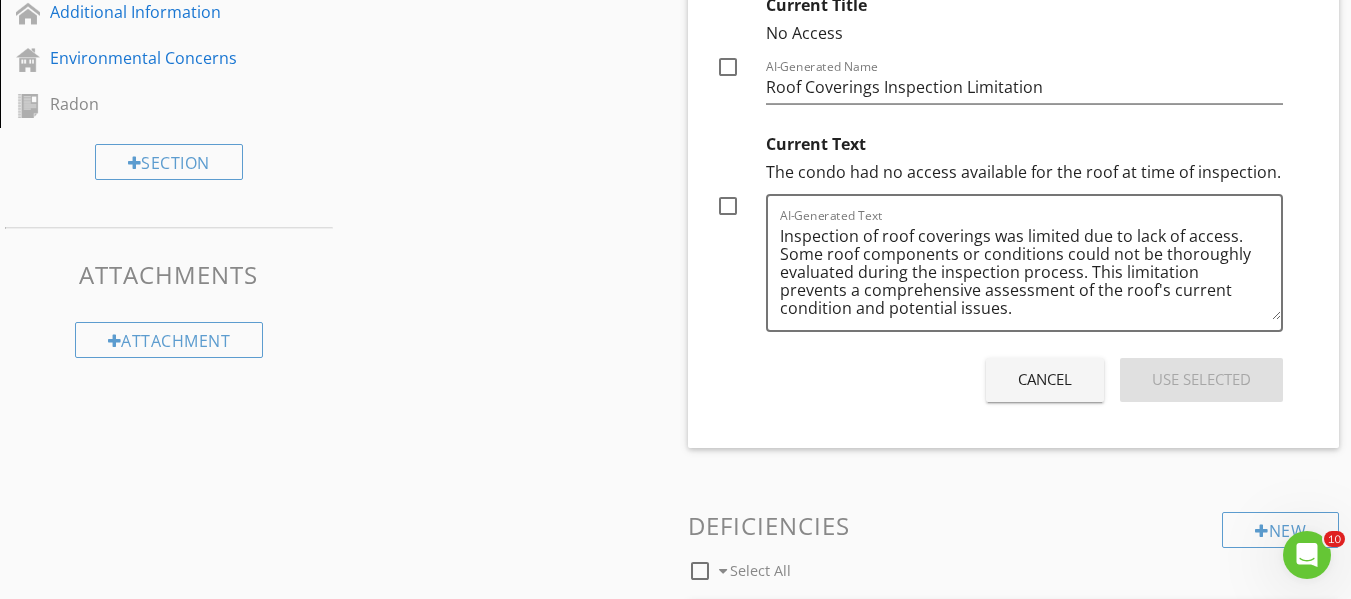 click on "Cancel" at bounding box center [1045, 379] 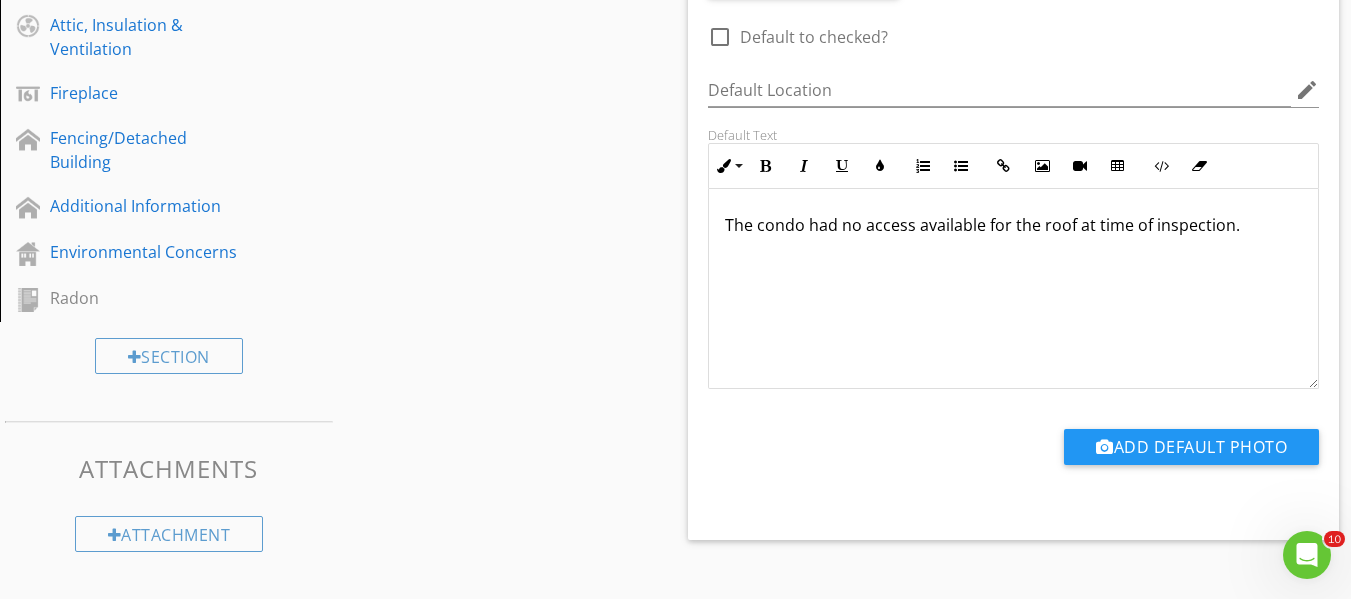 scroll, scrollTop: 800, scrollLeft: 0, axis: vertical 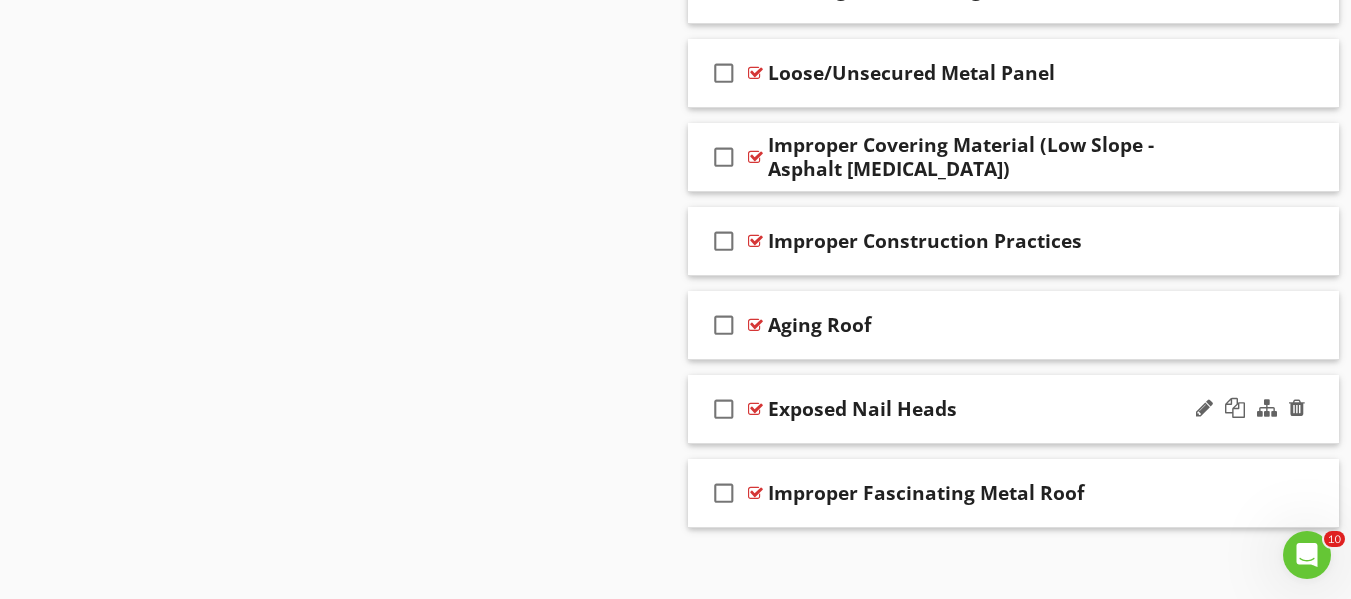 click at bounding box center [755, 409] 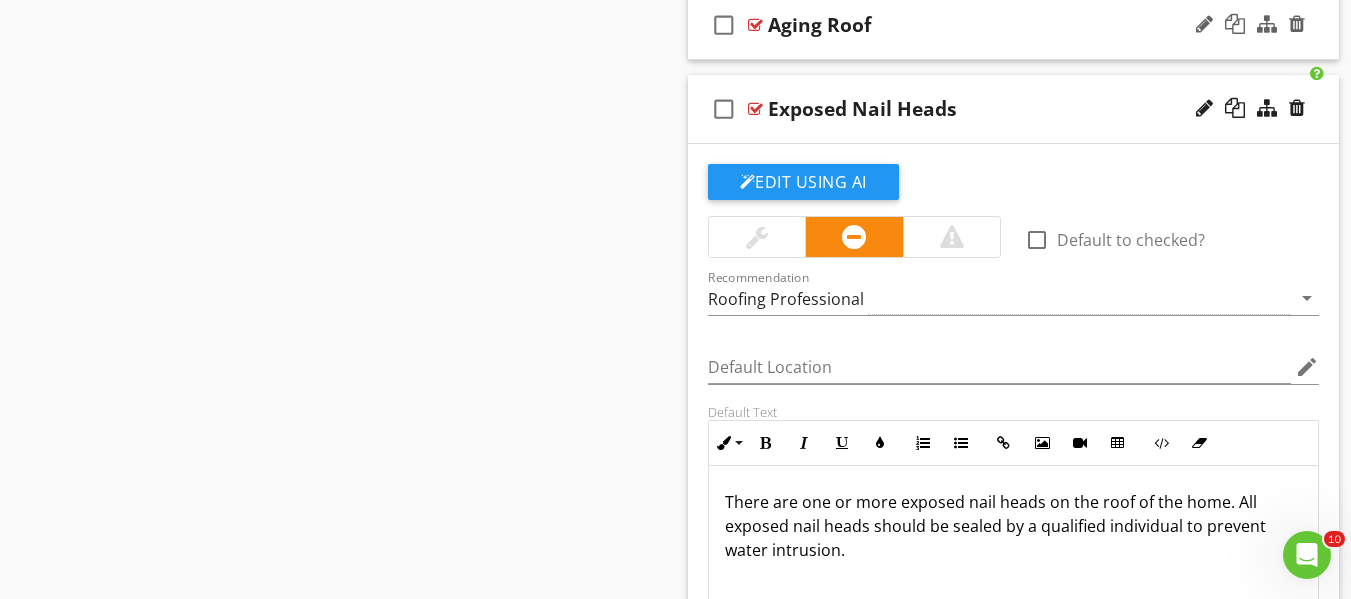 scroll, scrollTop: 4800, scrollLeft: 0, axis: vertical 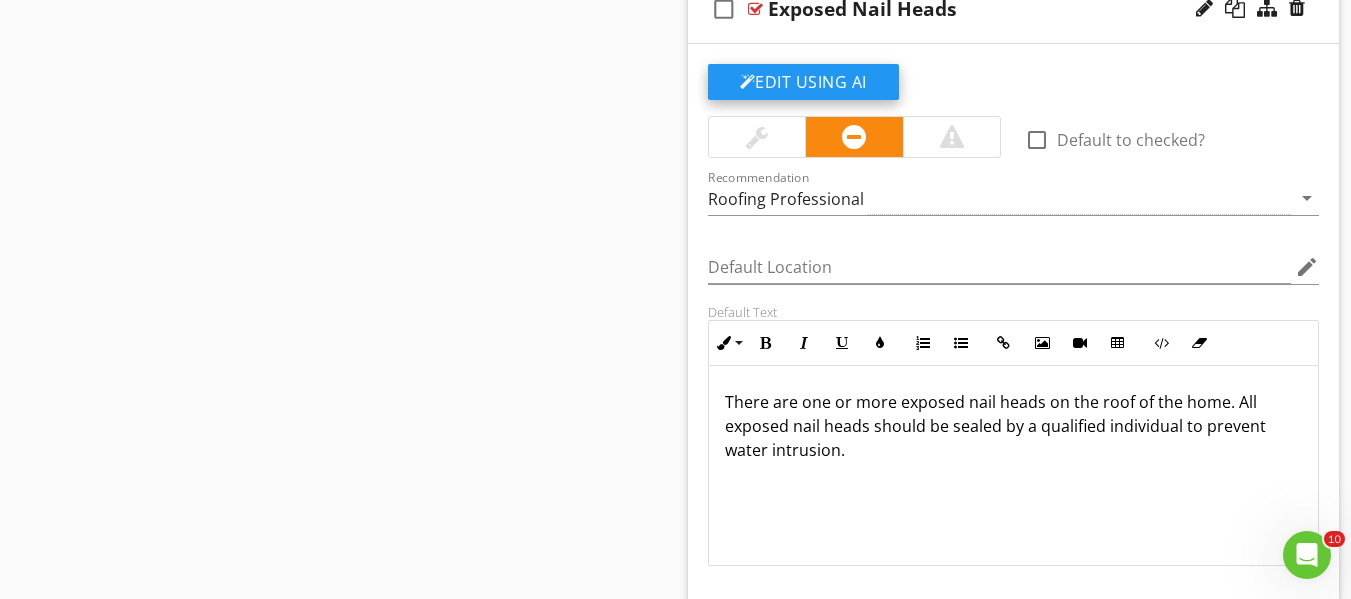 click on "Edit Using AI" at bounding box center (803, 82) 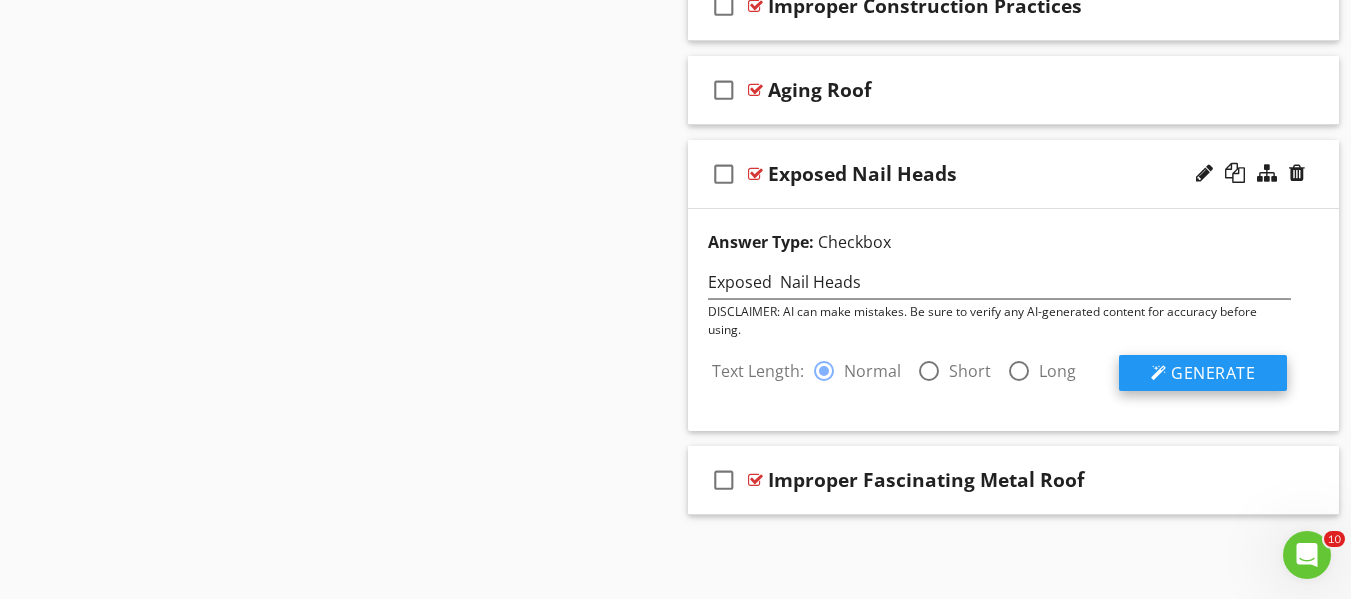 click on "Generate" at bounding box center [1213, 373] 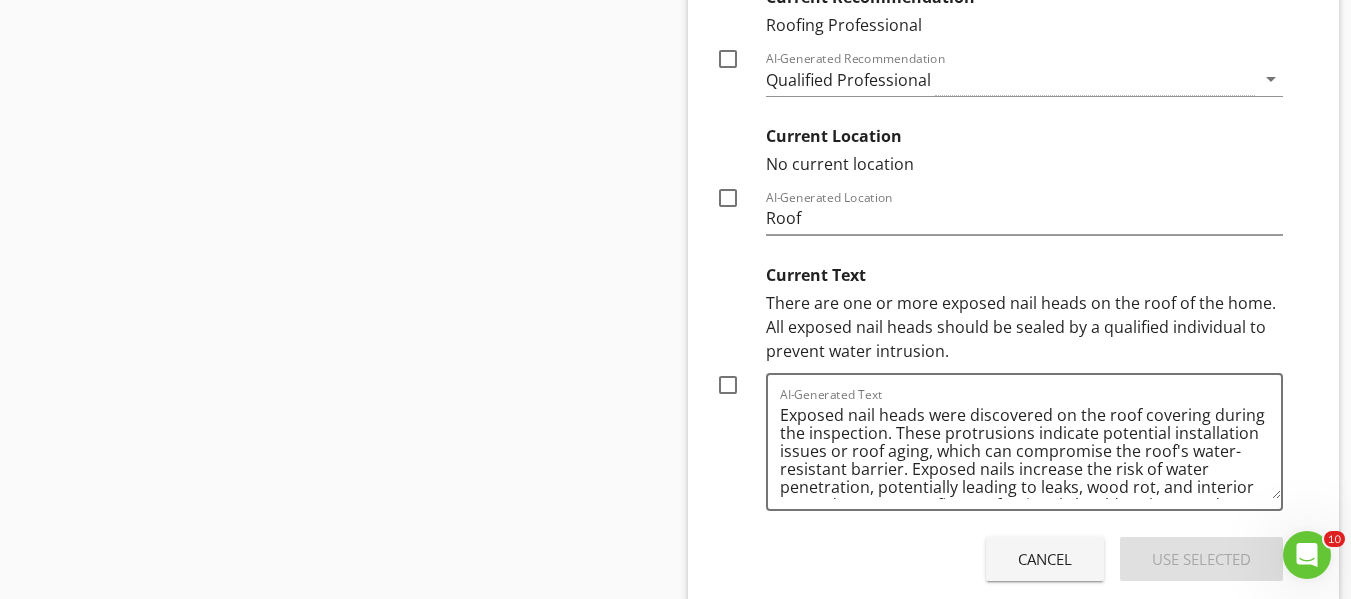 scroll, scrollTop: 5335, scrollLeft: 0, axis: vertical 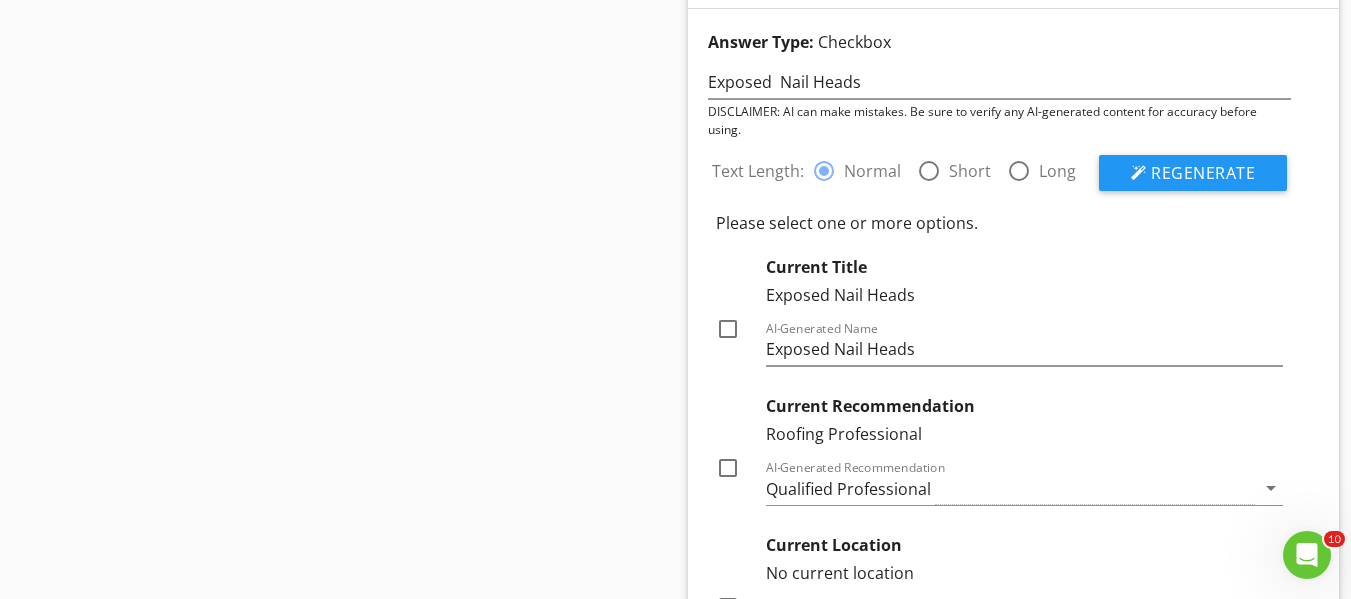 click at bounding box center [929, 171] 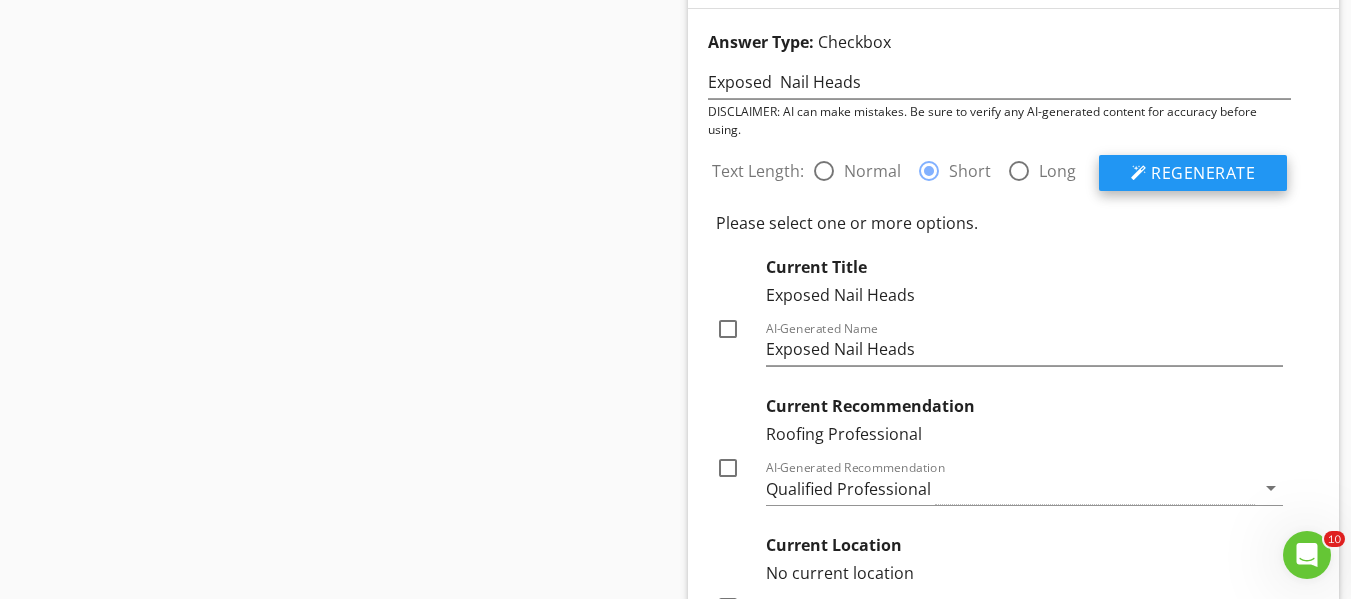 click on "Regenerate" at bounding box center (1203, 173) 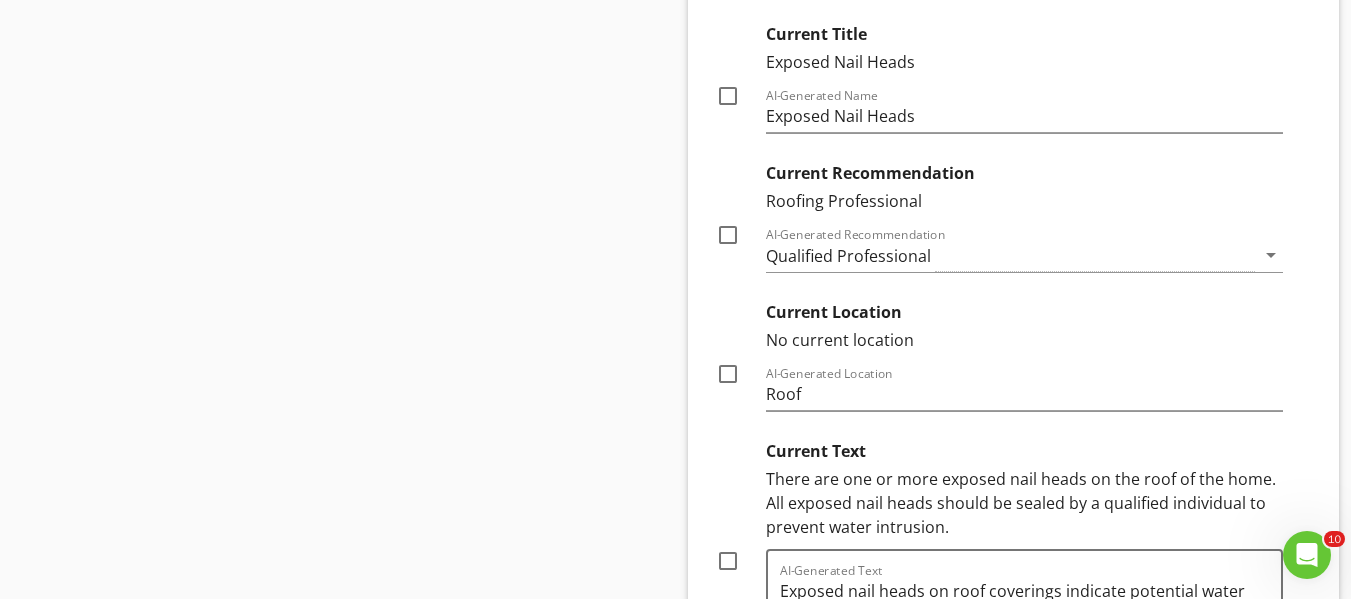 scroll, scrollTop: 4935, scrollLeft: 0, axis: vertical 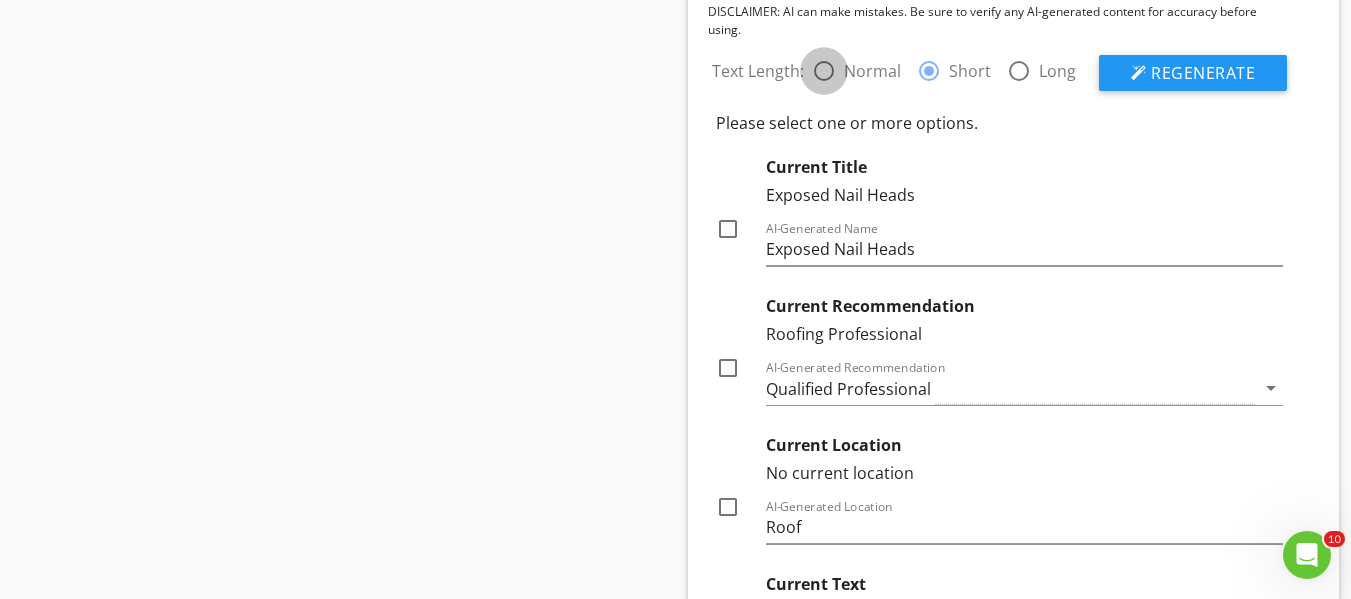 click at bounding box center (824, 71) 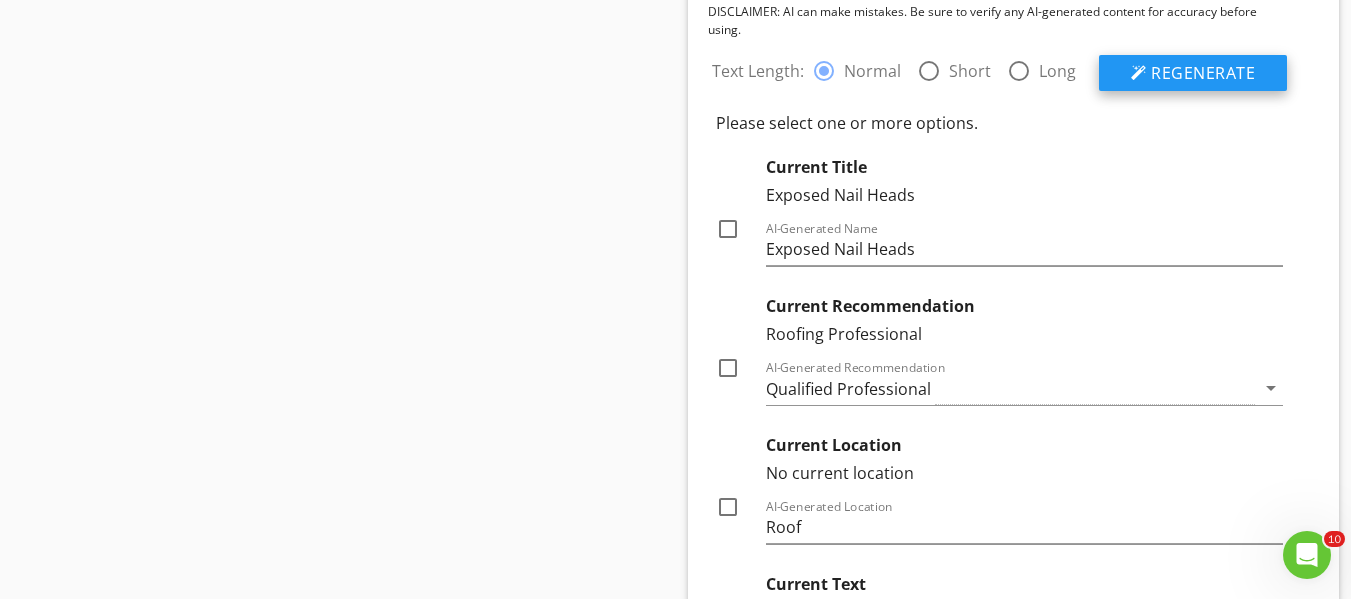 click on "Regenerate" at bounding box center (1203, 73) 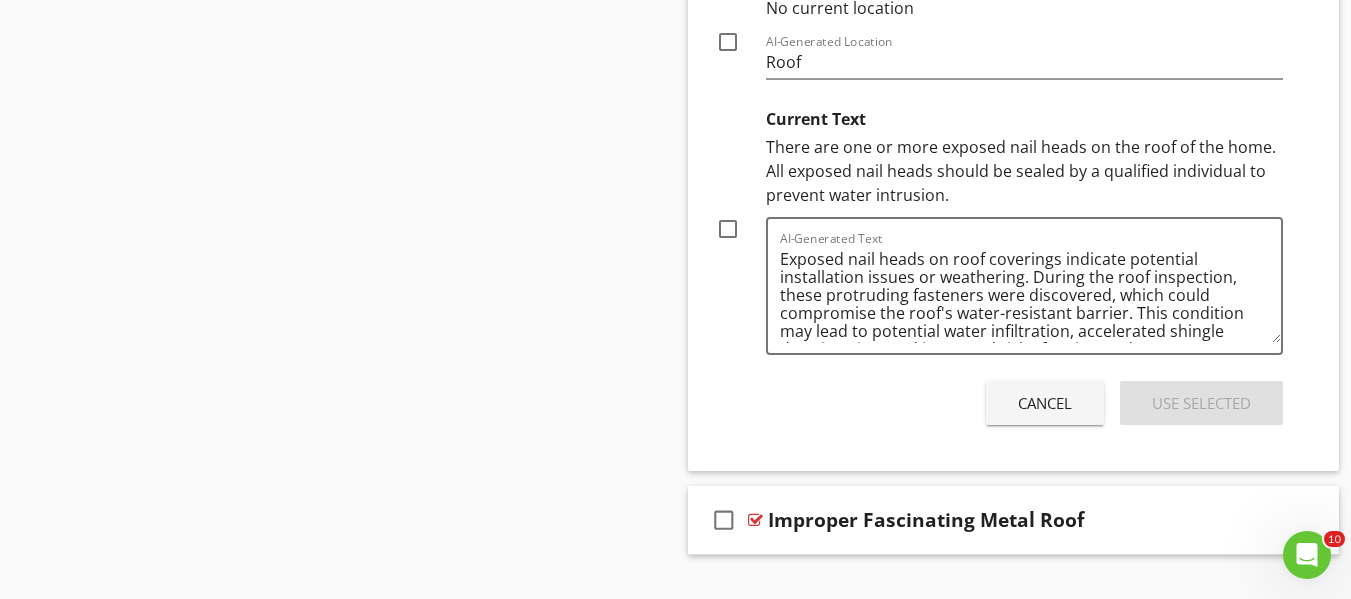scroll, scrollTop: 5435, scrollLeft: 0, axis: vertical 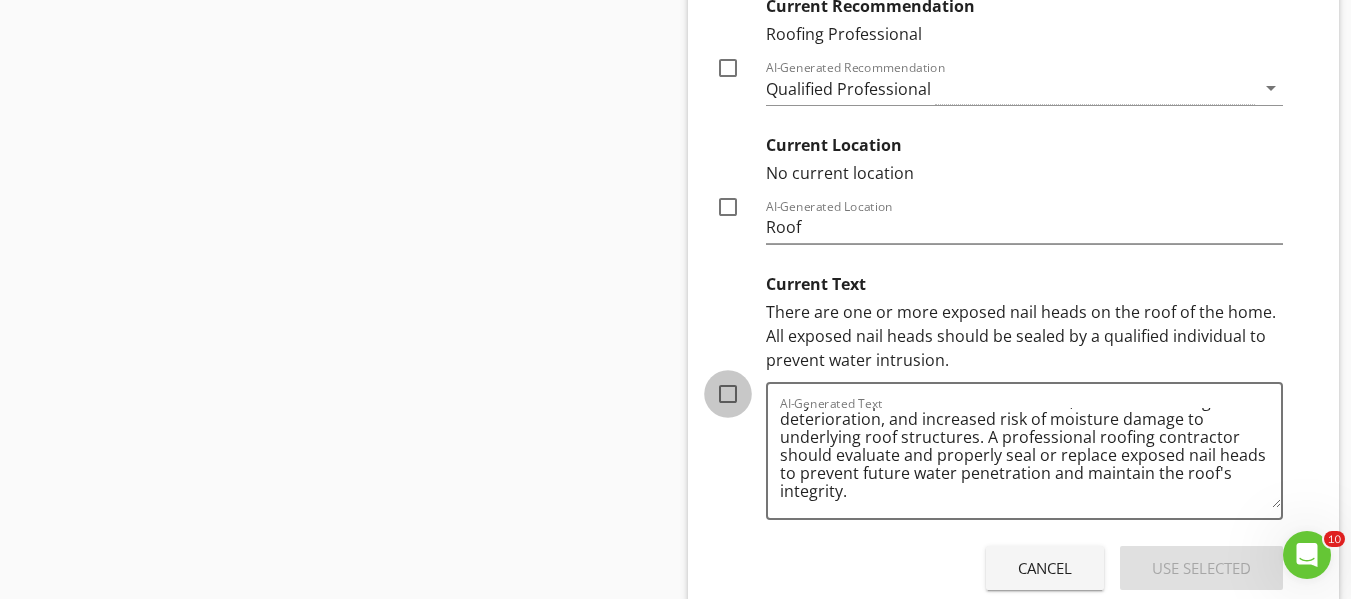 click at bounding box center (728, 394) 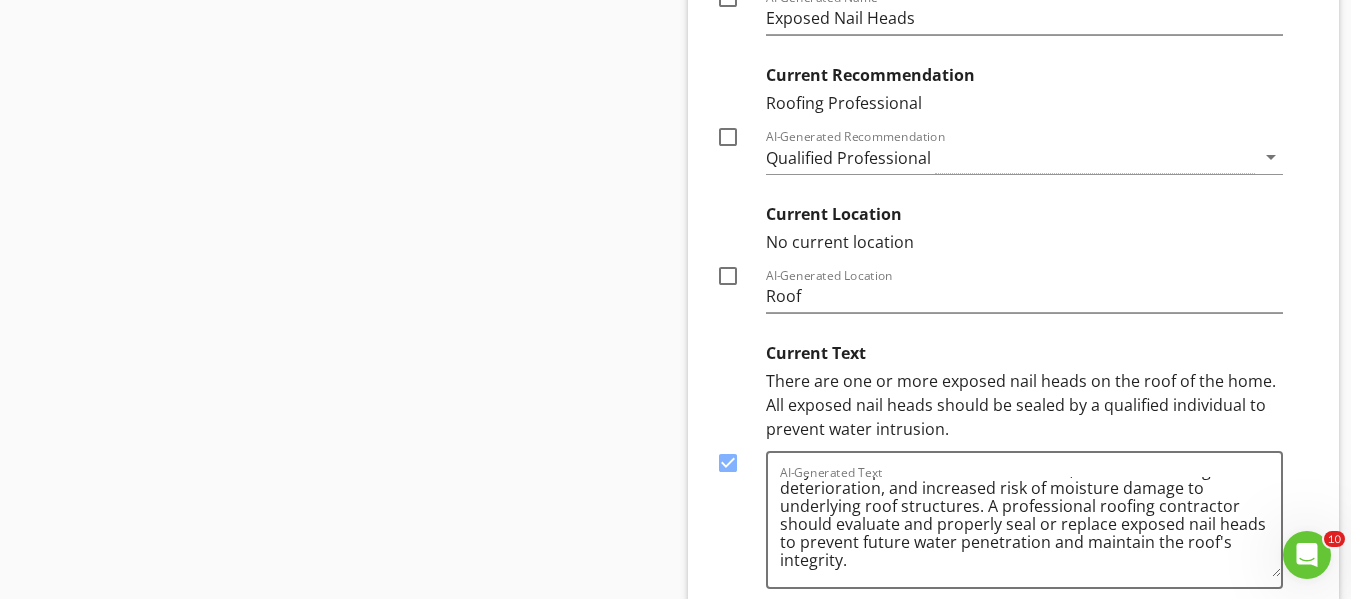 scroll, scrollTop: 5135, scrollLeft: 0, axis: vertical 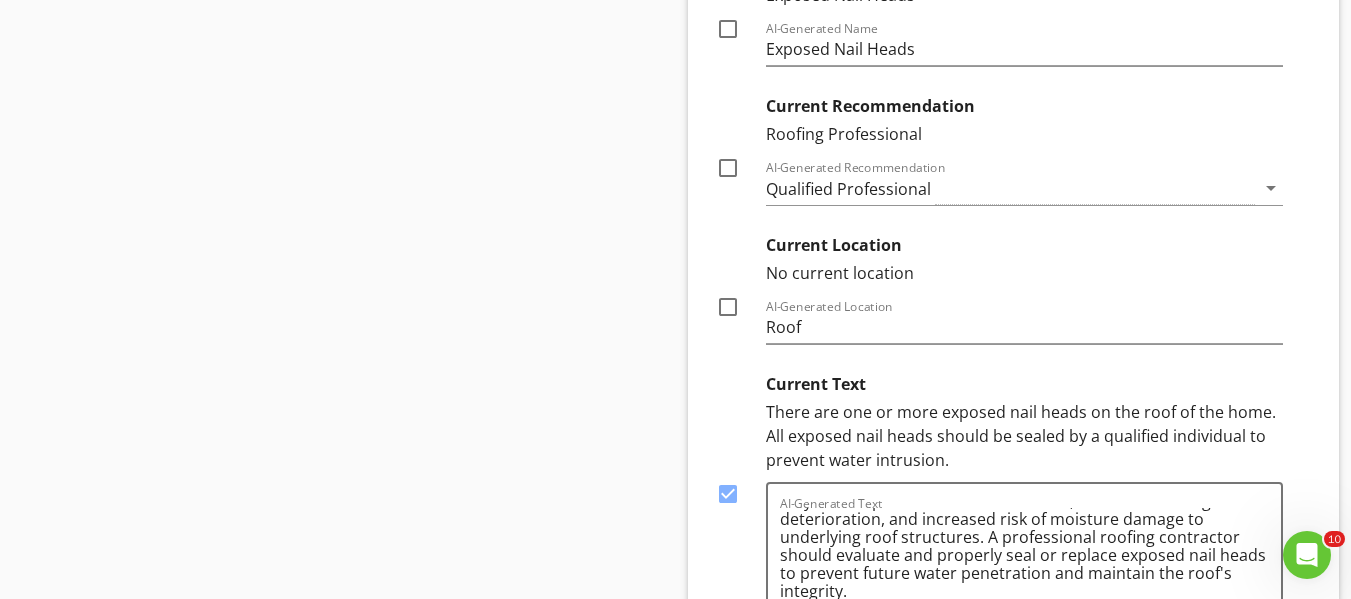 click at bounding box center [728, 168] 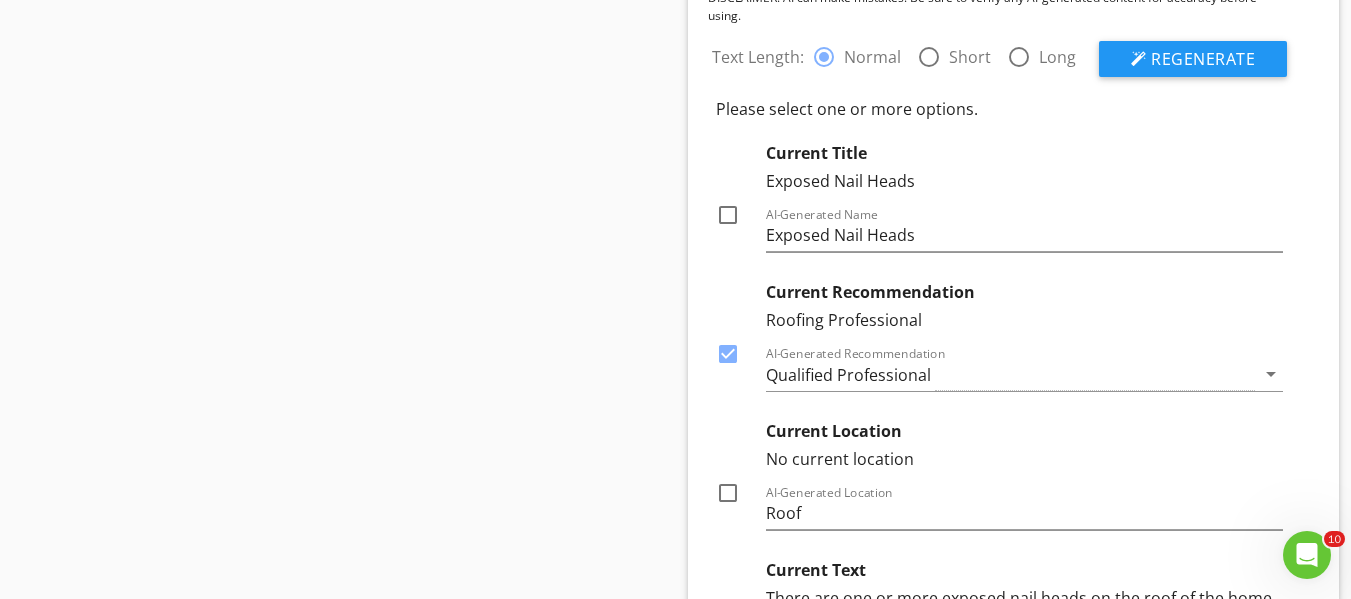 scroll, scrollTop: 4935, scrollLeft: 0, axis: vertical 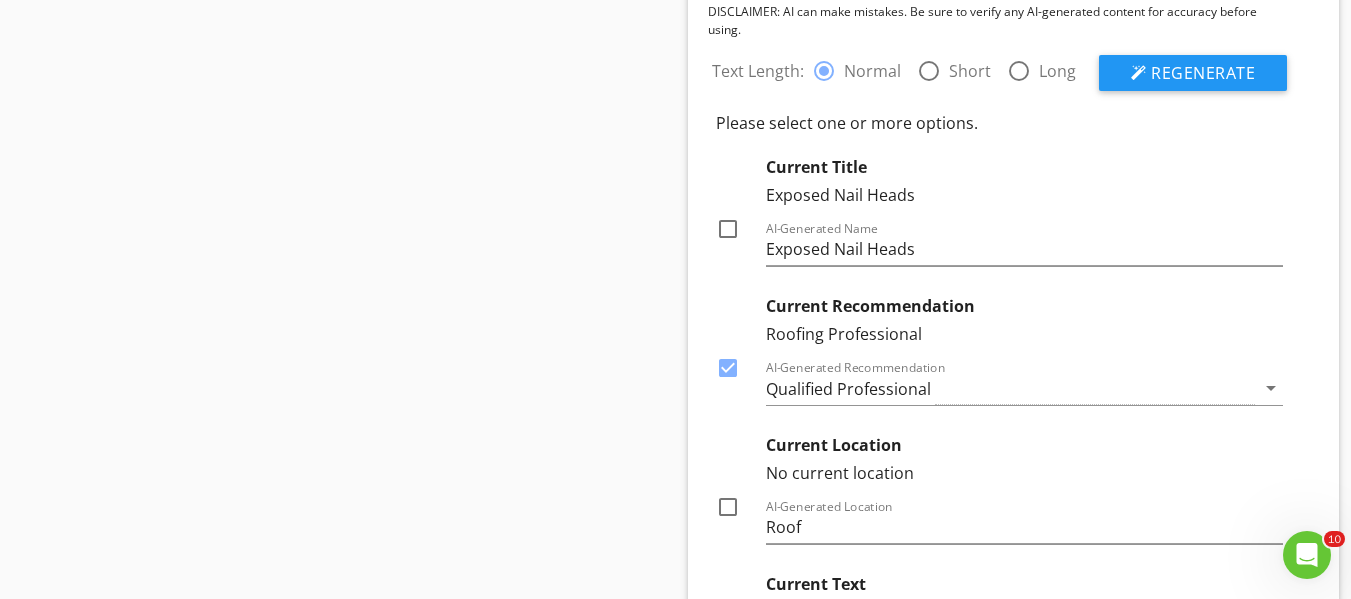 click at bounding box center (728, 229) 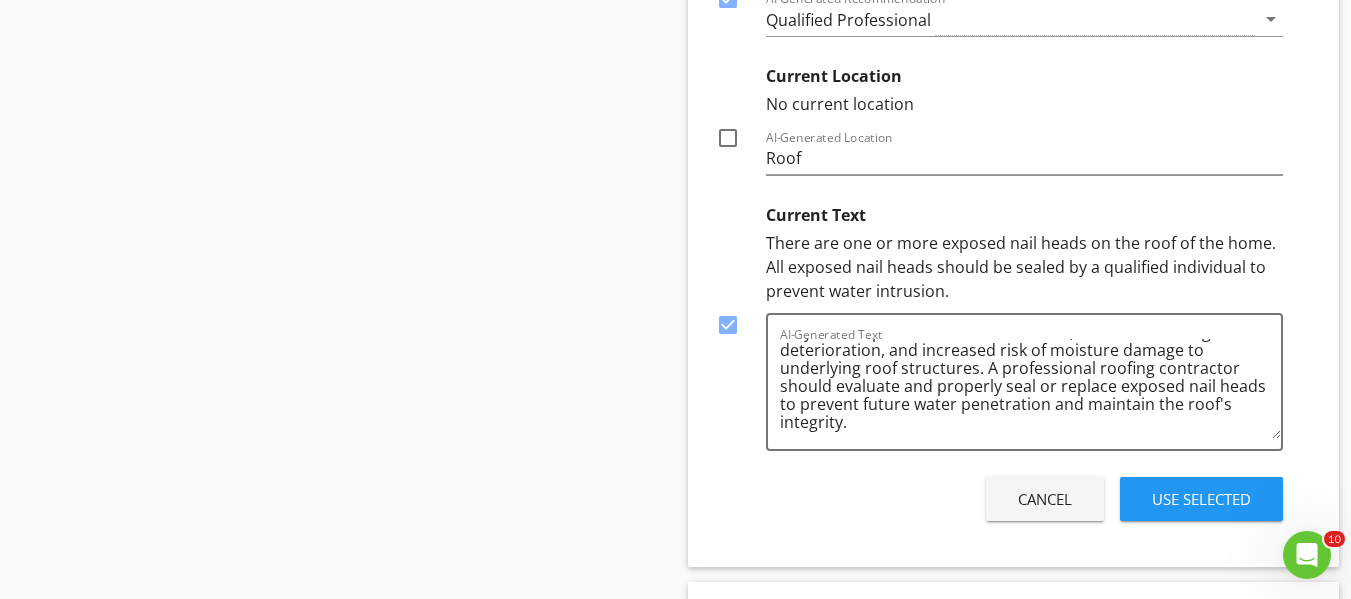 scroll, scrollTop: 5335, scrollLeft: 0, axis: vertical 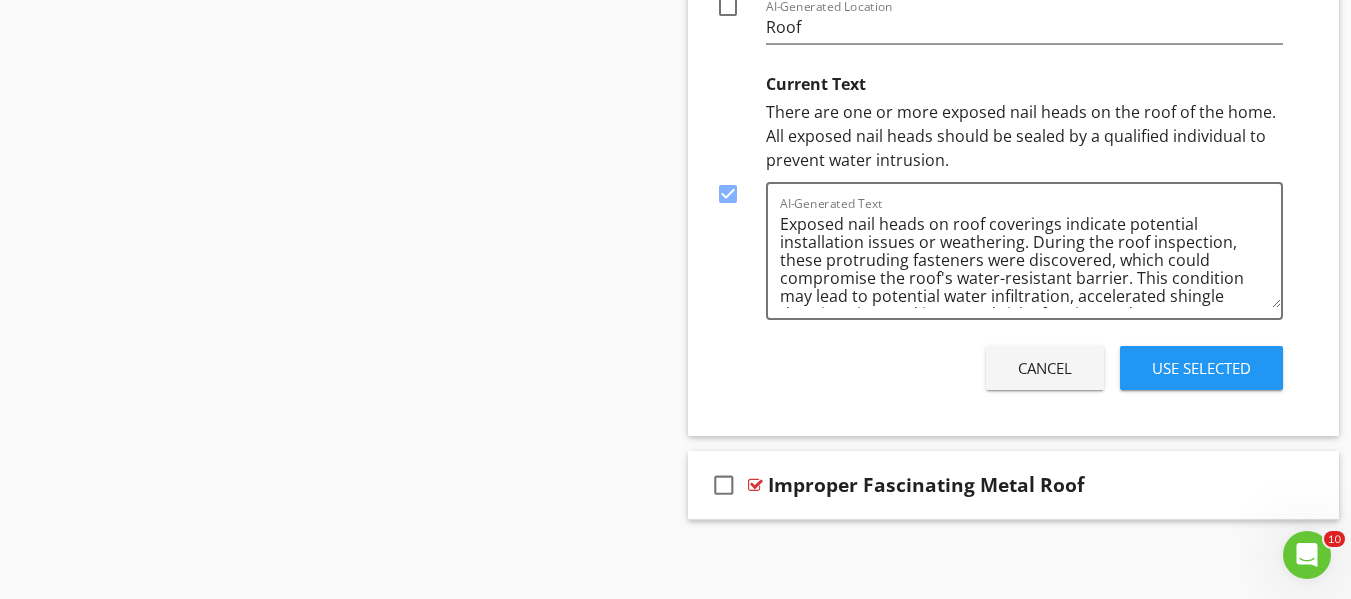 click on "Use Selected" at bounding box center (1201, 368) 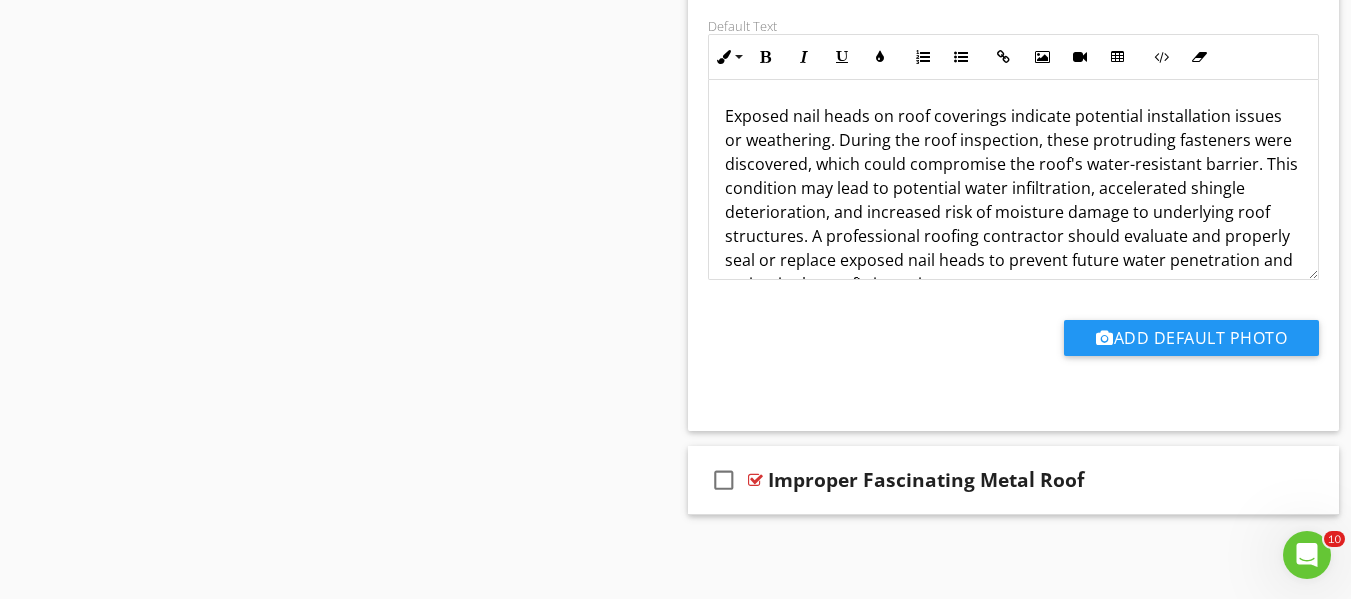 scroll, scrollTop: 4700, scrollLeft: 0, axis: vertical 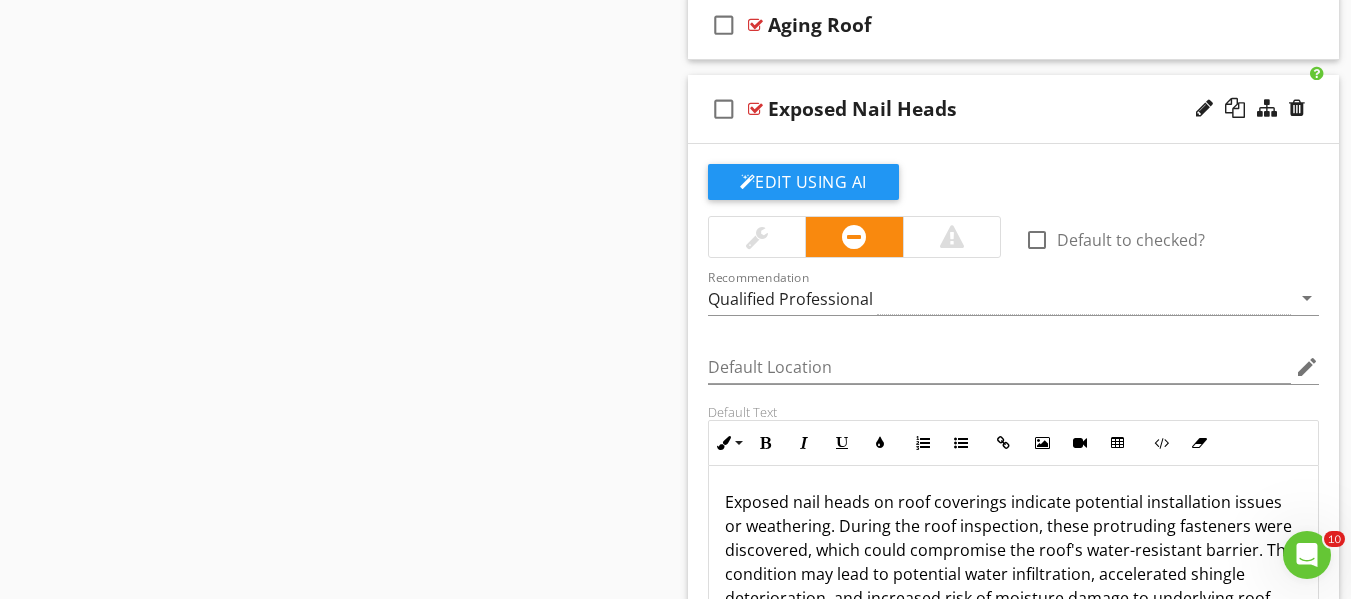 click at bounding box center [755, 109] 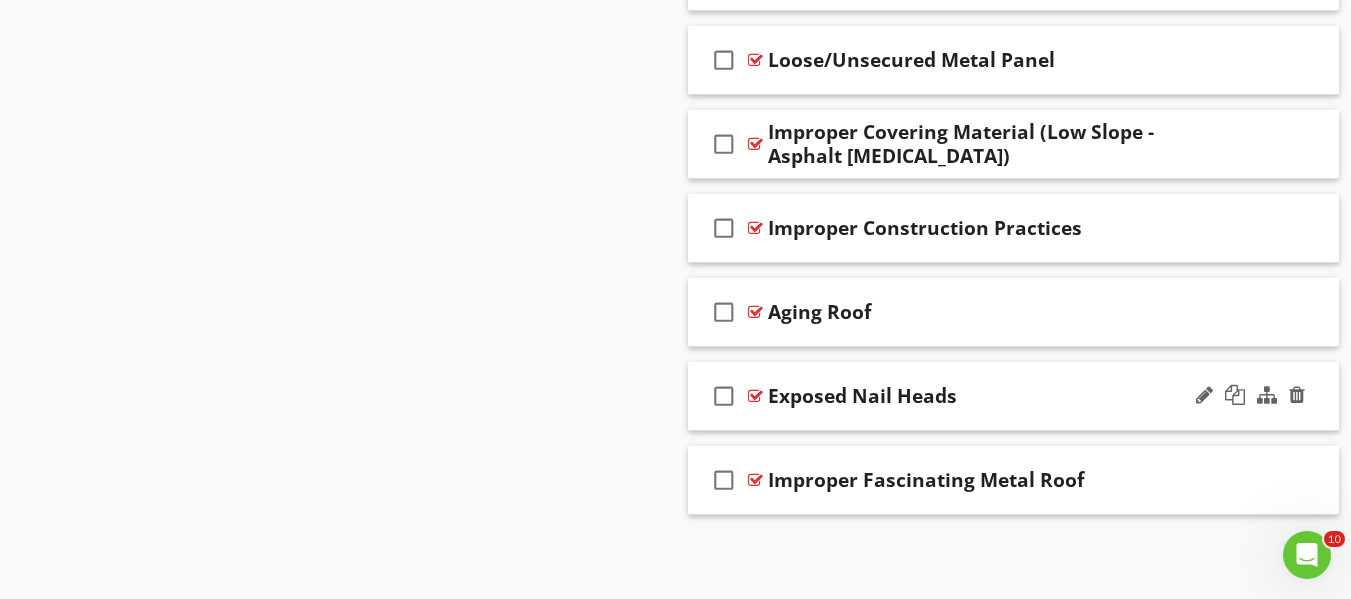 scroll, scrollTop: 4413, scrollLeft: 0, axis: vertical 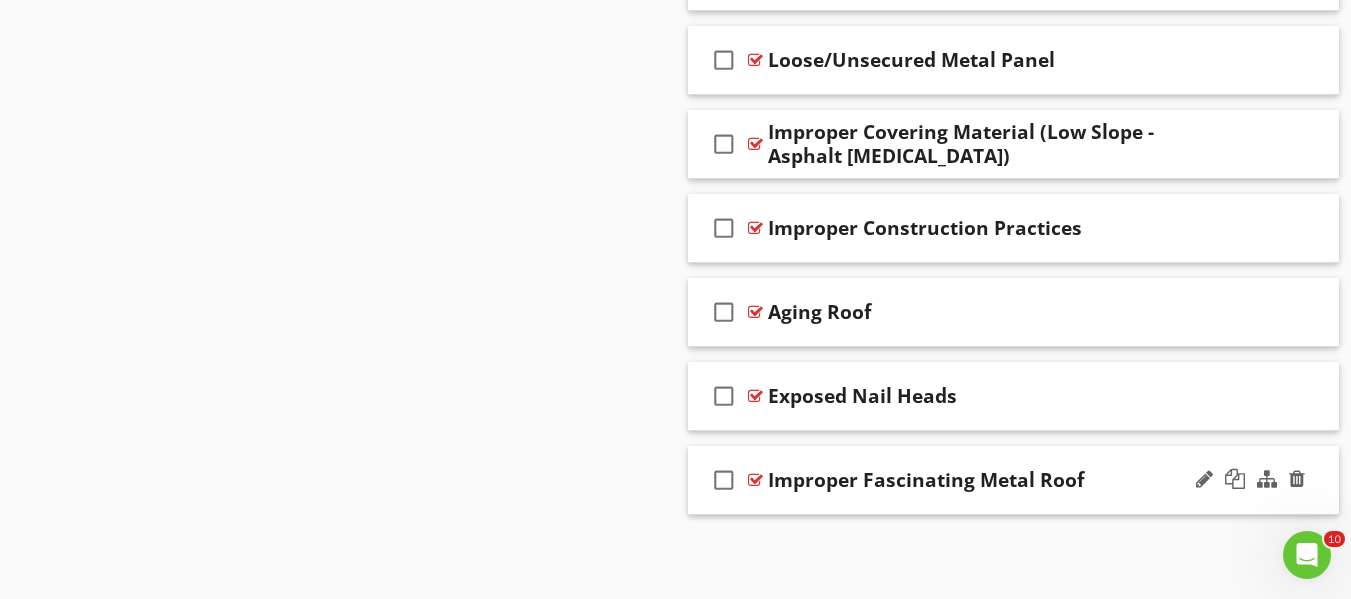 click at bounding box center [755, 480] 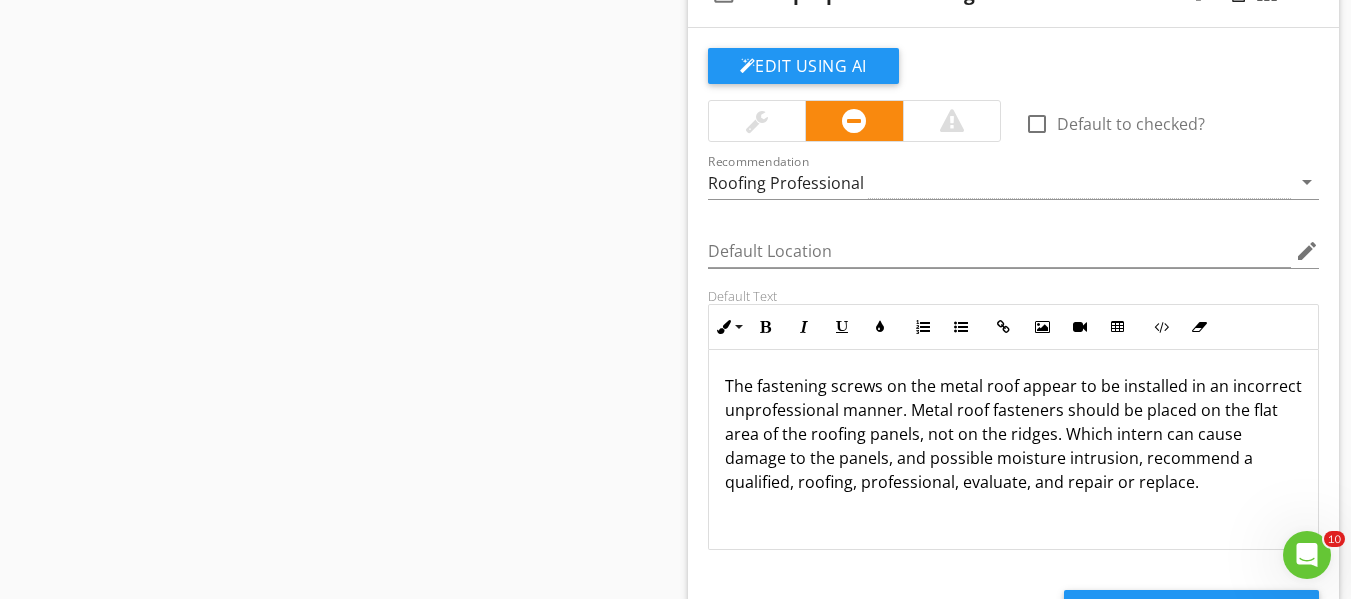 scroll, scrollTop: 4800, scrollLeft: 0, axis: vertical 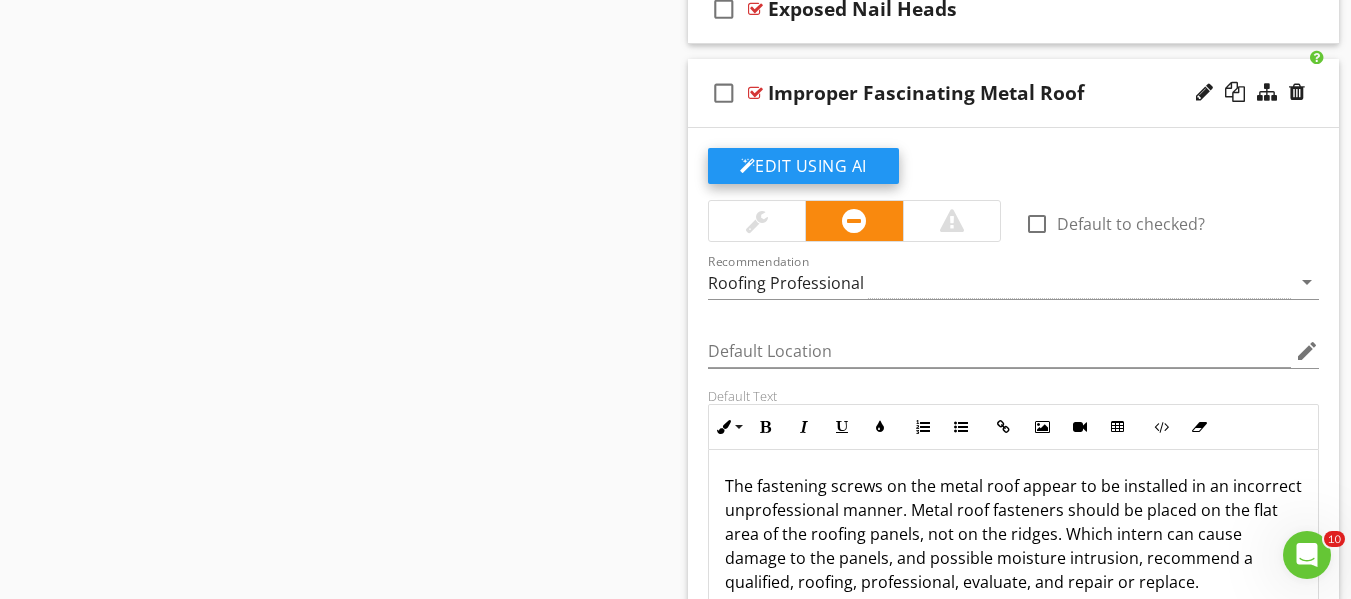 click on "Edit Using AI" at bounding box center (803, 166) 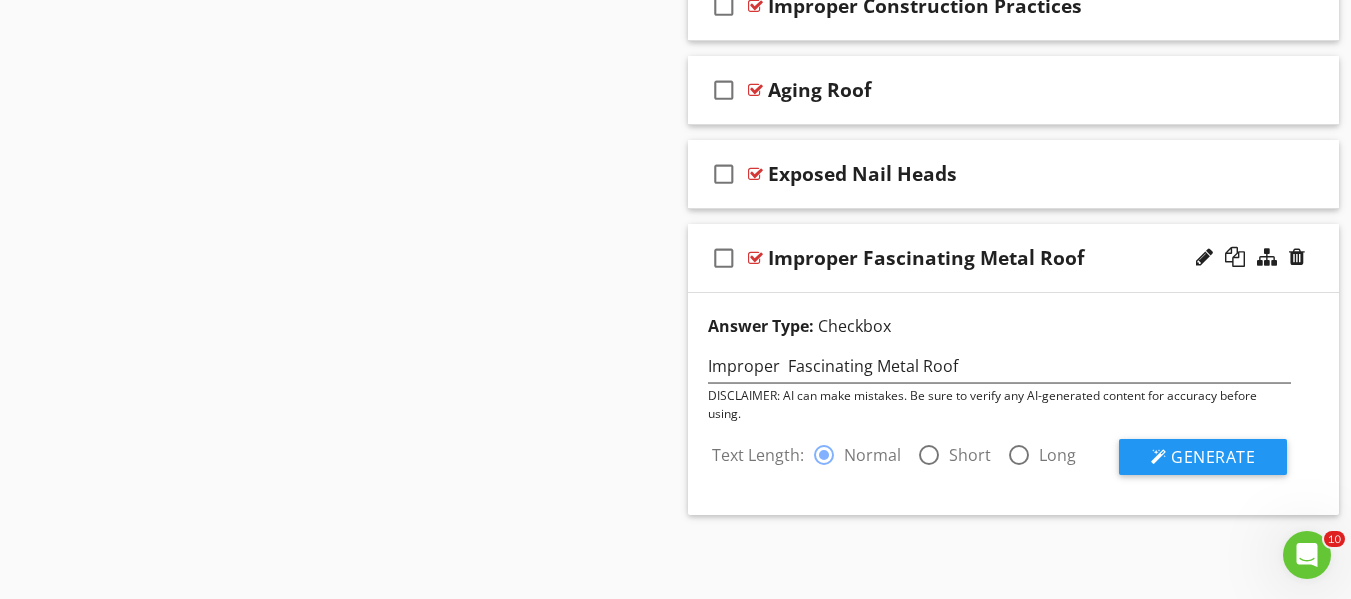 scroll, scrollTop: 4635, scrollLeft: 0, axis: vertical 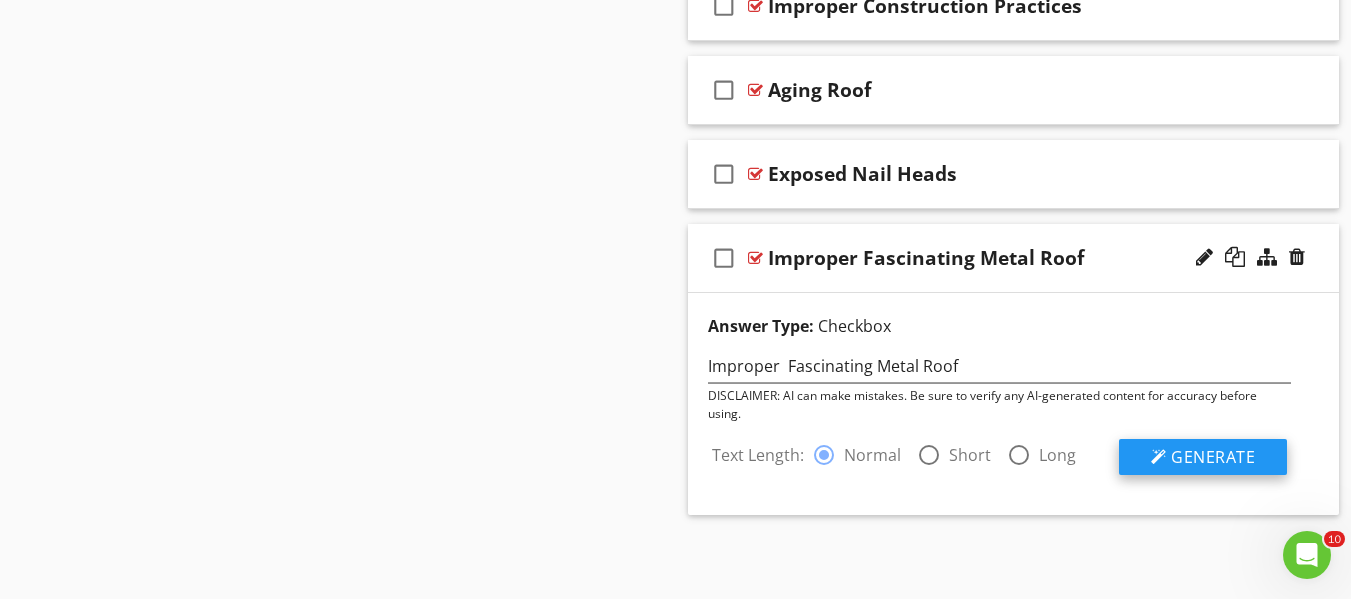 click on "Generate" at bounding box center (1213, 457) 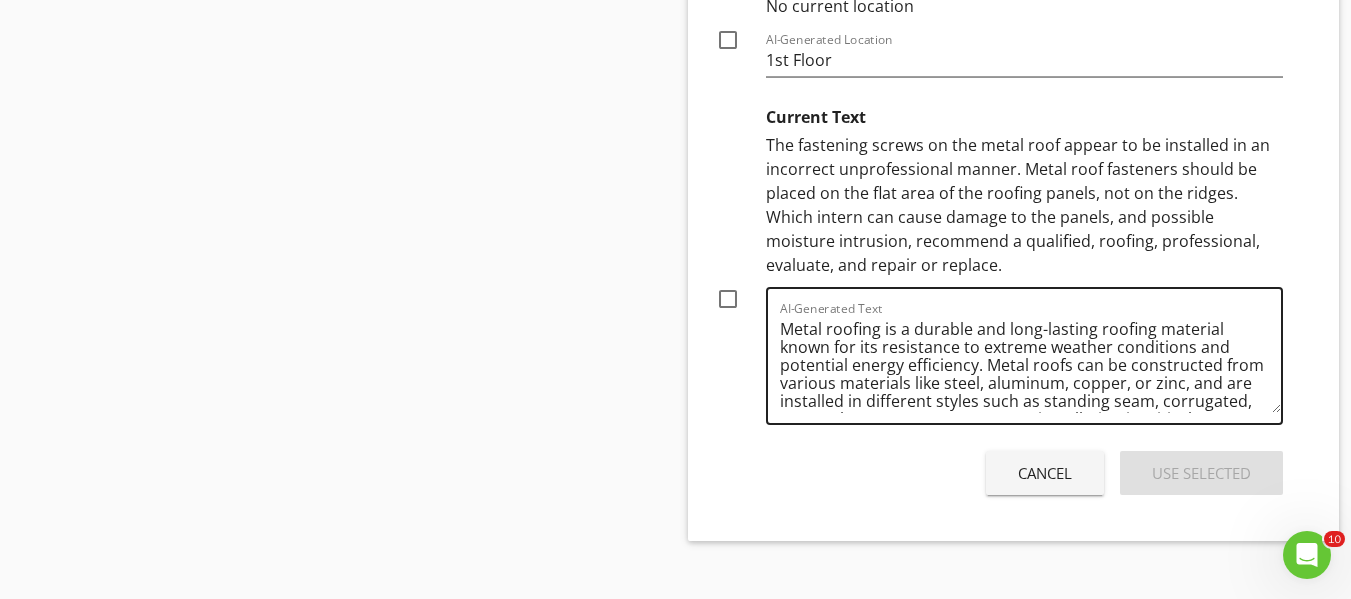 scroll, scrollTop: 5512, scrollLeft: 0, axis: vertical 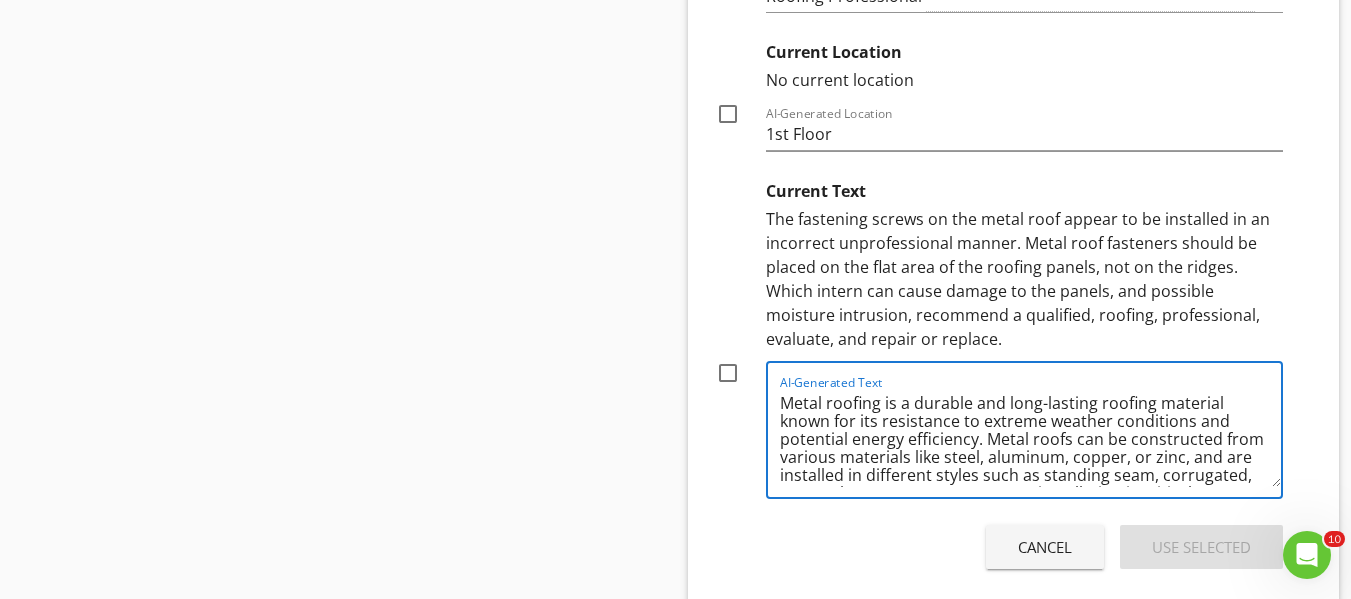 click on "Cancel" at bounding box center [1045, 547] 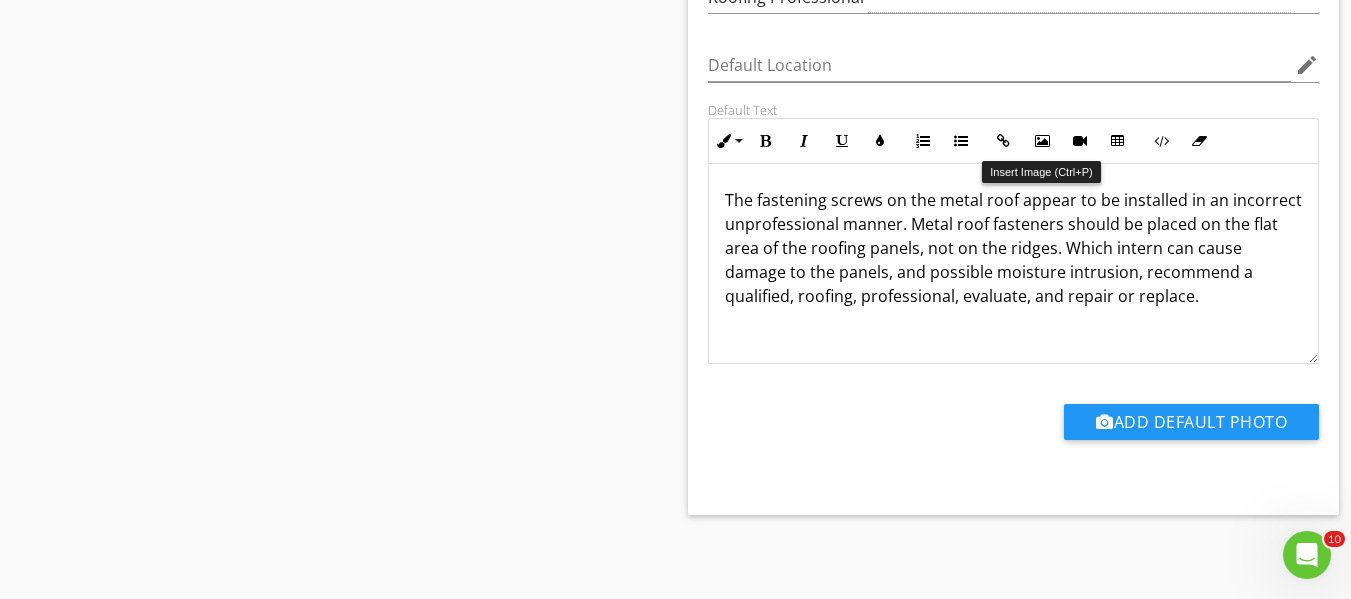 scroll, scrollTop: 4700, scrollLeft: 0, axis: vertical 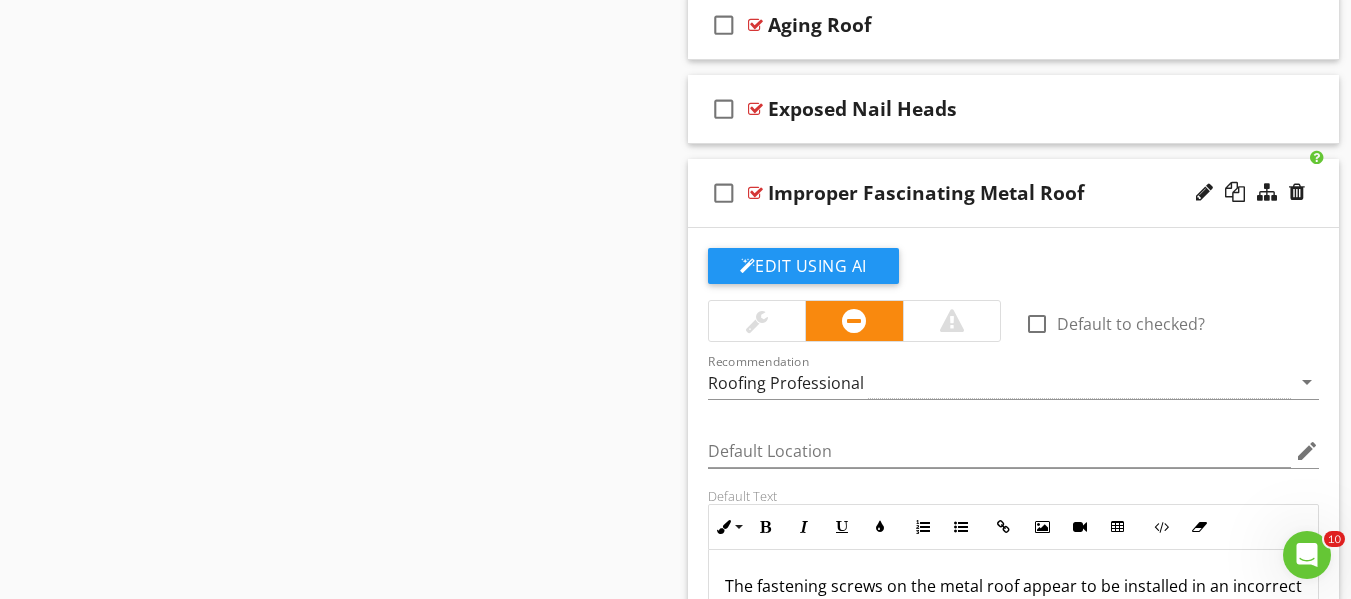 click at bounding box center (755, 193) 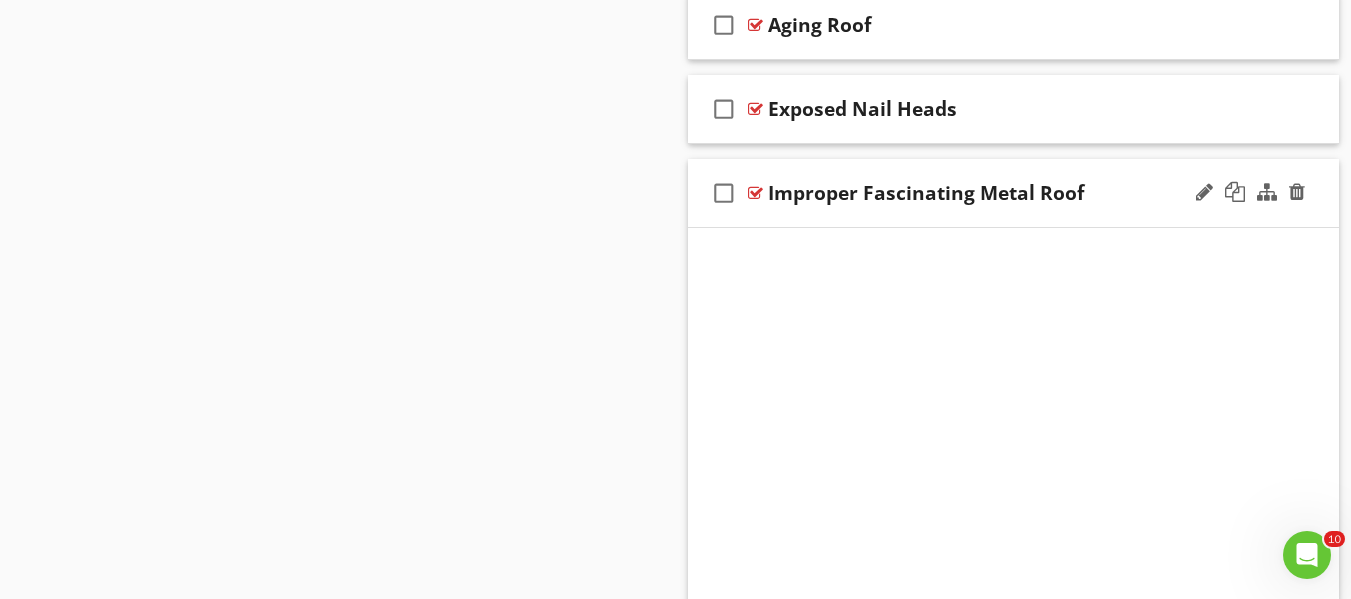 scroll, scrollTop: 4413, scrollLeft: 0, axis: vertical 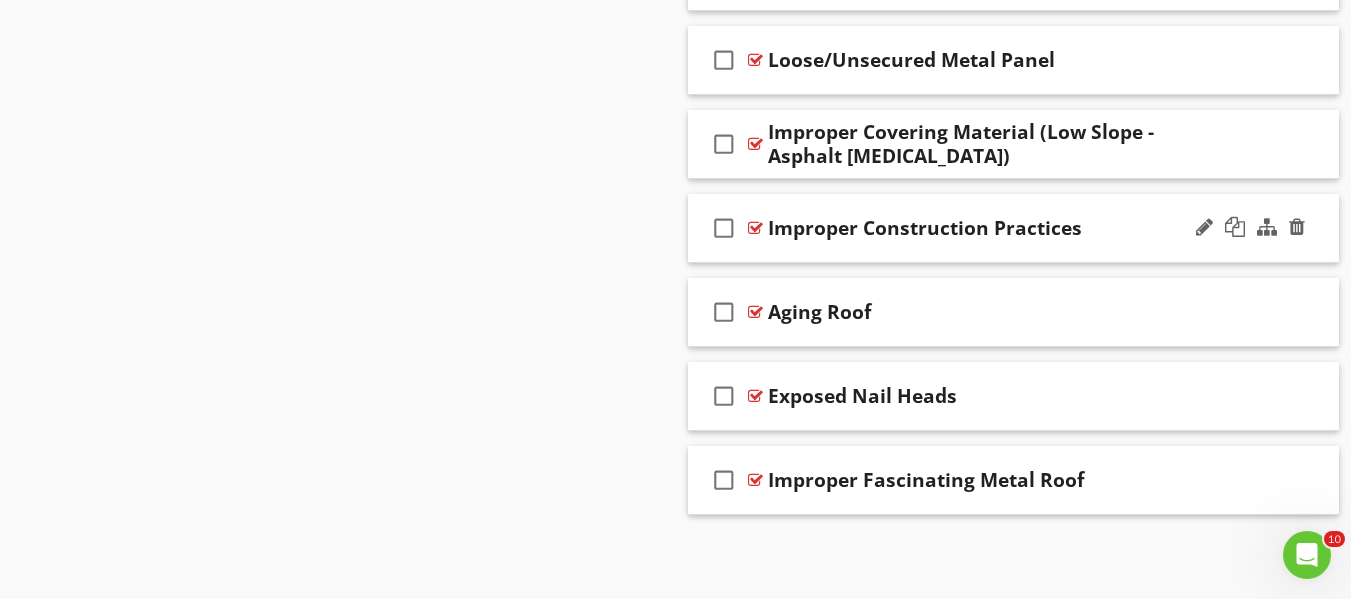 click at bounding box center (755, 228) 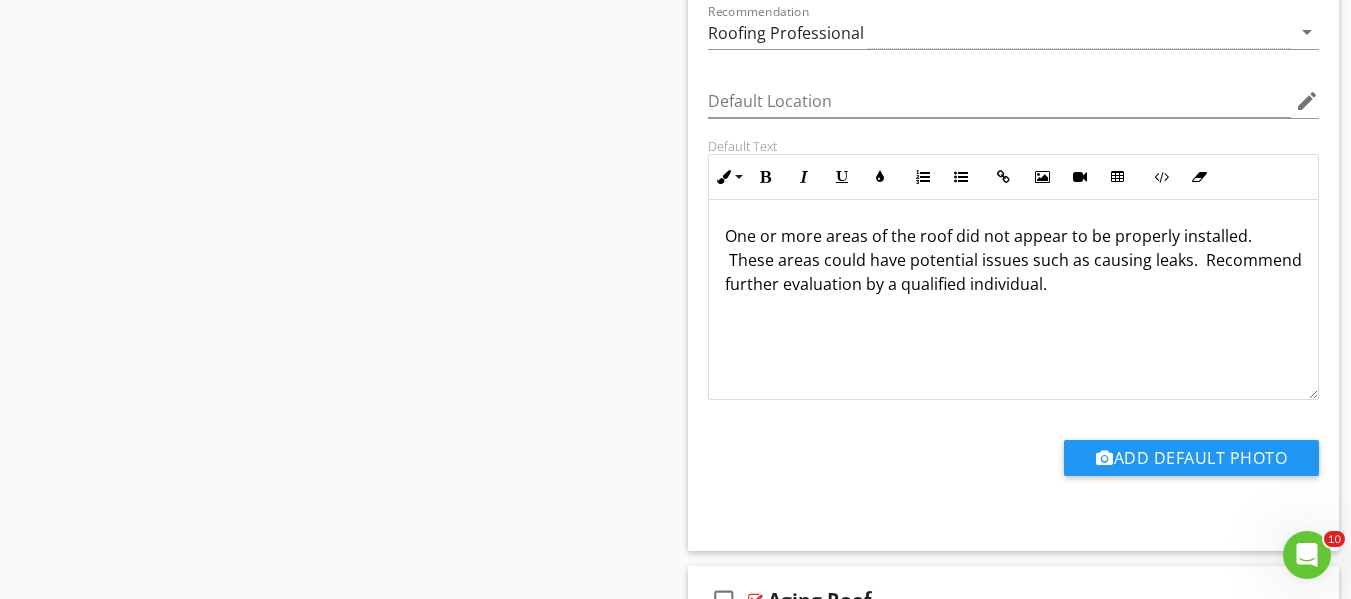 scroll, scrollTop: 4766, scrollLeft: 0, axis: vertical 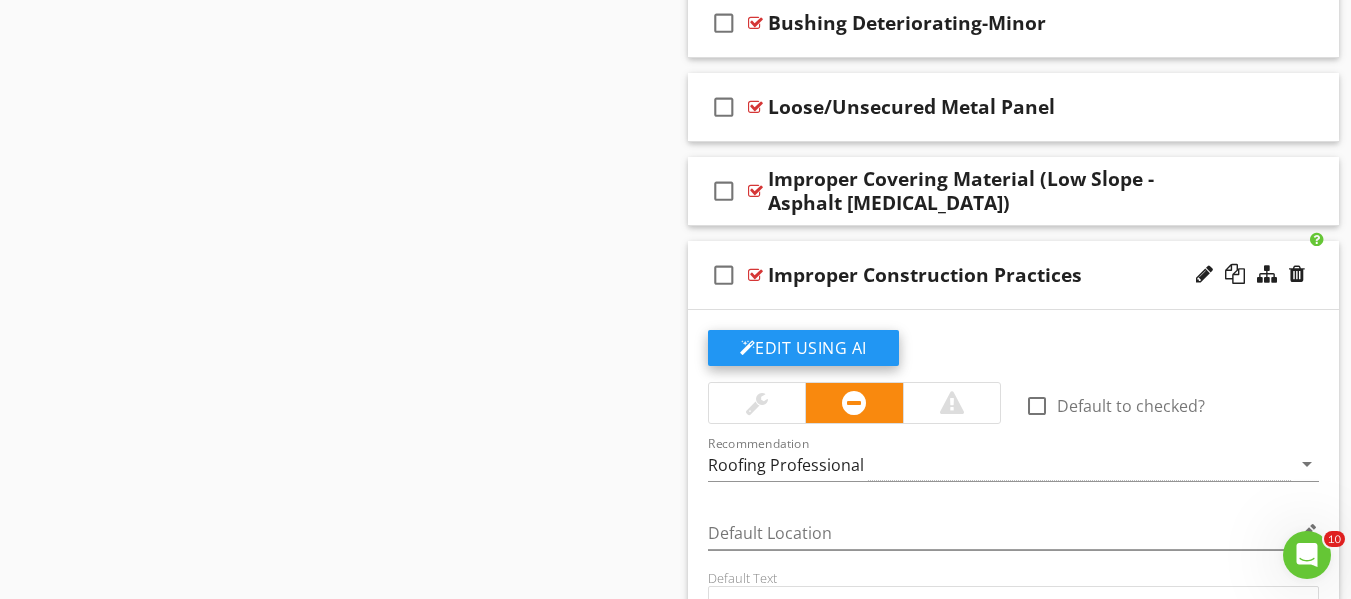 click on "Edit Using AI" at bounding box center [803, 348] 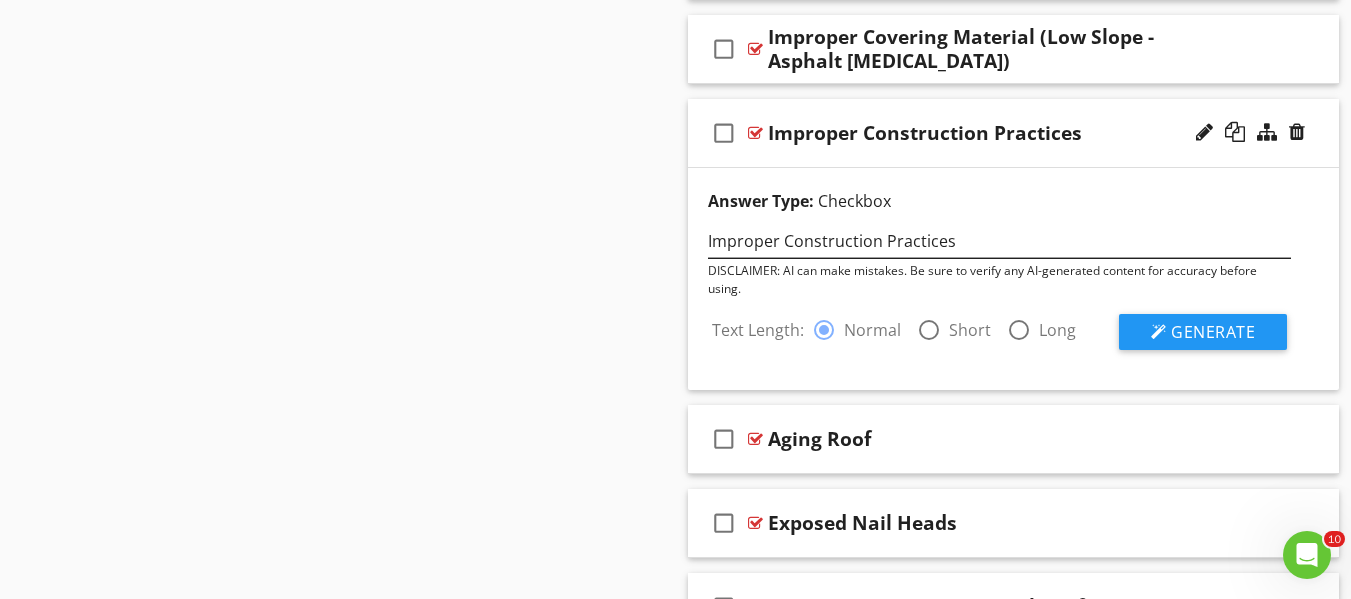 scroll, scrollTop: 4566, scrollLeft: 0, axis: vertical 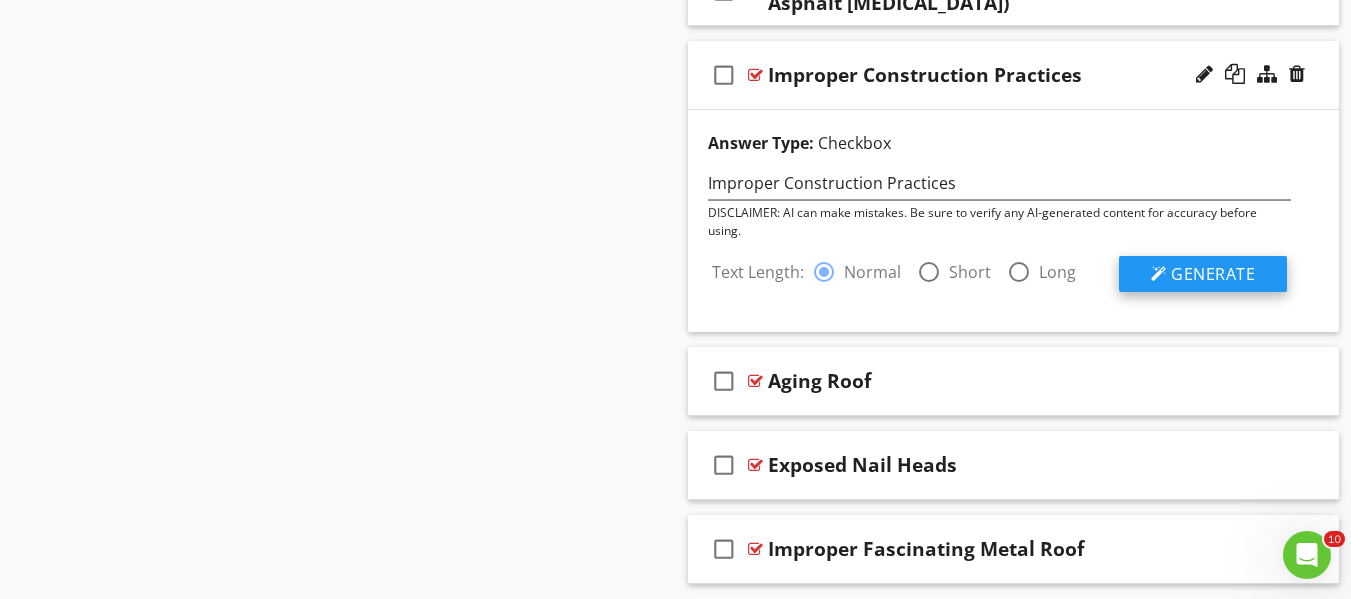 click on "Generate" at bounding box center [1213, 274] 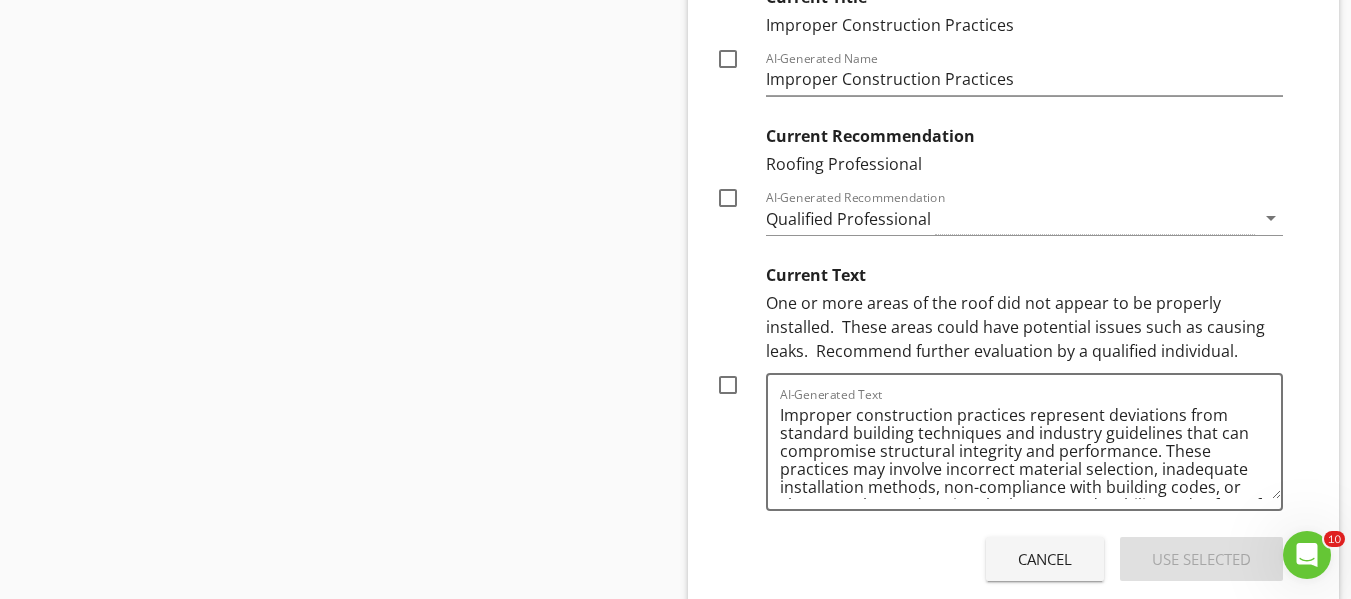 scroll, scrollTop: 4966, scrollLeft: 0, axis: vertical 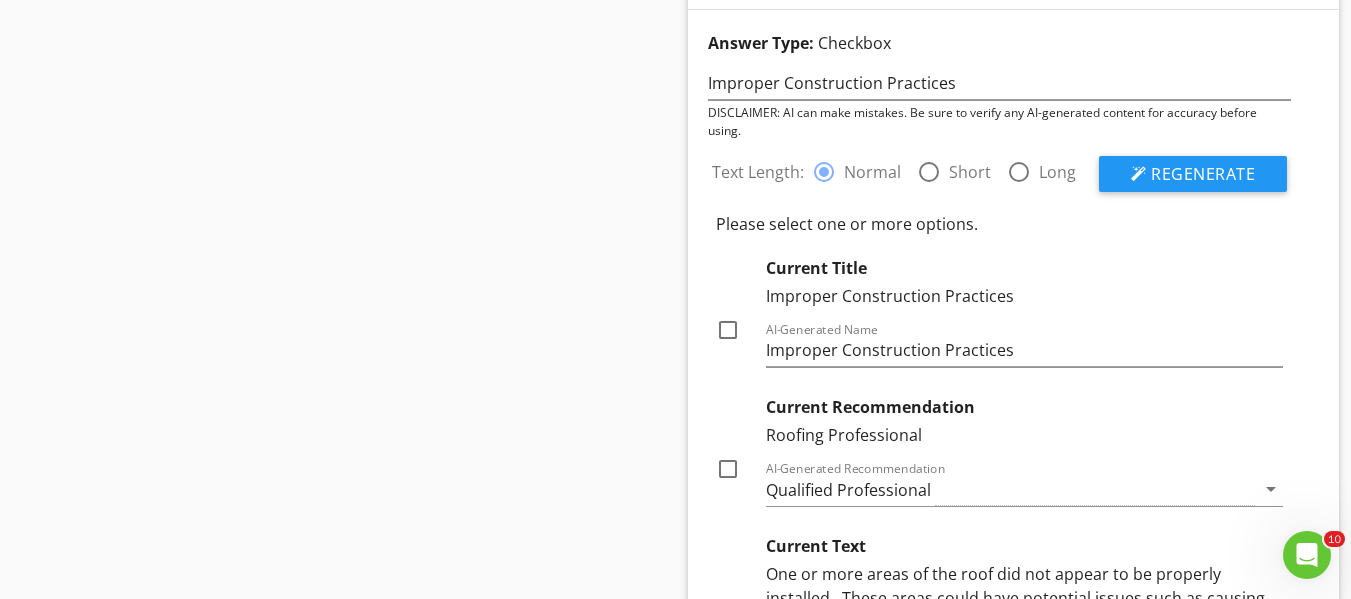 click at bounding box center (1019, 172) 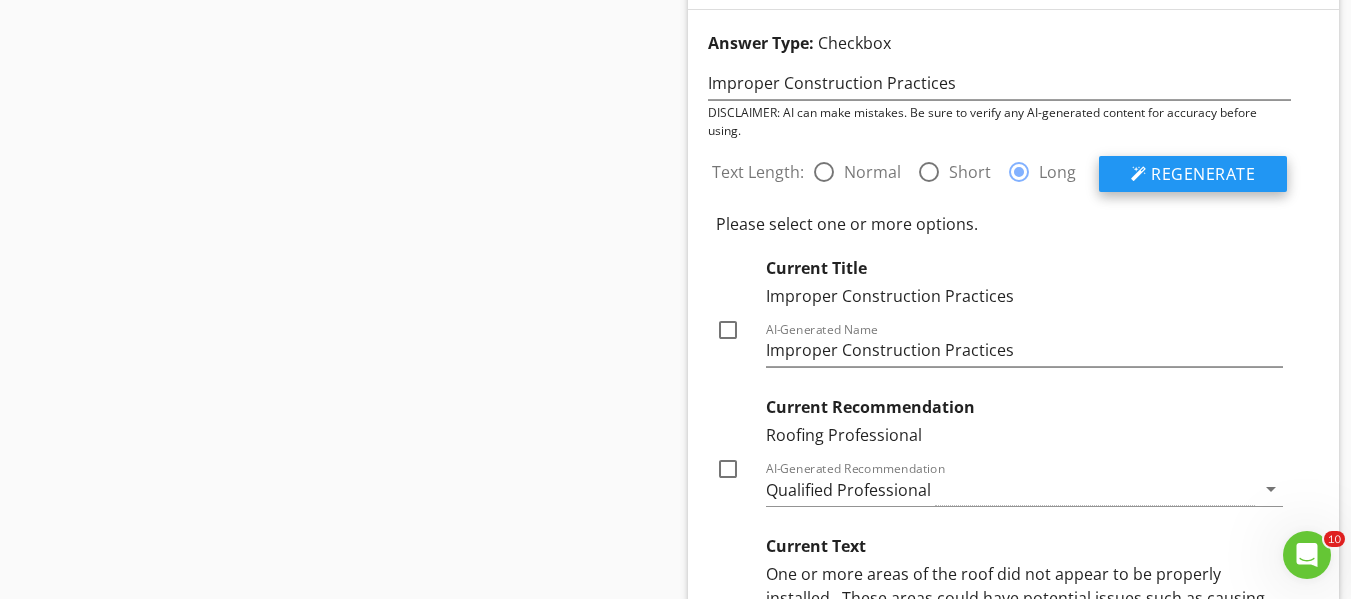 click on "Regenerate" at bounding box center [1203, 174] 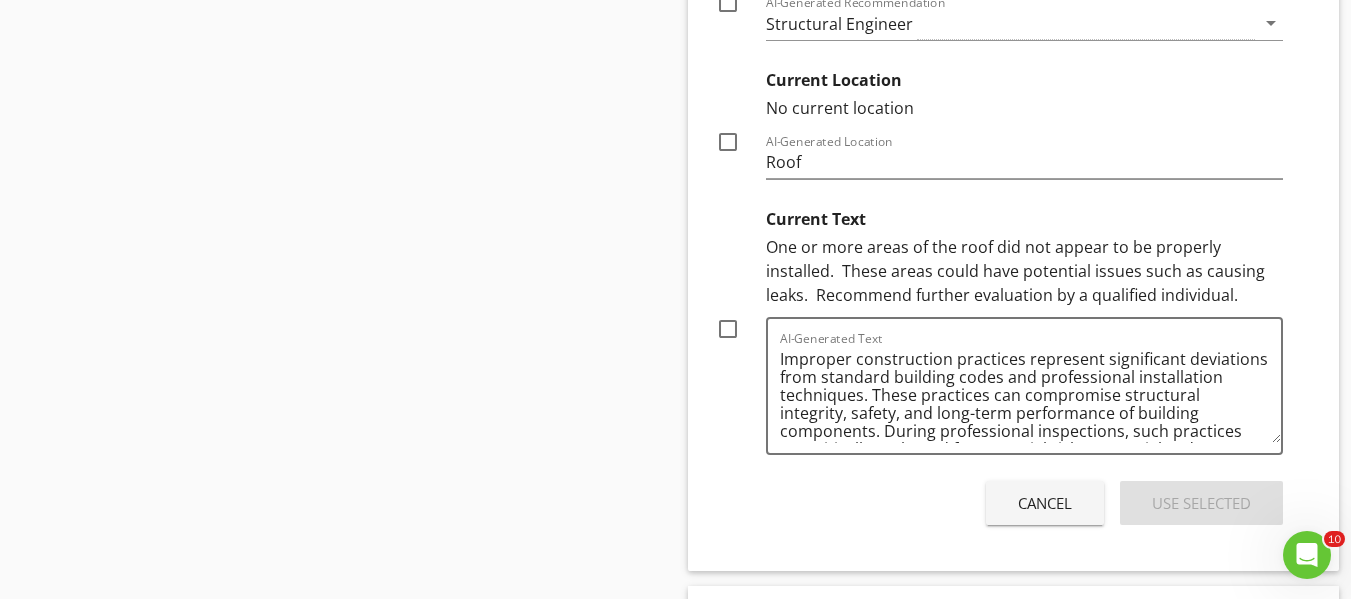 scroll, scrollTop: 5166, scrollLeft: 0, axis: vertical 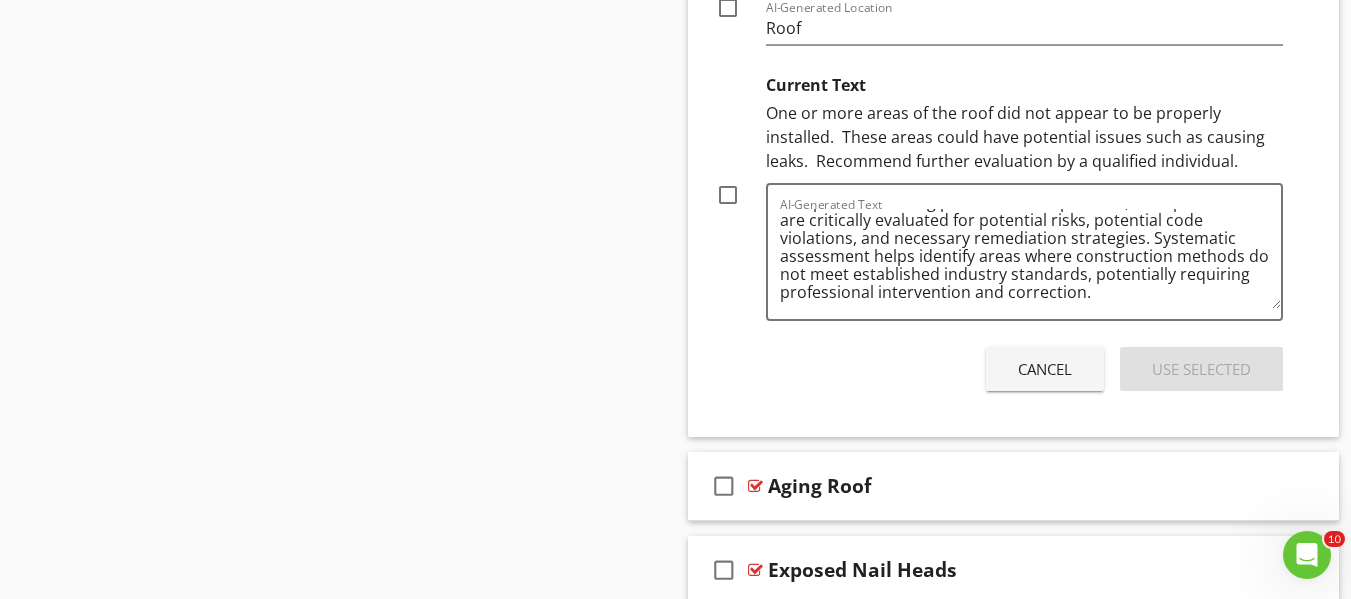 click on "Cancel" at bounding box center [1045, 369] 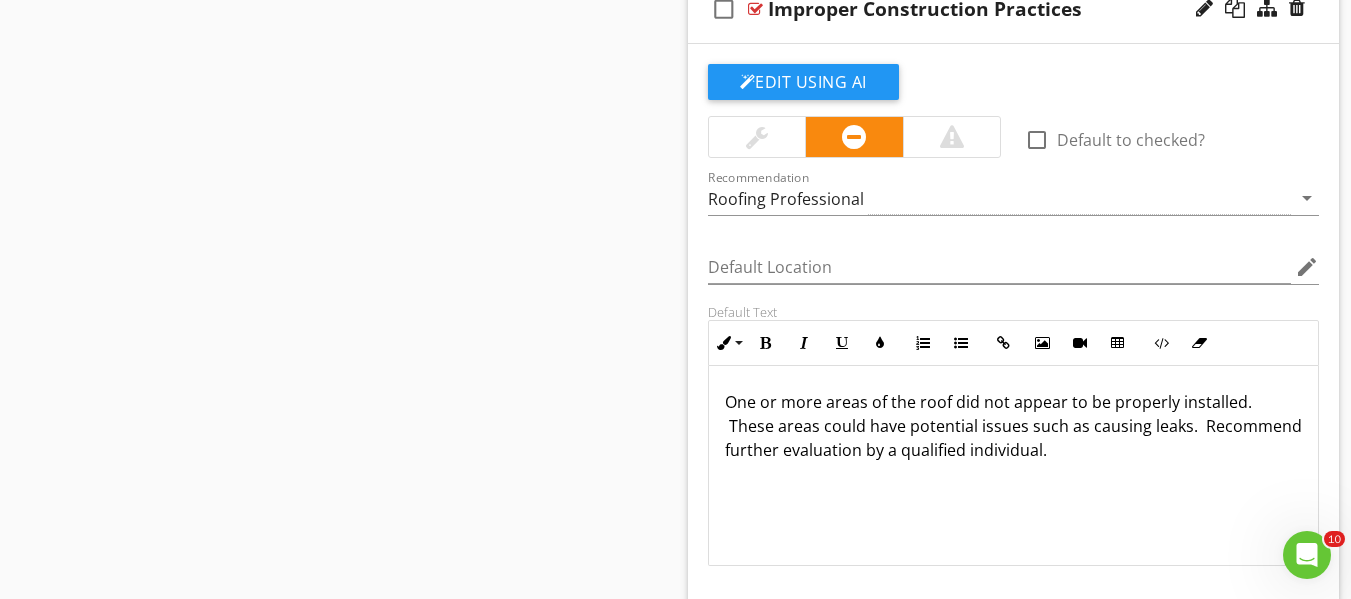 scroll, scrollTop: 4400, scrollLeft: 0, axis: vertical 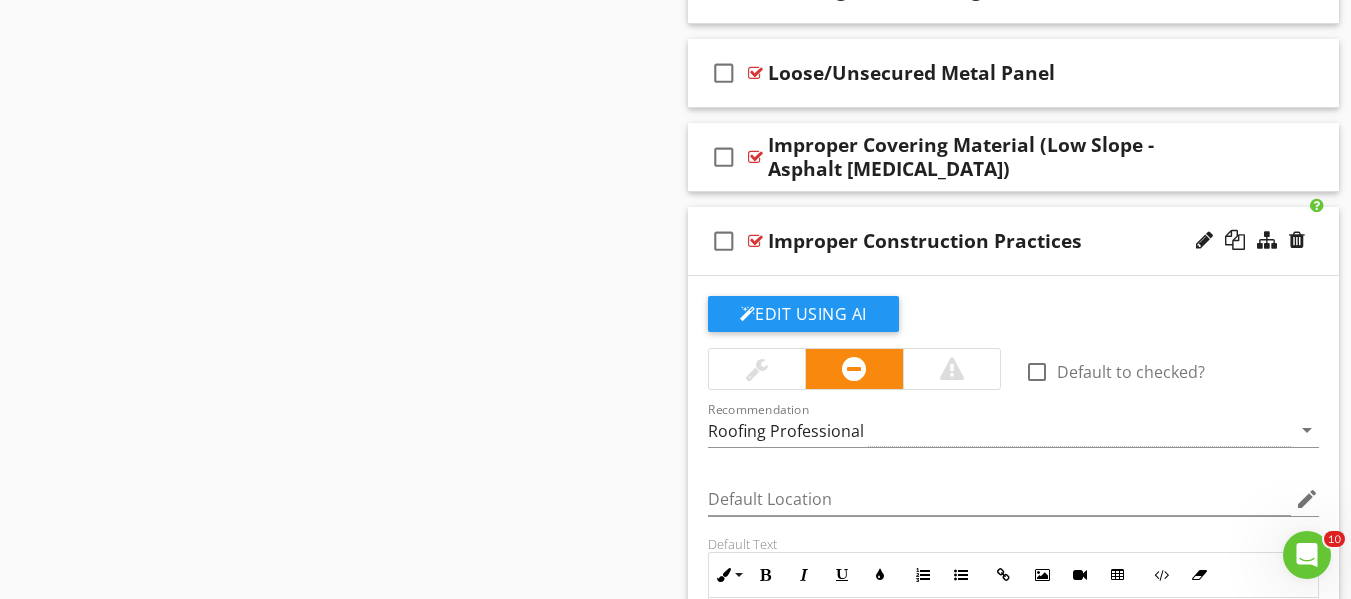 click at bounding box center (755, 241) 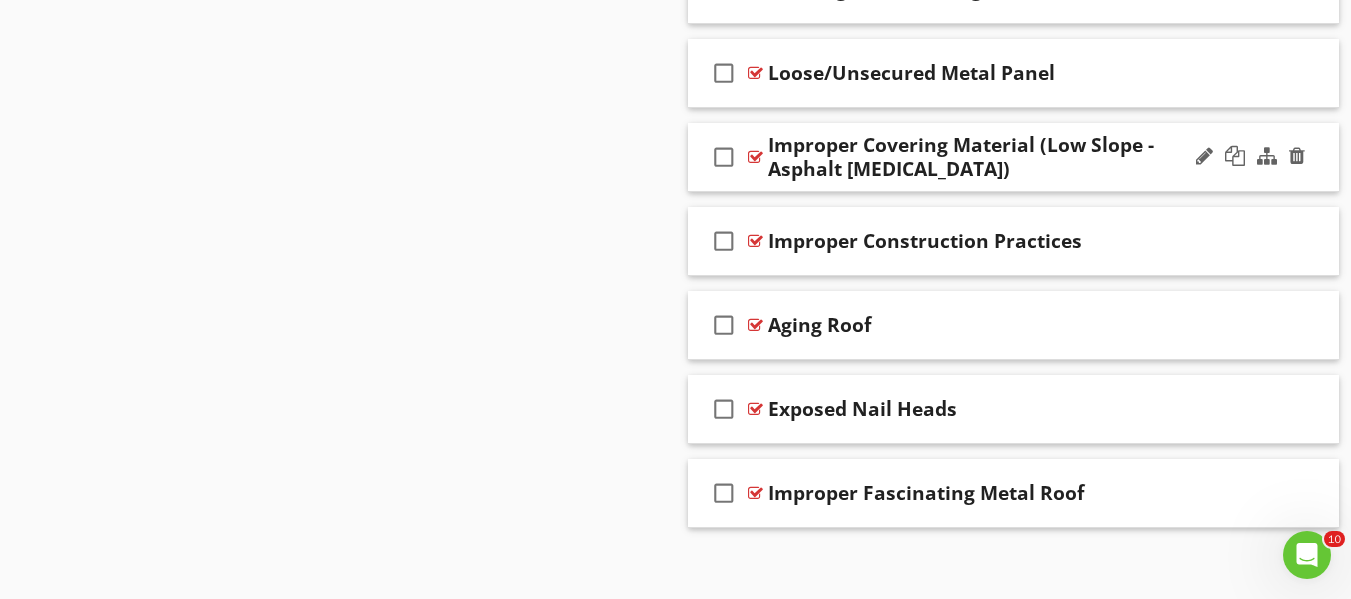 click at bounding box center (755, 157) 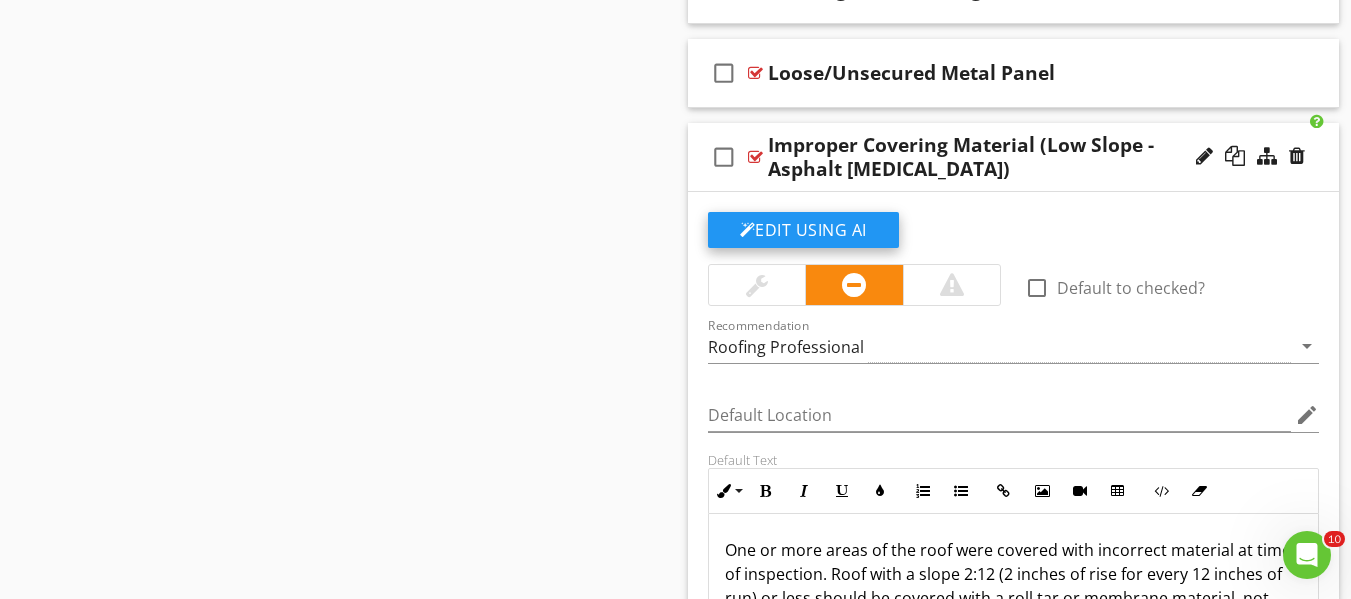 click on "Edit Using AI" at bounding box center [803, 230] 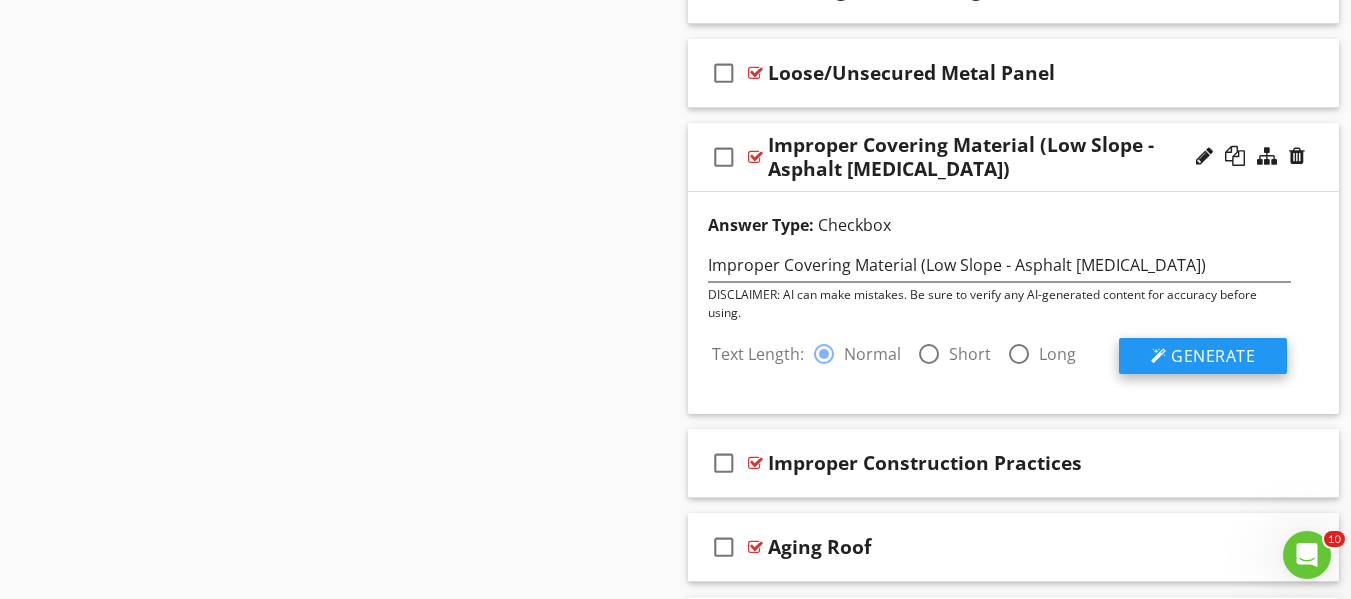 click on "Generate" at bounding box center [1213, 356] 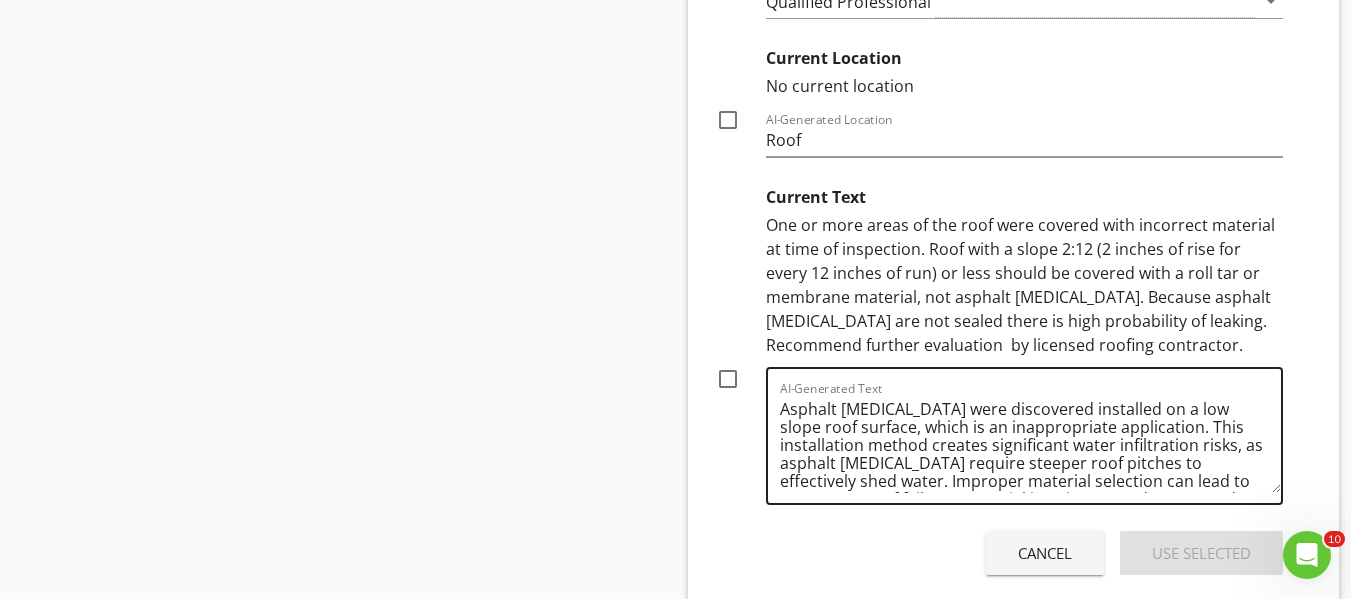 scroll, scrollTop: 5100, scrollLeft: 0, axis: vertical 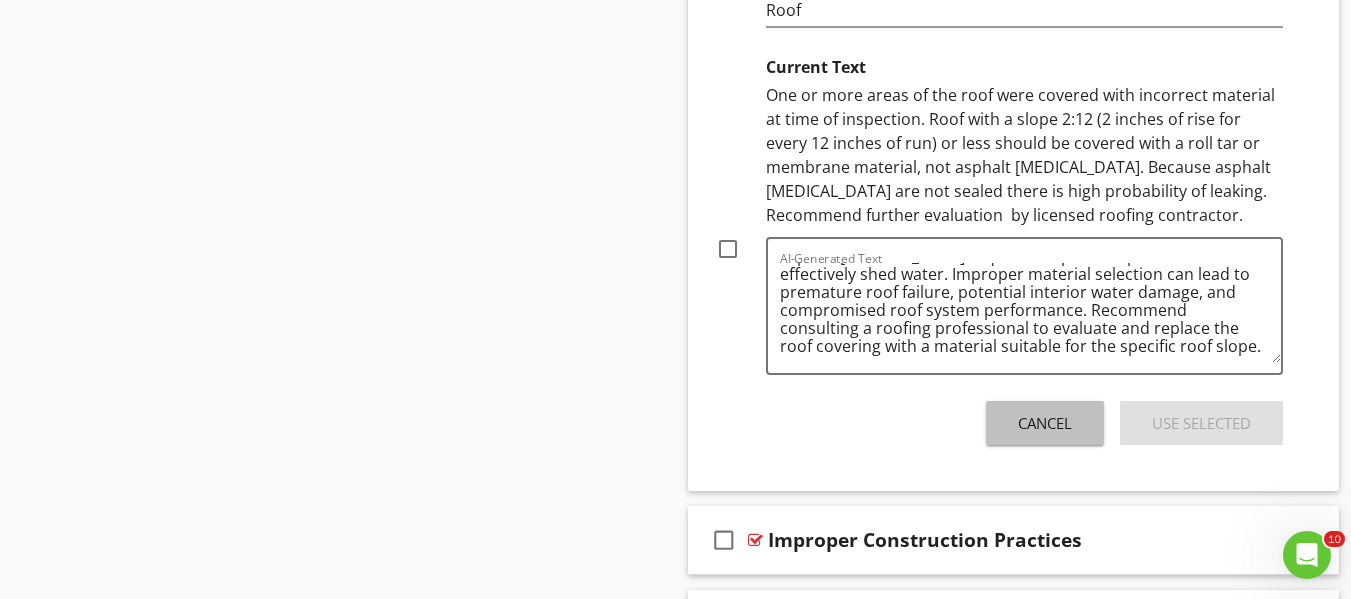 click on "Cancel" at bounding box center [1045, 423] 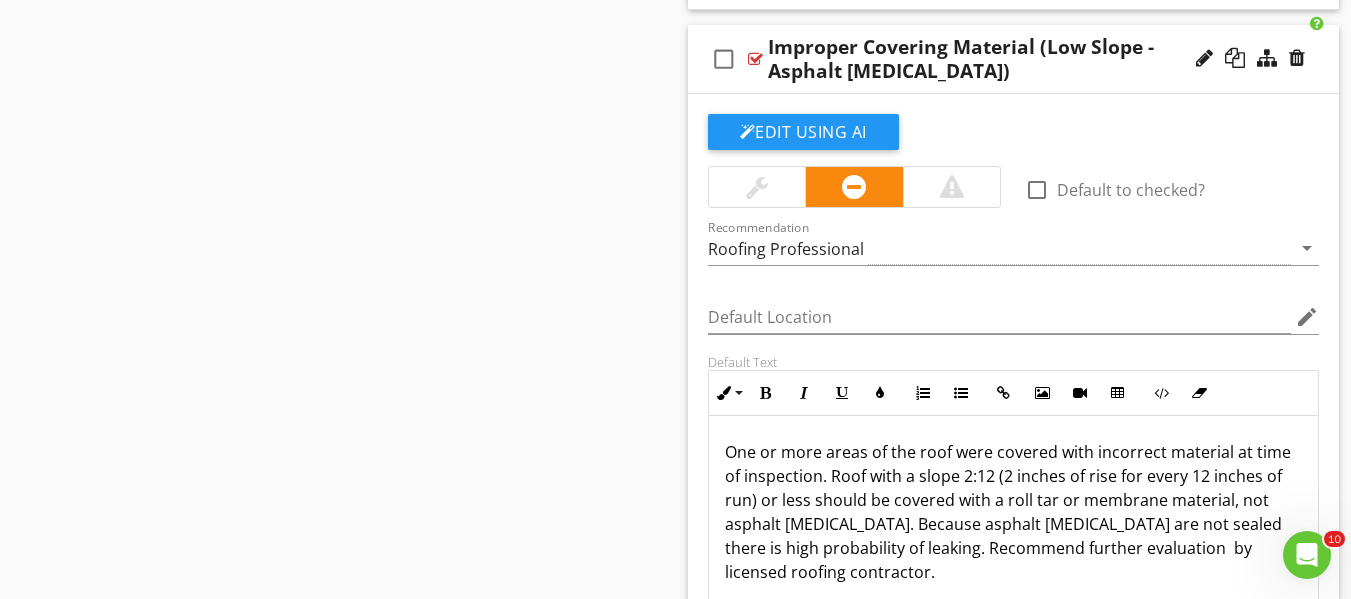 scroll, scrollTop: 4400, scrollLeft: 0, axis: vertical 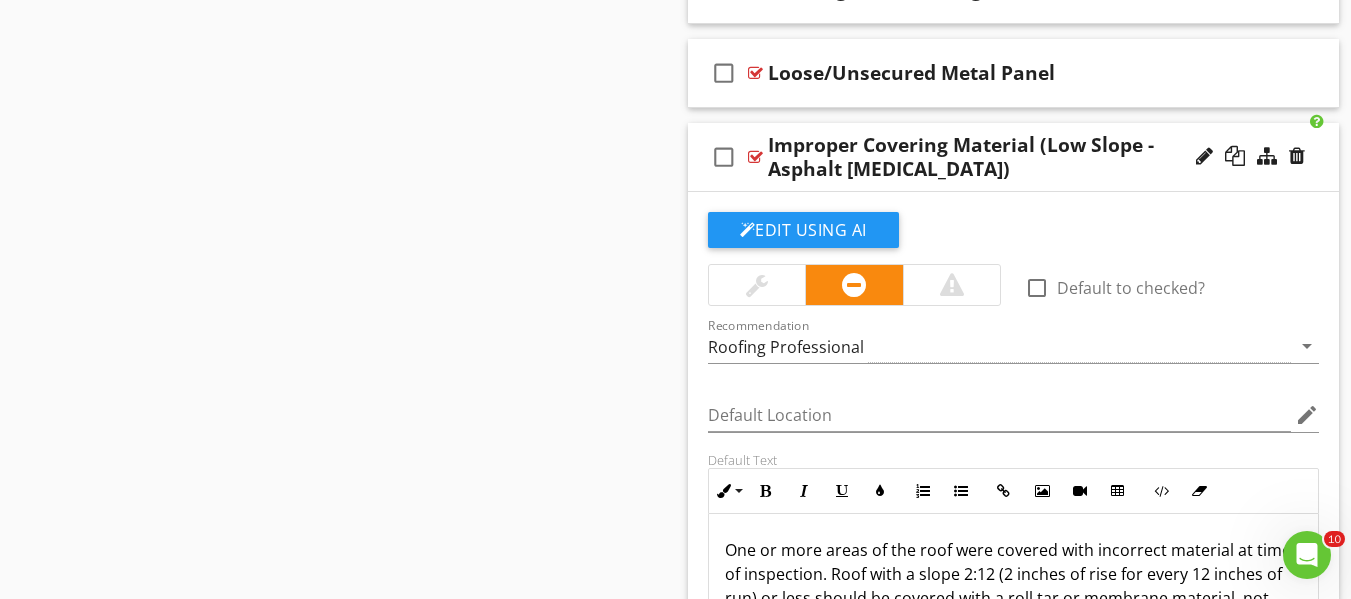 click at bounding box center [755, 157] 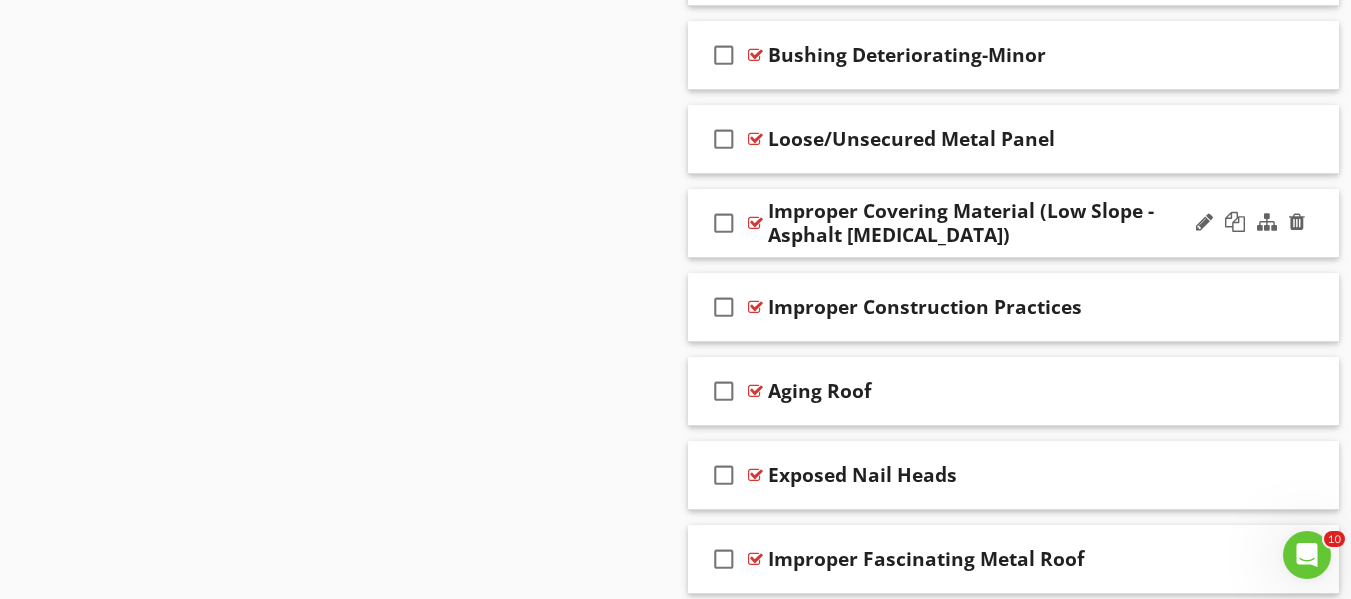 scroll, scrollTop: 4300, scrollLeft: 0, axis: vertical 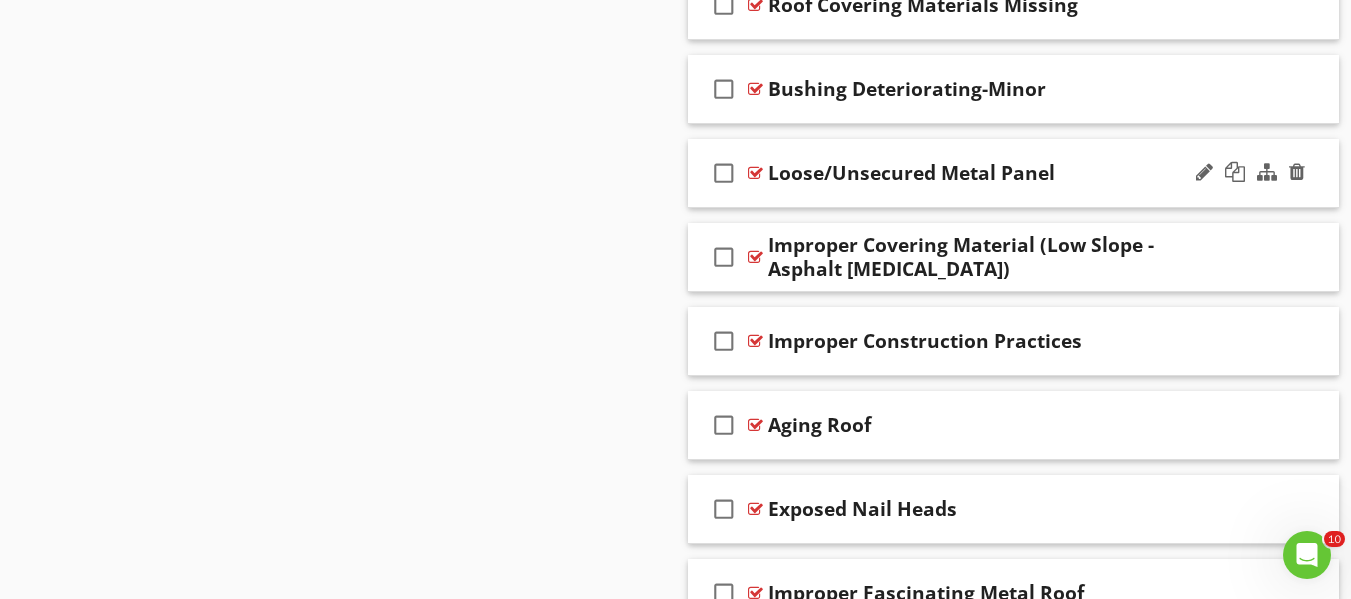 click at bounding box center [755, 173] 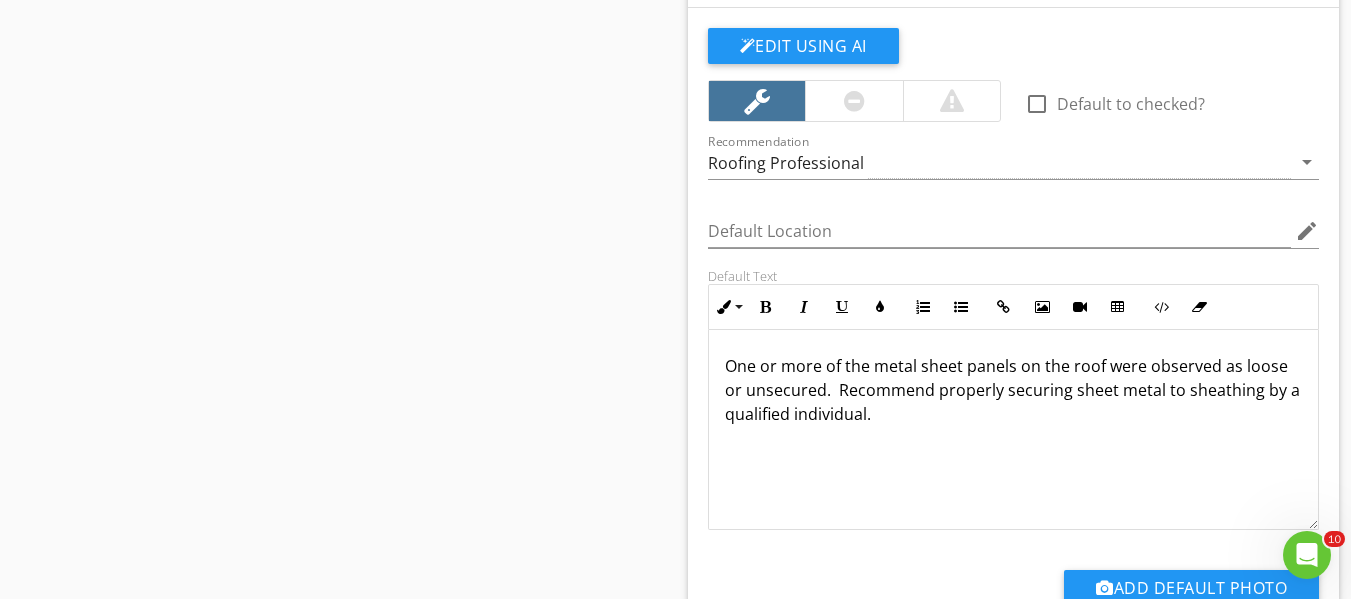 scroll, scrollTop: 4400, scrollLeft: 0, axis: vertical 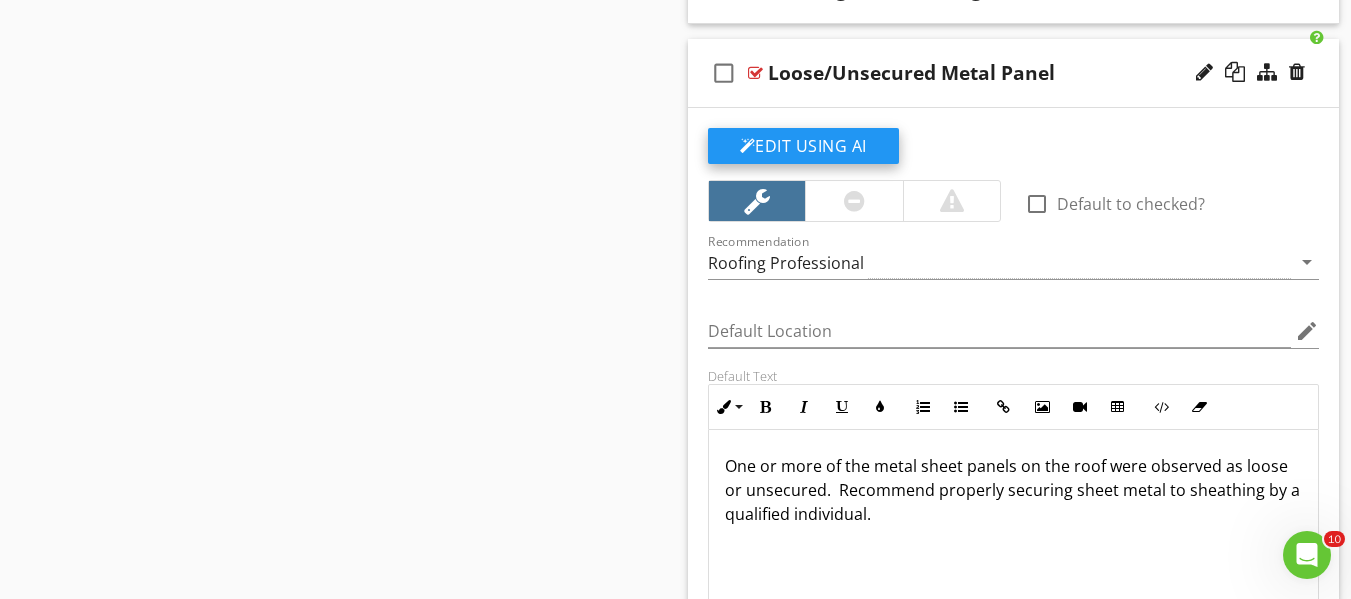 click on "Edit Using AI" at bounding box center (803, 146) 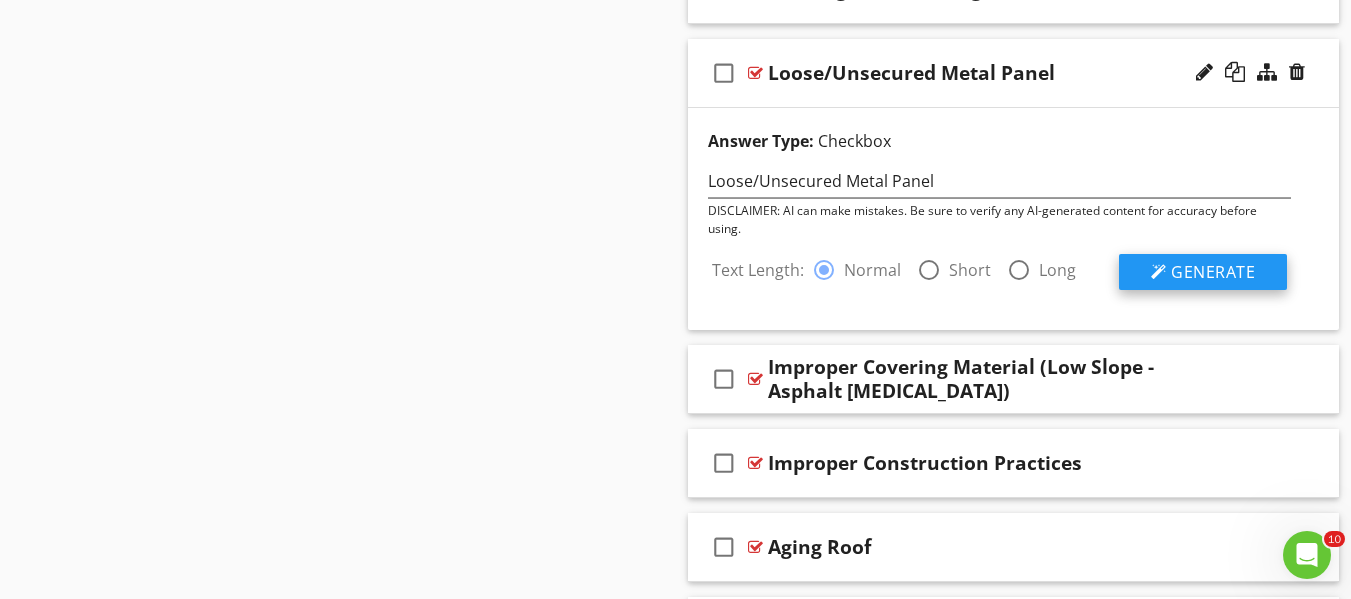 click on "Generate" at bounding box center (1213, 272) 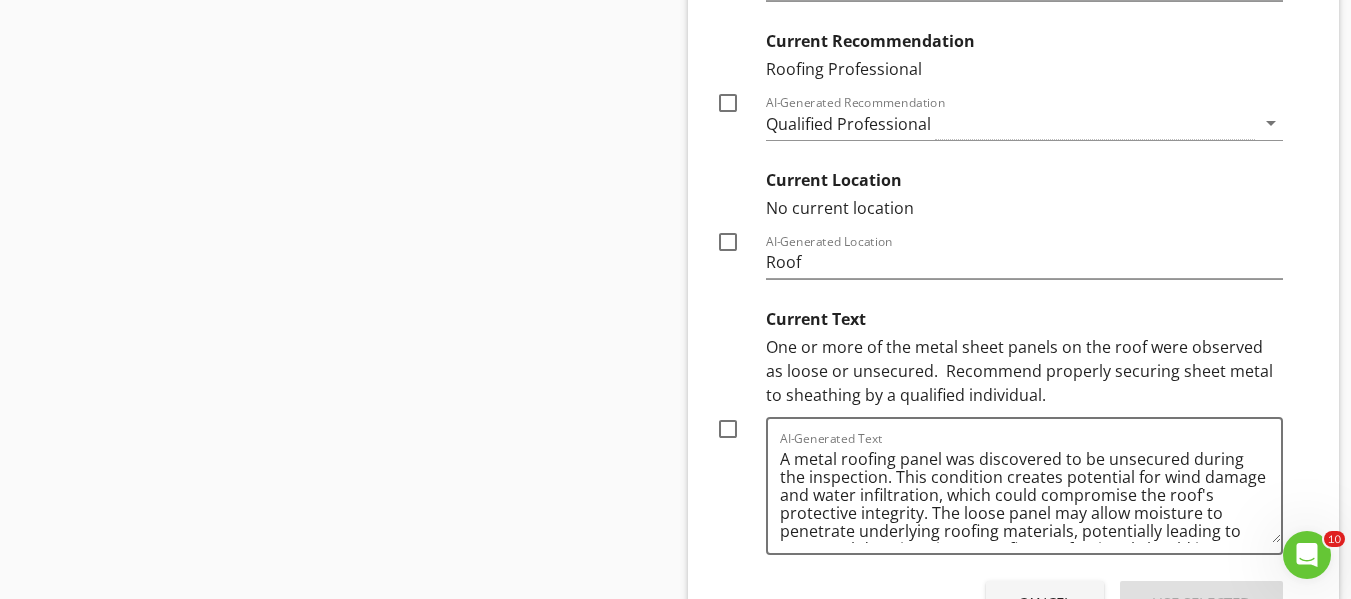 scroll, scrollTop: 4900, scrollLeft: 0, axis: vertical 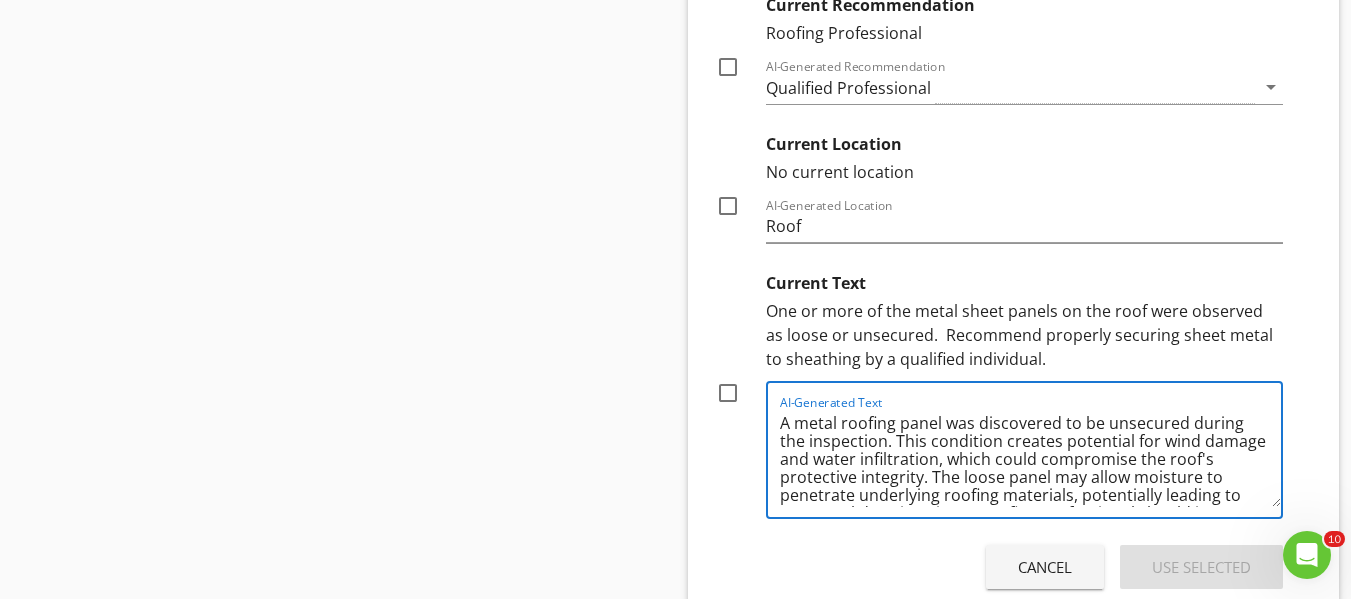 click on "A metal roofing panel was discovered to be unsecured during the inspection. This condition creates potential for wind damage and water infiltration, which could compromise the roof's protective integrity. The loose panel may allow moisture to penetrate underlying roofing materials, potentially leading to structural deterioration. A roofing professional should inspect and properly secure the panel to prevent further damage and ensure complete roof system protection." at bounding box center (1031, 457) 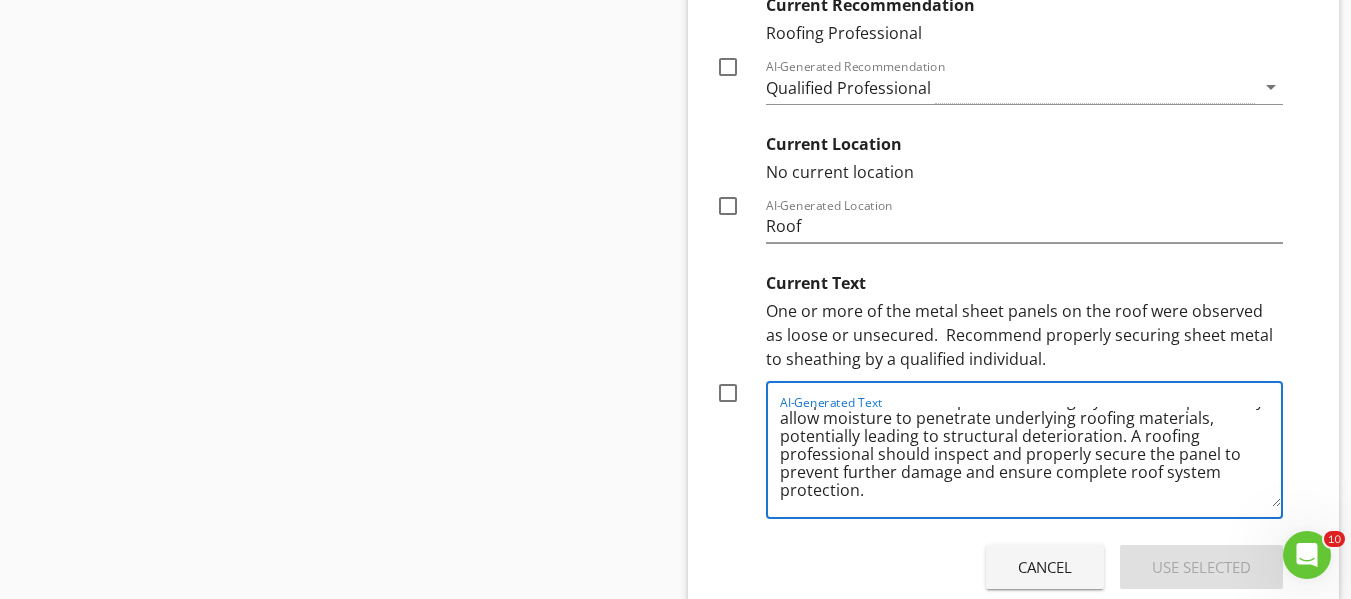 scroll, scrollTop: 0, scrollLeft: 0, axis: both 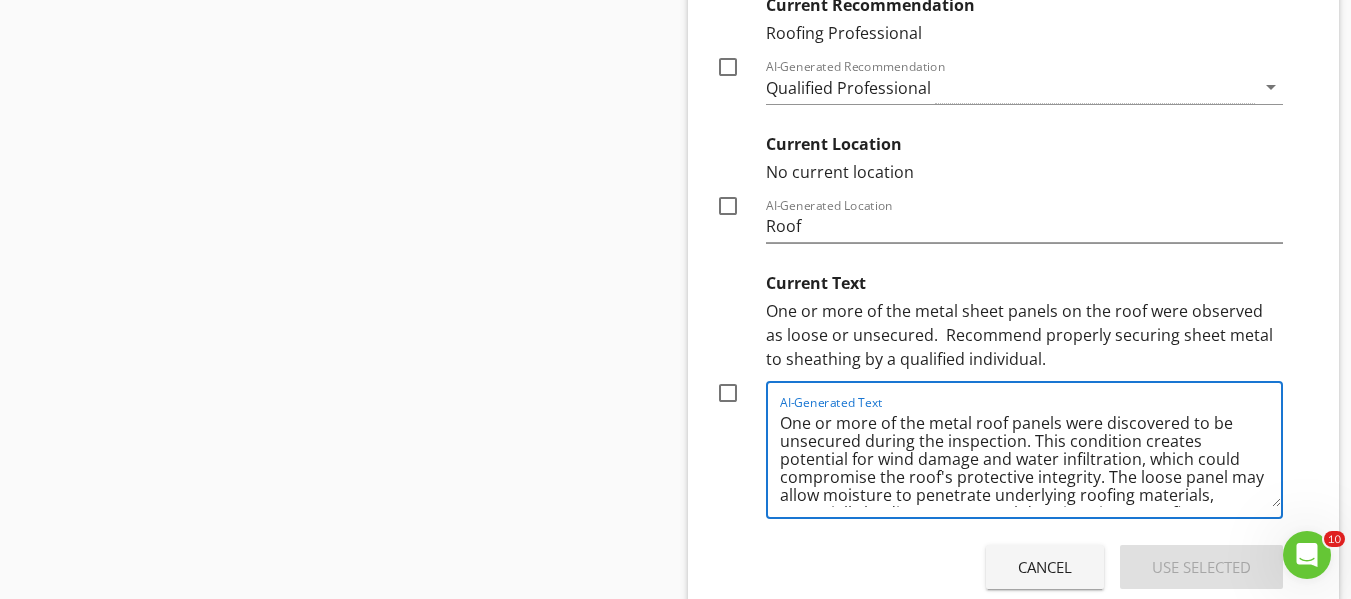 click on "One or more of the metal roof panels were discovered to be unsecured during the inspection. This condition creates potential for wind damage and water infiltration, which could compromise the roof's protective integrity. The loose panel may allow moisture to penetrate underlying roofing materials, potentially leading to structural deterioration. A roofing professional should inspect and properly secure the panel to prevent further damage and ensure complete roof system protection." at bounding box center [1031, 457] 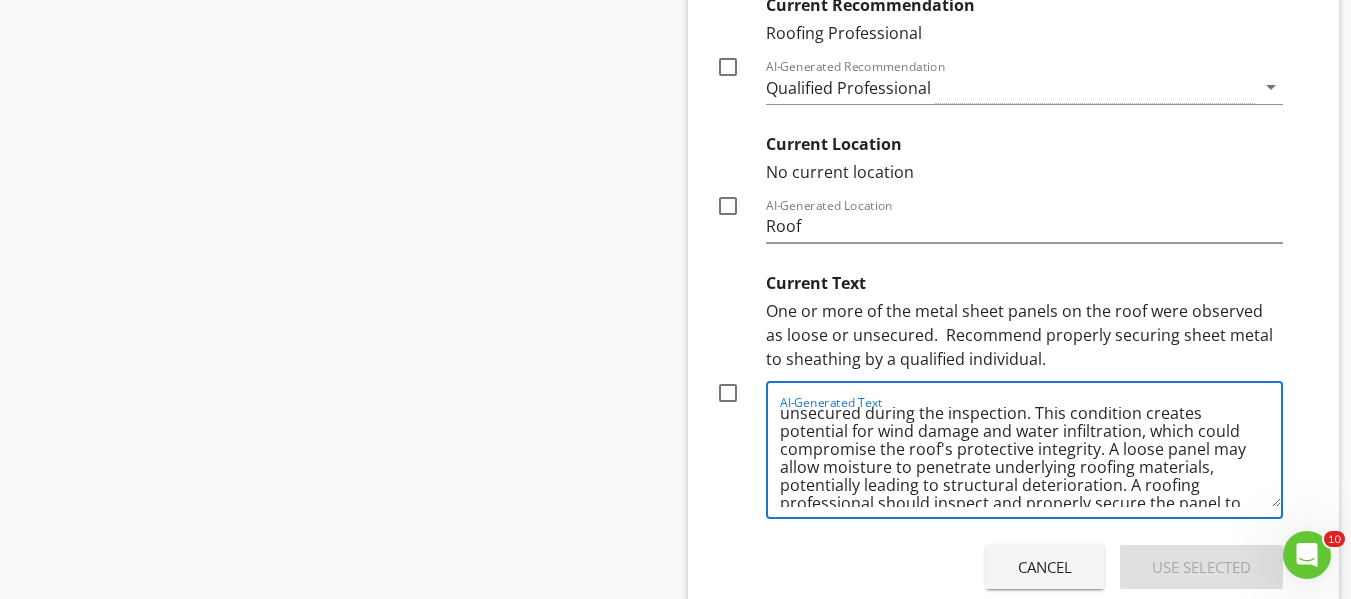 scroll, scrollTop: 40, scrollLeft: 0, axis: vertical 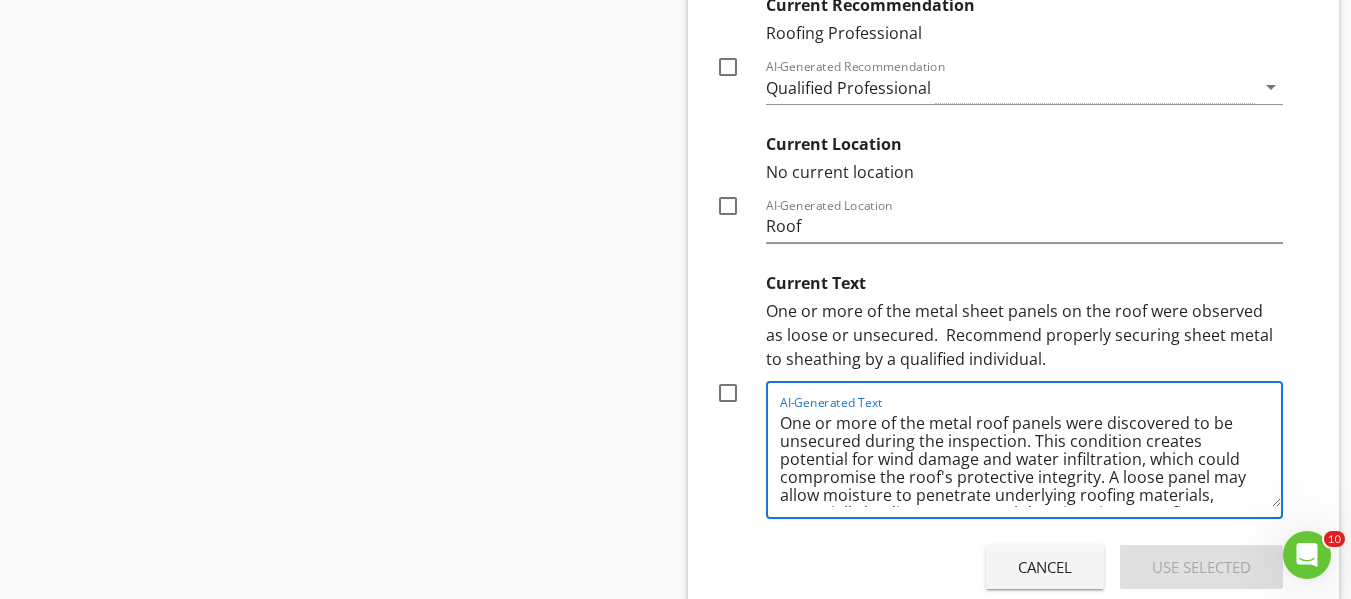 type on "One or more of the metal roof panels were discovered to be unsecured during the inspection. This condition creates potential for wind damage and water infiltration, which could compromise the roof's protective integrity. A loose panel may allow moisture to penetrate underlying roofing materials, potentially leading to structural deterioration. A roofing professional should inspect and properly secure the panel to prevent further damage and ensure complete roof system protection." 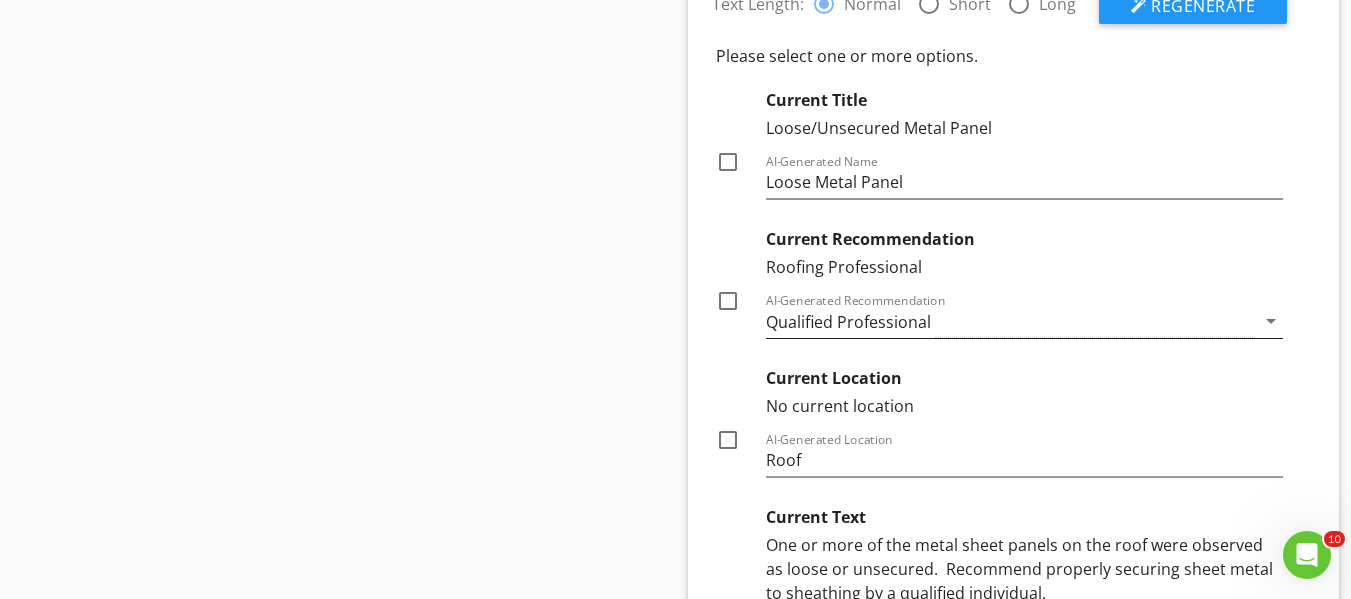 scroll, scrollTop: 4700, scrollLeft: 0, axis: vertical 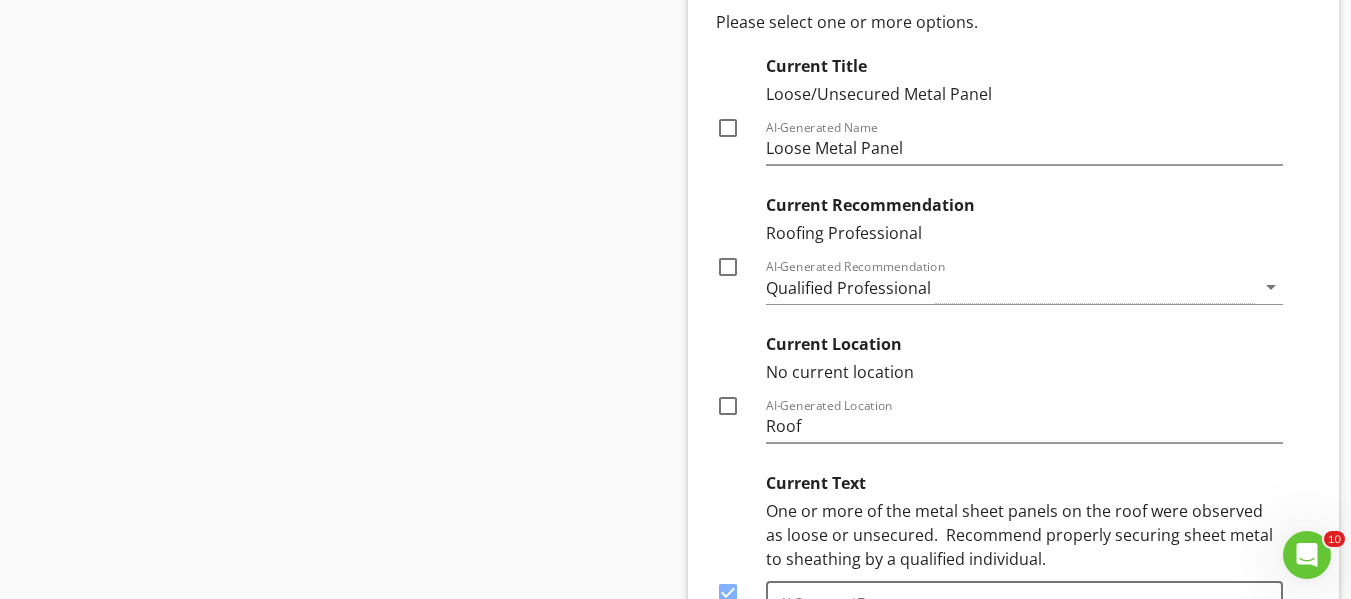 click at bounding box center [728, 406] 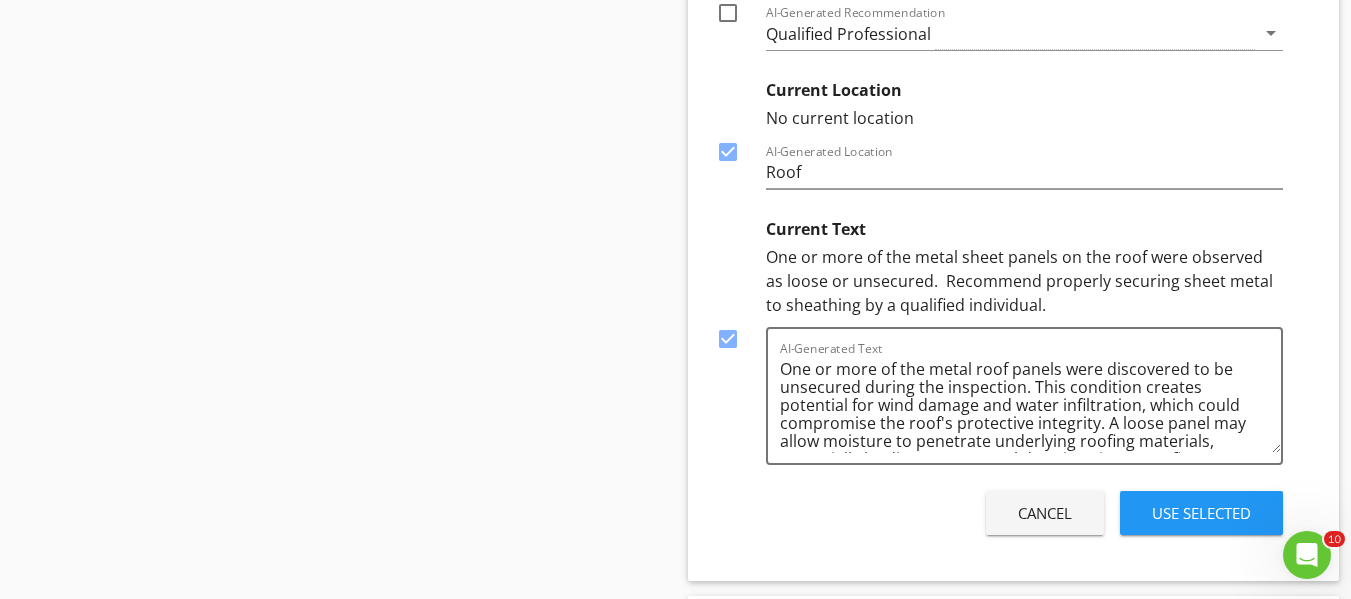 scroll, scrollTop: 5000, scrollLeft: 0, axis: vertical 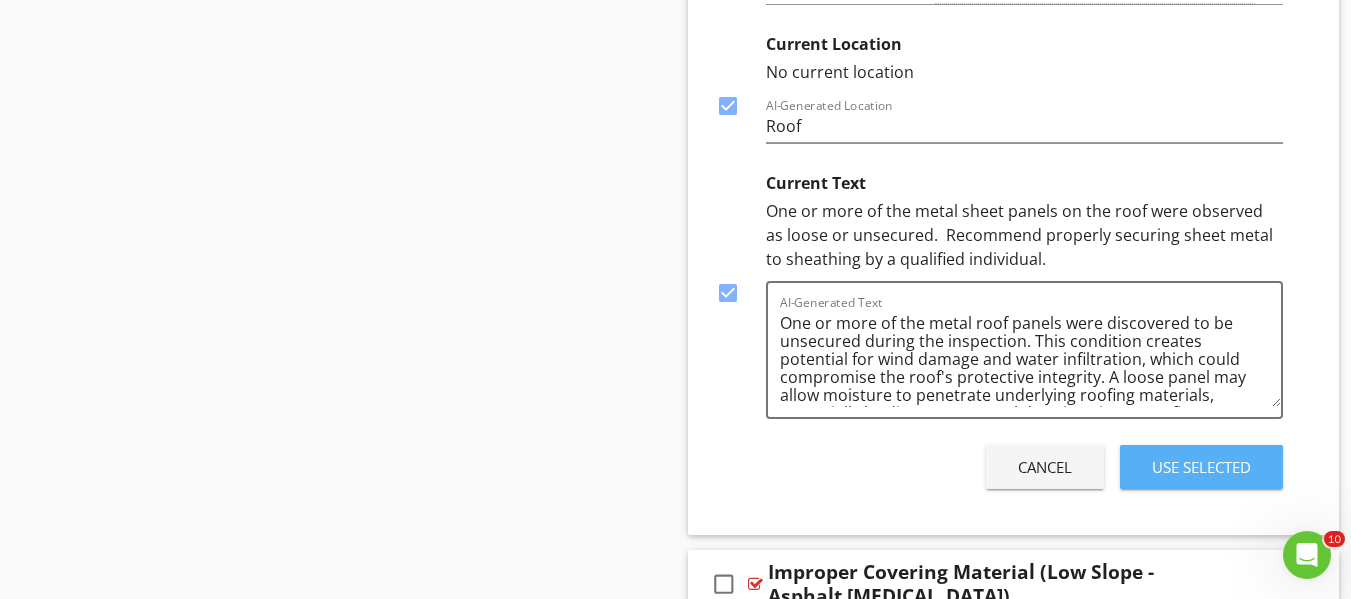 click on "Use Selected" at bounding box center (1201, 467) 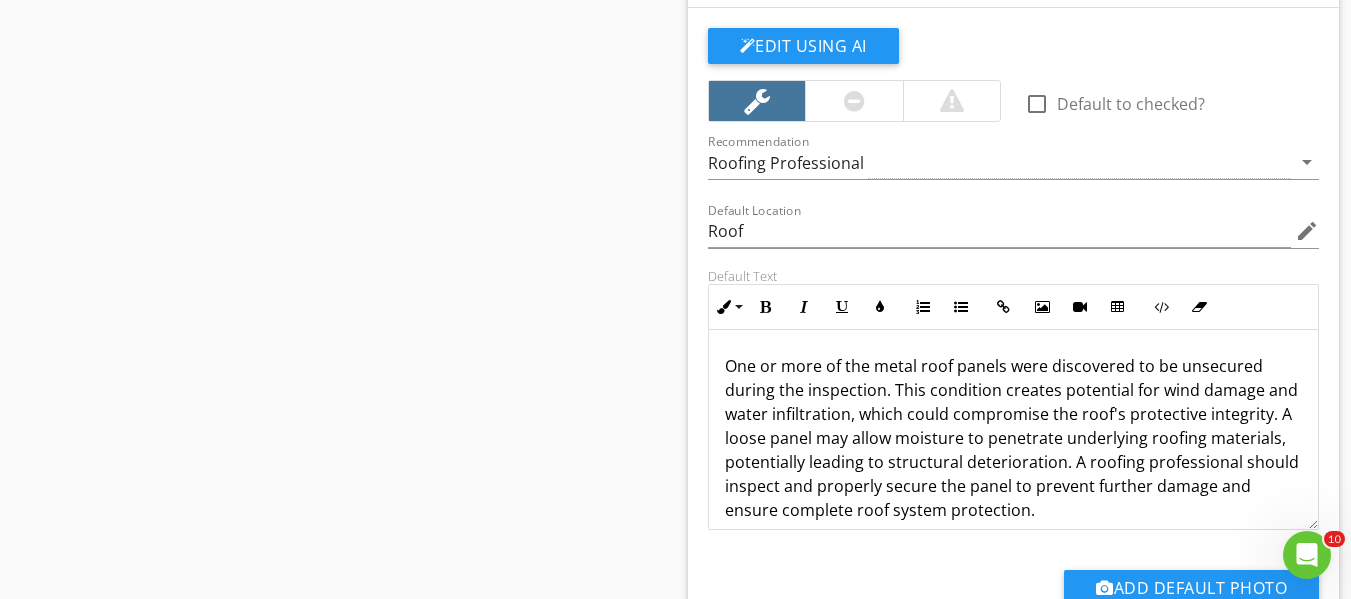 scroll, scrollTop: 4400, scrollLeft: 0, axis: vertical 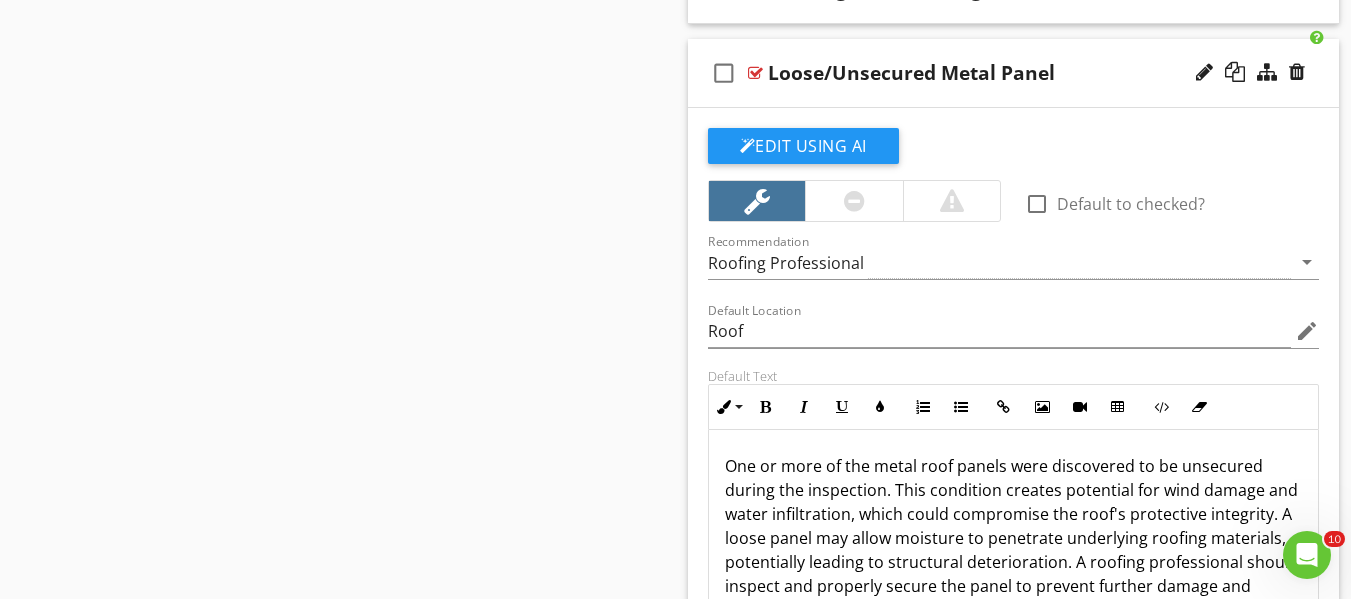 click at bounding box center (854, 201) 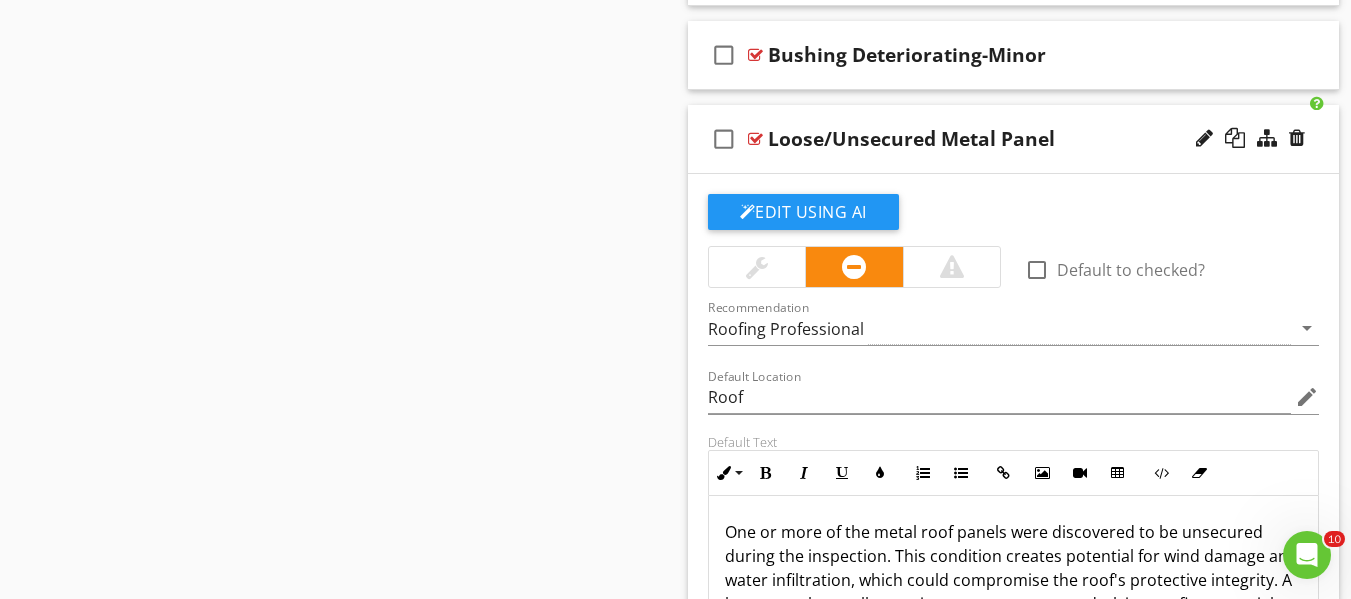 scroll, scrollTop: 4300, scrollLeft: 0, axis: vertical 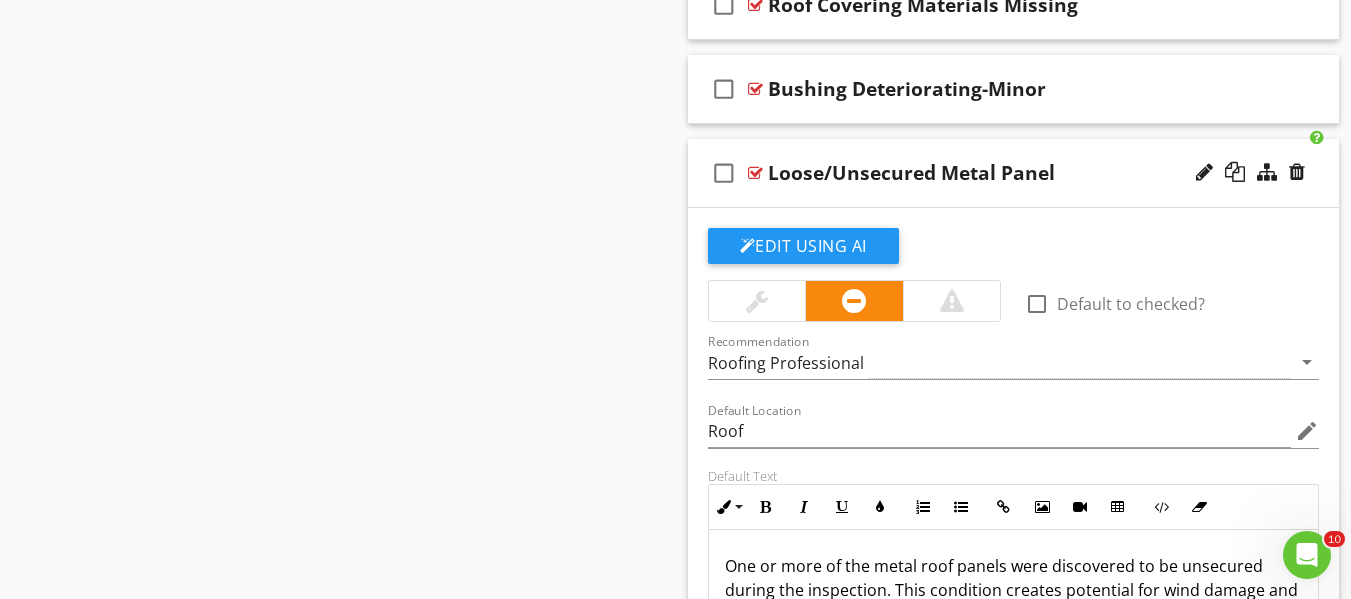 click at bounding box center [755, 173] 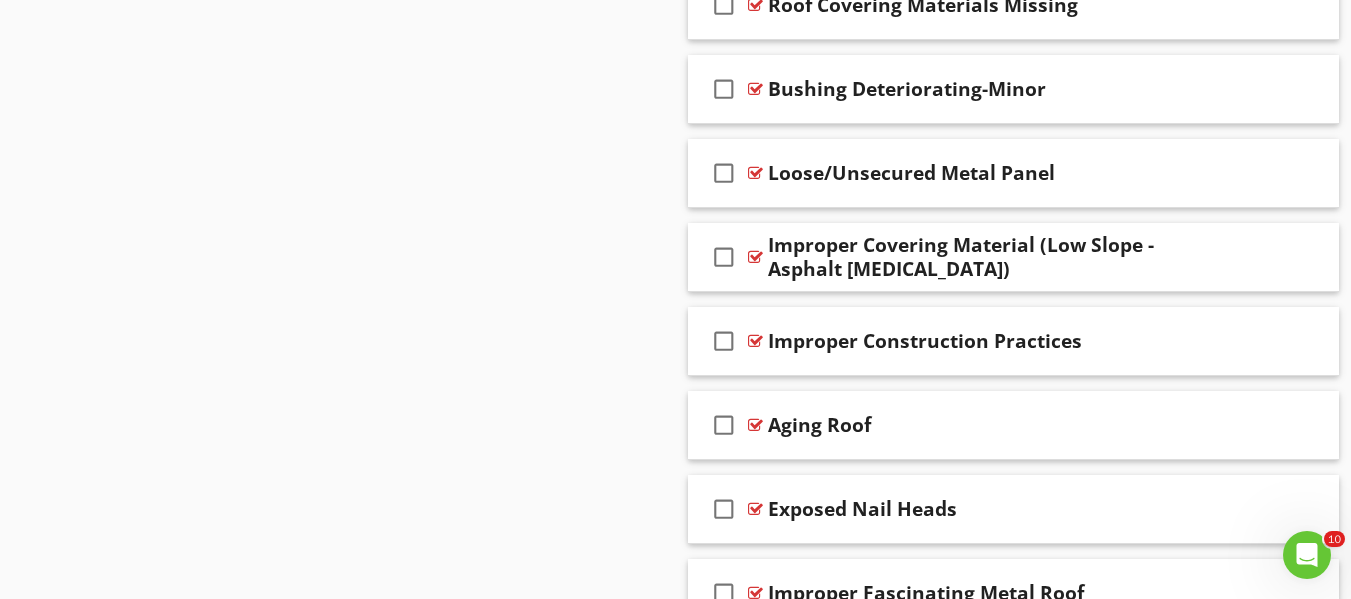 scroll, scrollTop: 4200, scrollLeft: 0, axis: vertical 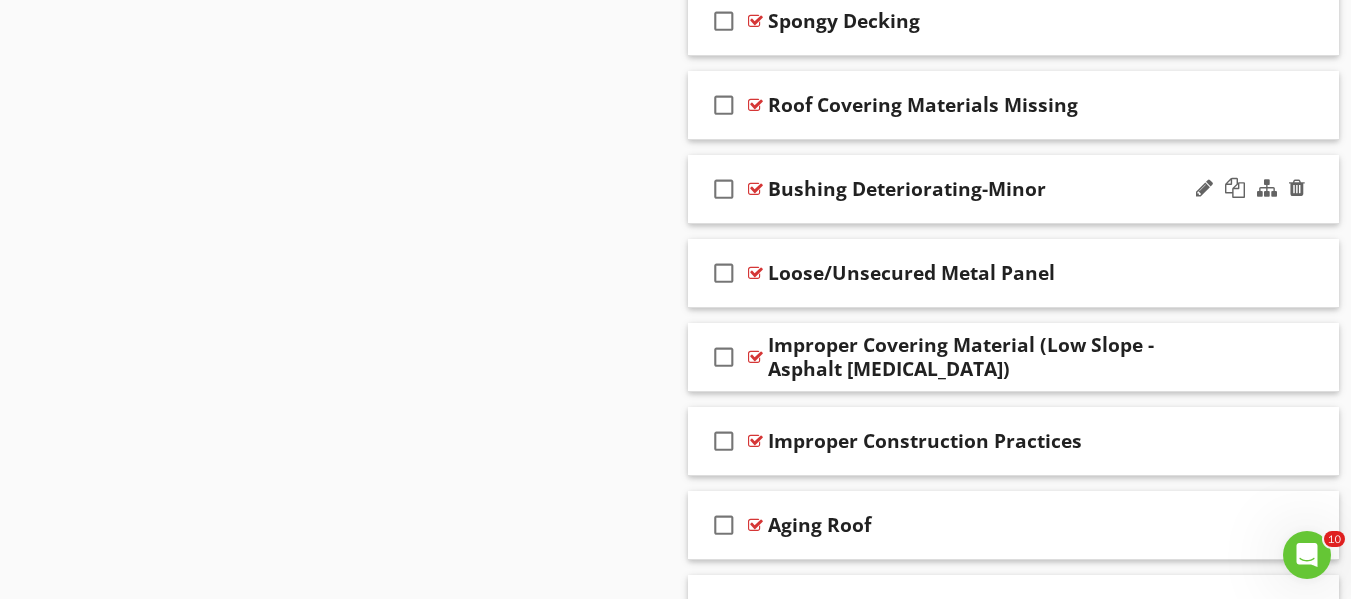 click at bounding box center [755, 189] 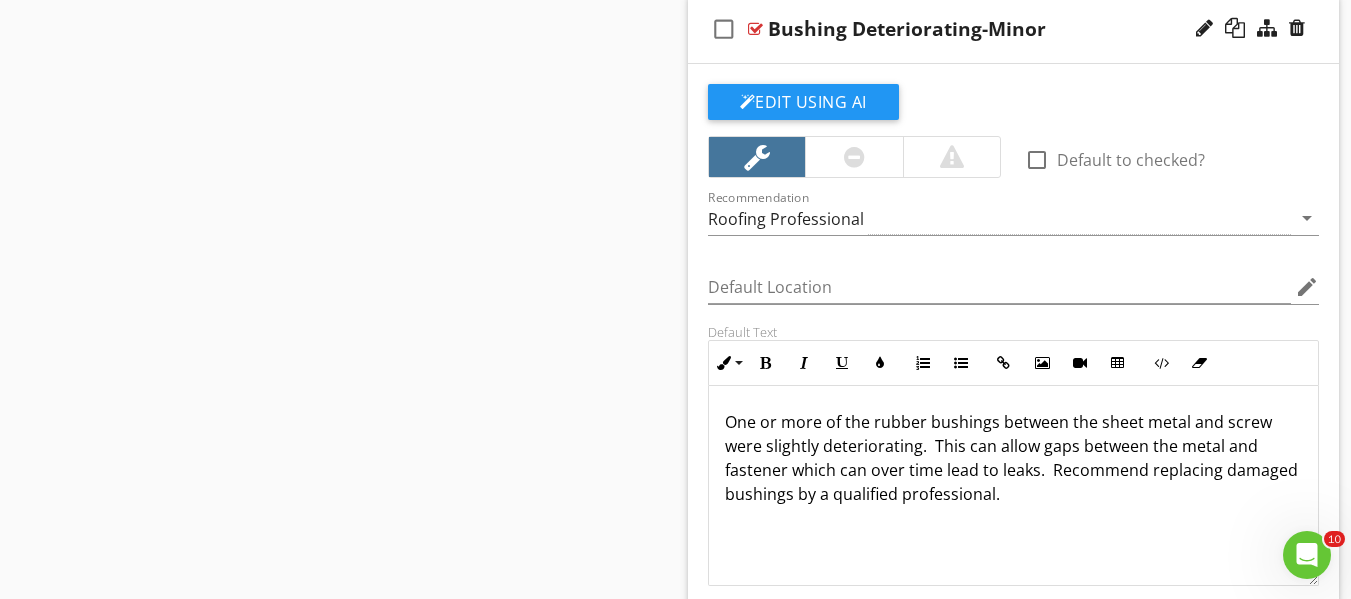 scroll, scrollTop: 4300, scrollLeft: 0, axis: vertical 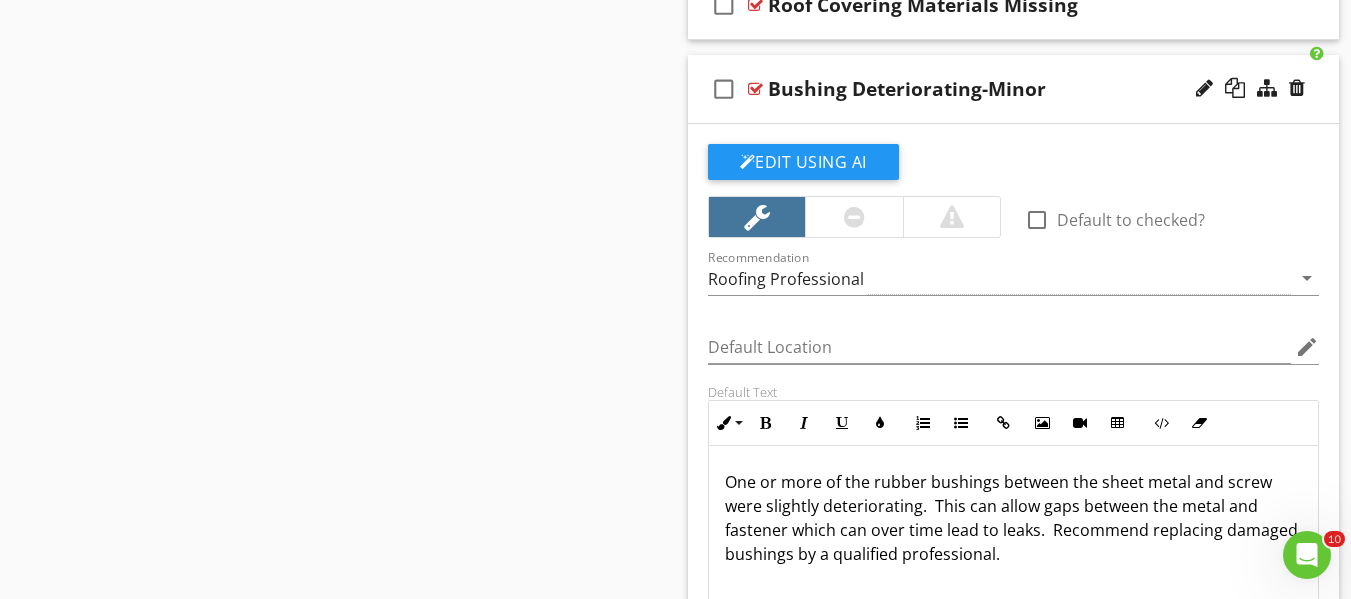 click at bounding box center (755, 89) 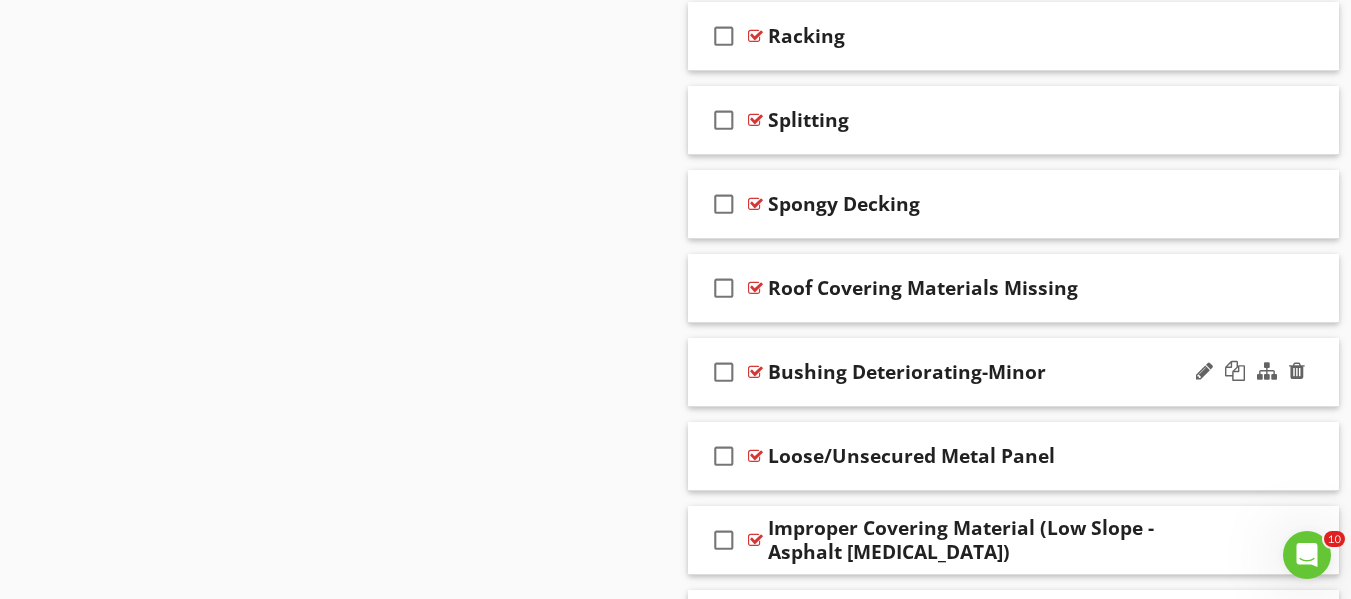 scroll, scrollTop: 4000, scrollLeft: 0, axis: vertical 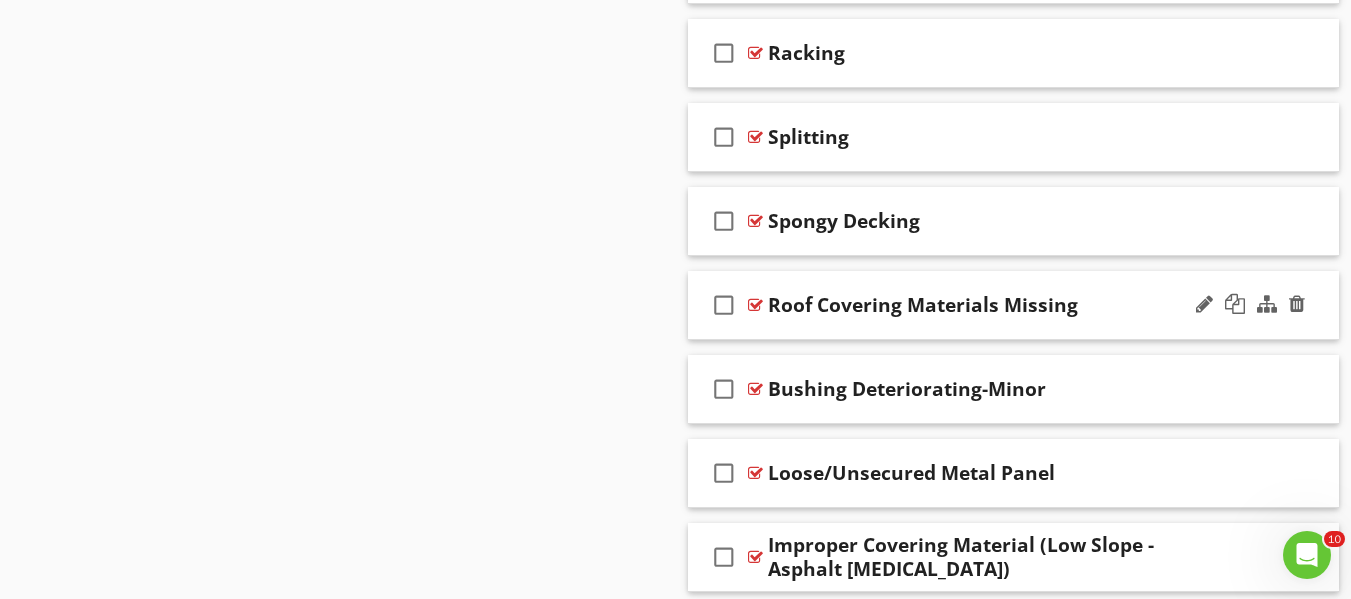 click at bounding box center (755, 305) 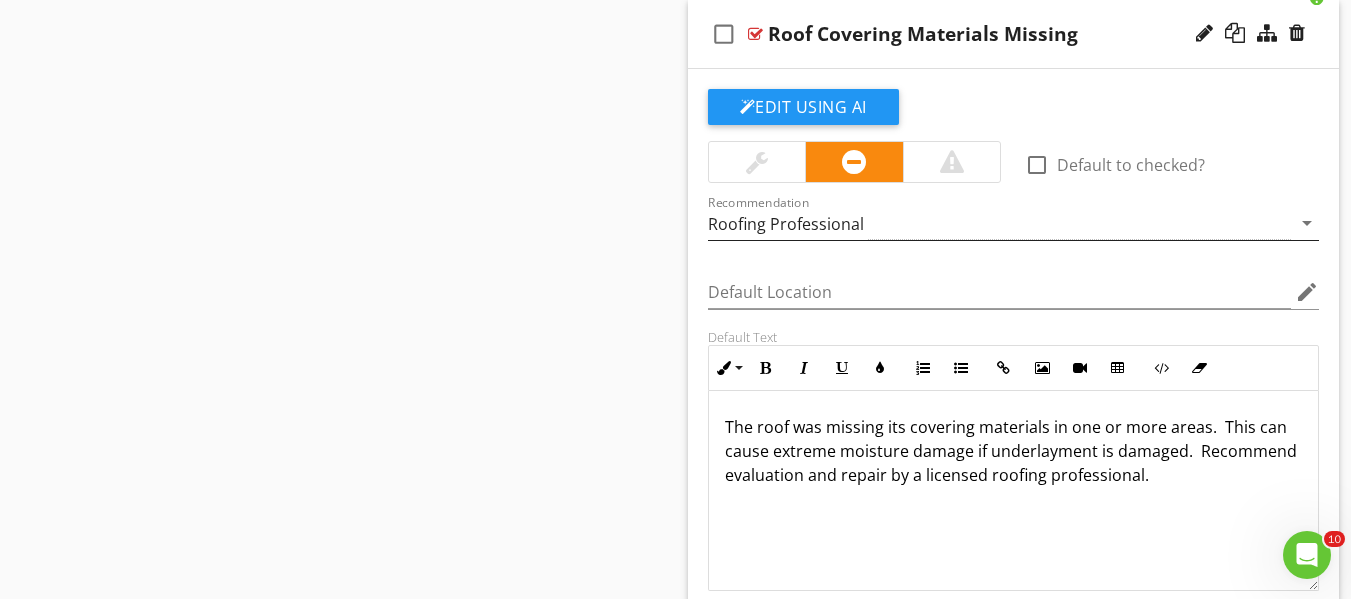 scroll, scrollTop: 4300, scrollLeft: 0, axis: vertical 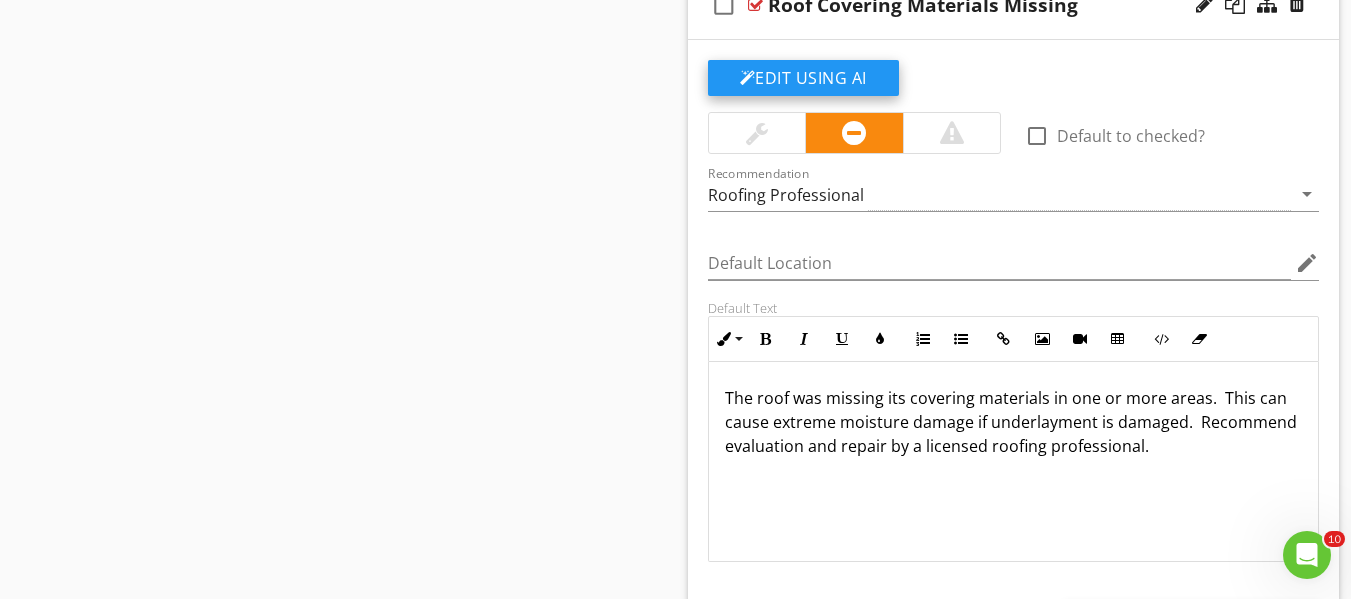 click on "Edit Using AI" at bounding box center (803, 78) 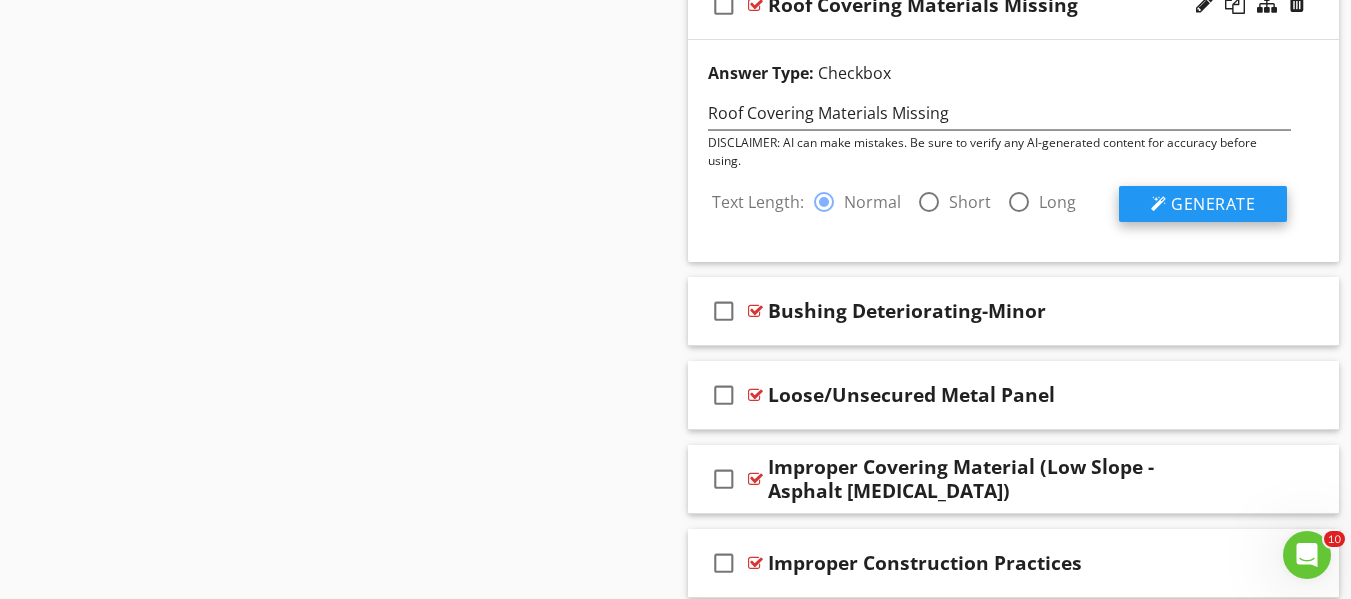 click on "Generate" at bounding box center [1213, 204] 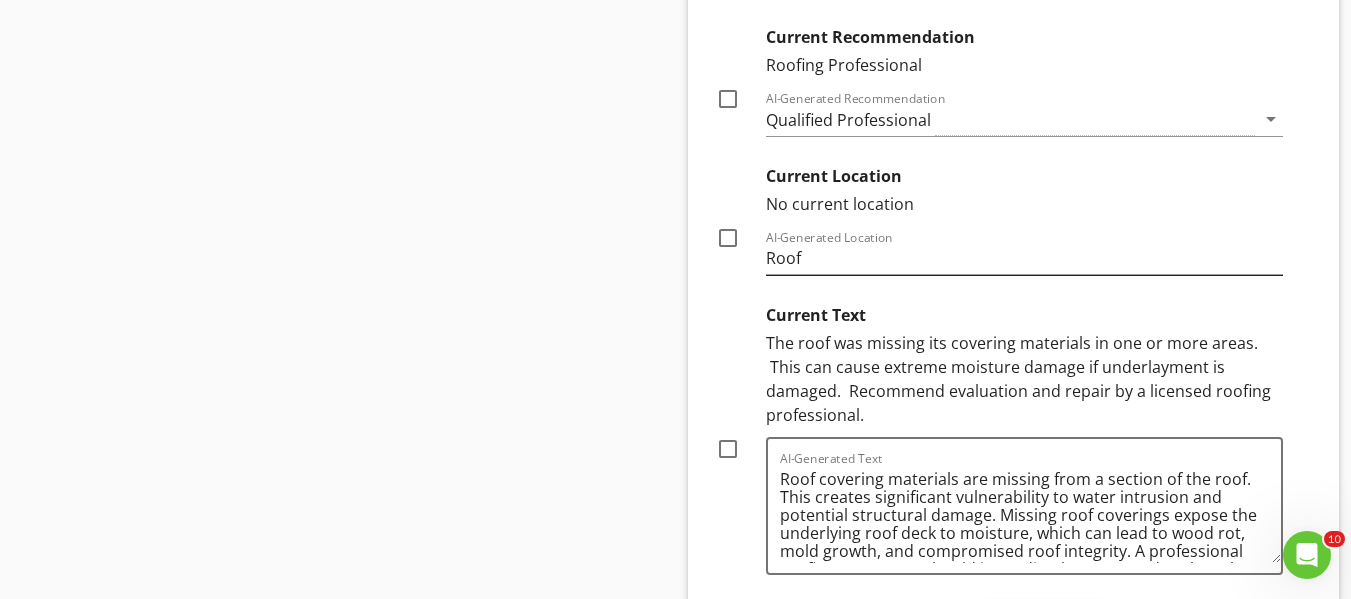 scroll, scrollTop: 4800, scrollLeft: 0, axis: vertical 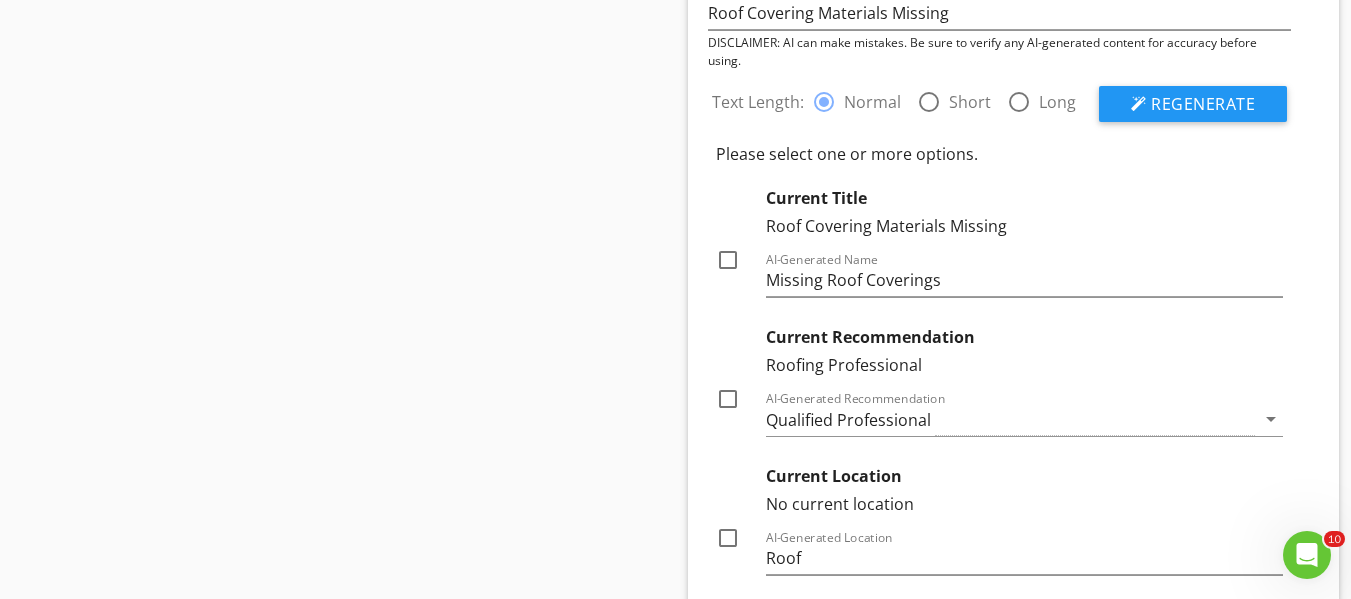 click at bounding box center (929, 102) 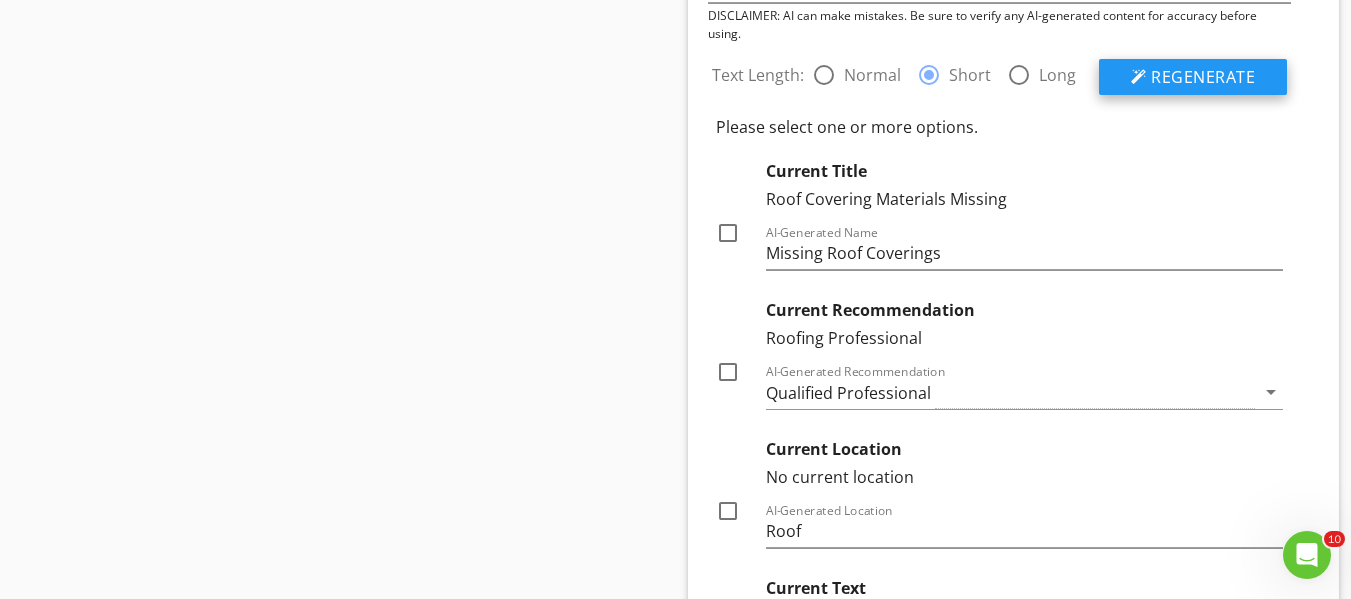 scroll, scrollTop: 4400, scrollLeft: 0, axis: vertical 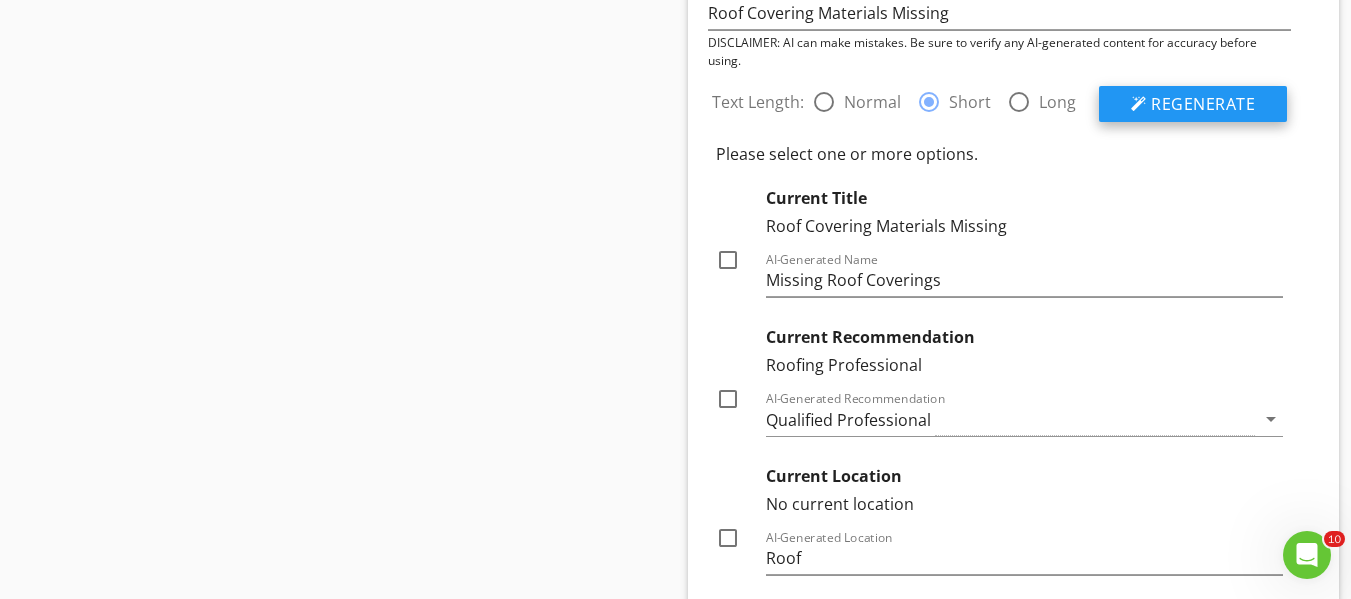 click on "Regenerate" at bounding box center (1203, 104) 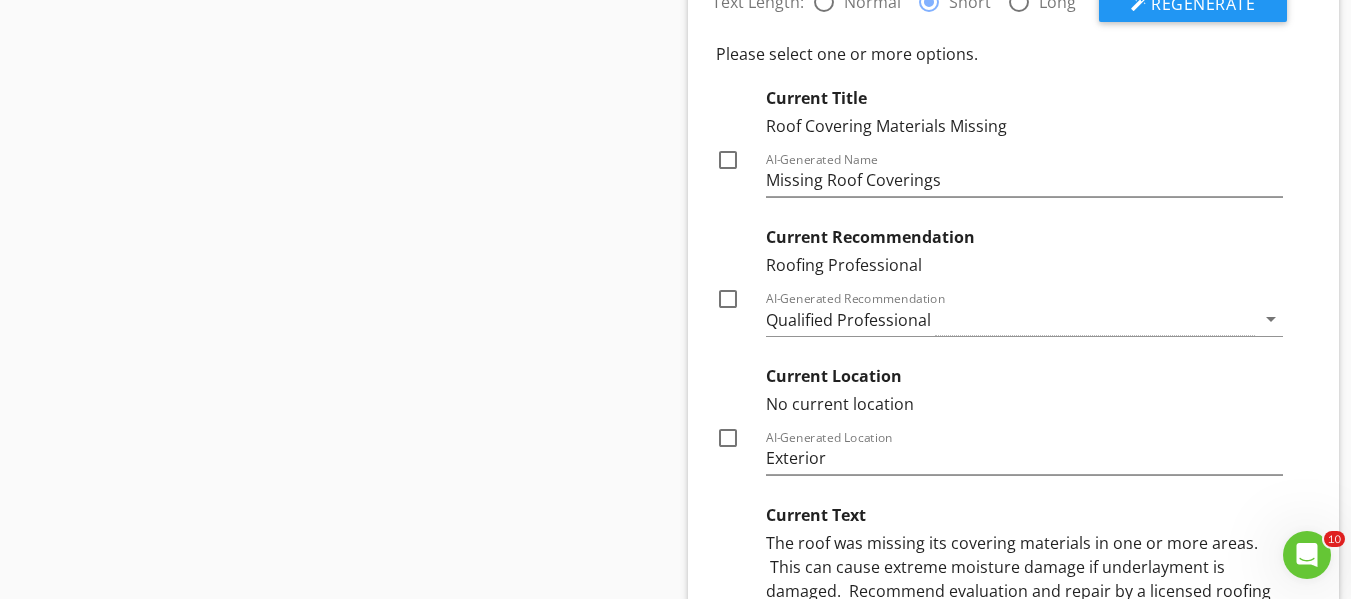 scroll, scrollTop: 4400, scrollLeft: 0, axis: vertical 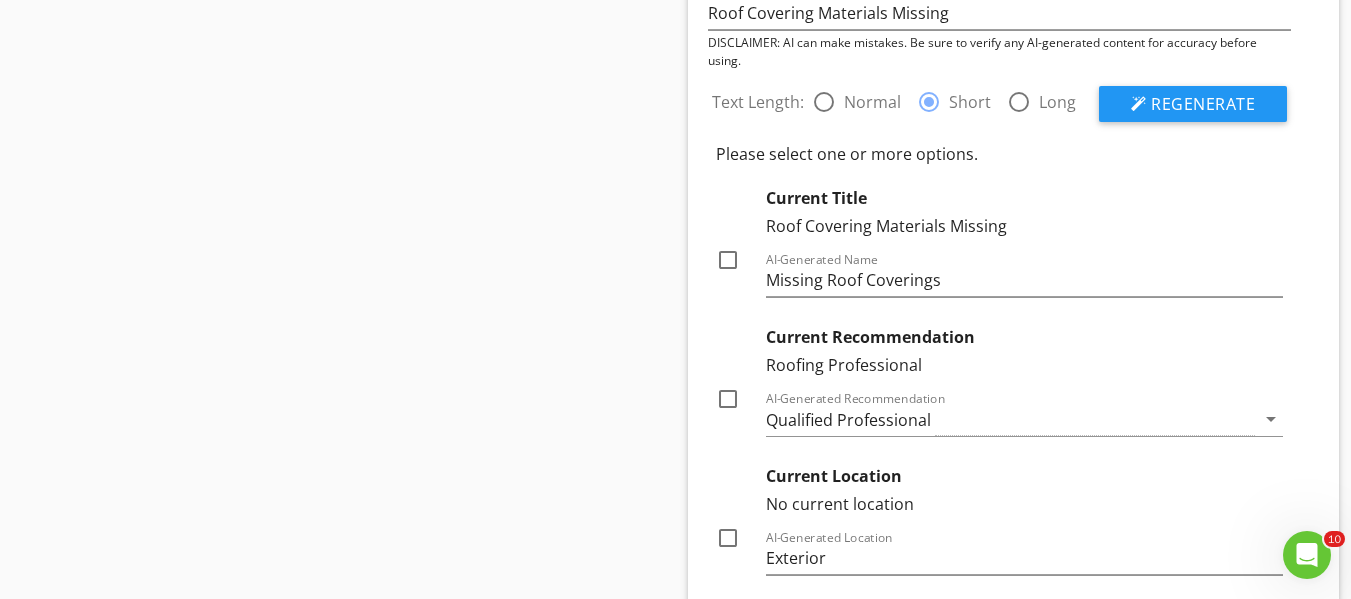 click at bounding box center (1019, 102) 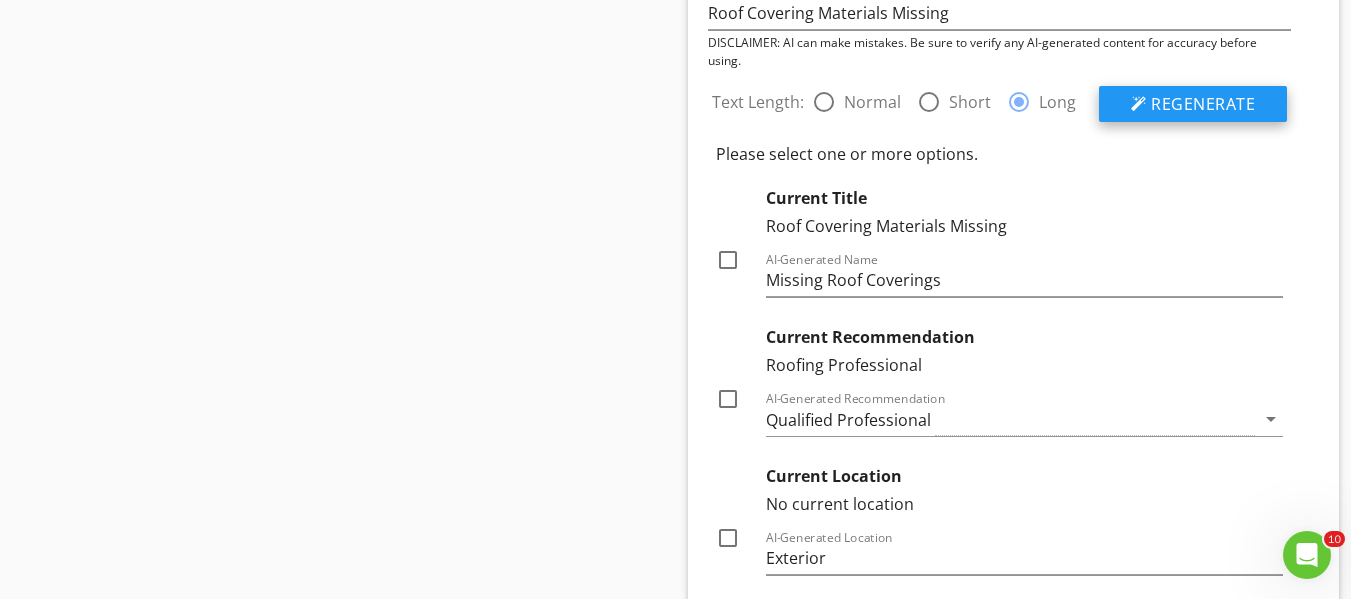 click on "Regenerate" at bounding box center [1203, 104] 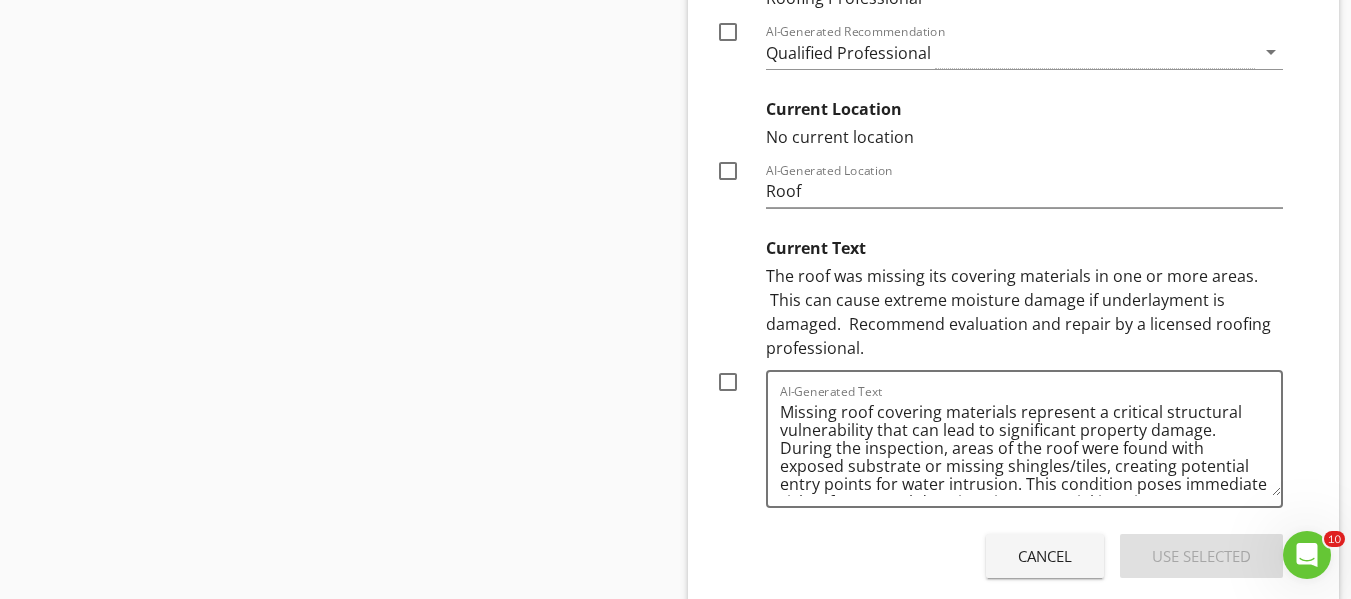 scroll, scrollTop: 4800, scrollLeft: 0, axis: vertical 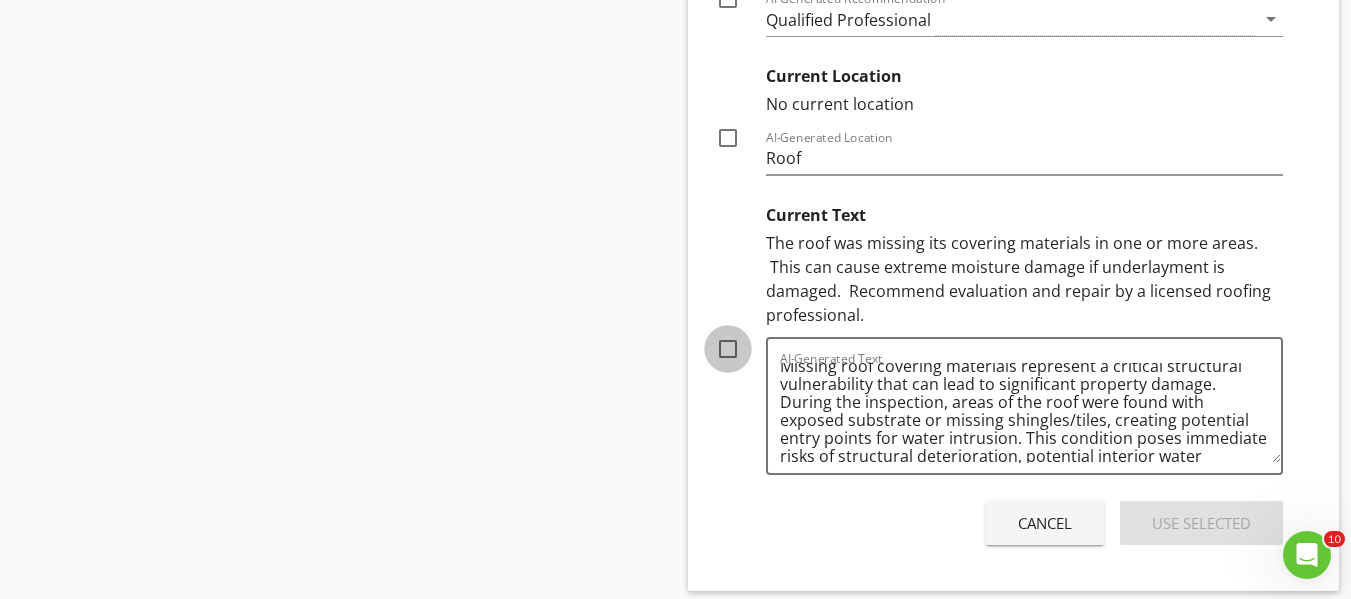 click at bounding box center (728, 349) 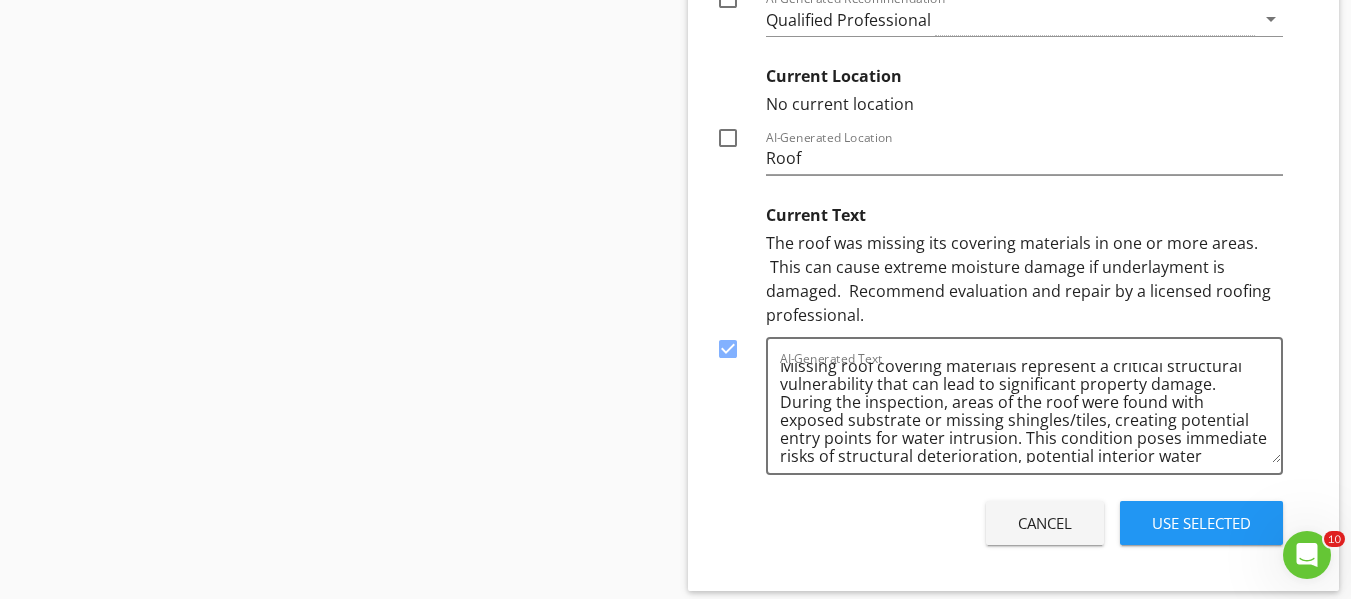 scroll, scrollTop: 4700, scrollLeft: 0, axis: vertical 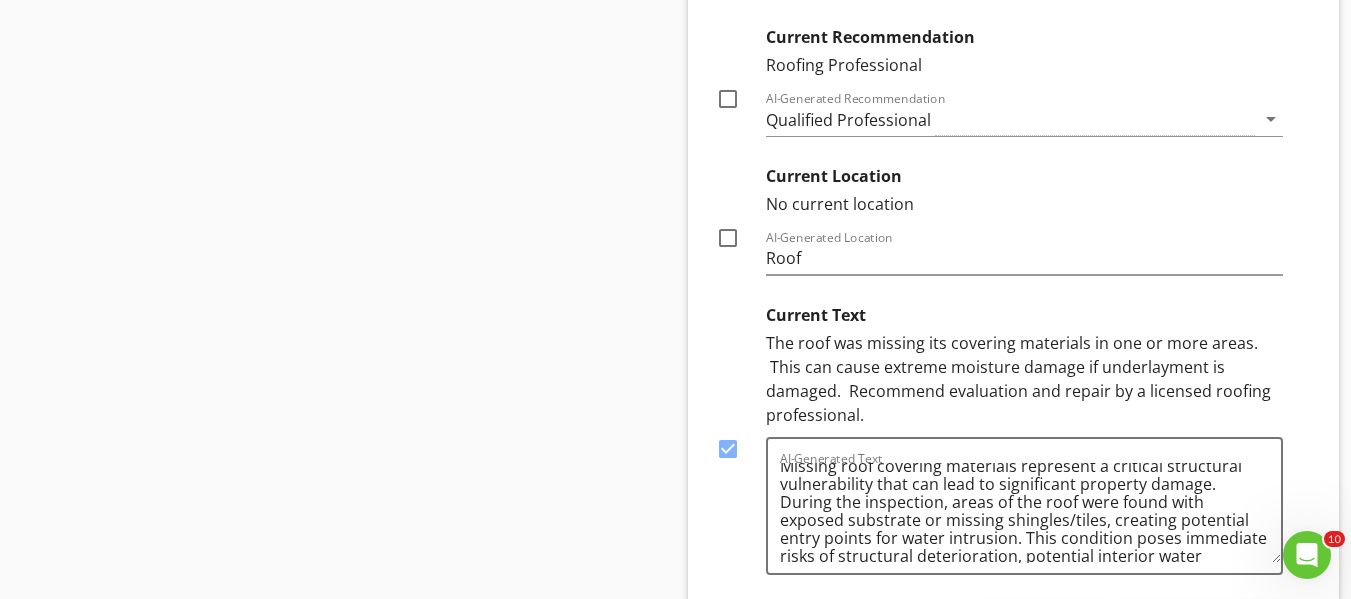 click at bounding box center [728, 238] 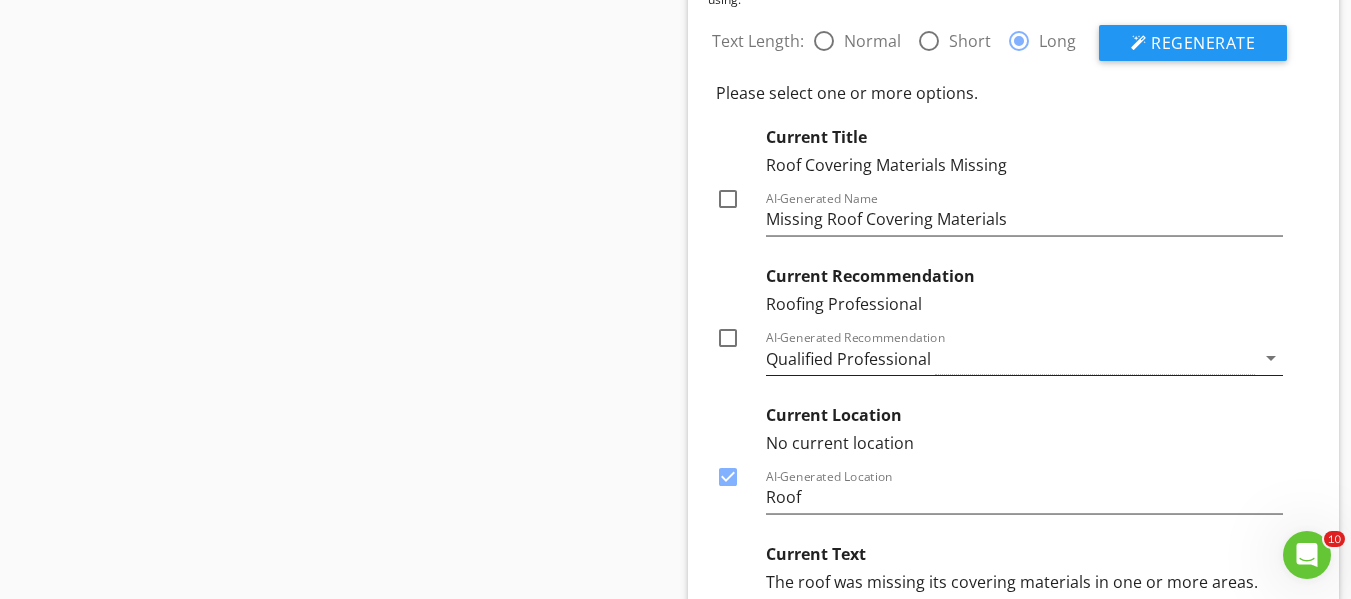 scroll, scrollTop: 4400, scrollLeft: 0, axis: vertical 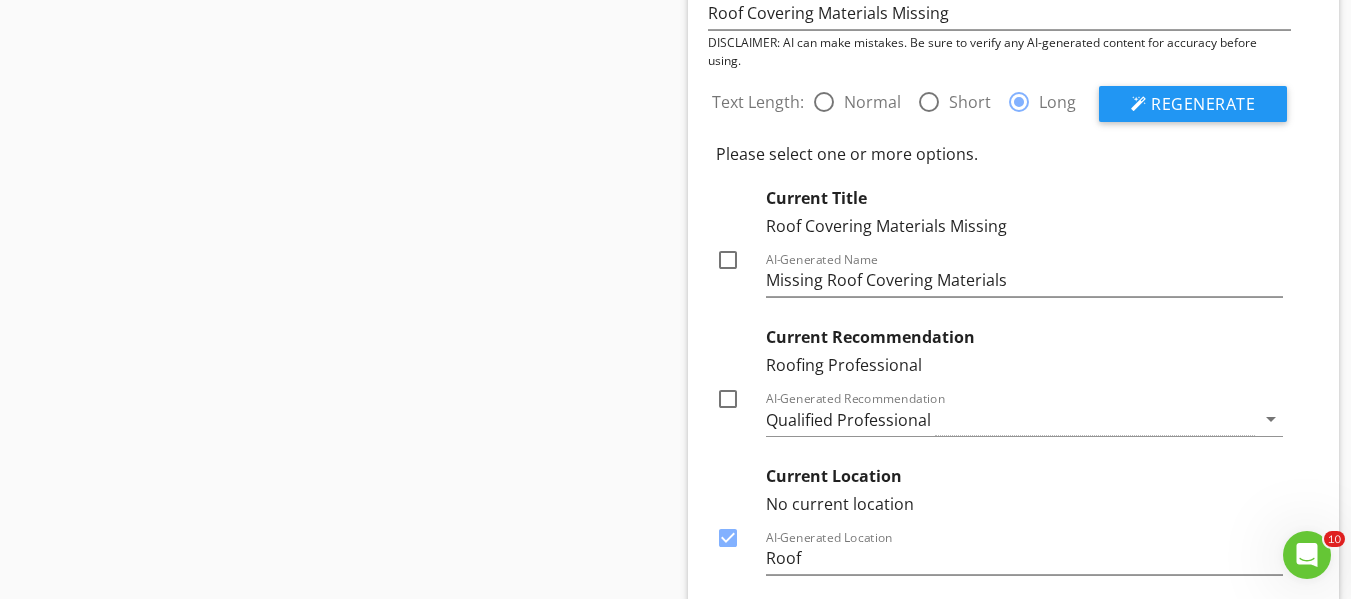 click at bounding box center [728, 260] 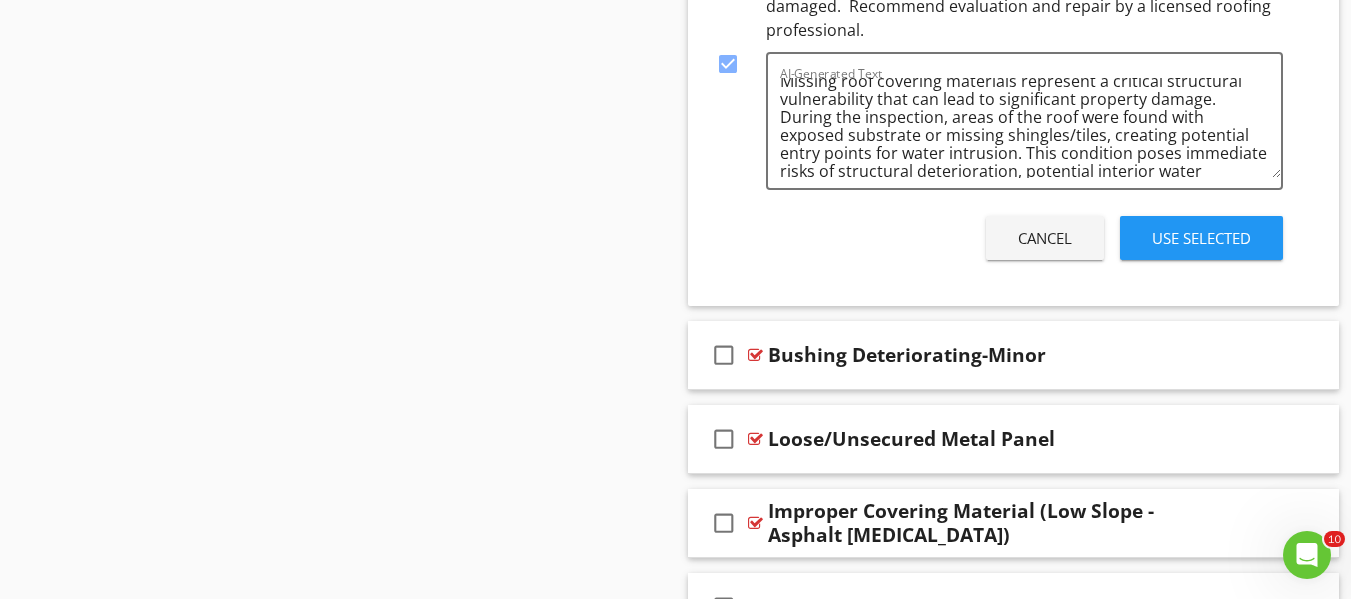 scroll, scrollTop: 5100, scrollLeft: 0, axis: vertical 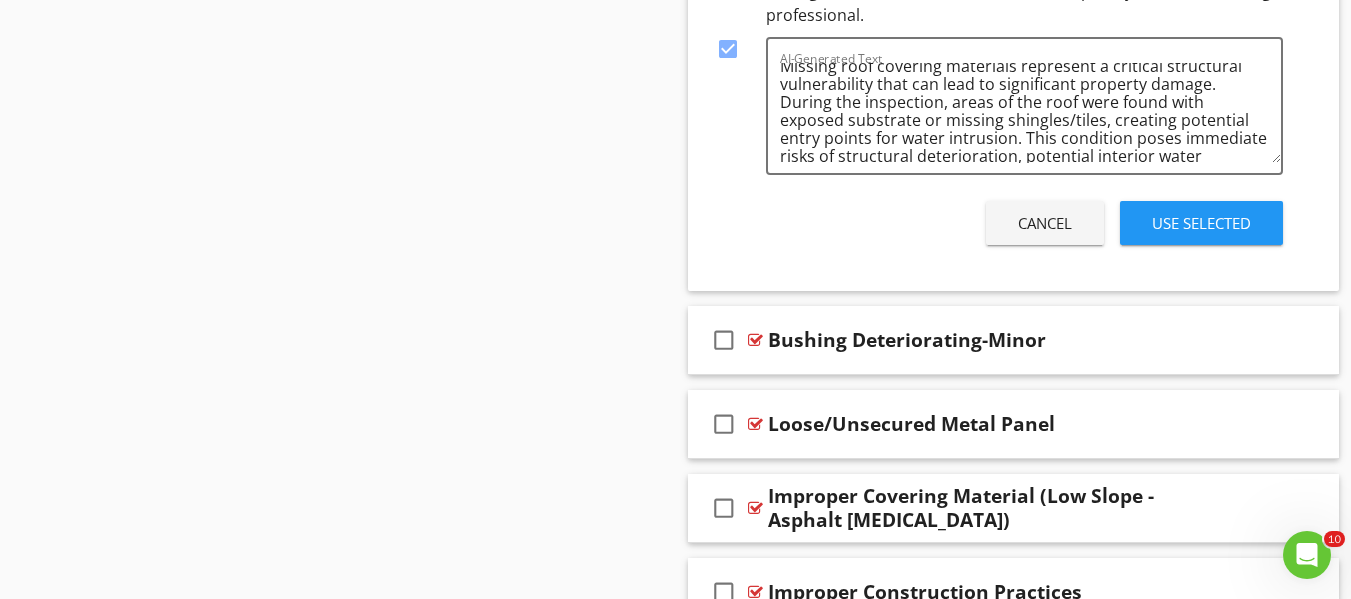 click on "Use Selected" at bounding box center (1201, 223) 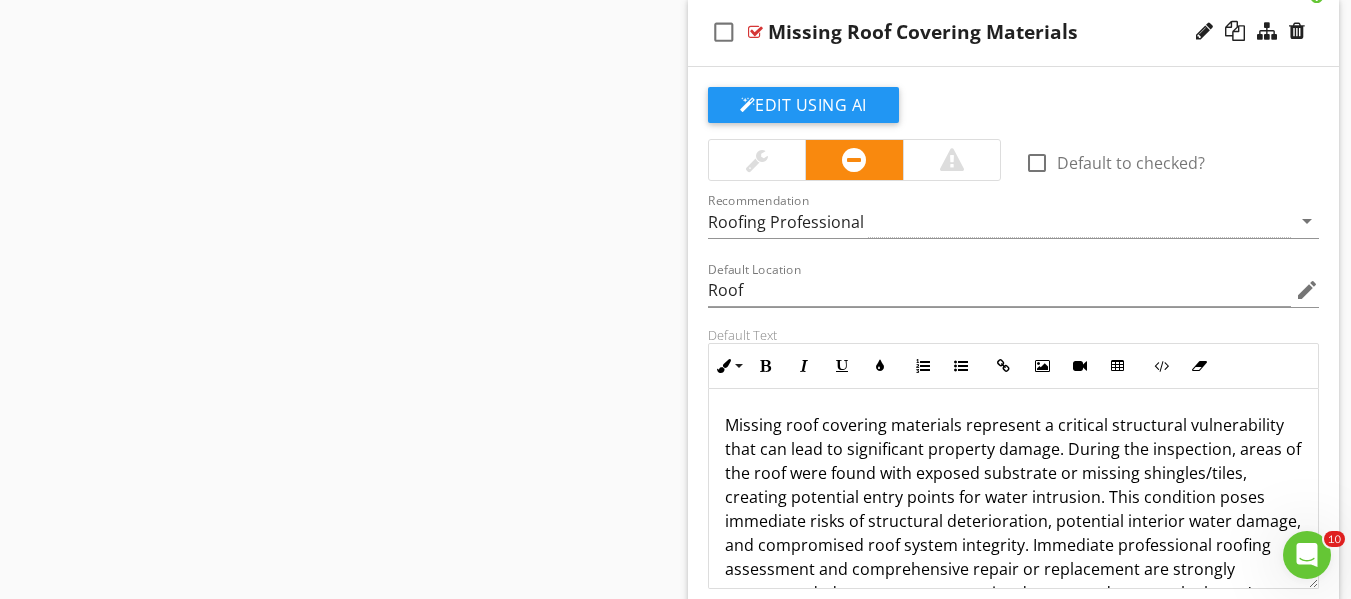 scroll, scrollTop: 4166, scrollLeft: 0, axis: vertical 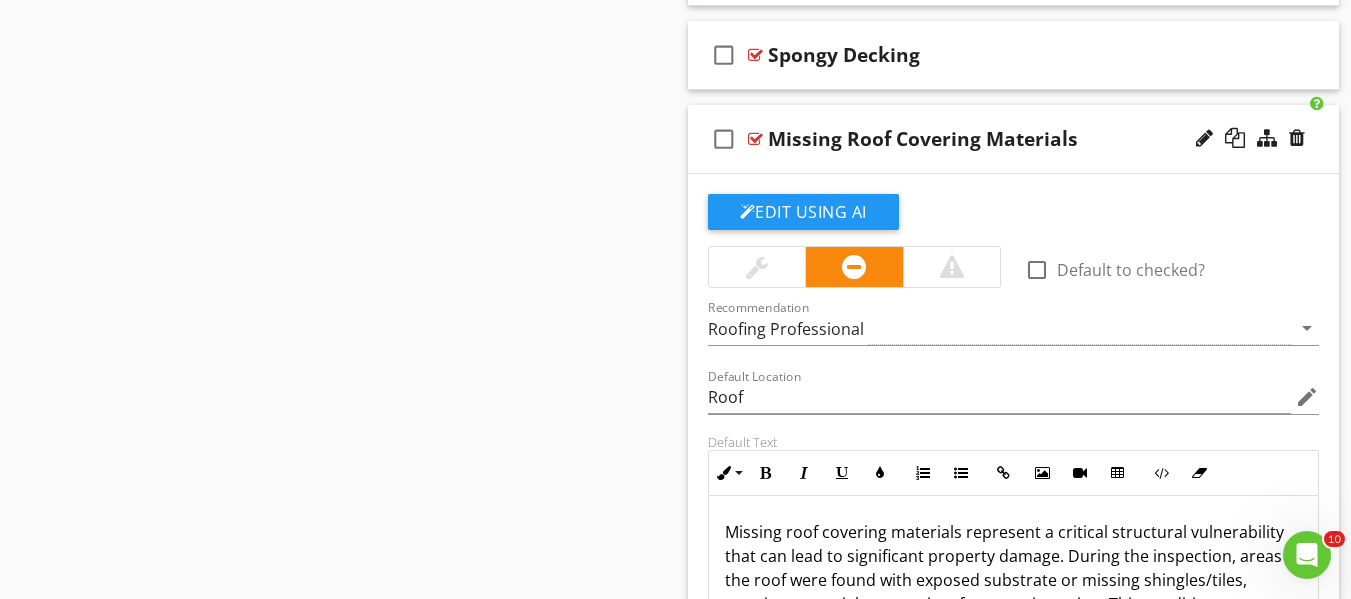 click at bounding box center (755, 139) 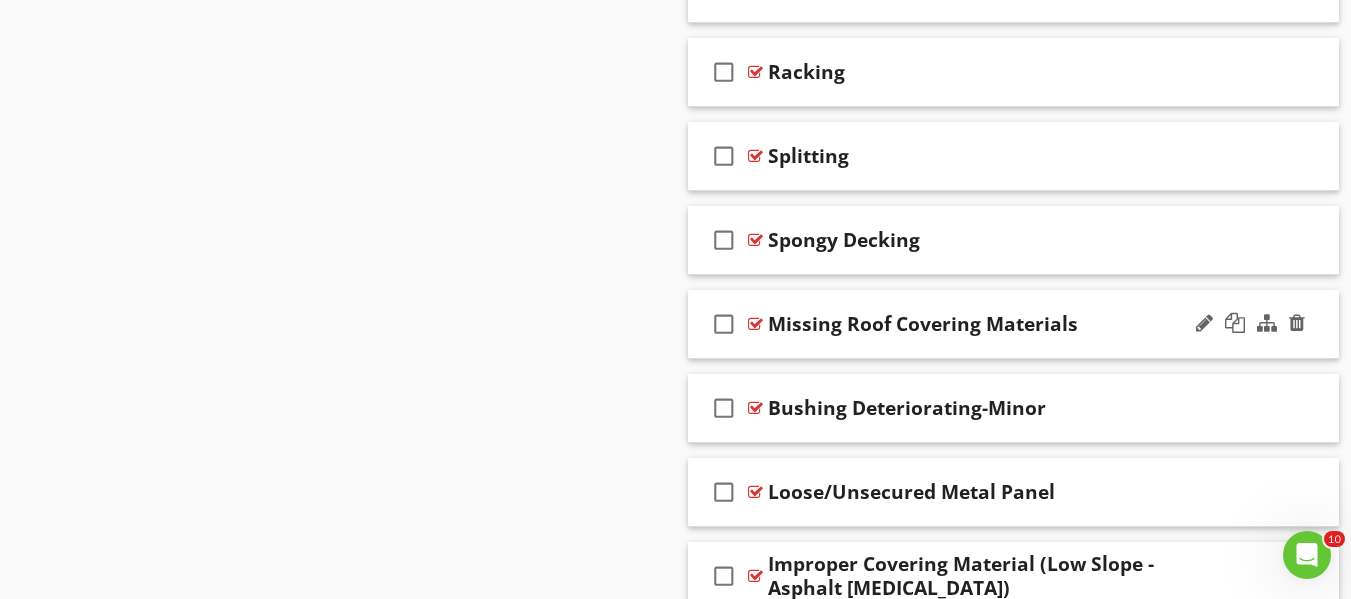 scroll, scrollTop: 3966, scrollLeft: 0, axis: vertical 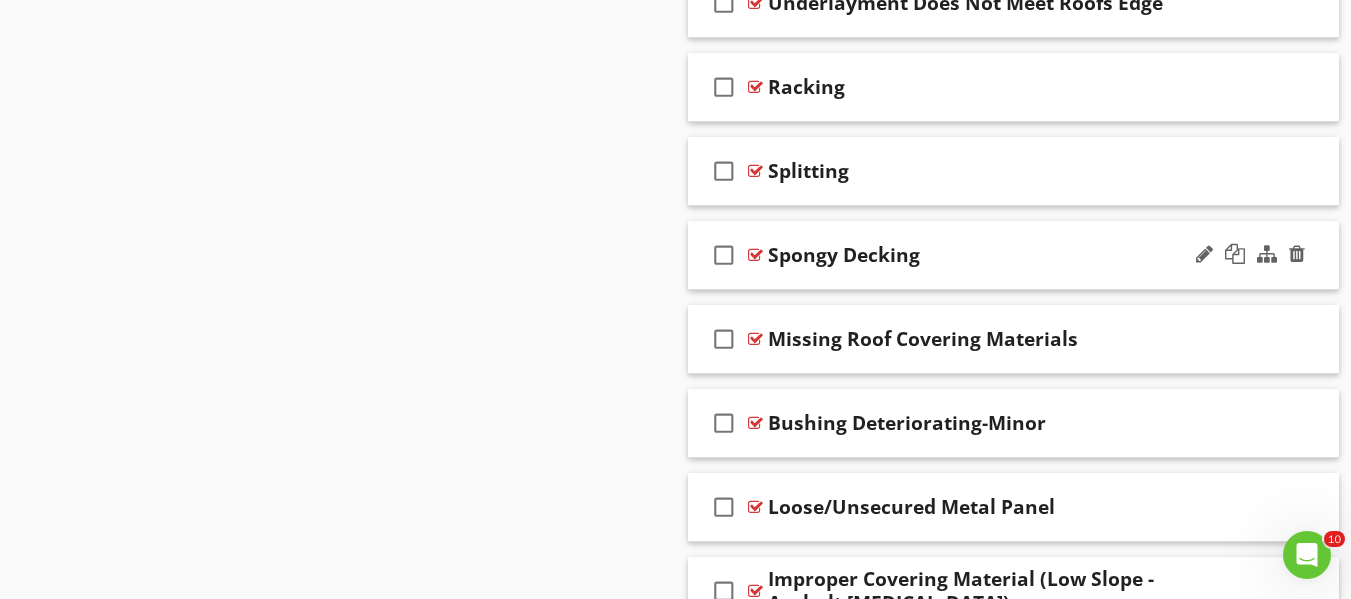 click at bounding box center [755, 255] 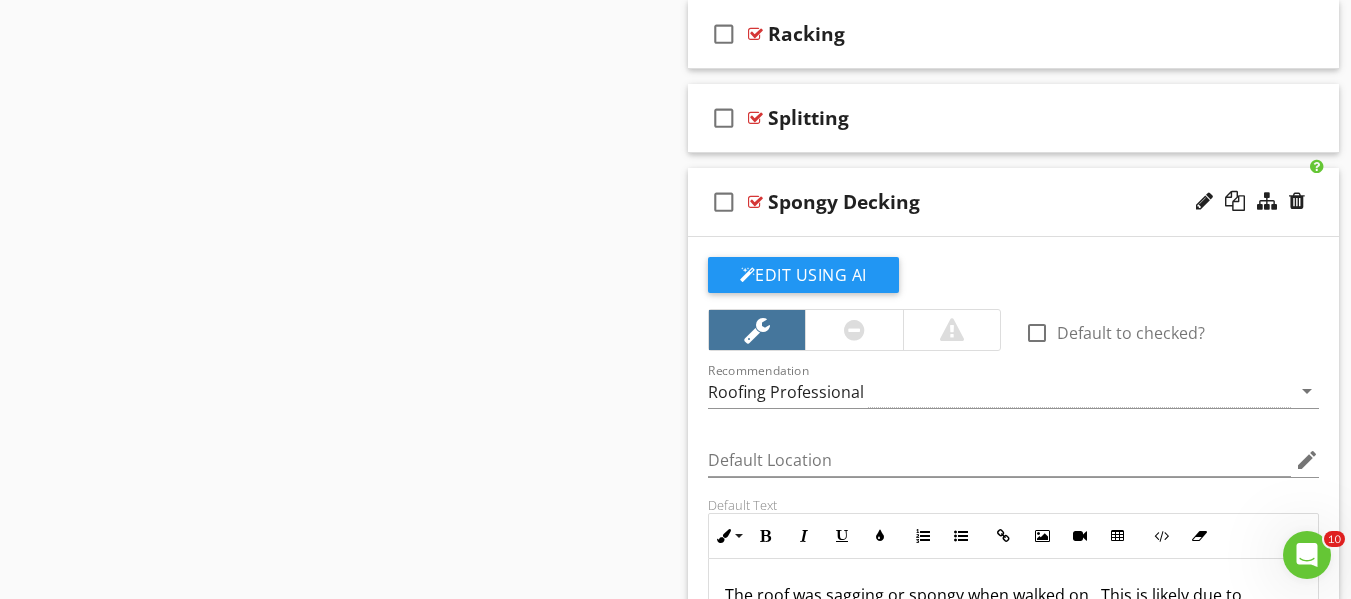 scroll, scrollTop: 4166, scrollLeft: 0, axis: vertical 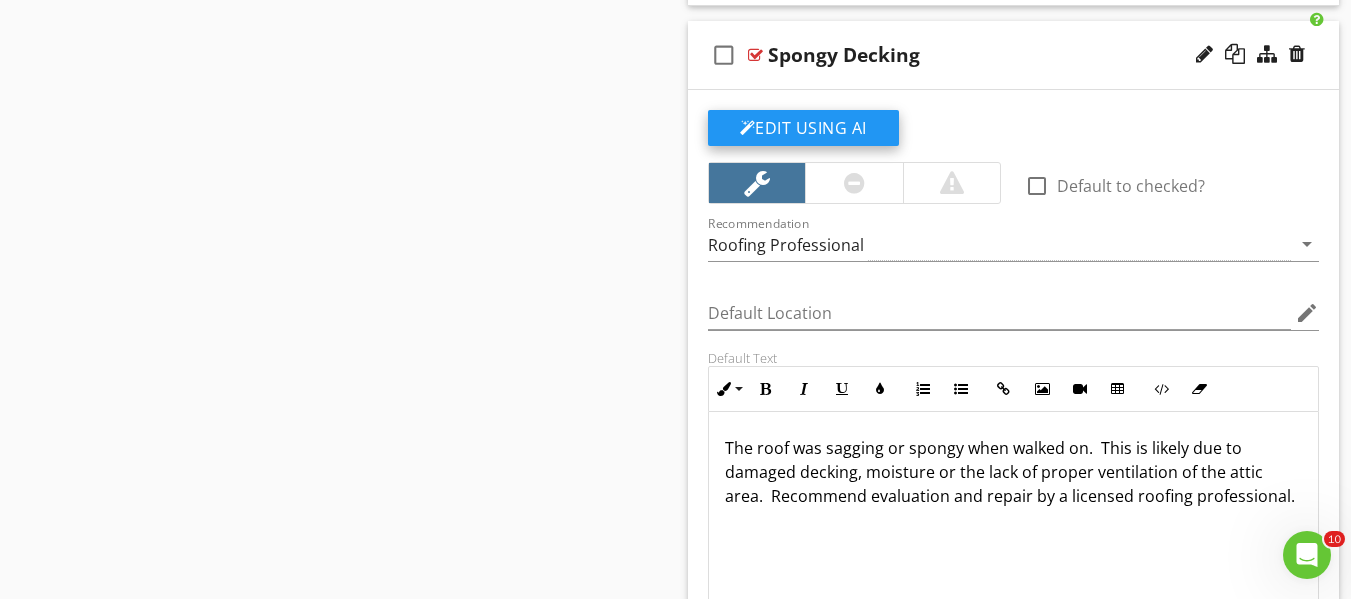 click on "Edit Using AI" at bounding box center [803, 128] 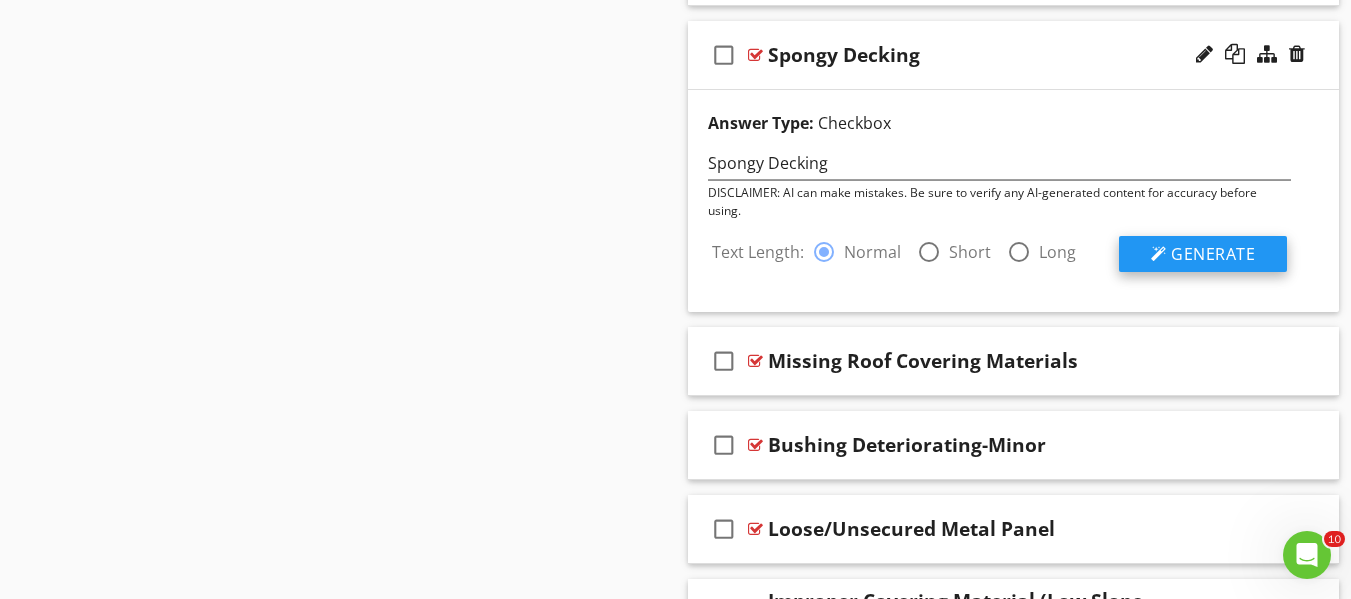 click on "Generate" at bounding box center (1213, 254) 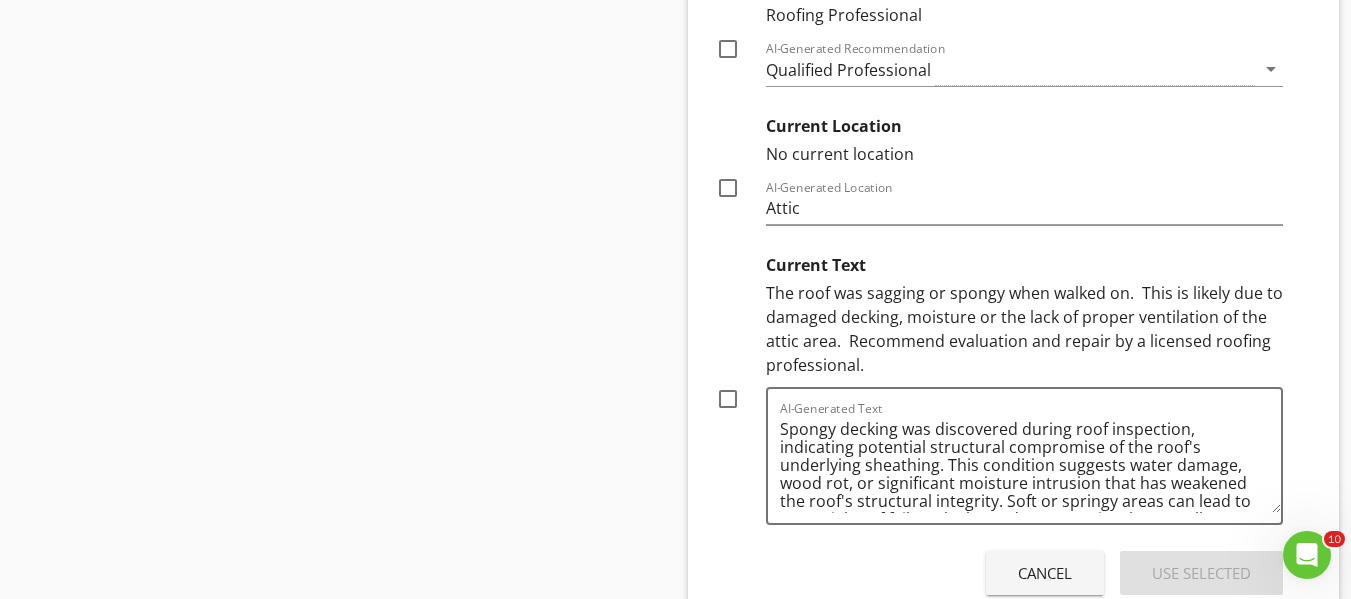 scroll, scrollTop: 4766, scrollLeft: 0, axis: vertical 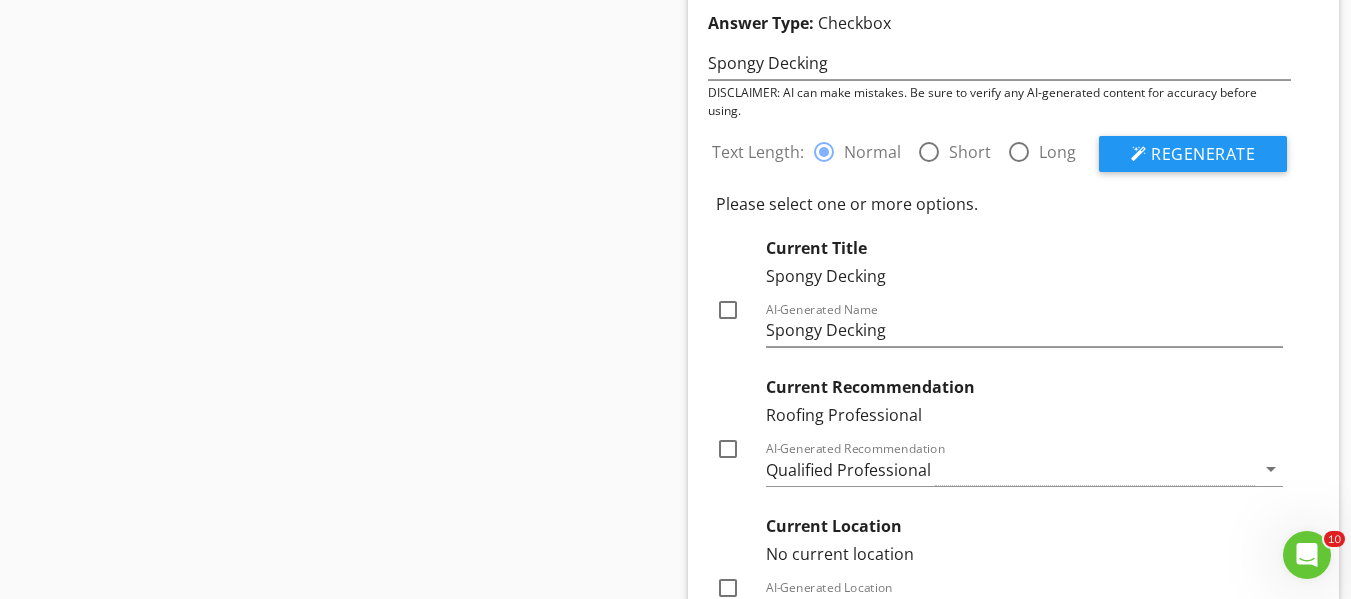 click at bounding box center (929, 152) 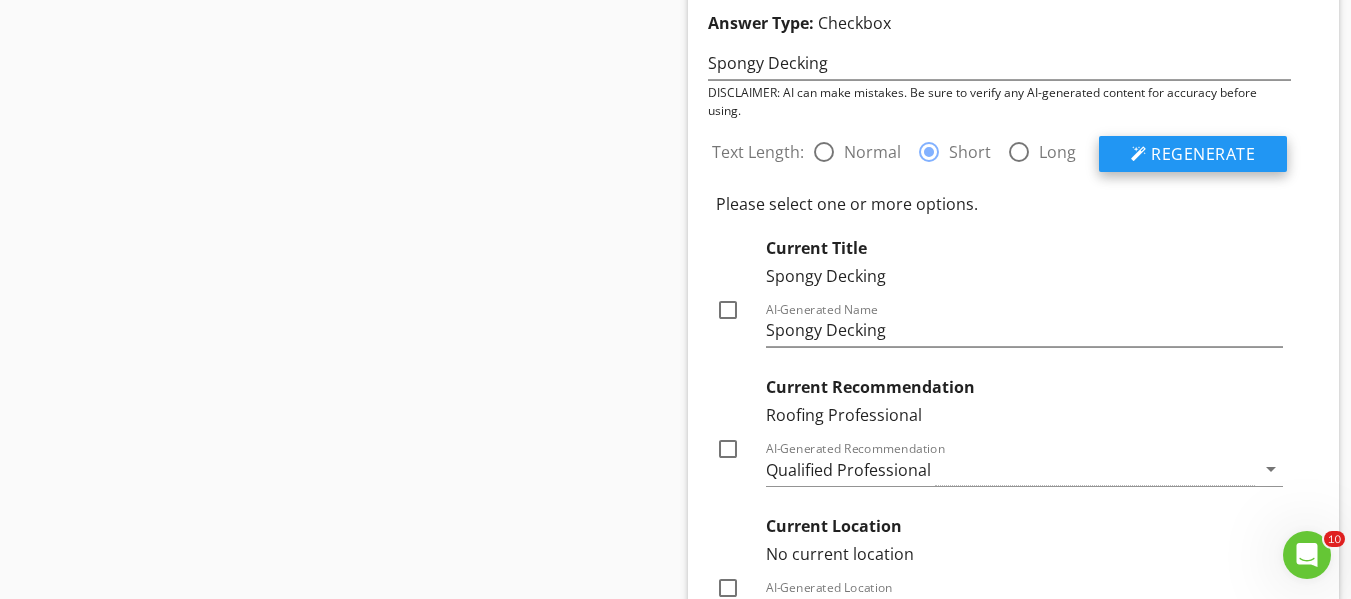 click on "Regenerate" at bounding box center [1203, 154] 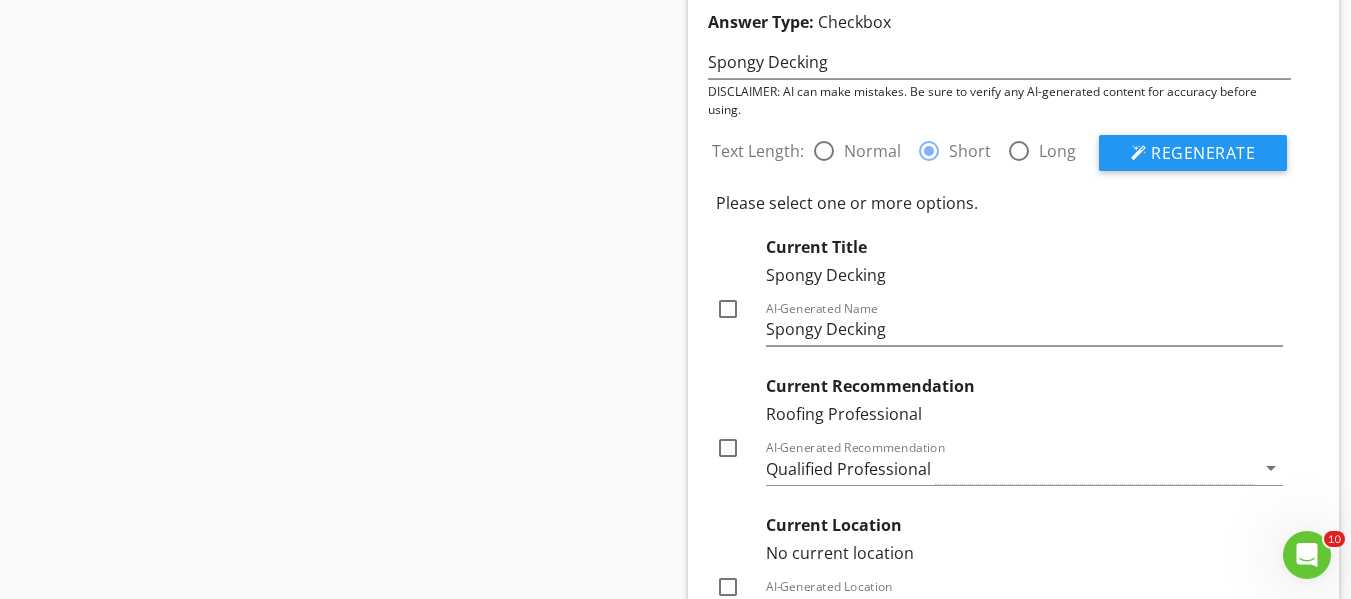 scroll, scrollTop: 4266, scrollLeft: 0, axis: vertical 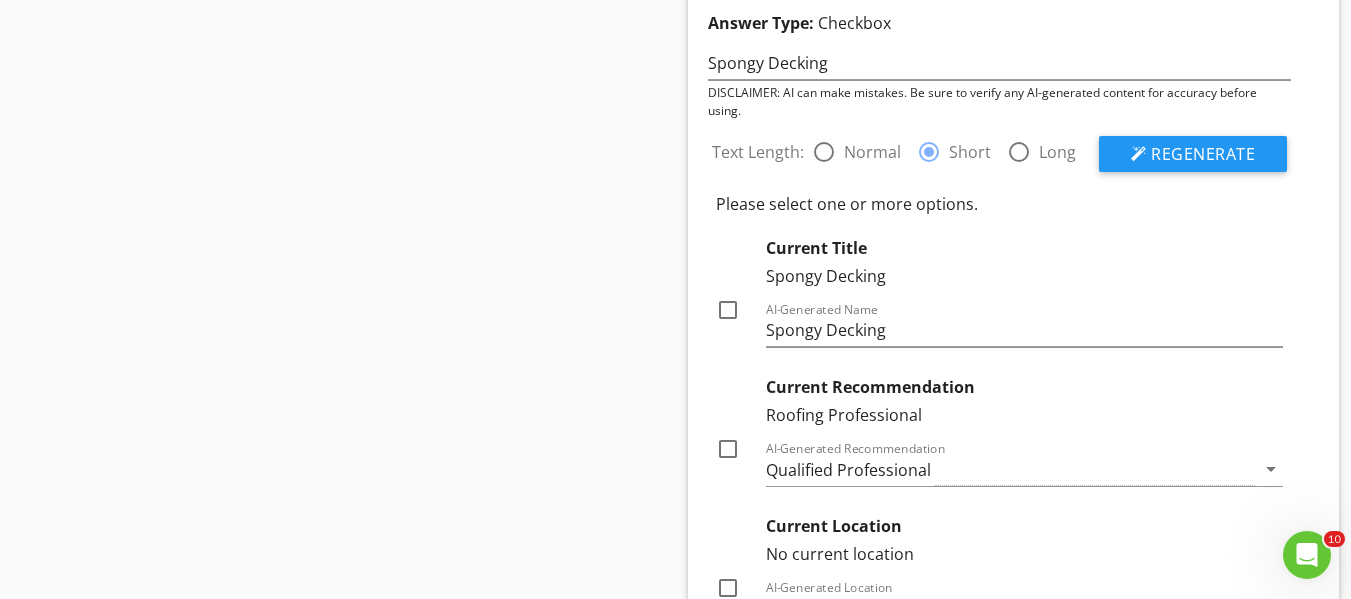 click at bounding box center [1019, 152] 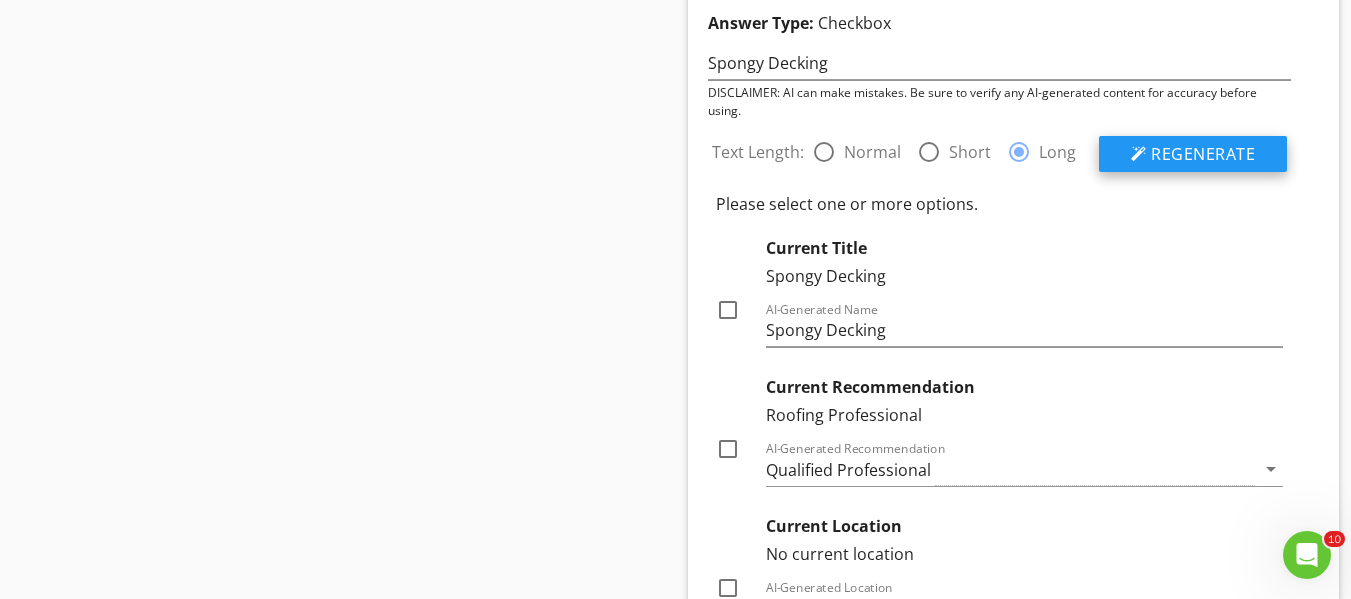 click on "Regenerate" at bounding box center [1193, 154] 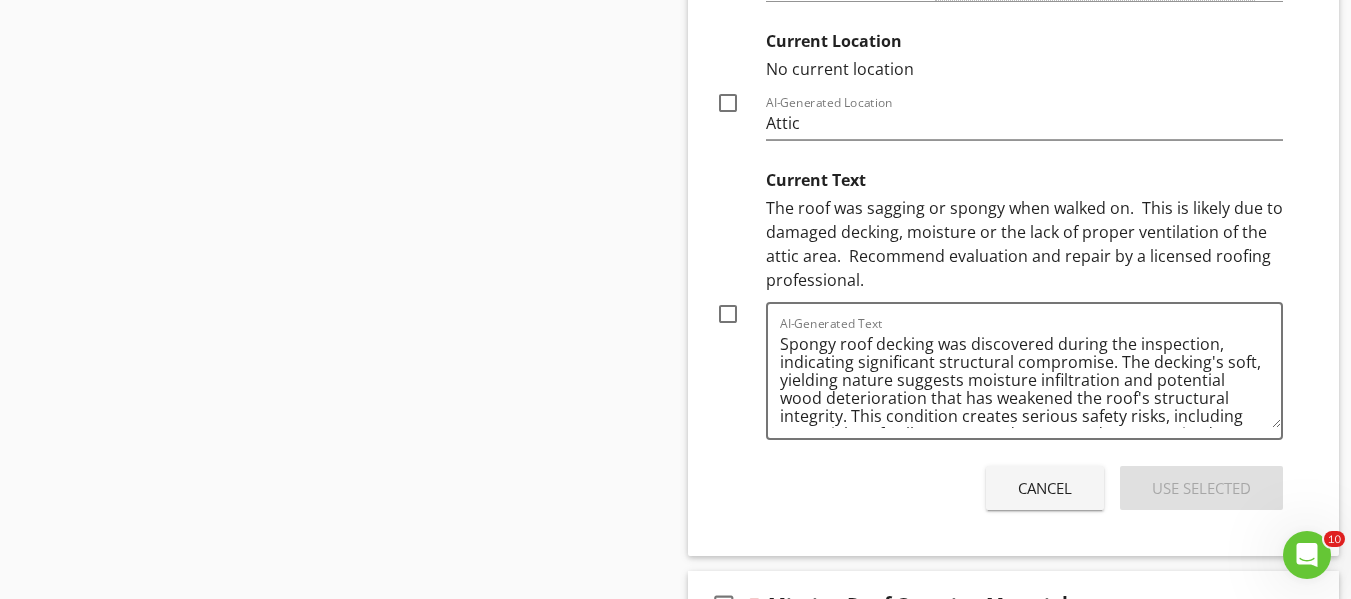 scroll, scrollTop: 4766, scrollLeft: 0, axis: vertical 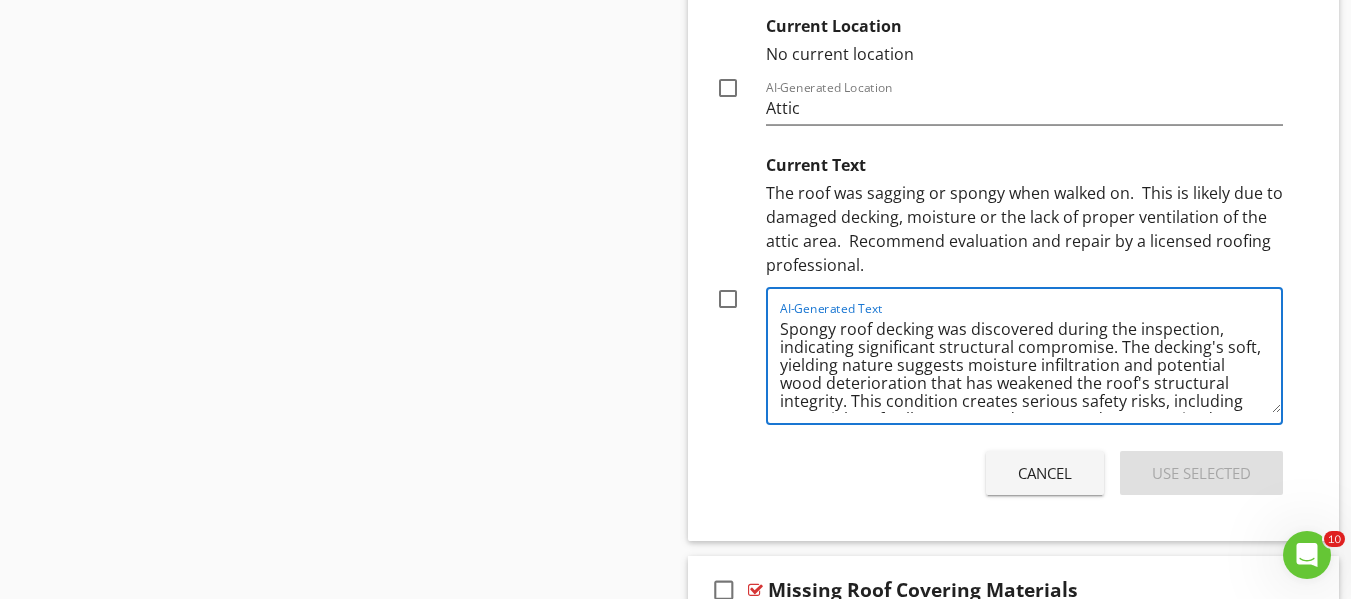 click on "Cancel" at bounding box center (1045, 473) 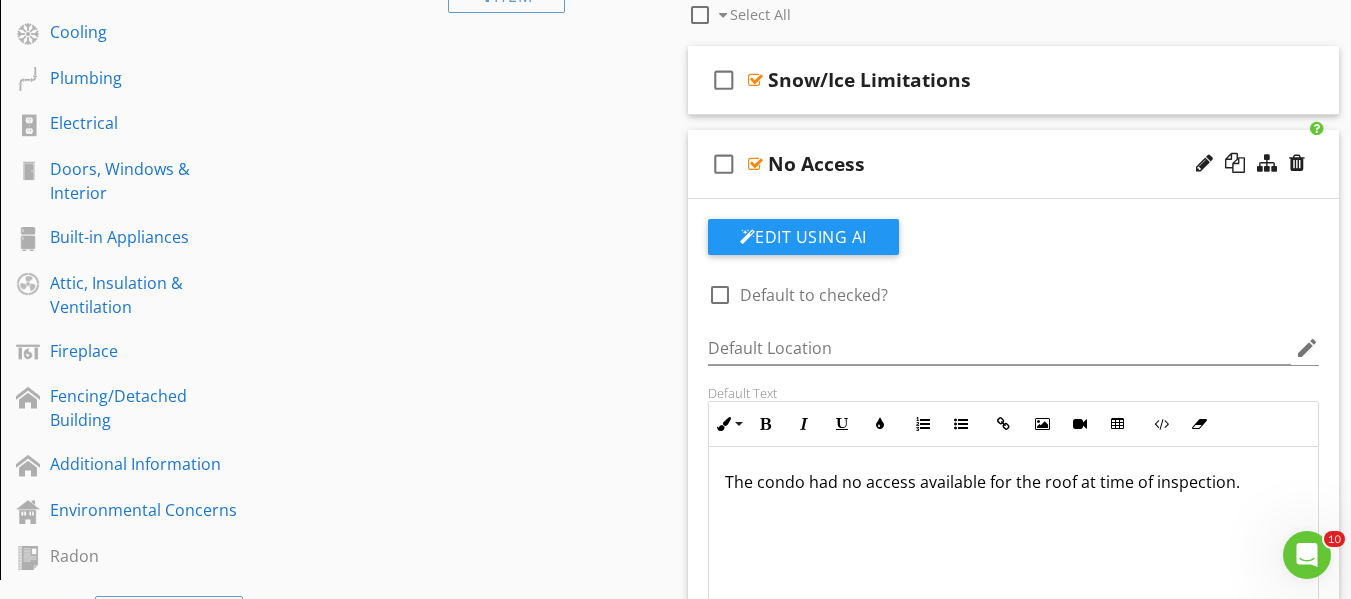 scroll, scrollTop: 366, scrollLeft: 0, axis: vertical 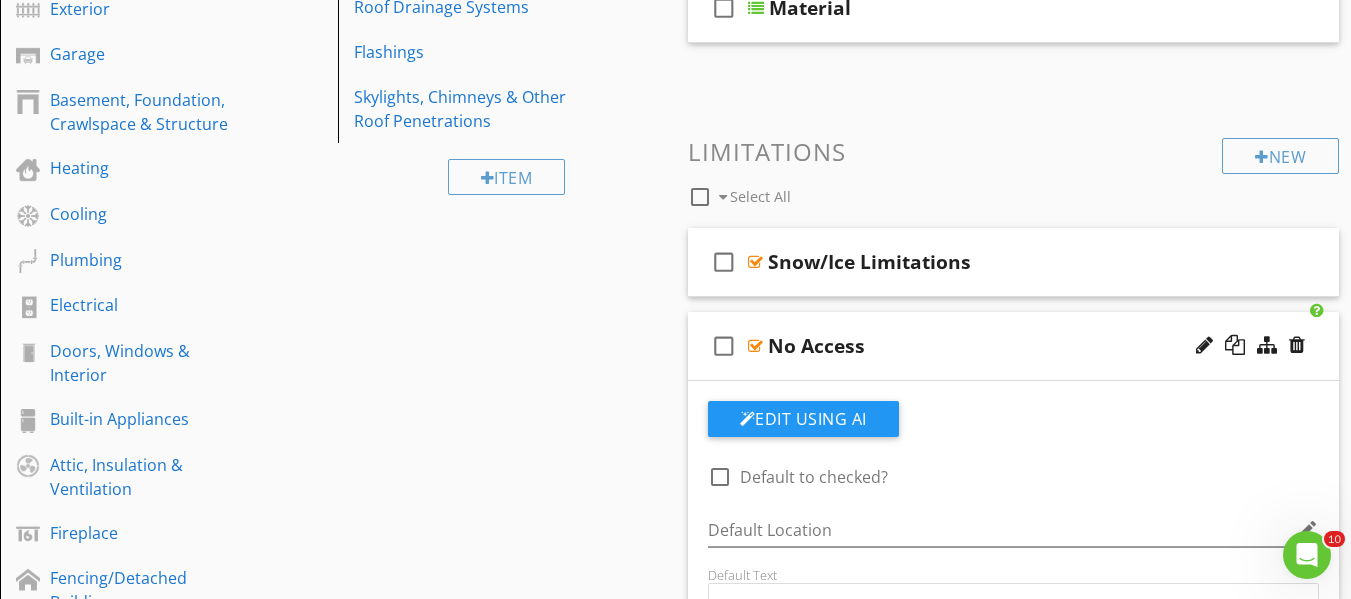 click at bounding box center (755, 346) 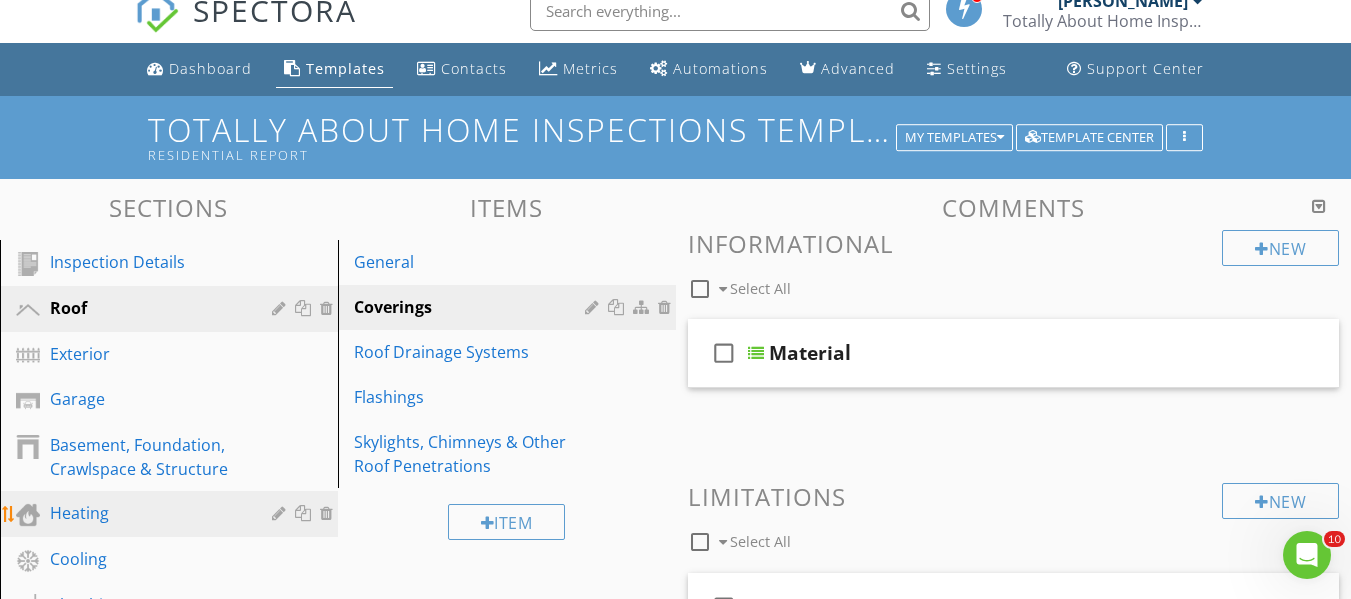 scroll, scrollTop: 0, scrollLeft: 0, axis: both 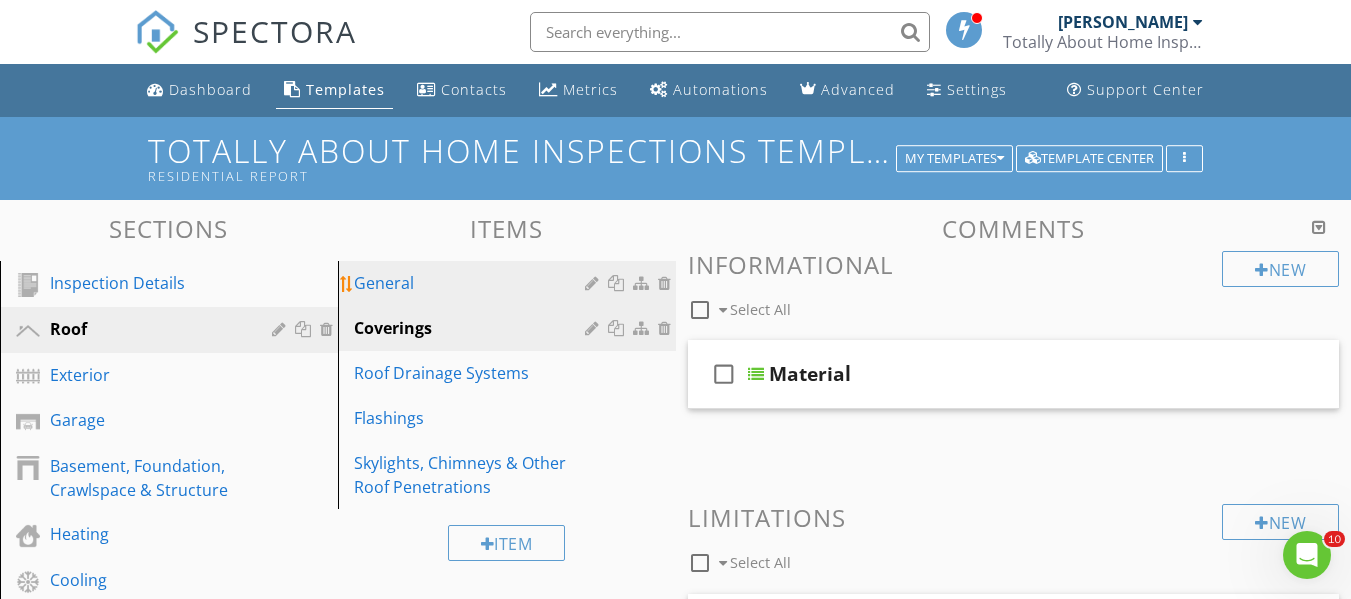 click on "General" at bounding box center (472, 283) 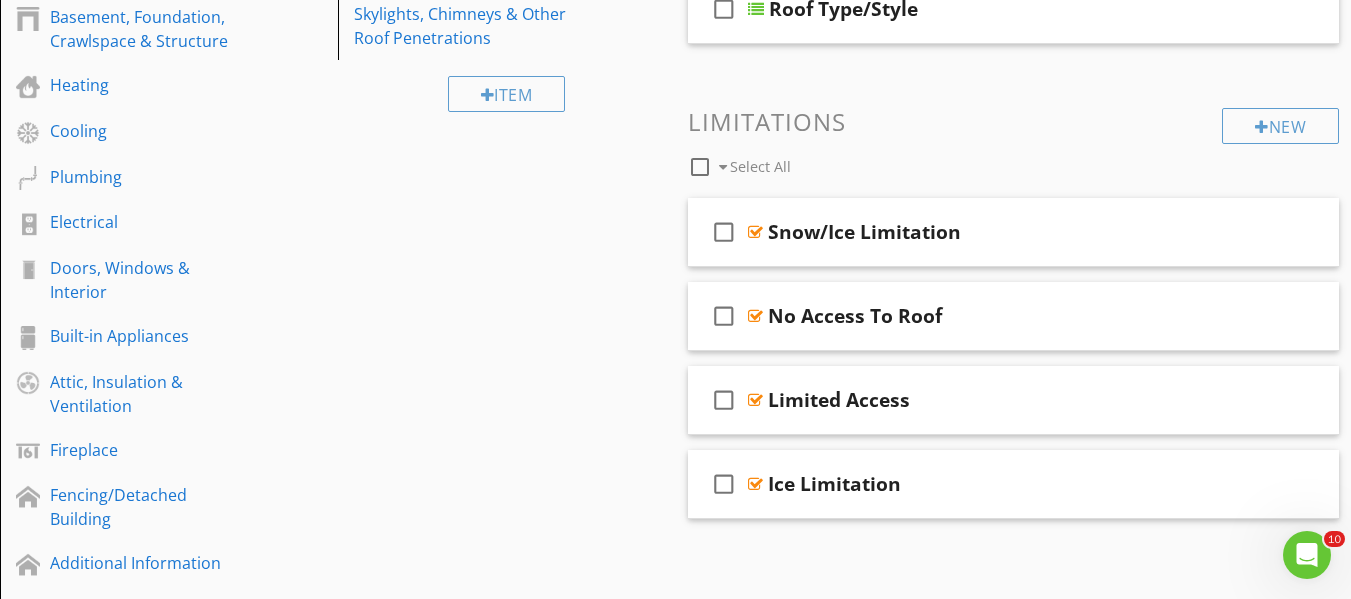 scroll, scrollTop: 400, scrollLeft: 0, axis: vertical 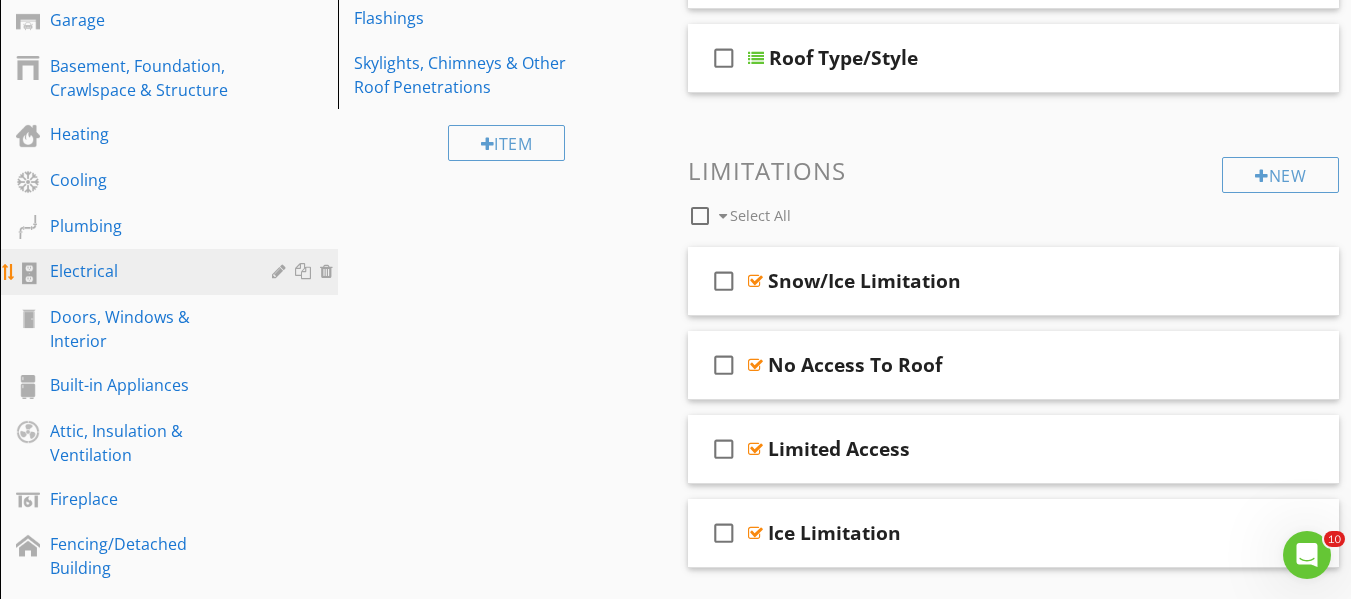 click on "Electrical" at bounding box center (146, 271) 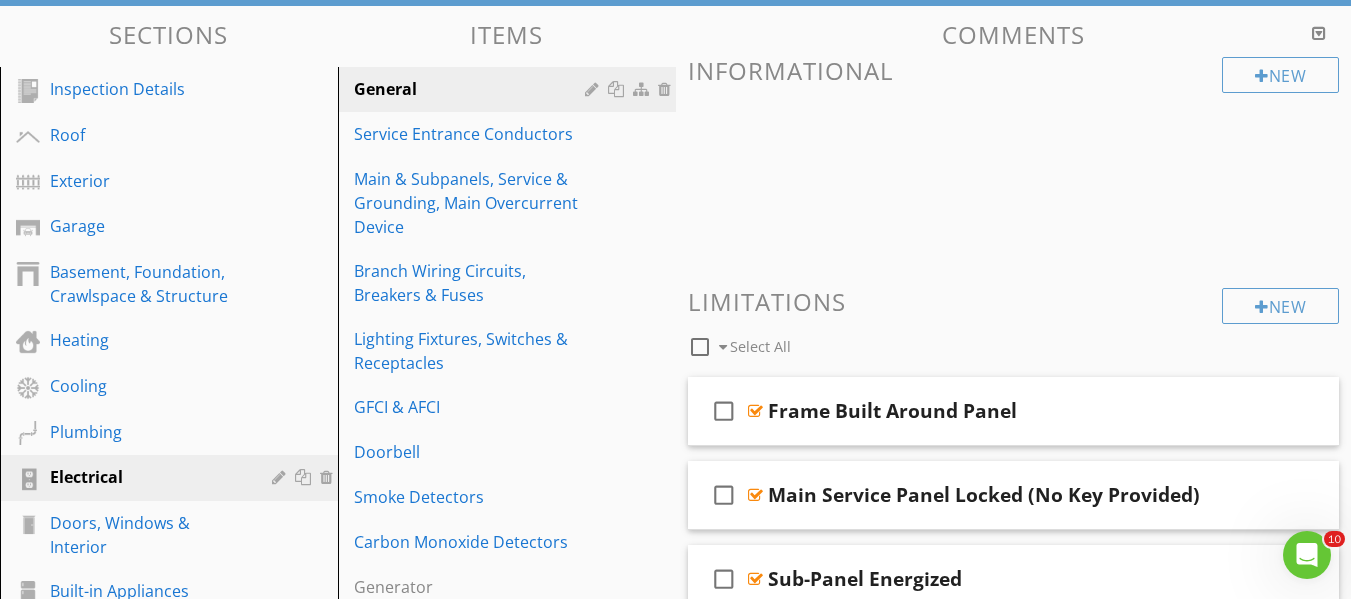 scroll, scrollTop: 97, scrollLeft: 0, axis: vertical 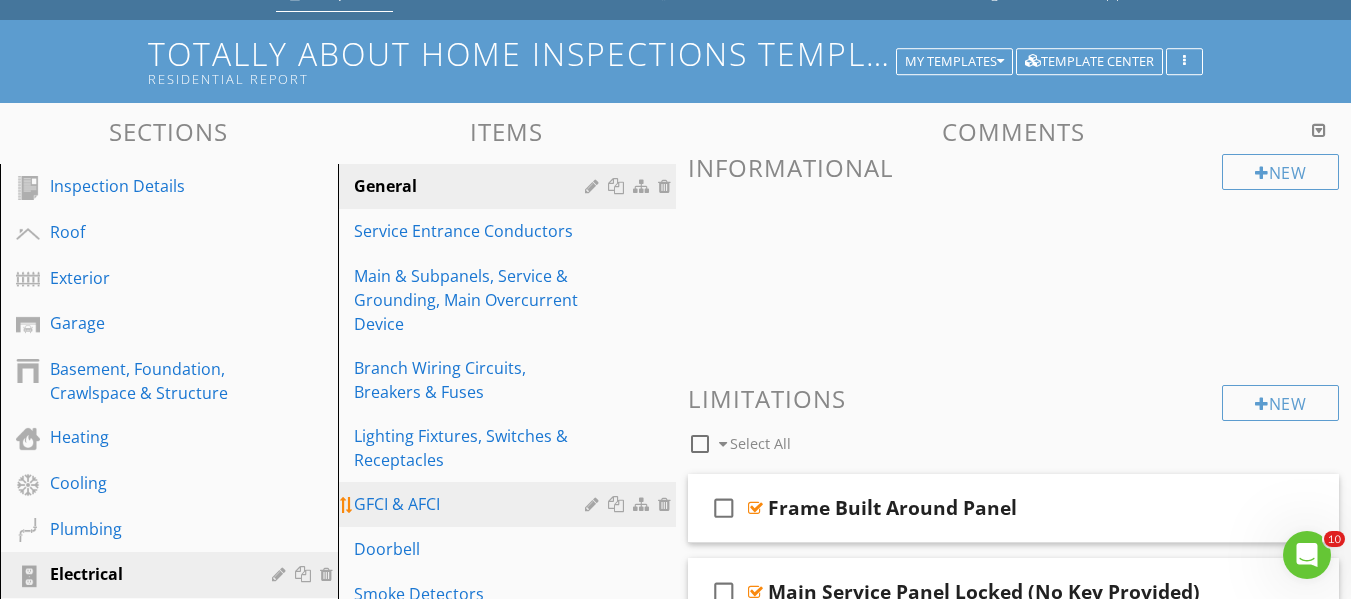 click on "GFCI & AFCI" at bounding box center [472, 504] 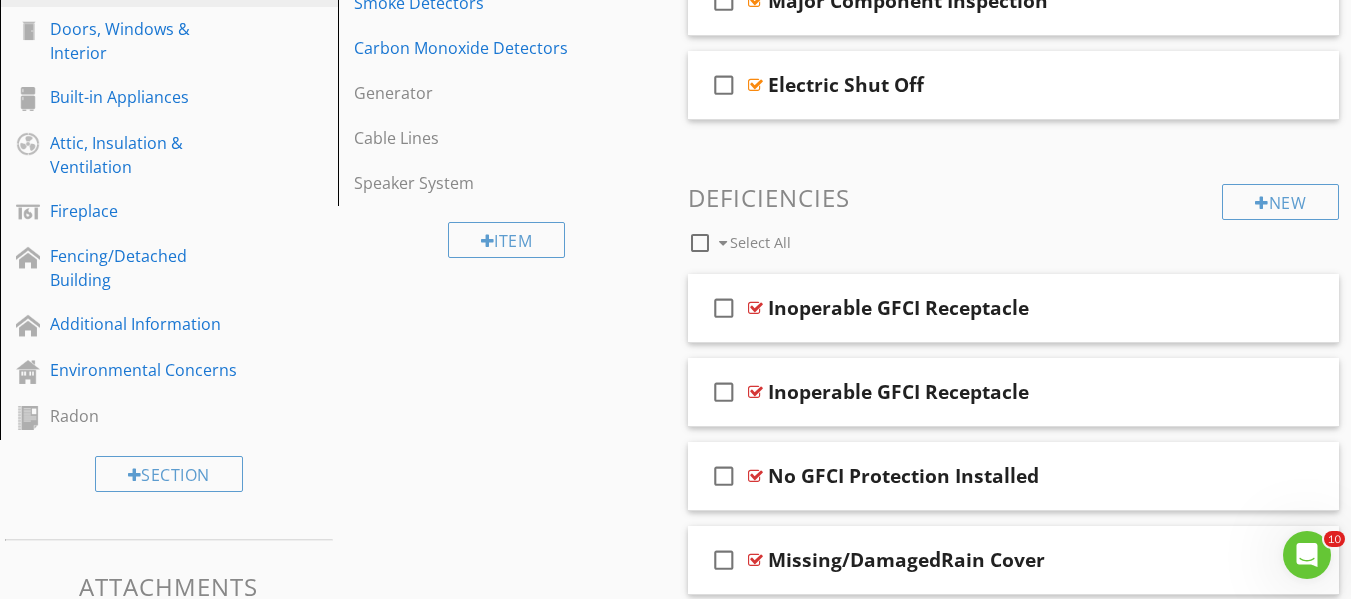scroll, scrollTop: 697, scrollLeft: 0, axis: vertical 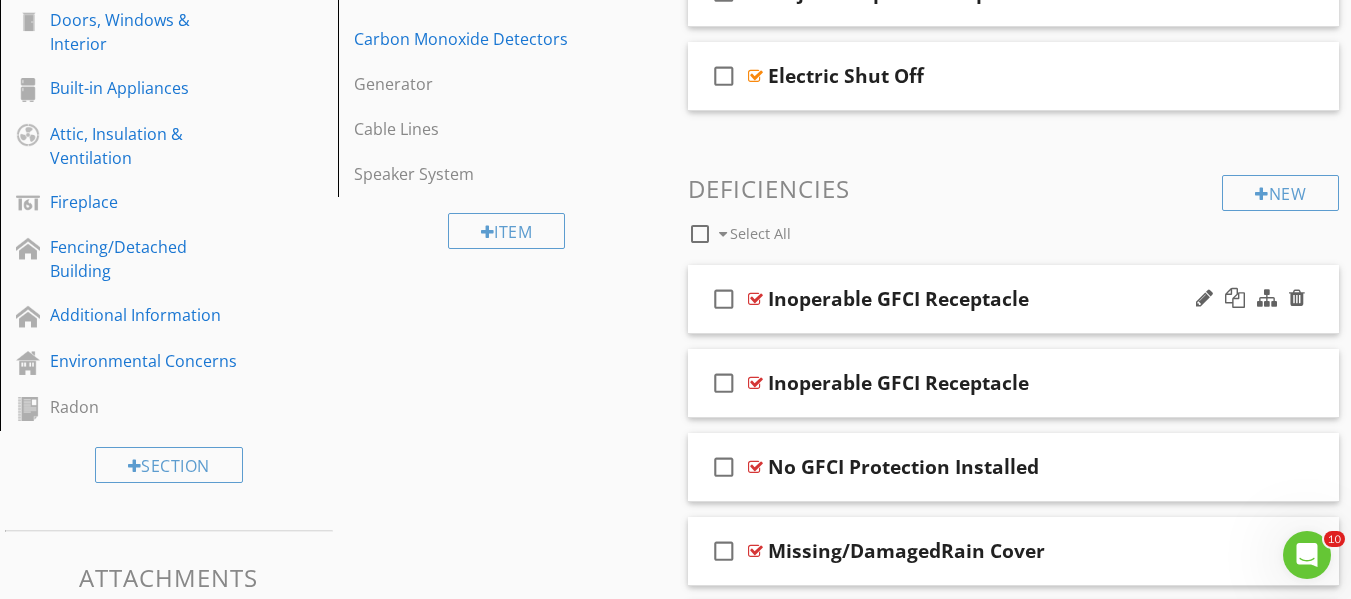 click at bounding box center (755, 299) 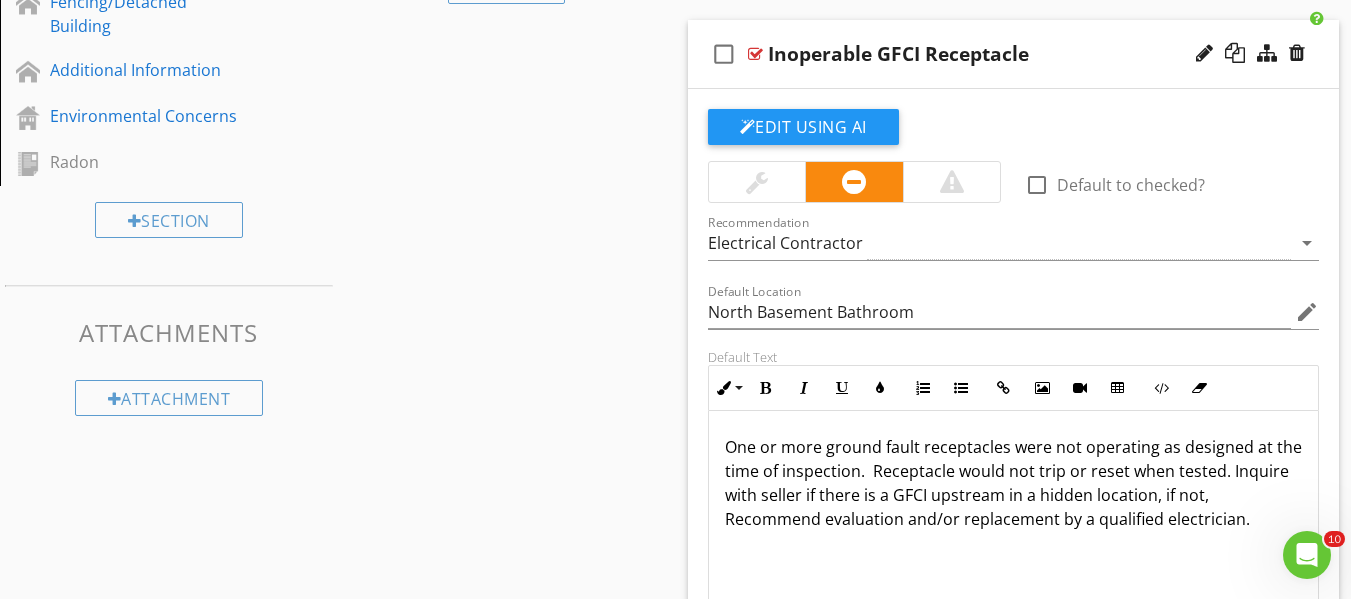 scroll, scrollTop: 897, scrollLeft: 0, axis: vertical 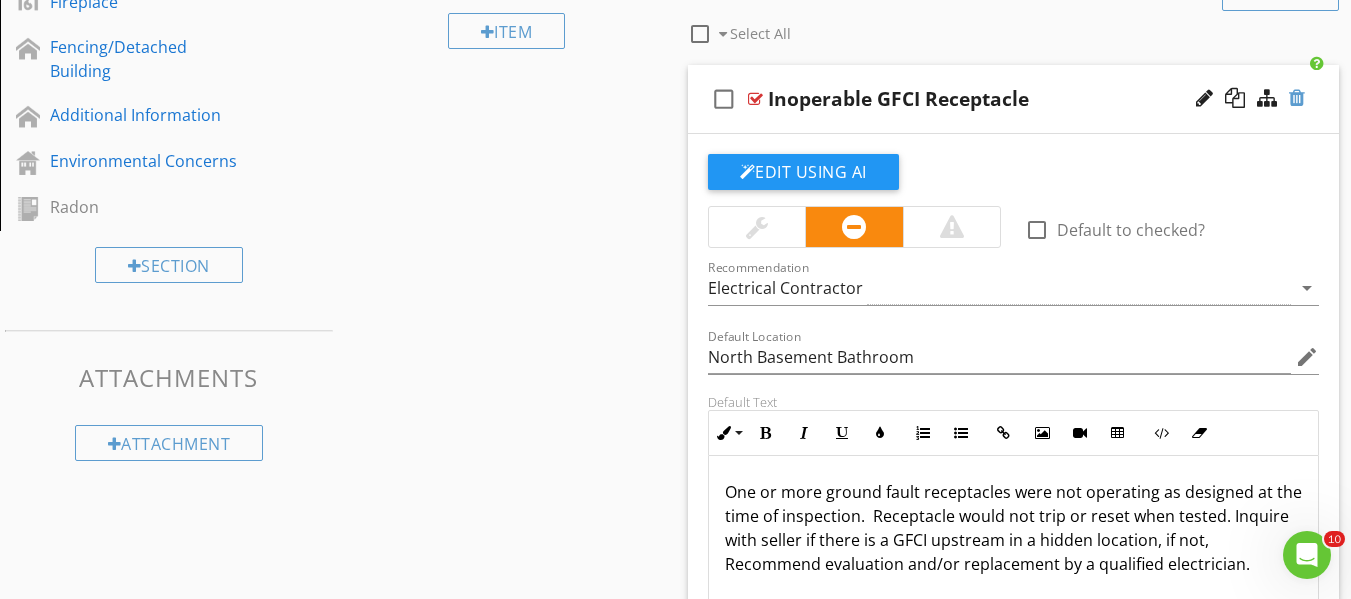 click at bounding box center [1297, 98] 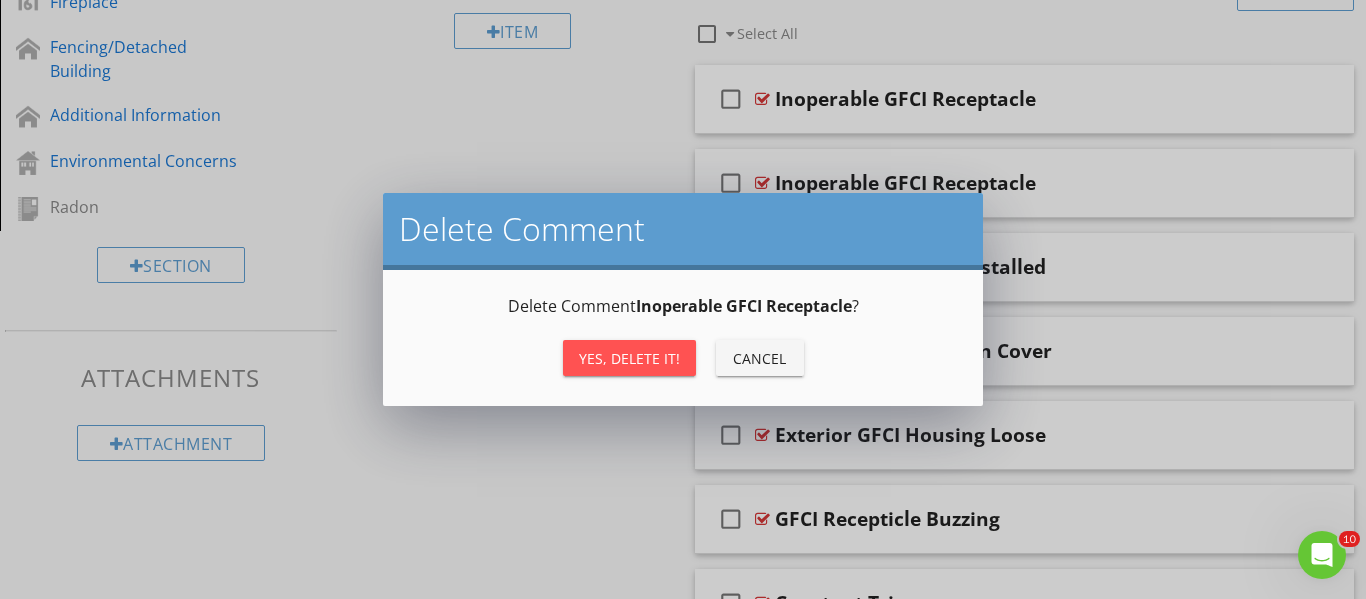 click on "Yes, Delete it!" at bounding box center (629, 358) 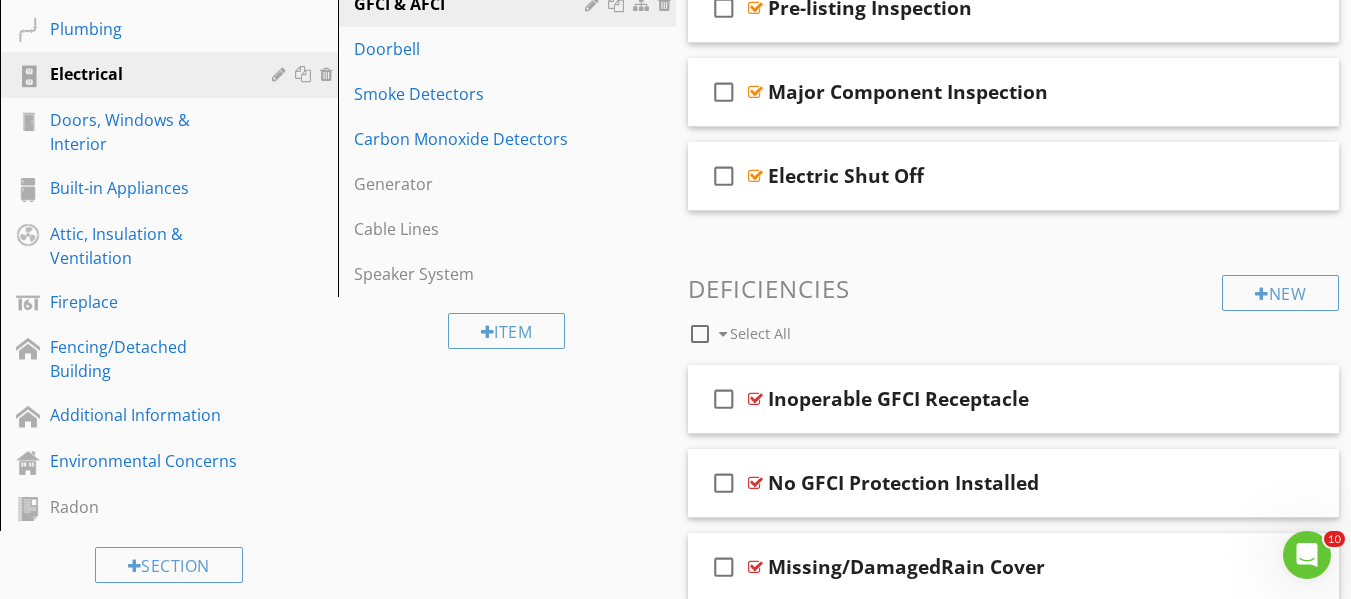 scroll, scrollTop: 697, scrollLeft: 0, axis: vertical 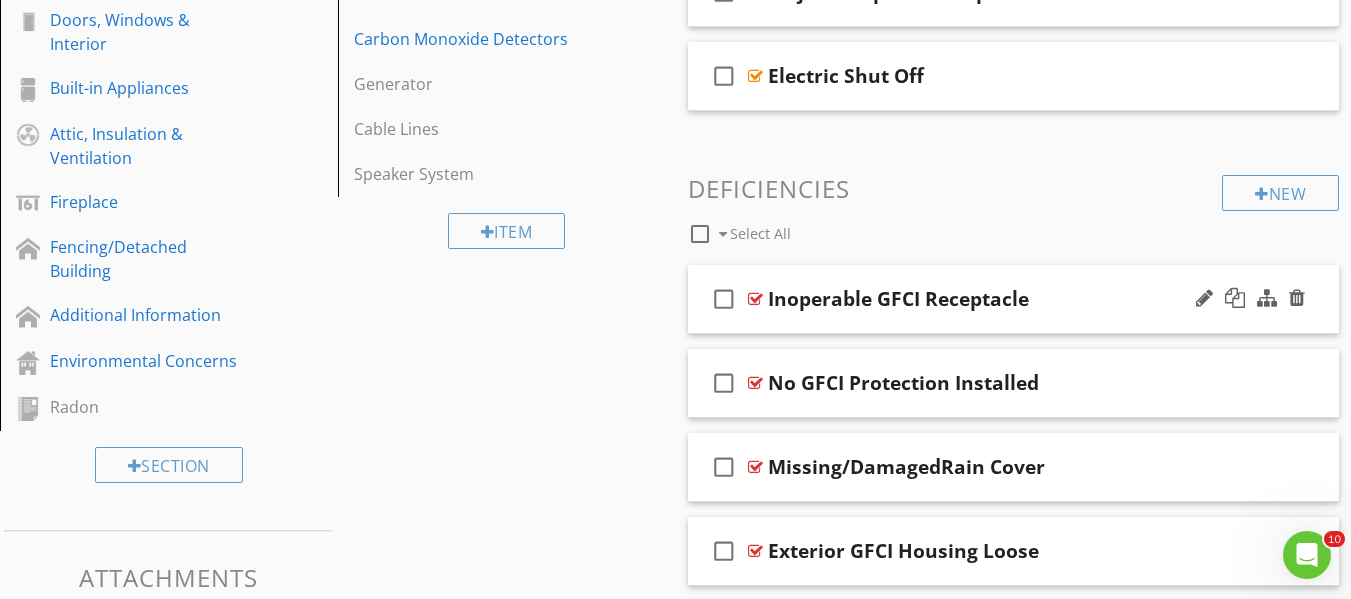 click at bounding box center (755, 299) 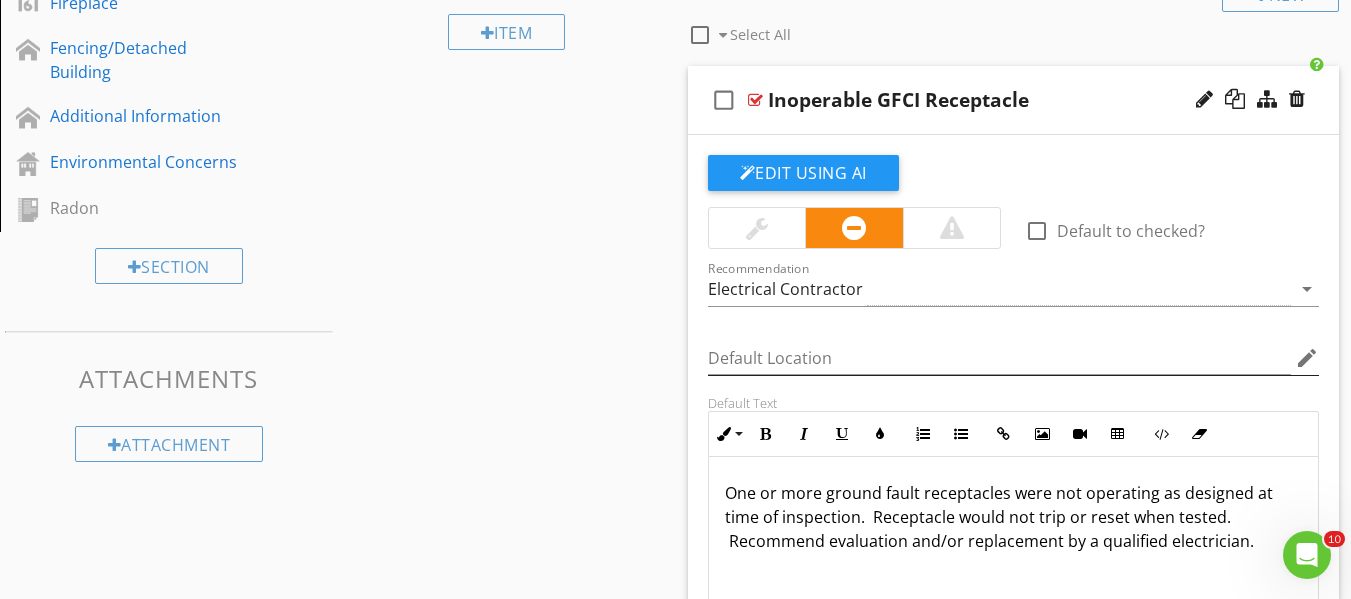 scroll, scrollTop: 897, scrollLeft: 0, axis: vertical 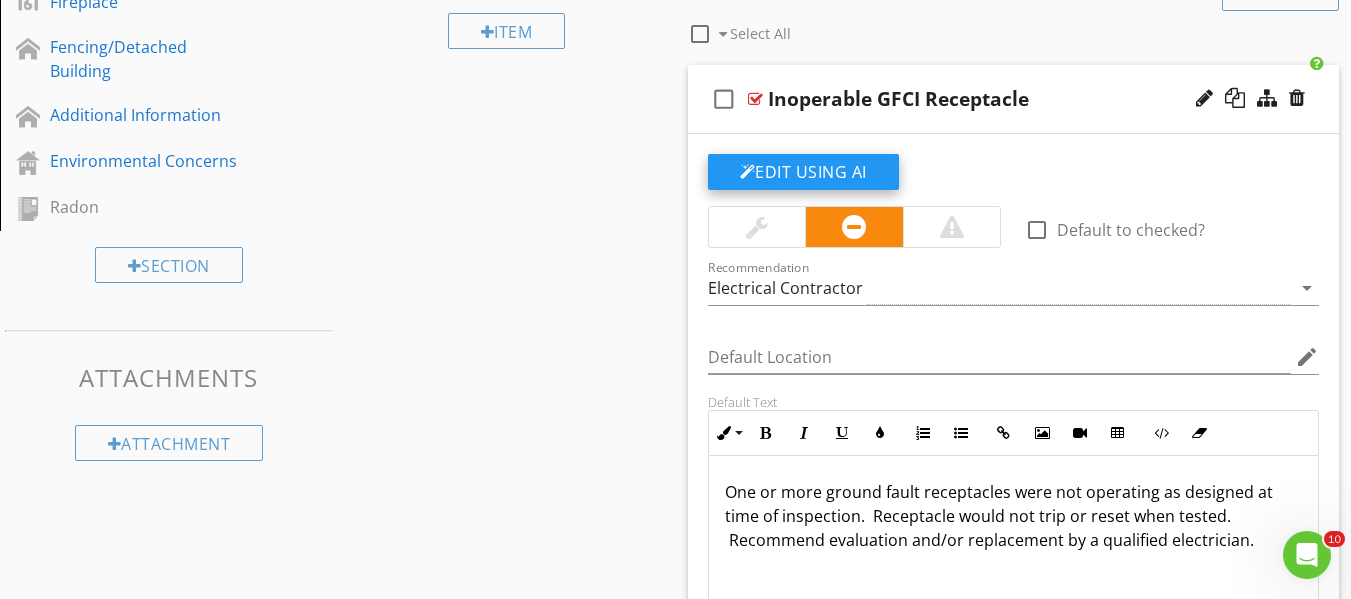 click on "Edit Using AI" at bounding box center [803, 172] 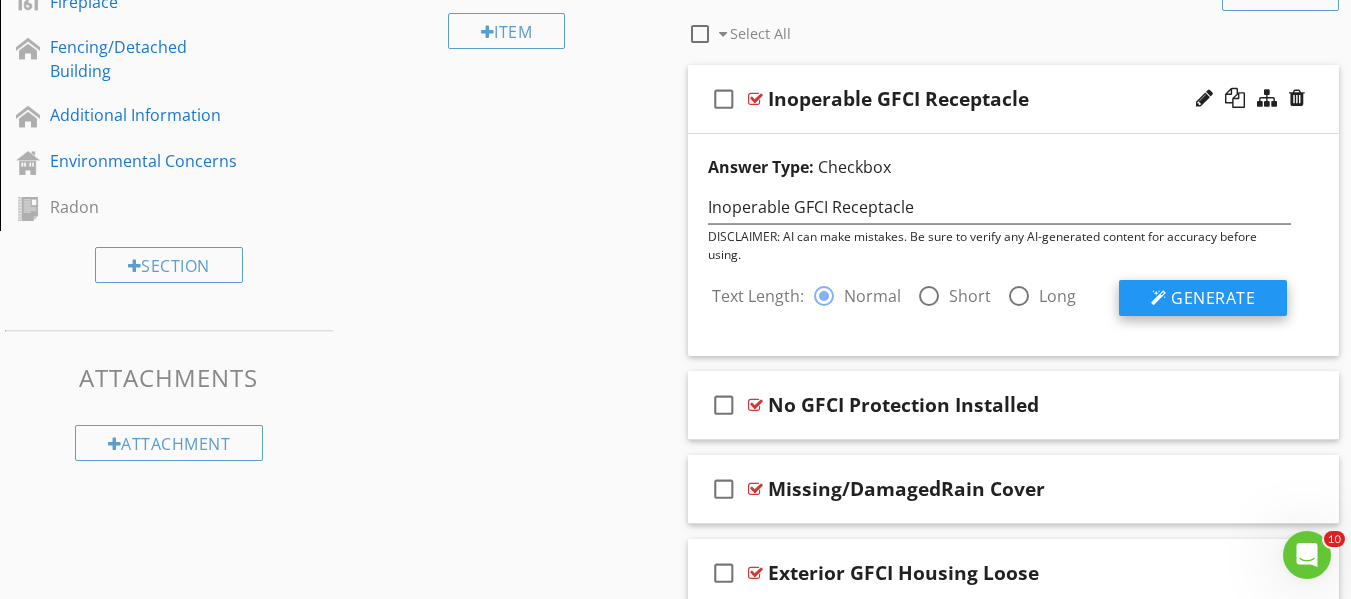click on "Generate" at bounding box center (1213, 298) 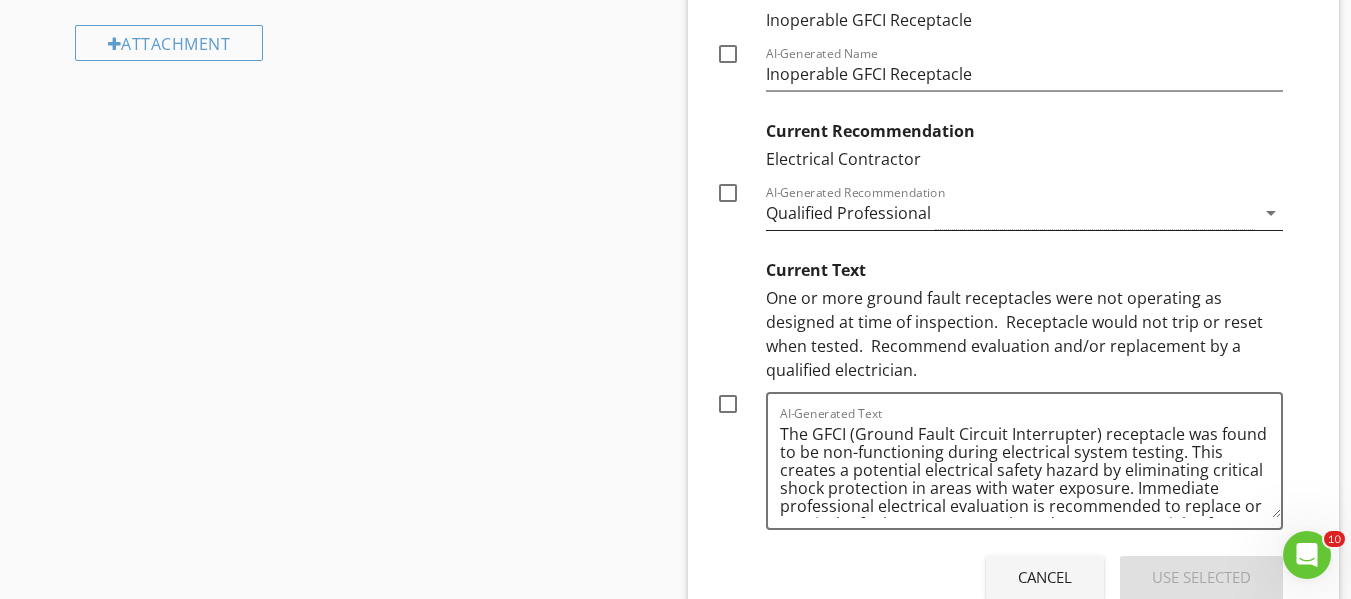 scroll, scrollTop: 997, scrollLeft: 0, axis: vertical 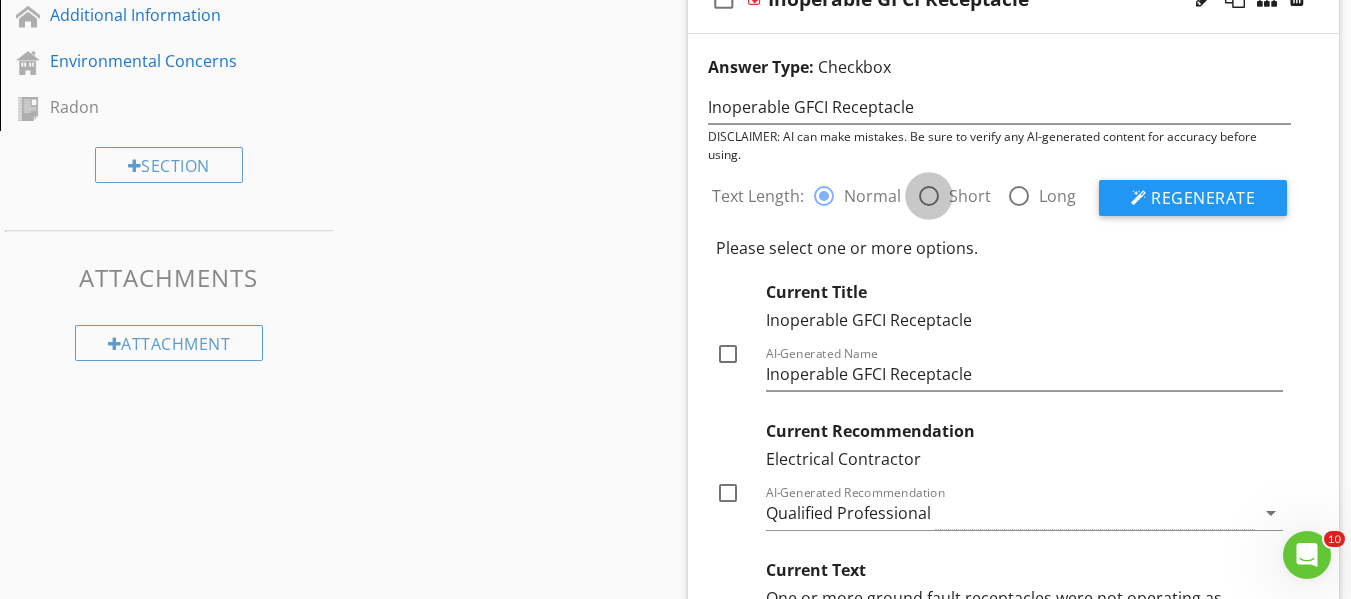 click at bounding box center [929, 196] 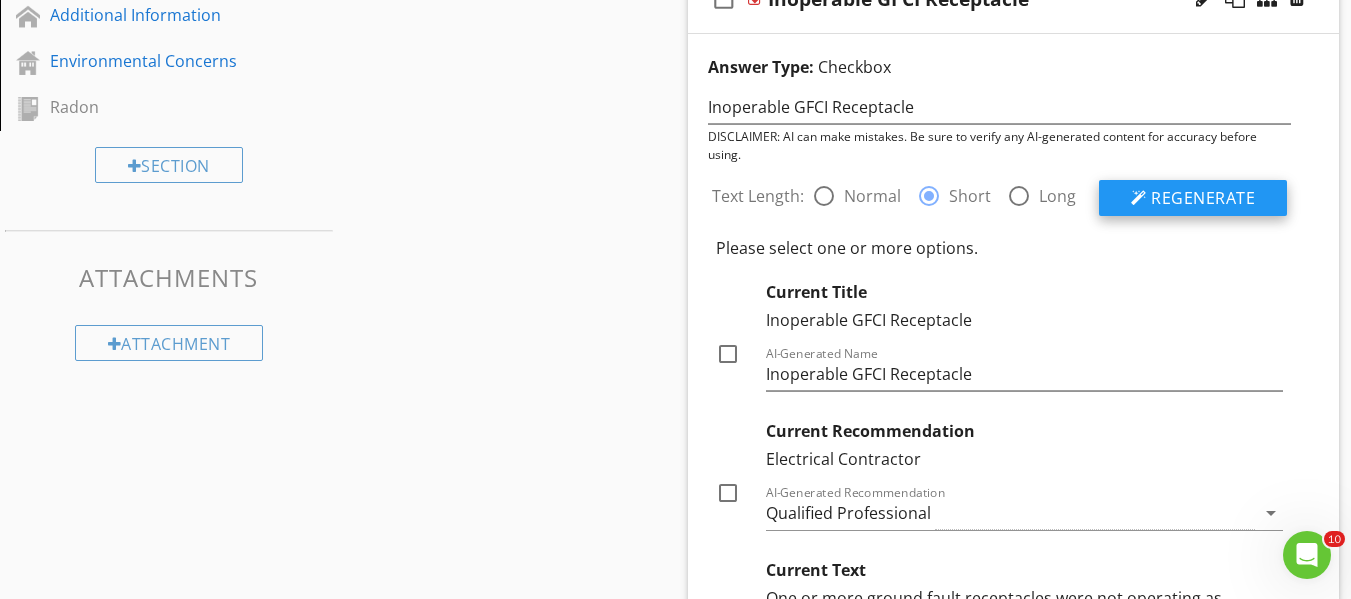 click on "Regenerate" at bounding box center [1203, 198] 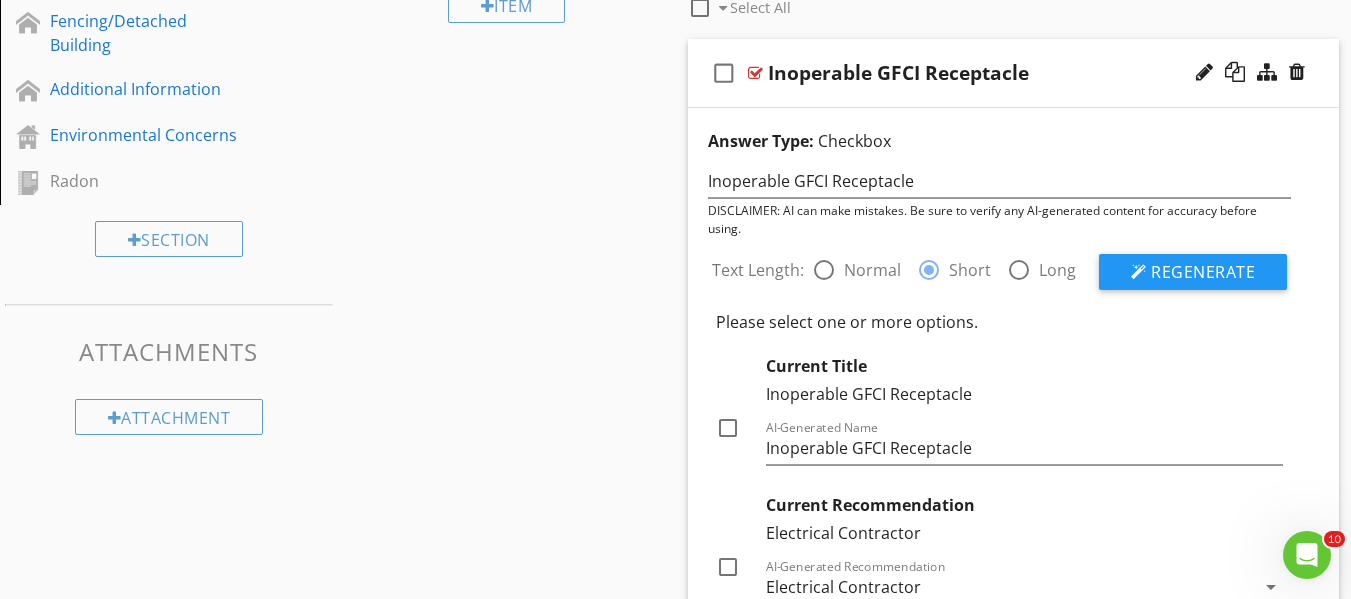 scroll, scrollTop: 897, scrollLeft: 0, axis: vertical 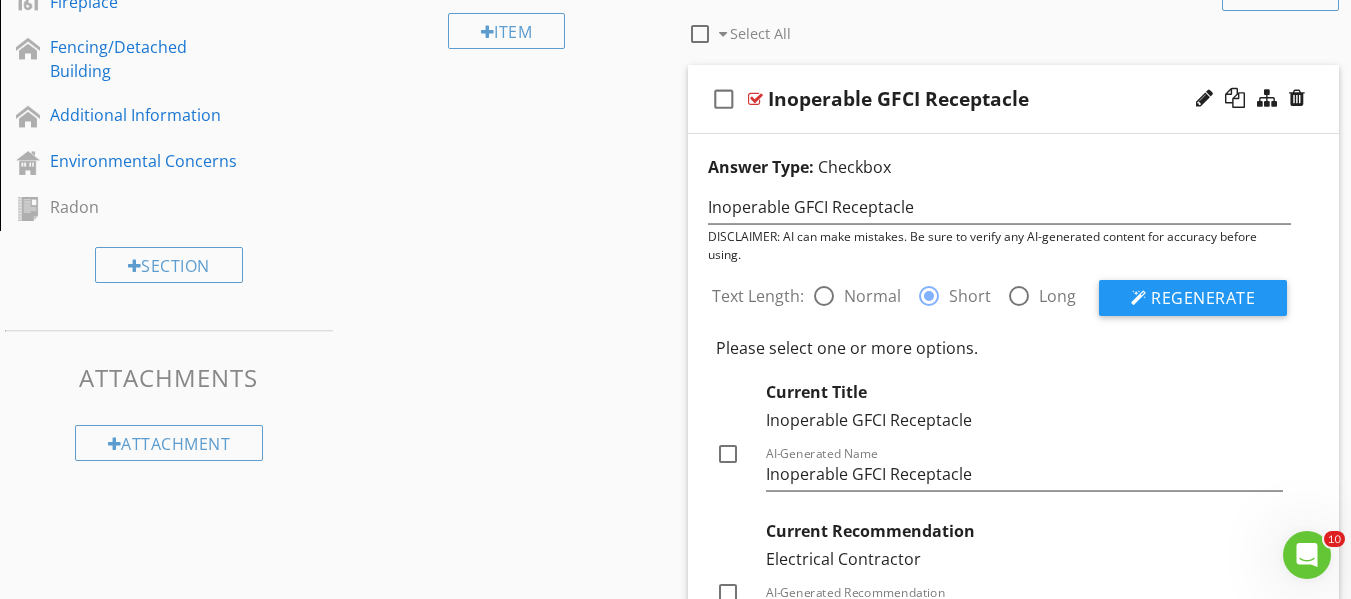 click at bounding box center (1019, 296) 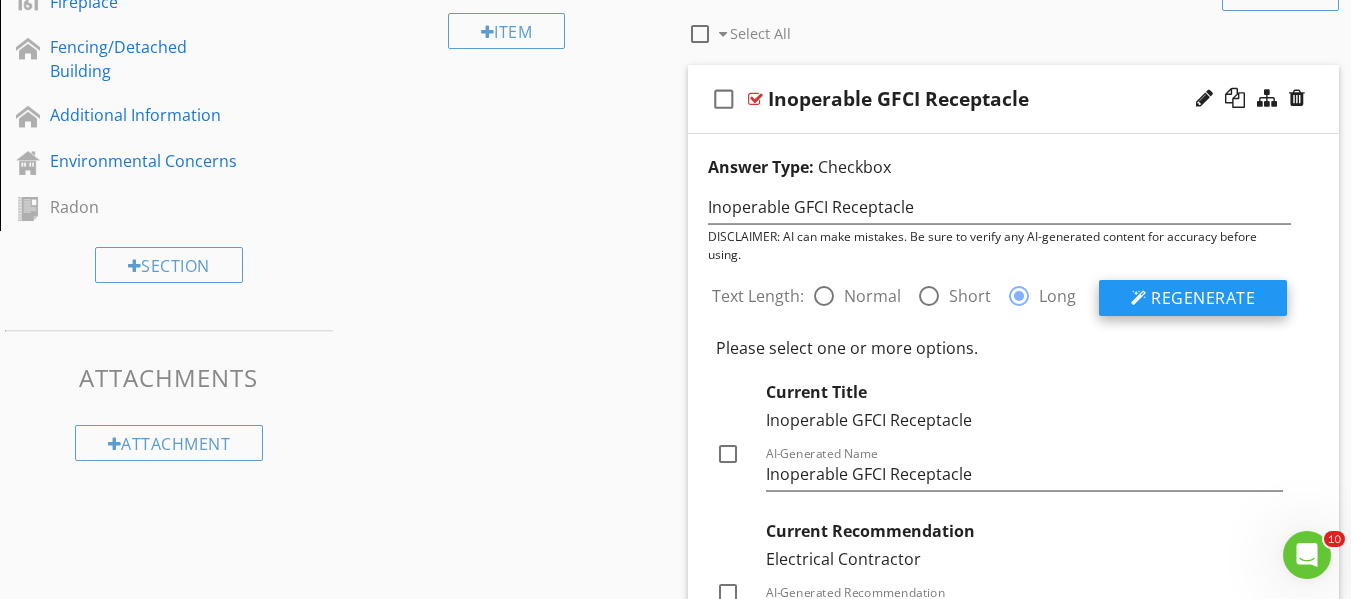 click on "Regenerate" at bounding box center [1203, 298] 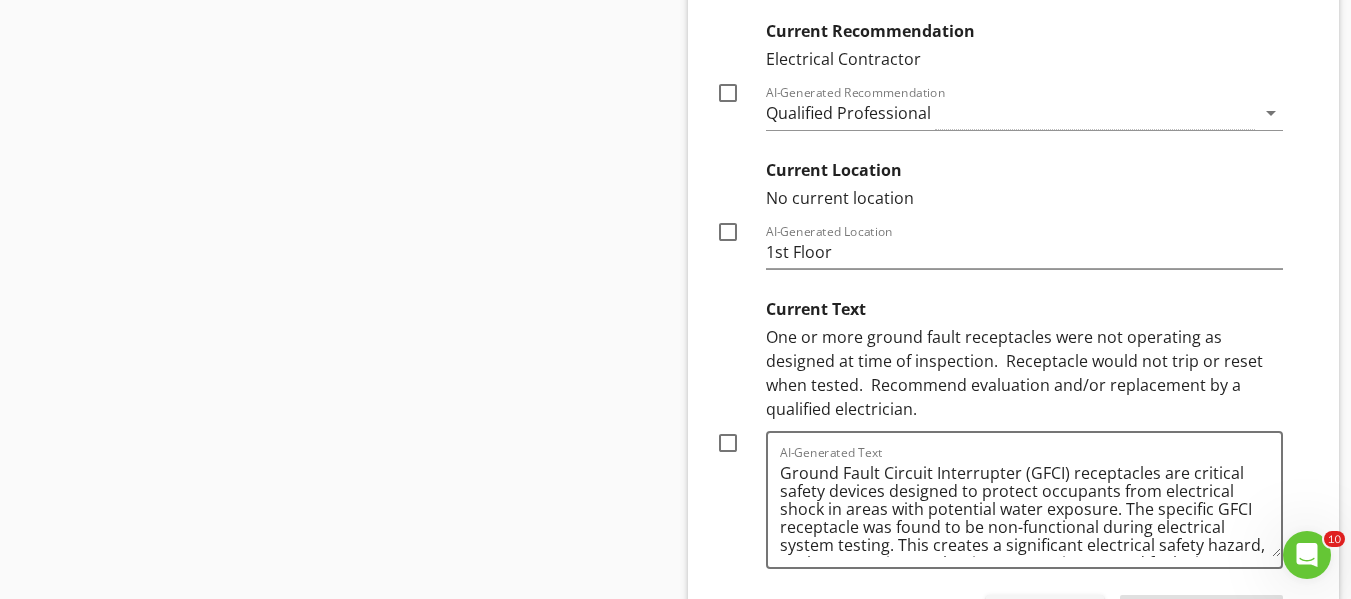 scroll, scrollTop: 1497, scrollLeft: 0, axis: vertical 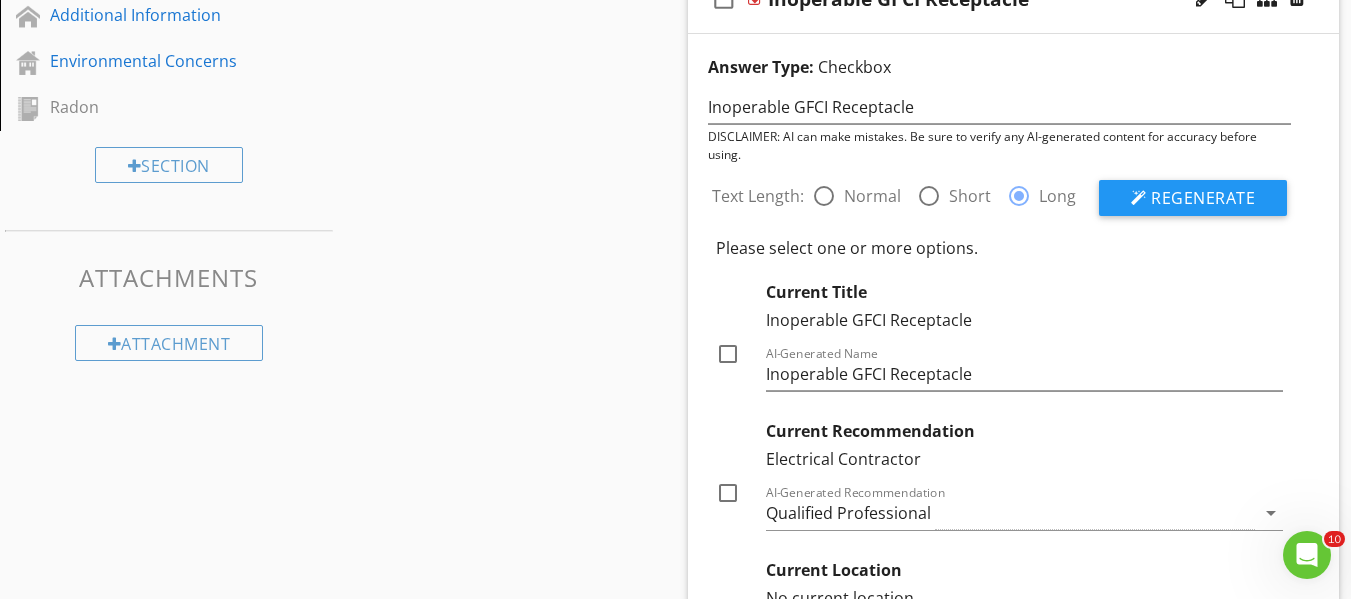 click at bounding box center (929, 196) 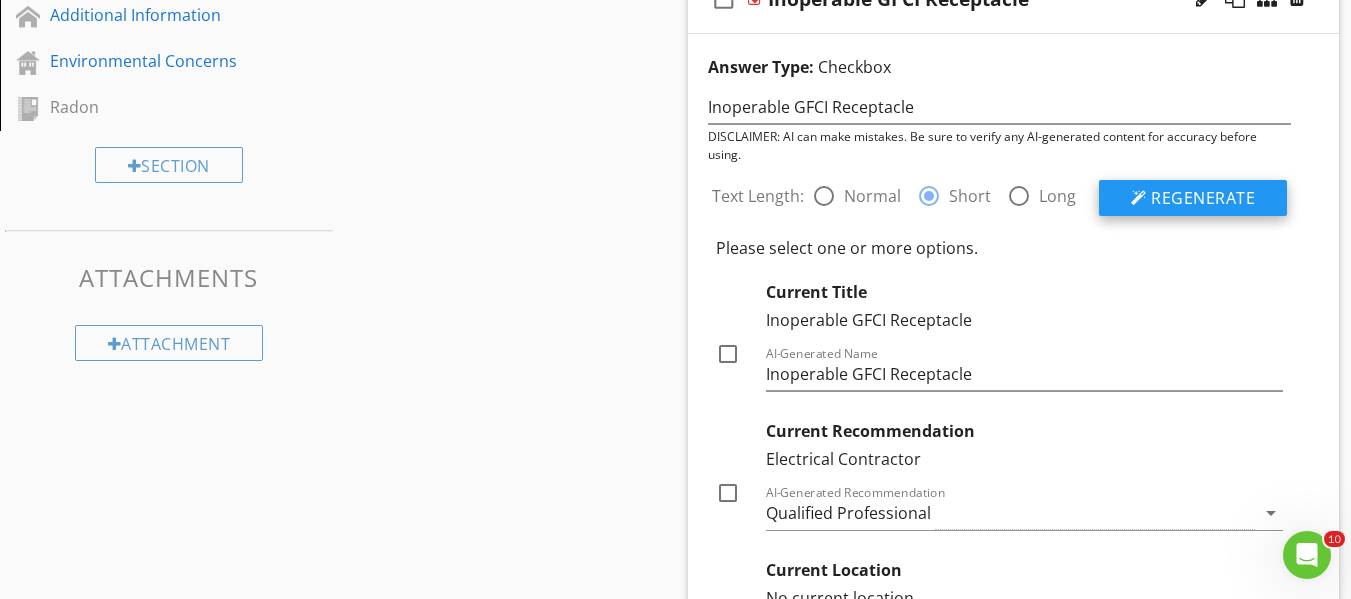 click on "Regenerate" at bounding box center (1203, 198) 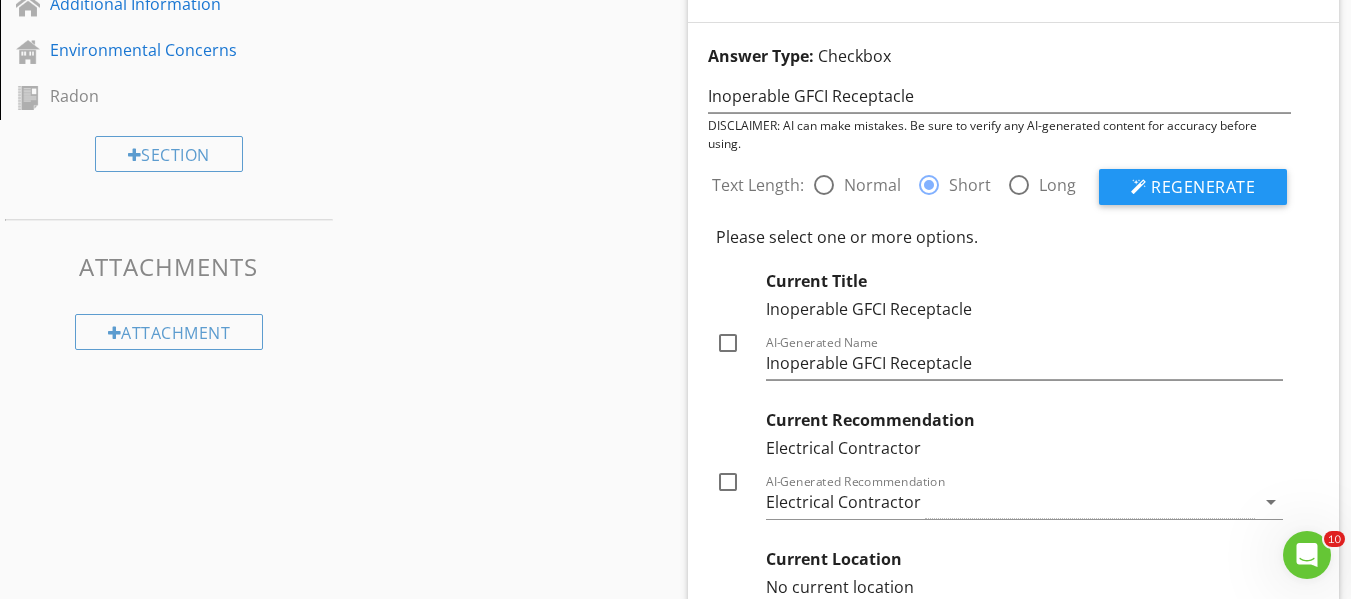 scroll, scrollTop: 997, scrollLeft: 0, axis: vertical 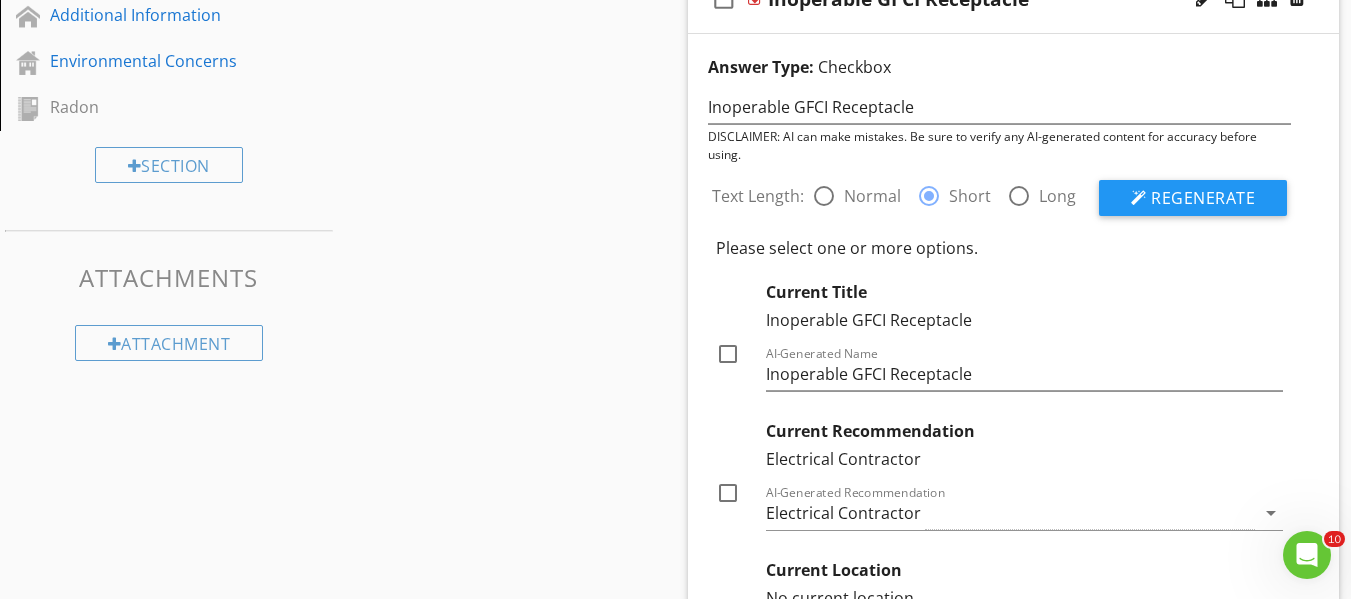click at bounding box center (824, 196) 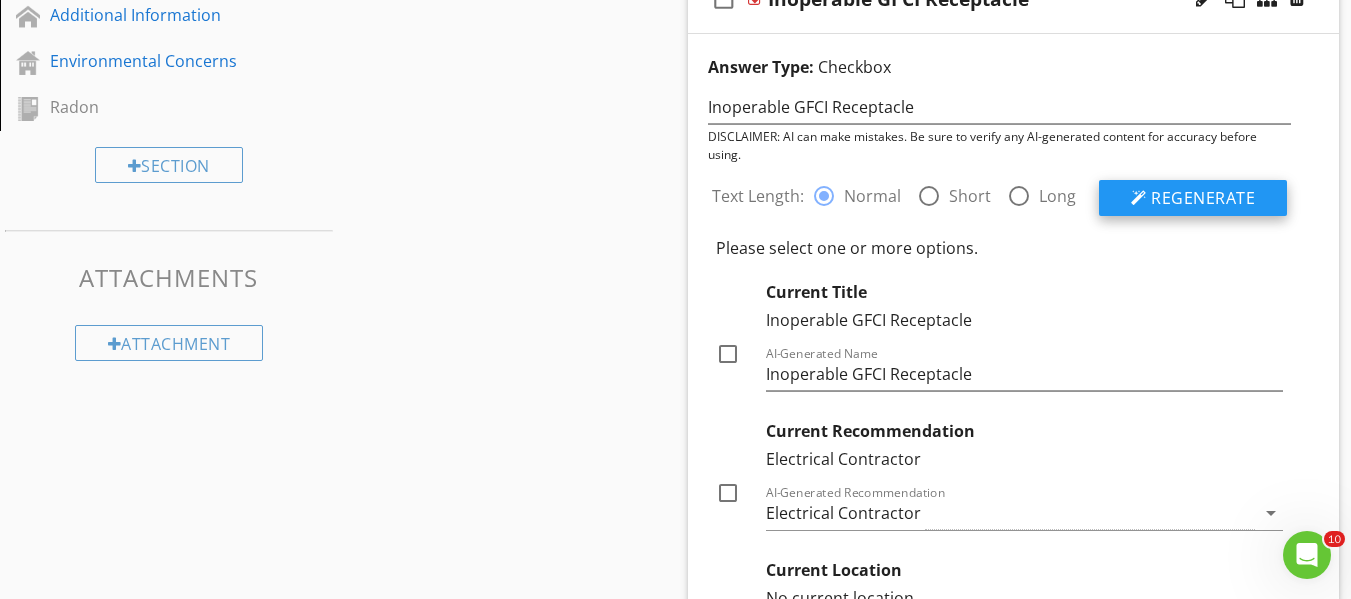 click on "Regenerate" at bounding box center [1203, 198] 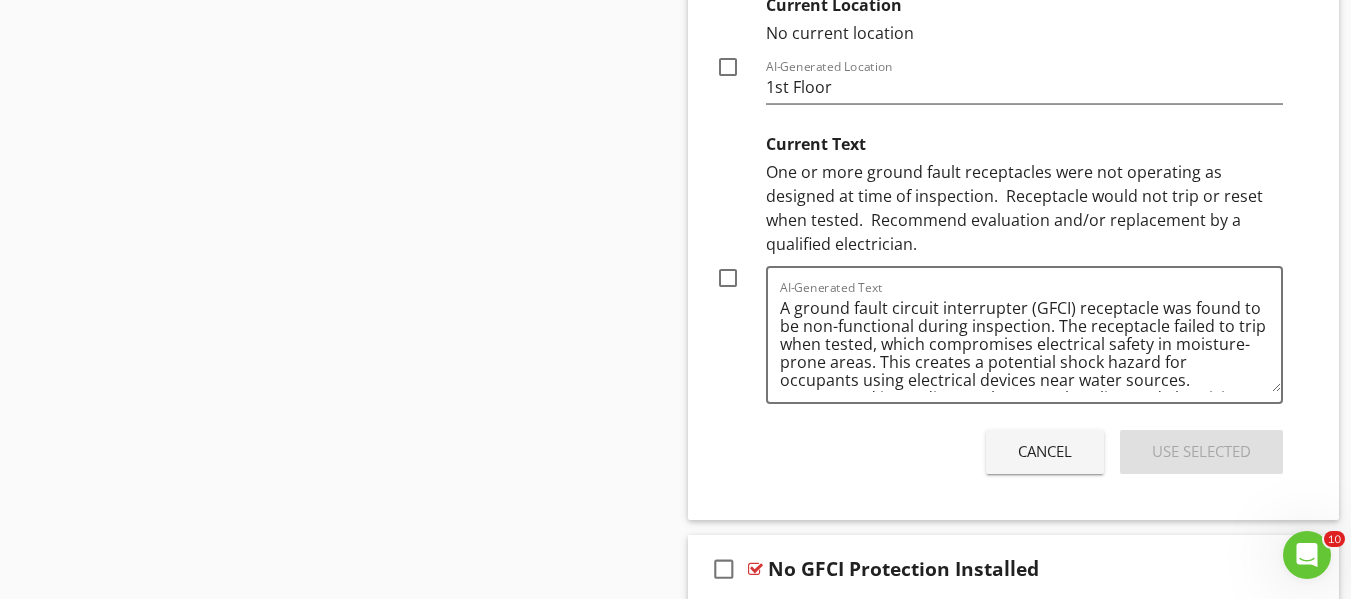 scroll, scrollTop: 1597, scrollLeft: 0, axis: vertical 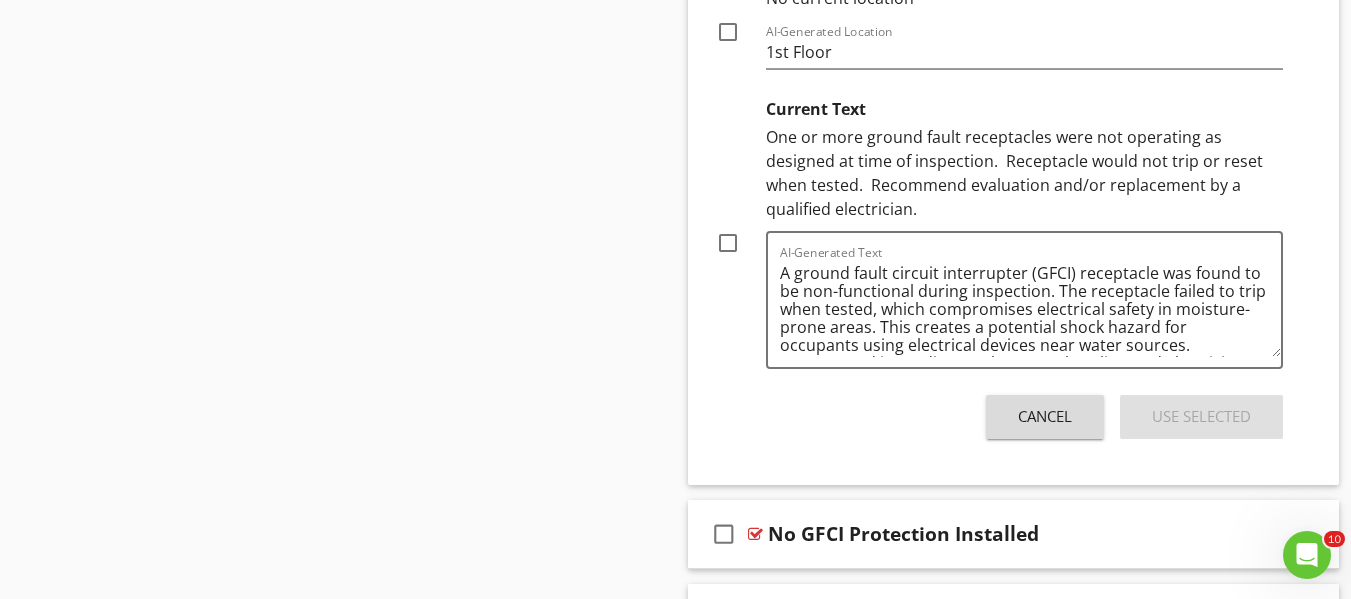 click on "Cancel" at bounding box center (1045, 416) 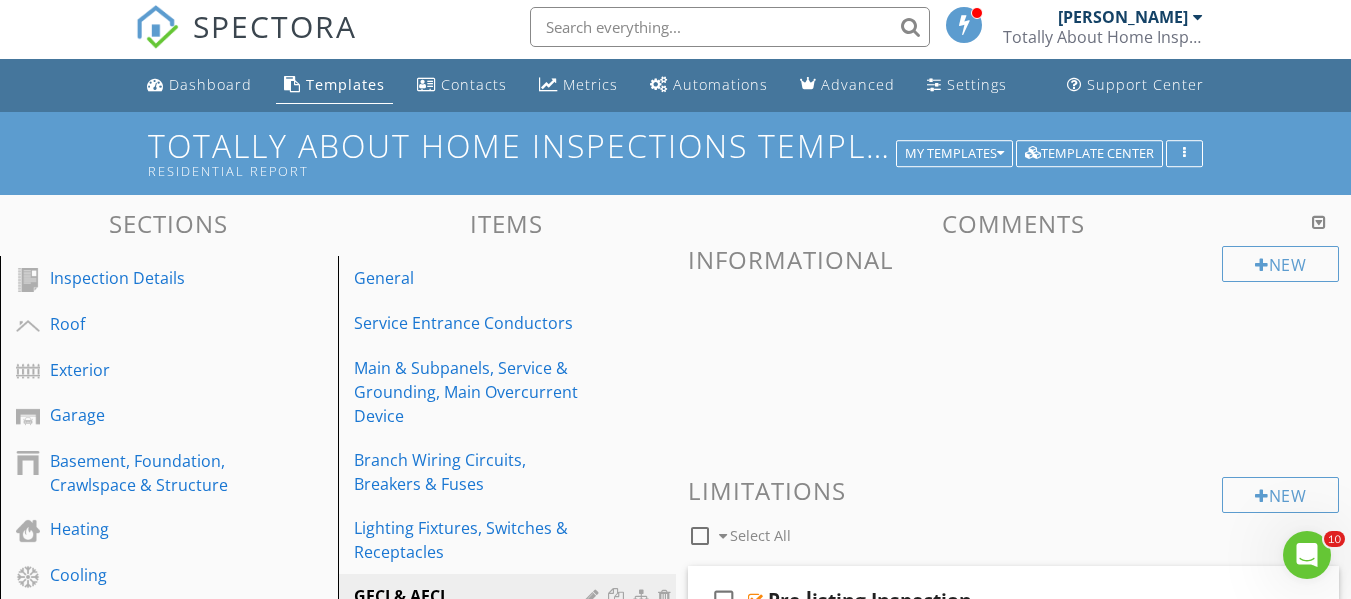 scroll, scrollTop: 0, scrollLeft: 0, axis: both 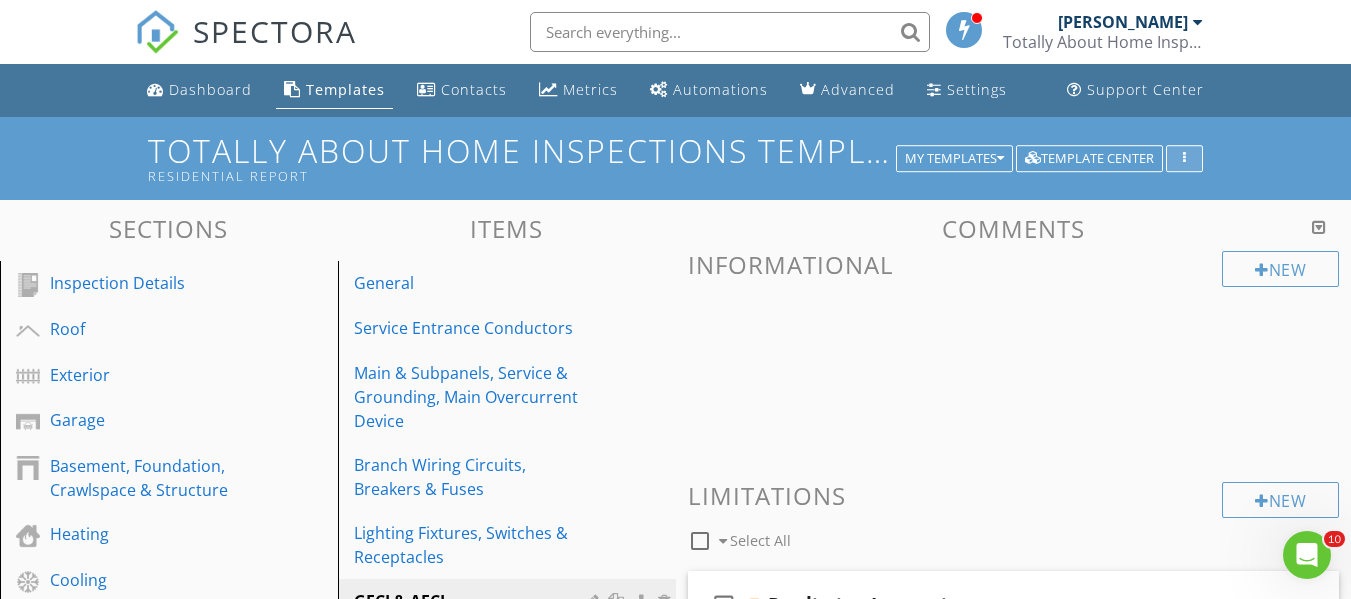 click at bounding box center (1184, 159) 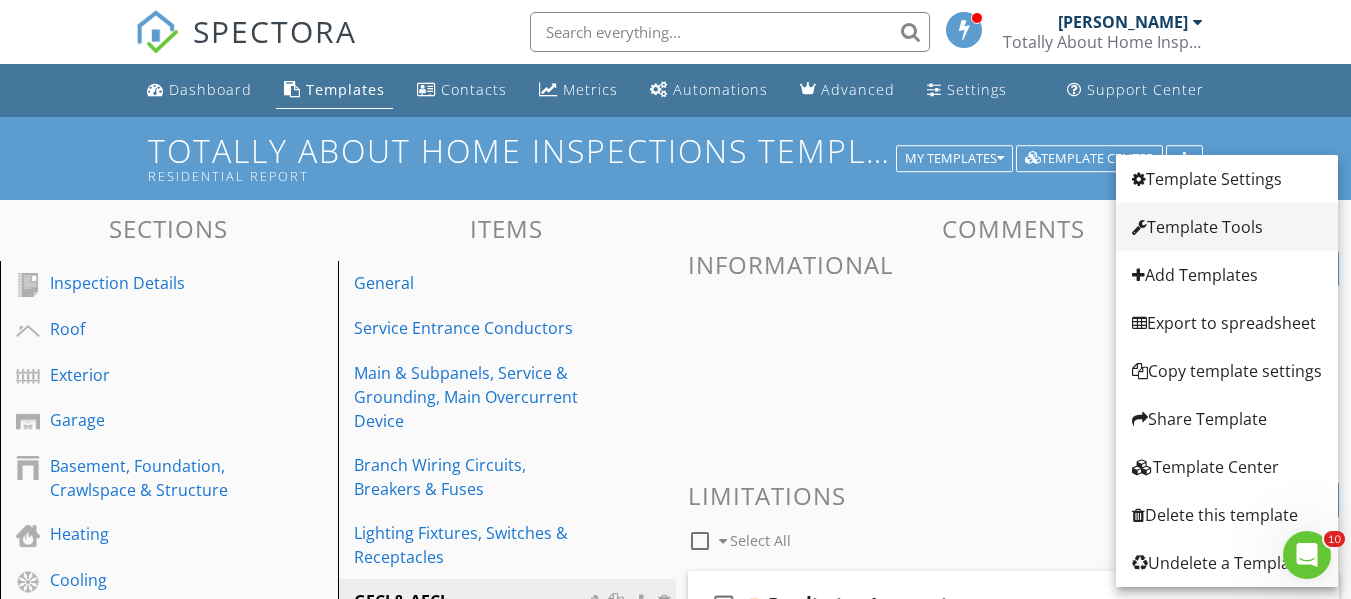 click on "Template Tools" at bounding box center [1227, 227] 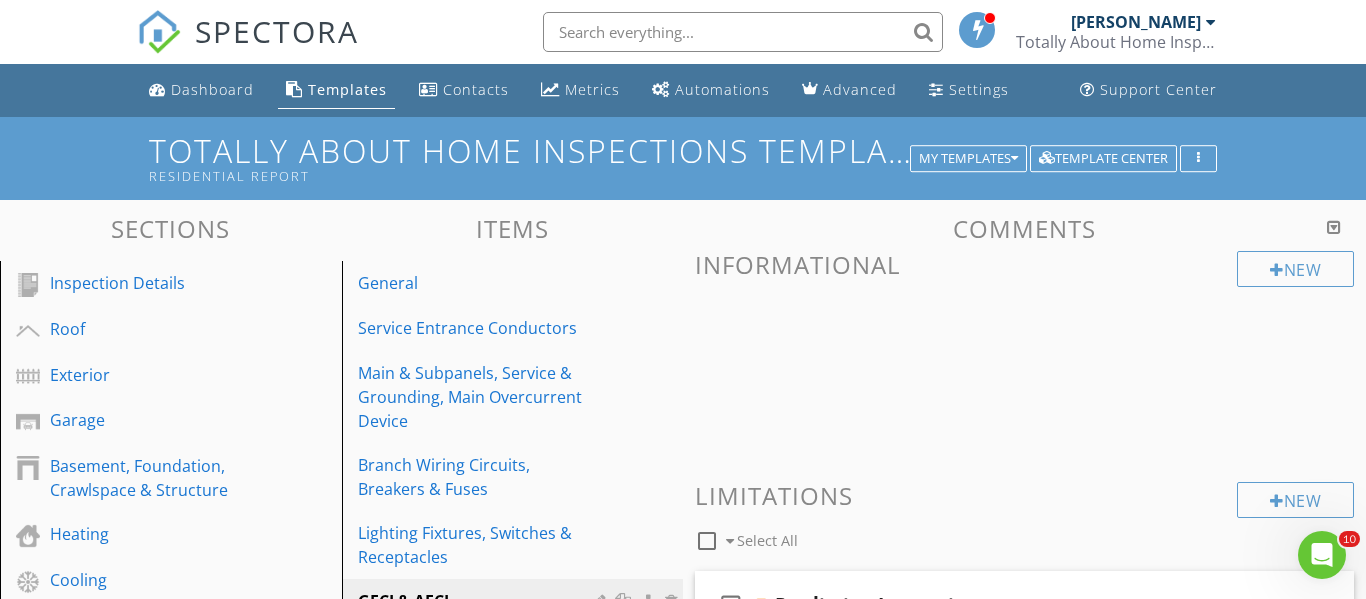 click at bounding box center (683, 299) 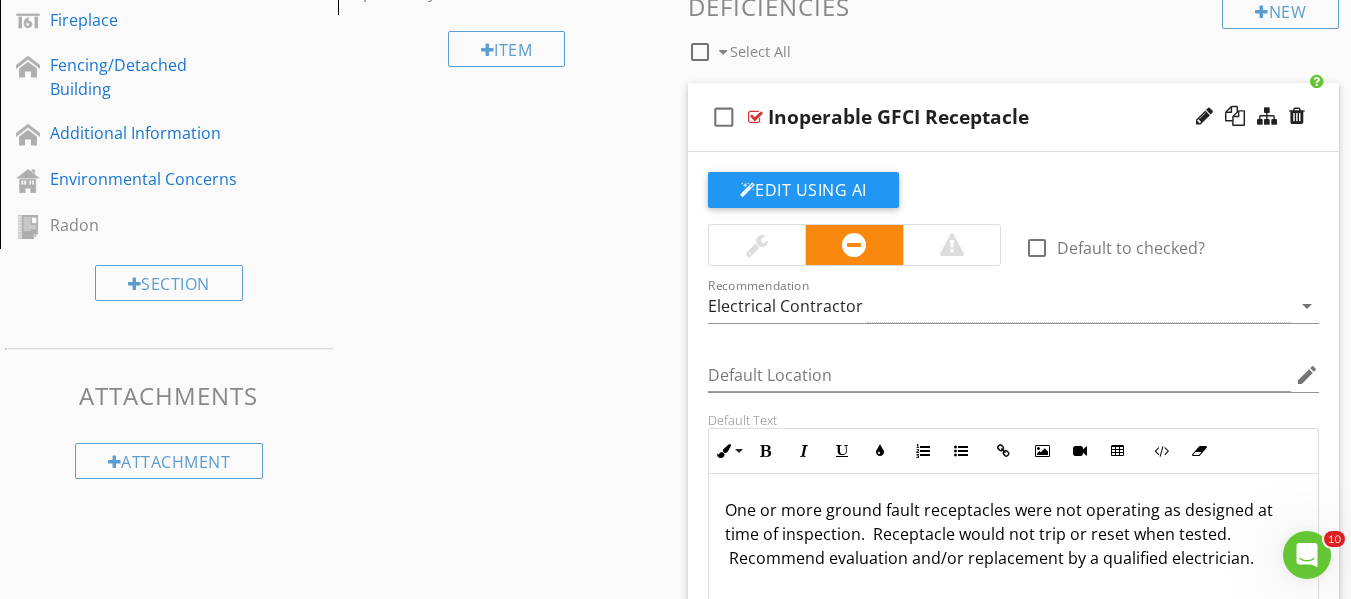 scroll, scrollTop: 800, scrollLeft: 0, axis: vertical 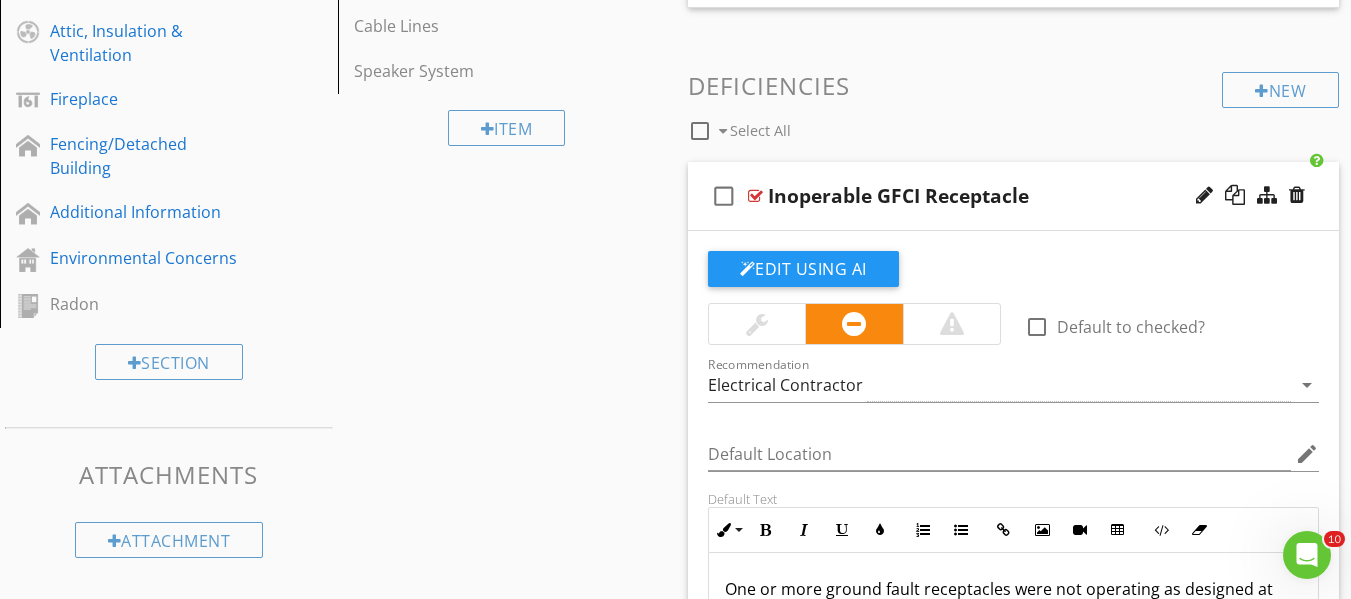 click at bounding box center [755, 196] 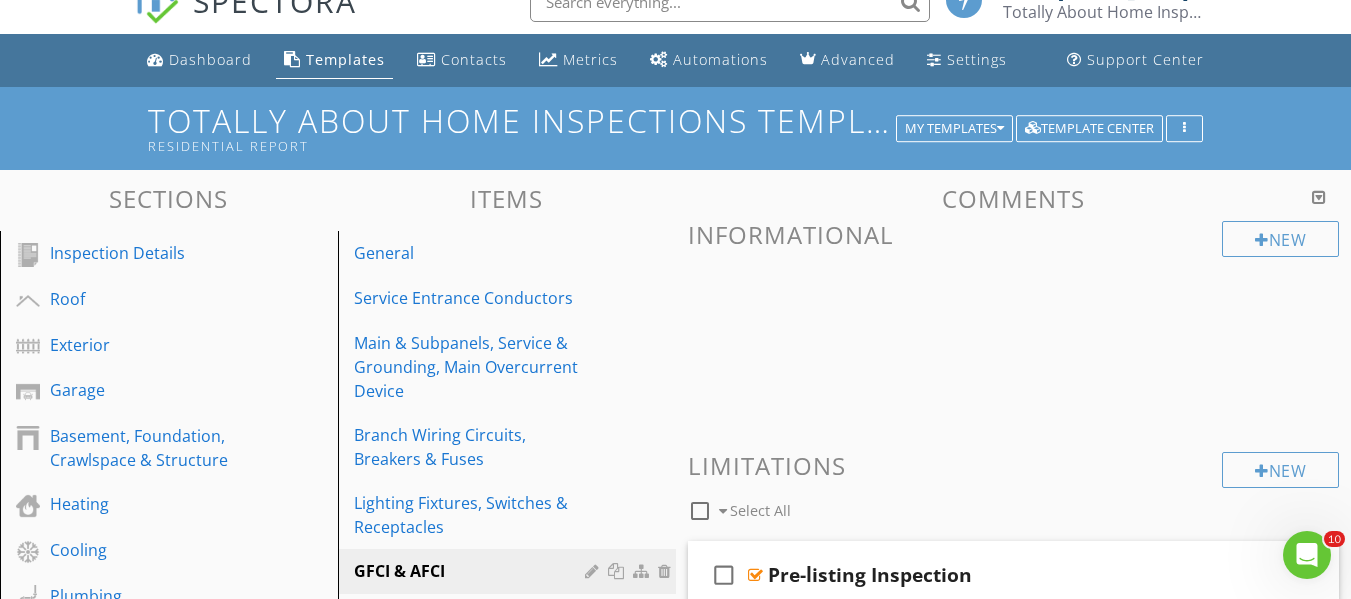 scroll, scrollTop: 0, scrollLeft: 0, axis: both 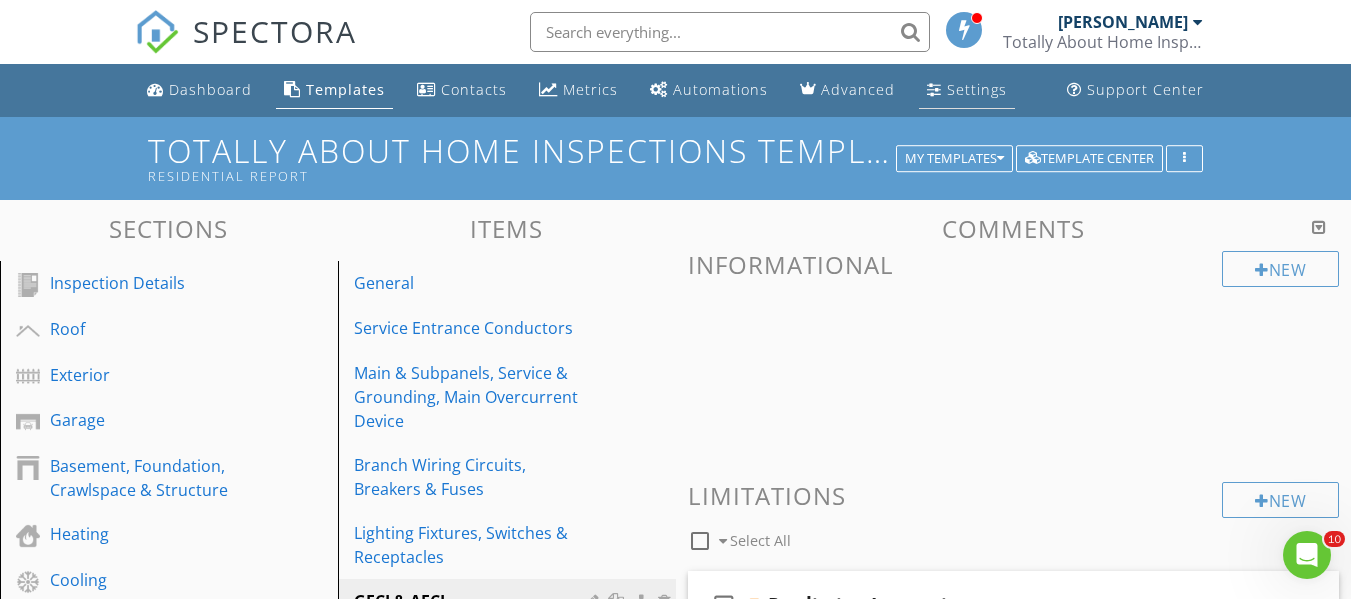 click on "Settings" at bounding box center [977, 89] 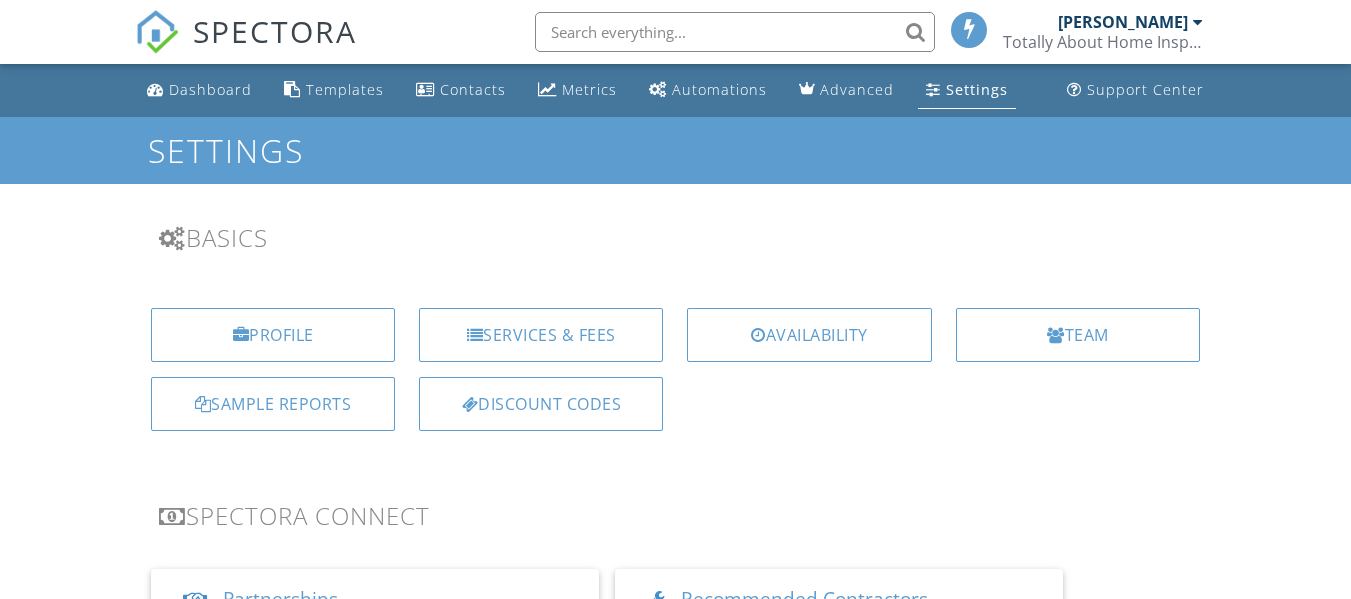 scroll, scrollTop: 0, scrollLeft: 0, axis: both 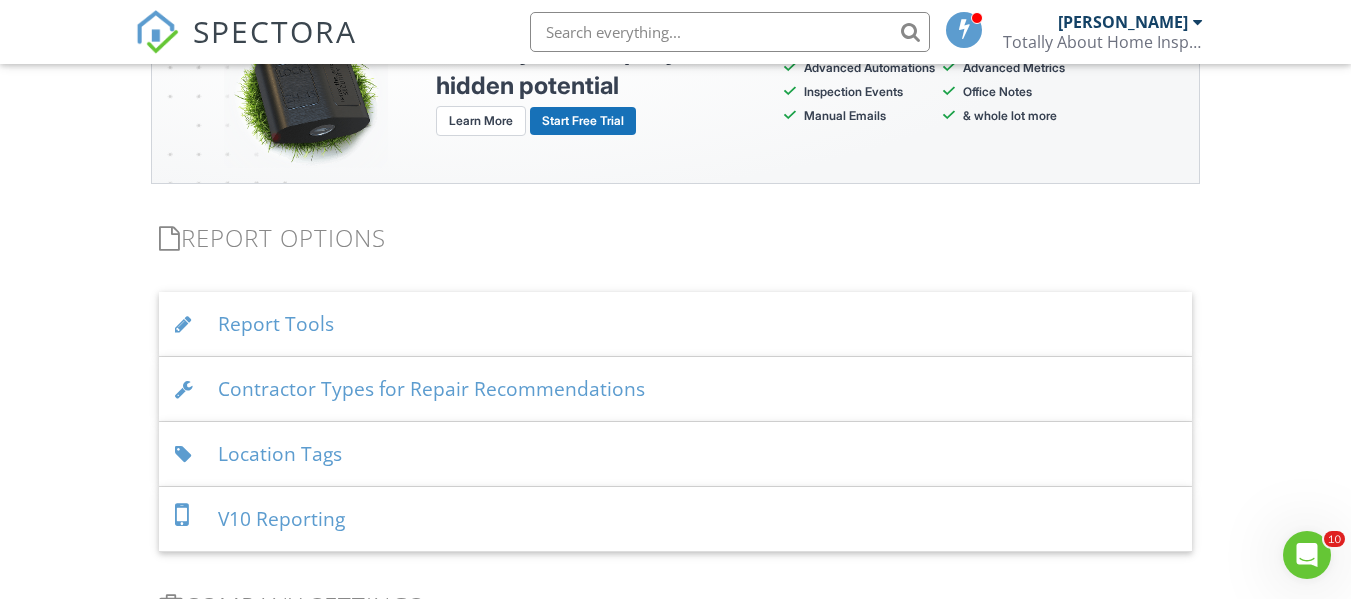 click on "Location Tags" at bounding box center [675, 454] 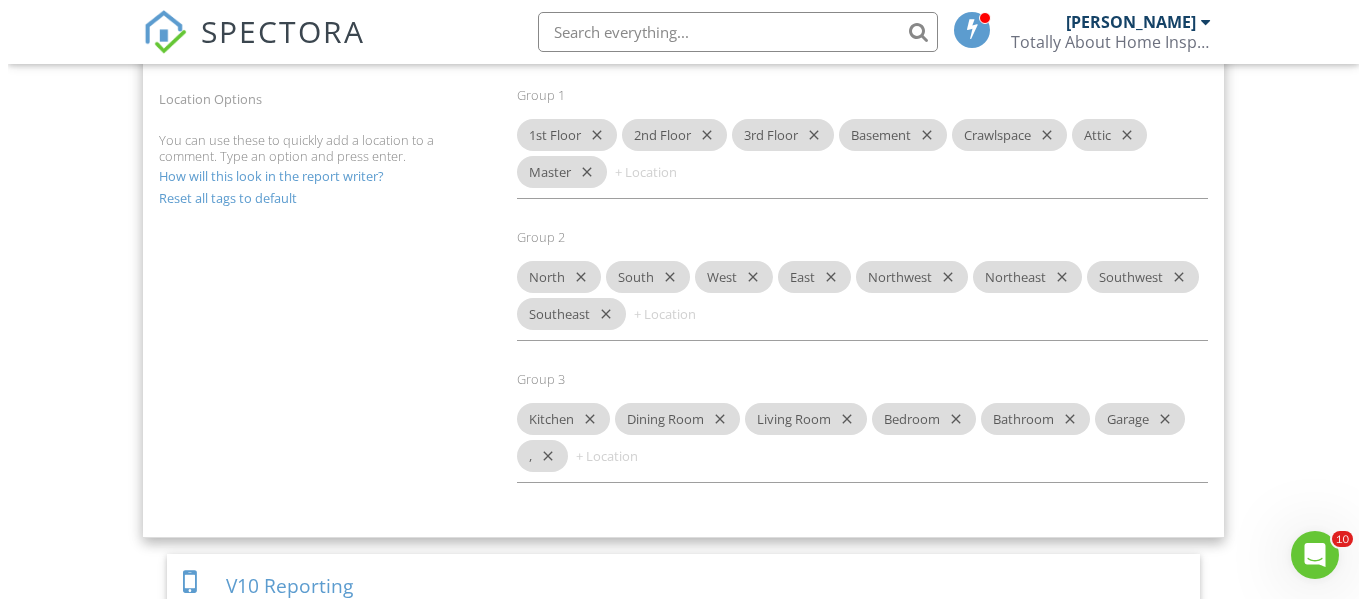 scroll, scrollTop: 2300, scrollLeft: 0, axis: vertical 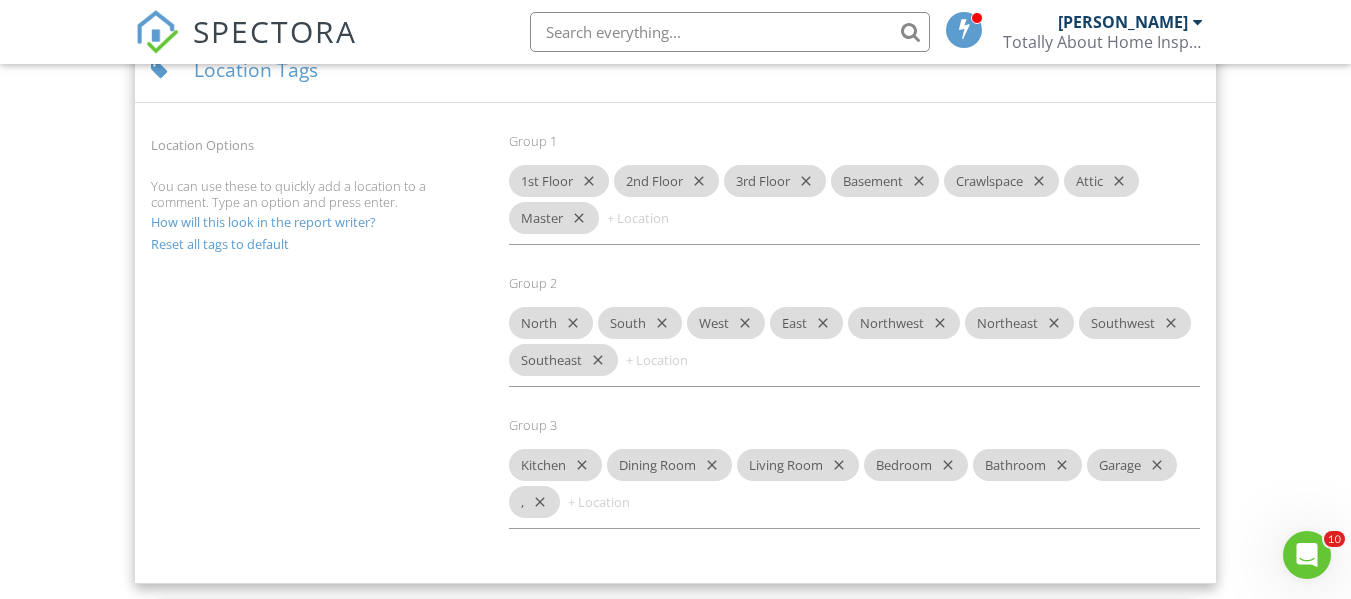 click on "How will this look in the report writer?" at bounding box center [263, 222] 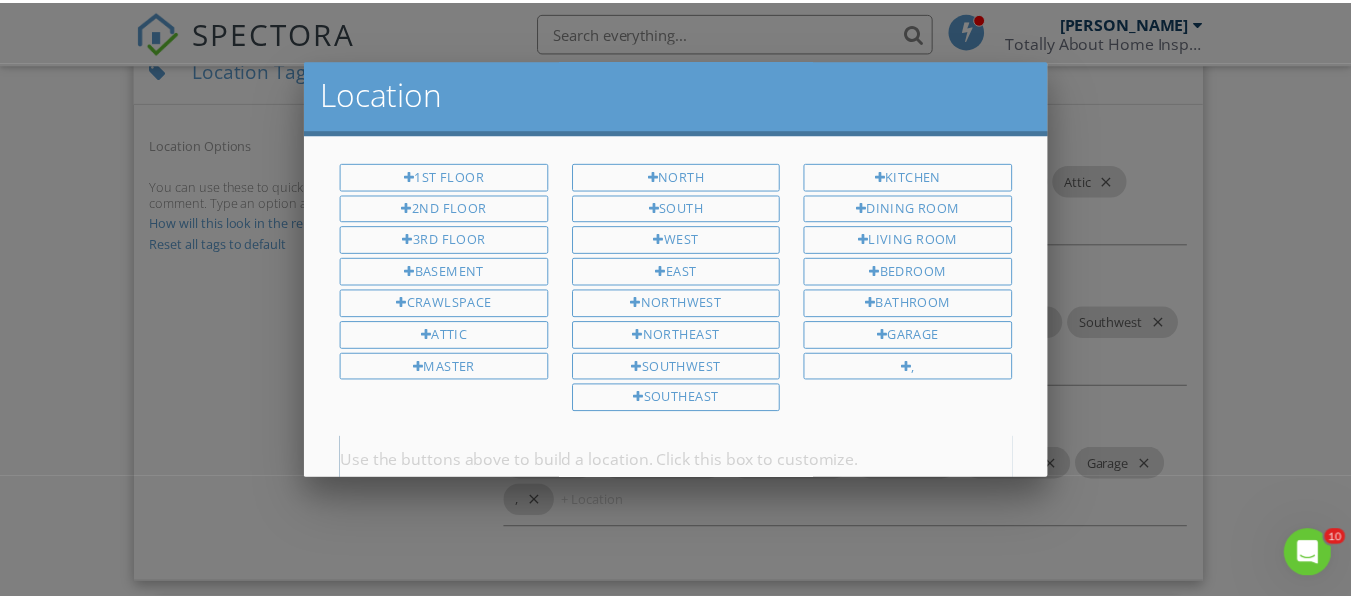 scroll, scrollTop: 0, scrollLeft: 0, axis: both 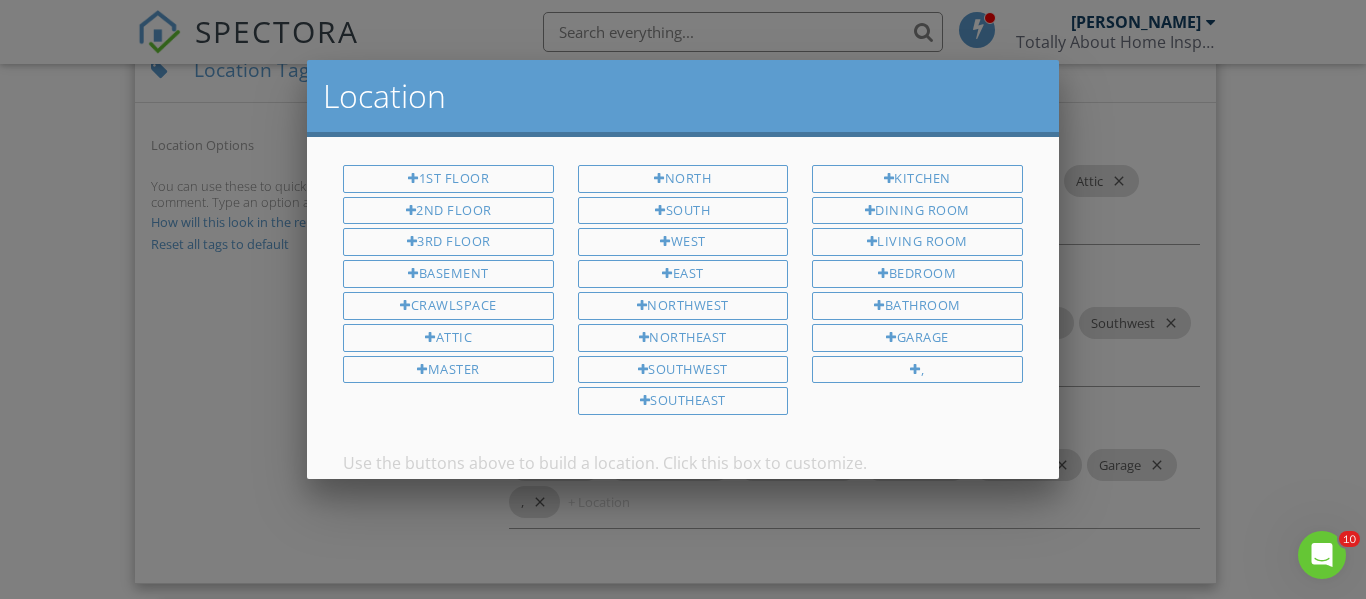 click at bounding box center [683, 274] 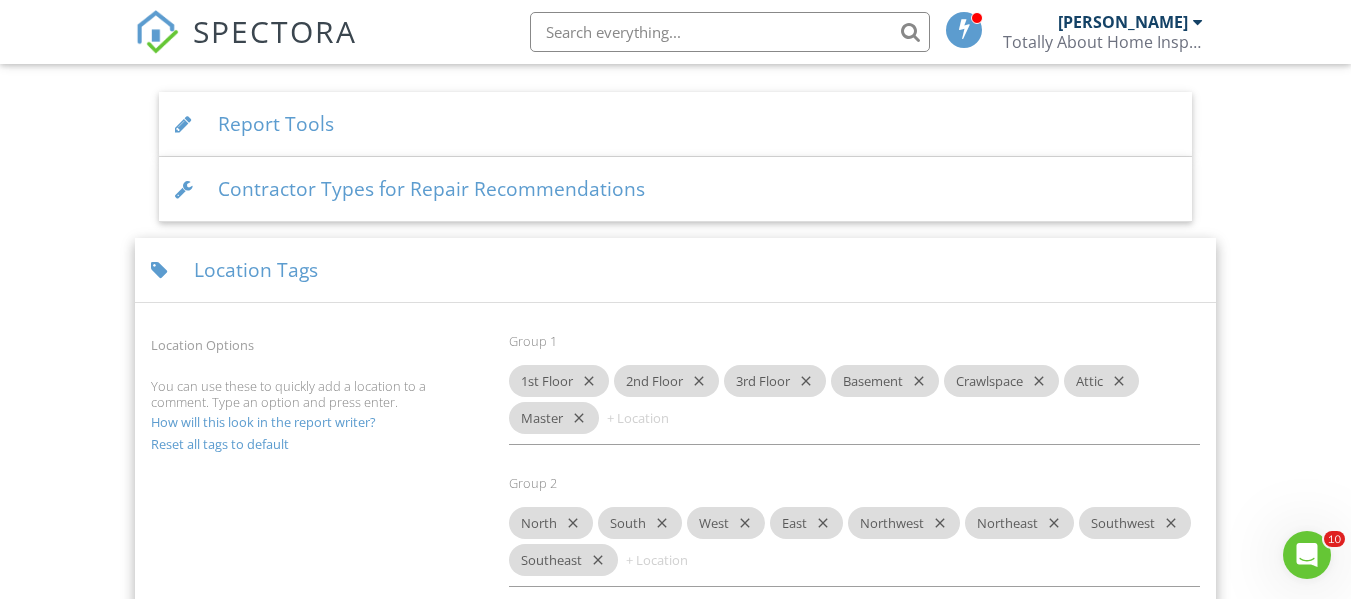 scroll, scrollTop: 2200, scrollLeft: 0, axis: vertical 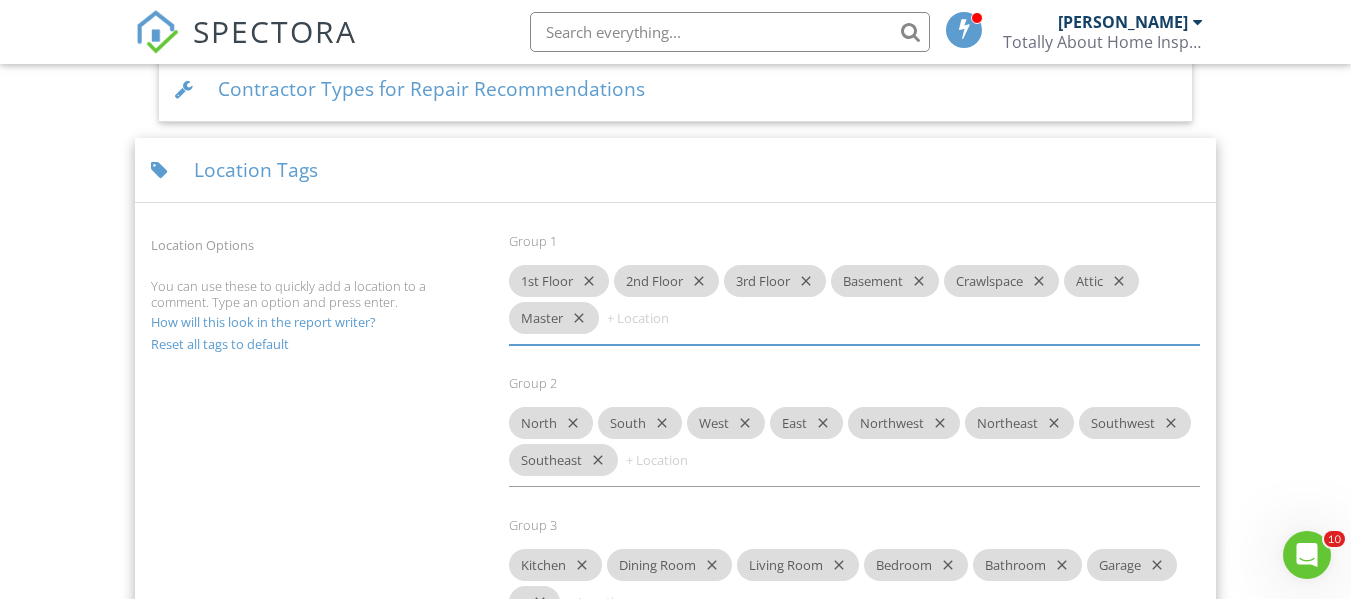 click at bounding box center [664, 318] 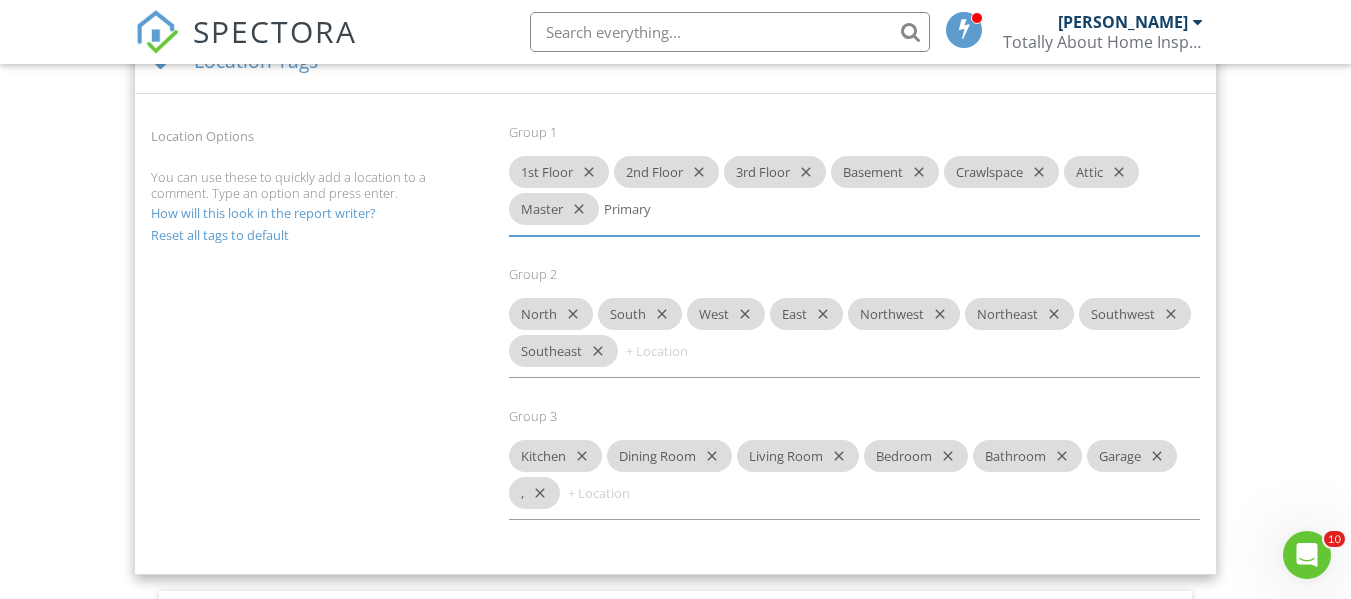 scroll, scrollTop: 2300, scrollLeft: 0, axis: vertical 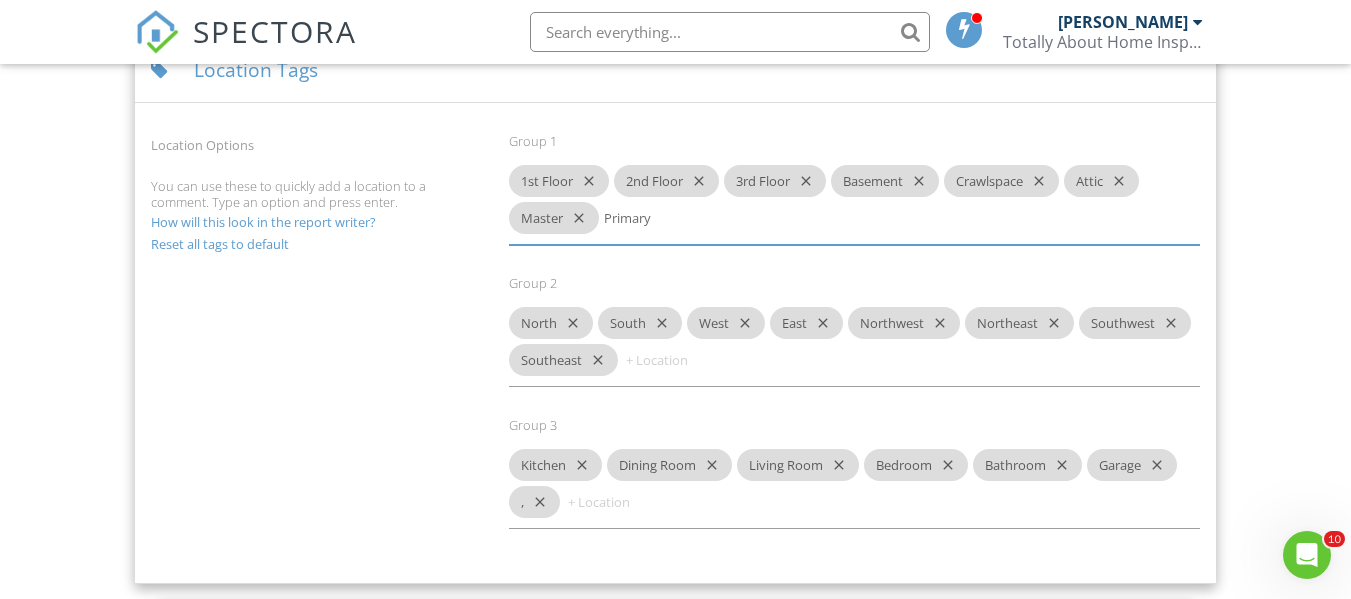 type on "Primary" 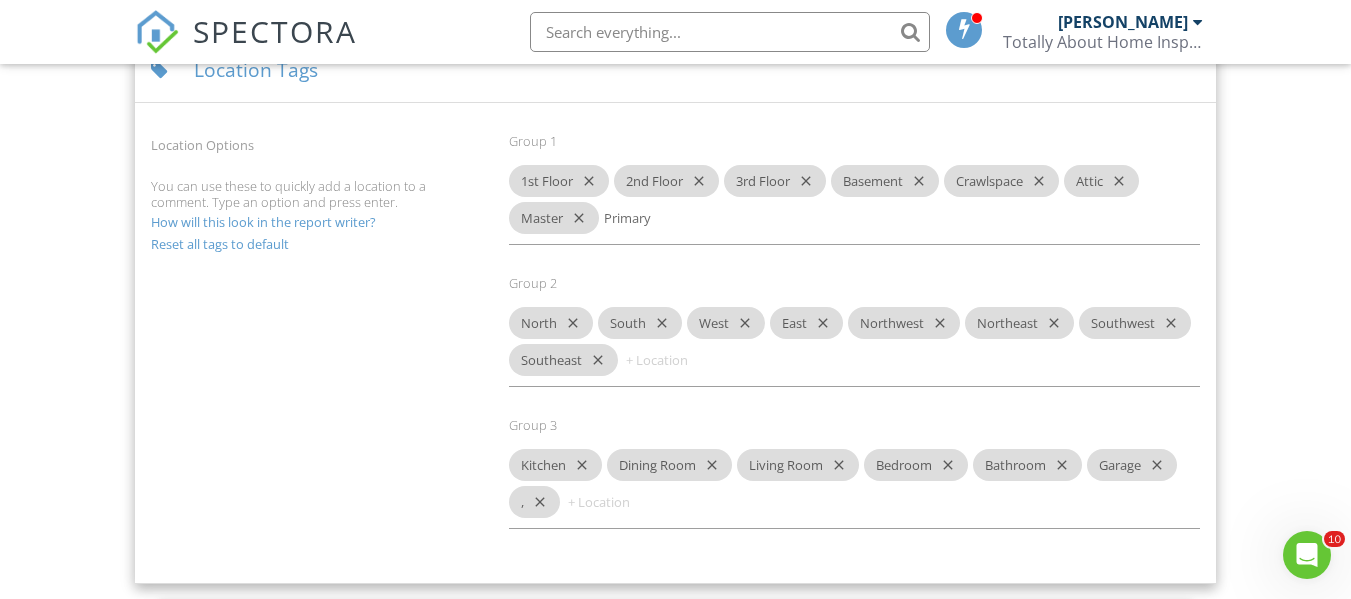 click on "North close South close West close East close Northwest close Northeast close Southwest close Southeast close" at bounding box center (854, 347) 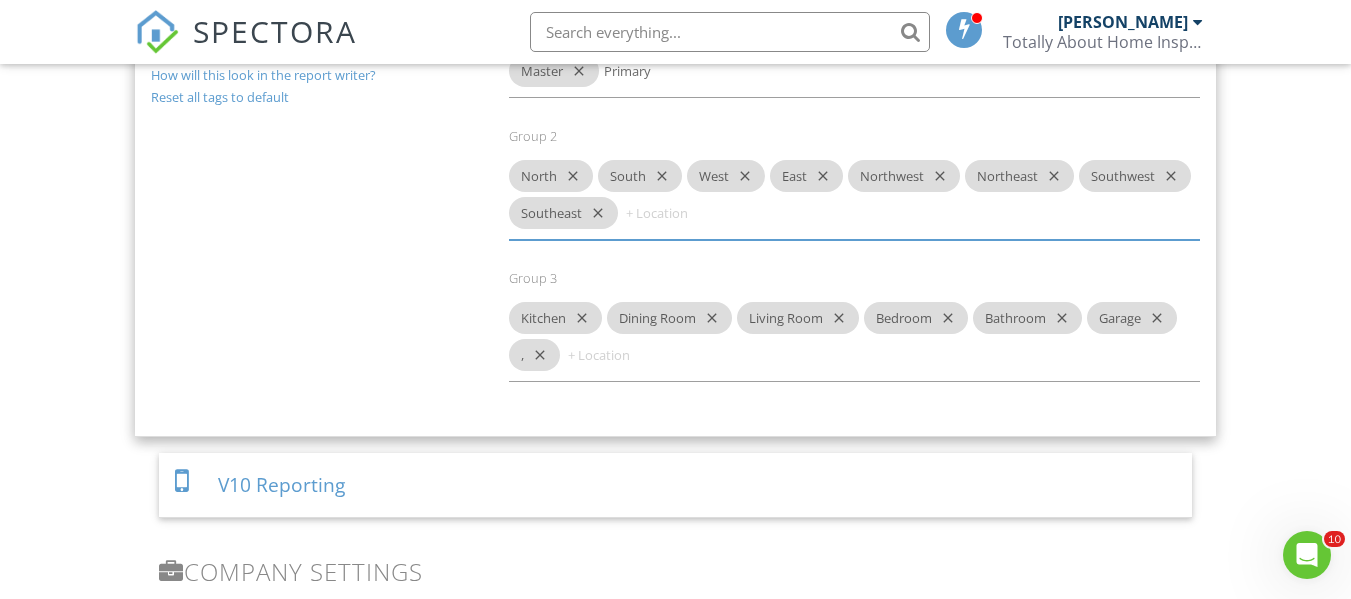 scroll, scrollTop: 2500, scrollLeft: 0, axis: vertical 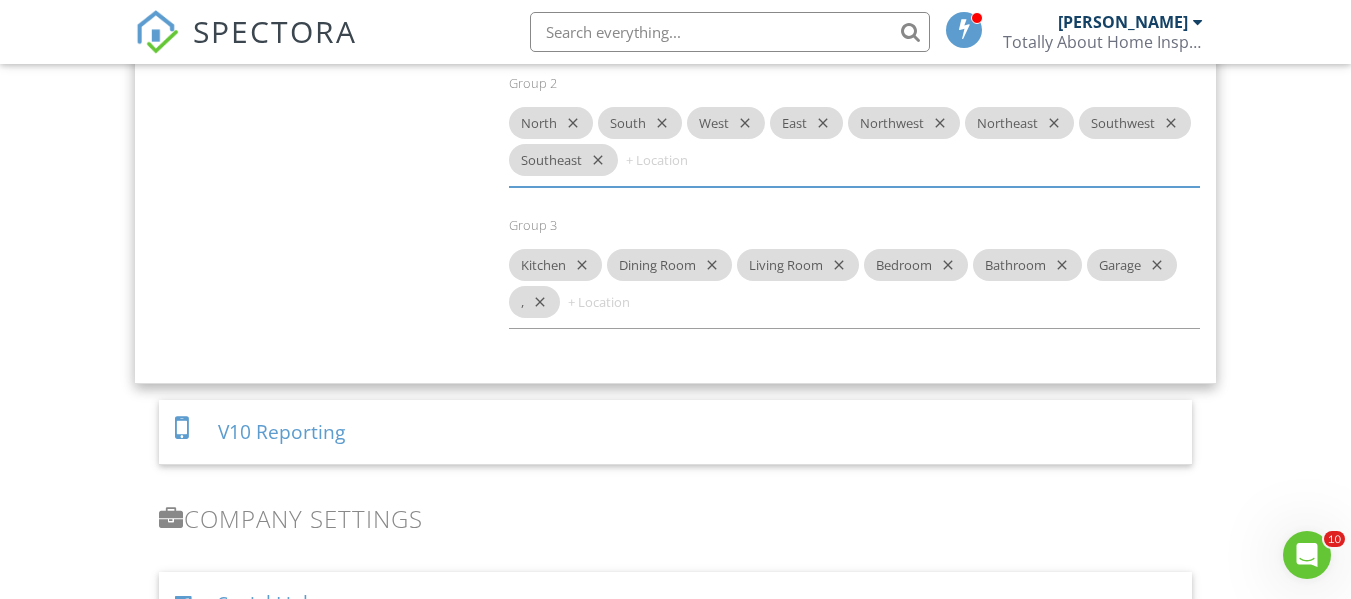 click on "close" at bounding box center [536, 302] 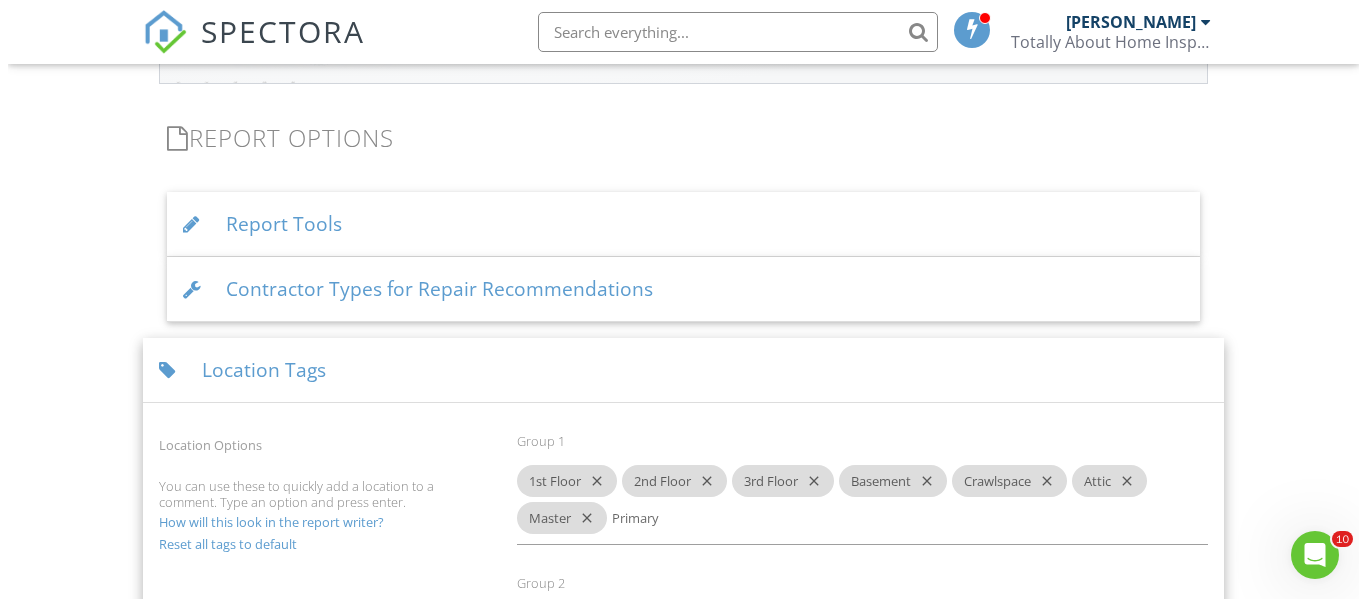 scroll, scrollTop: 2100, scrollLeft: 0, axis: vertical 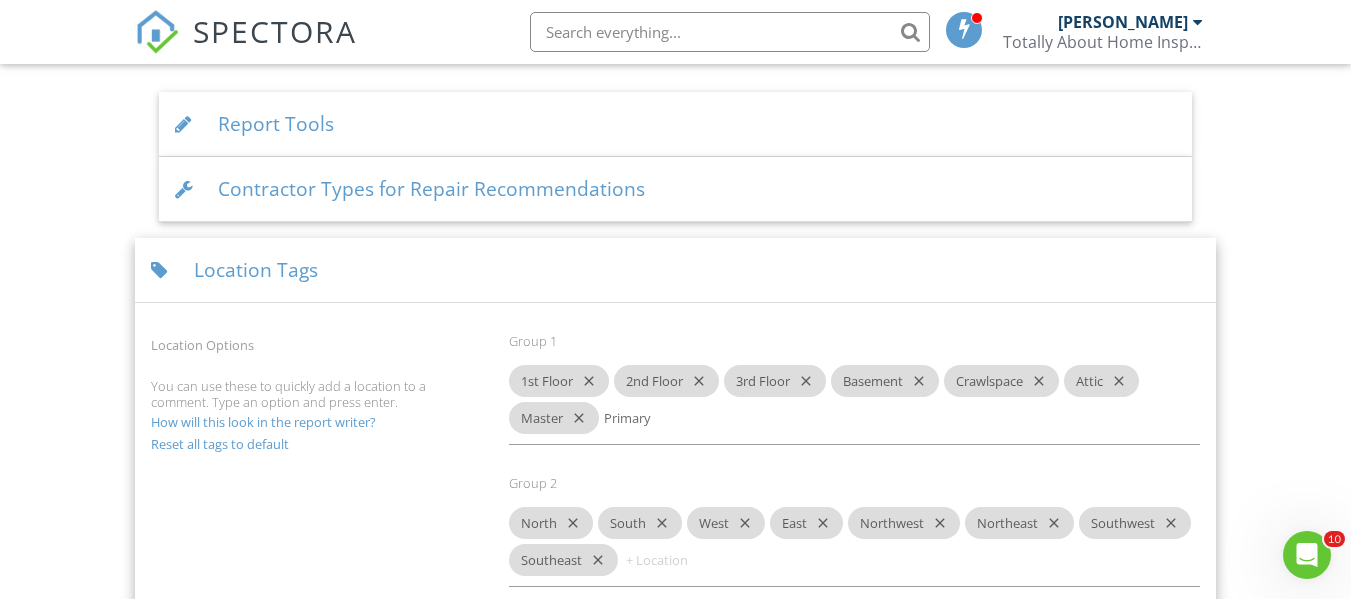 click on "How will this look in the report writer?" at bounding box center (263, 422) 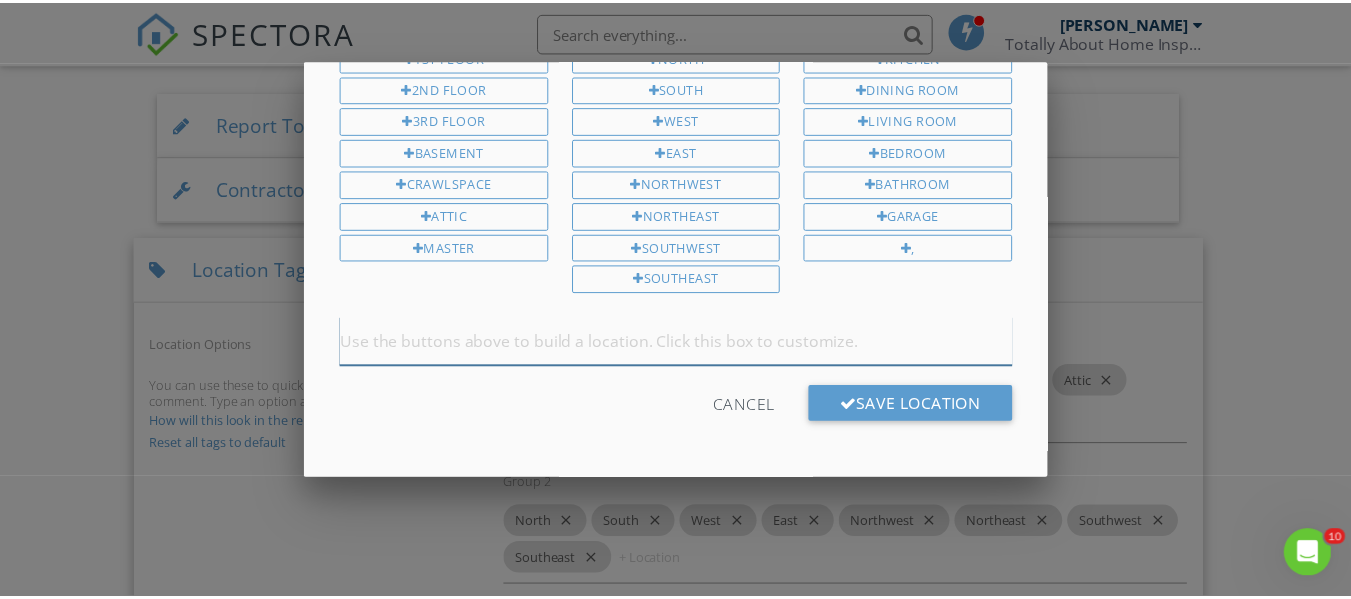 scroll, scrollTop: 124, scrollLeft: 0, axis: vertical 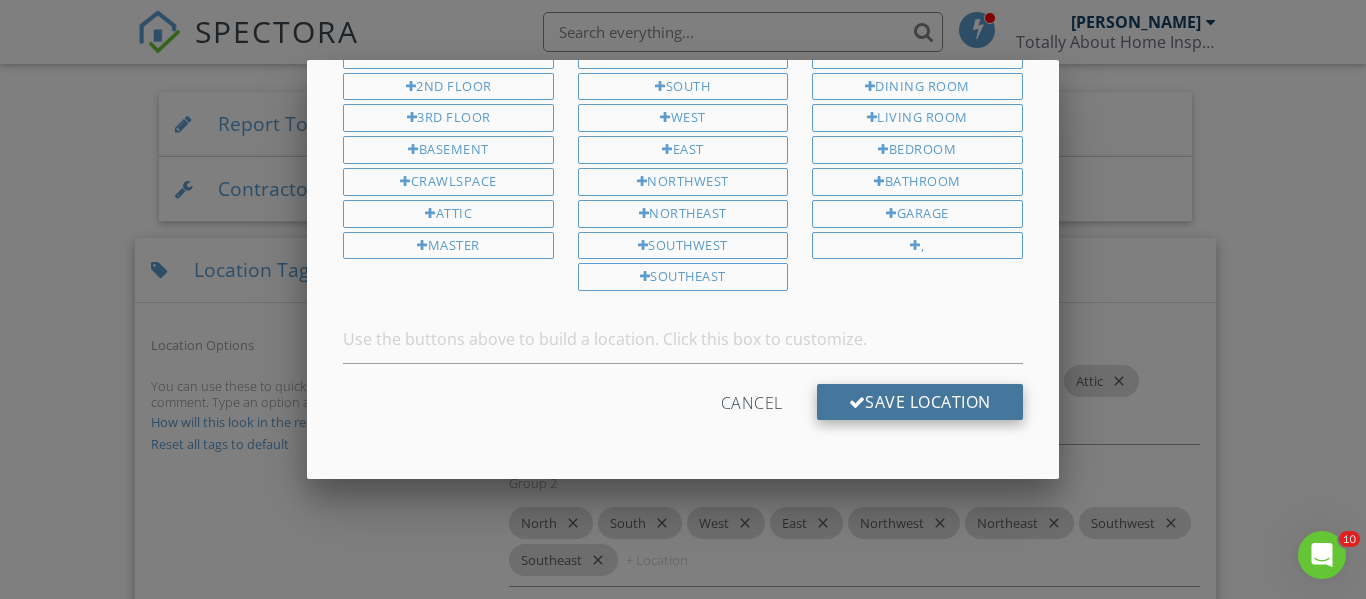 click on "Save Location" at bounding box center [920, 402] 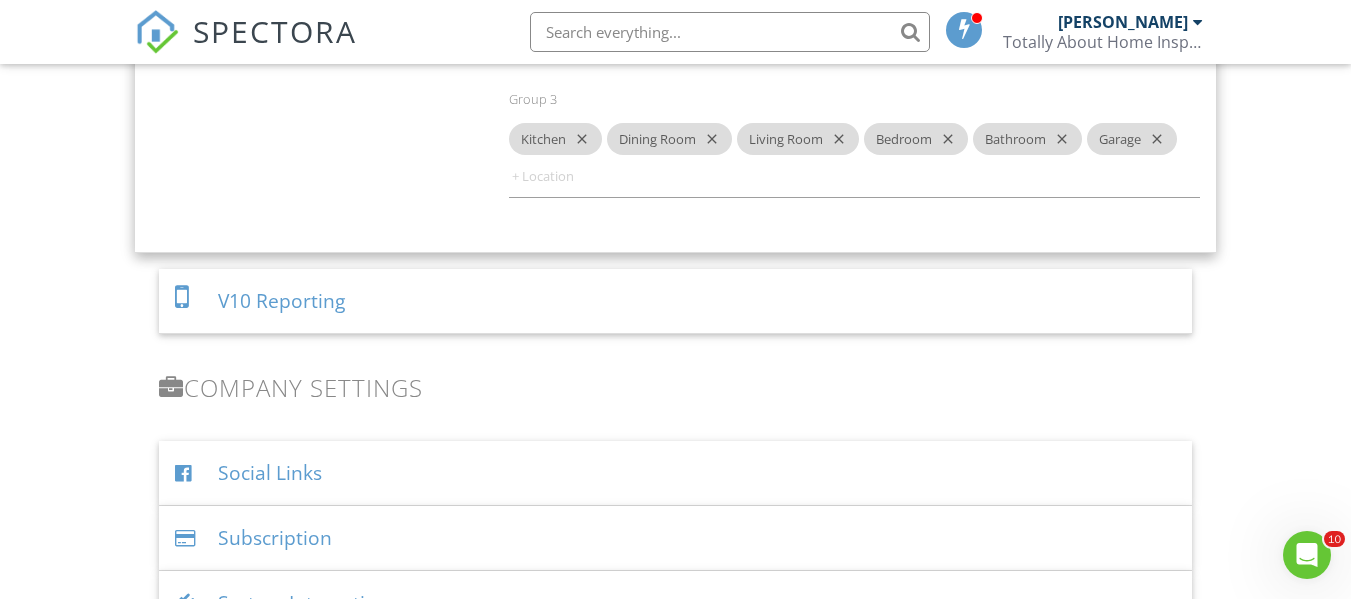 scroll, scrollTop: 2700, scrollLeft: 0, axis: vertical 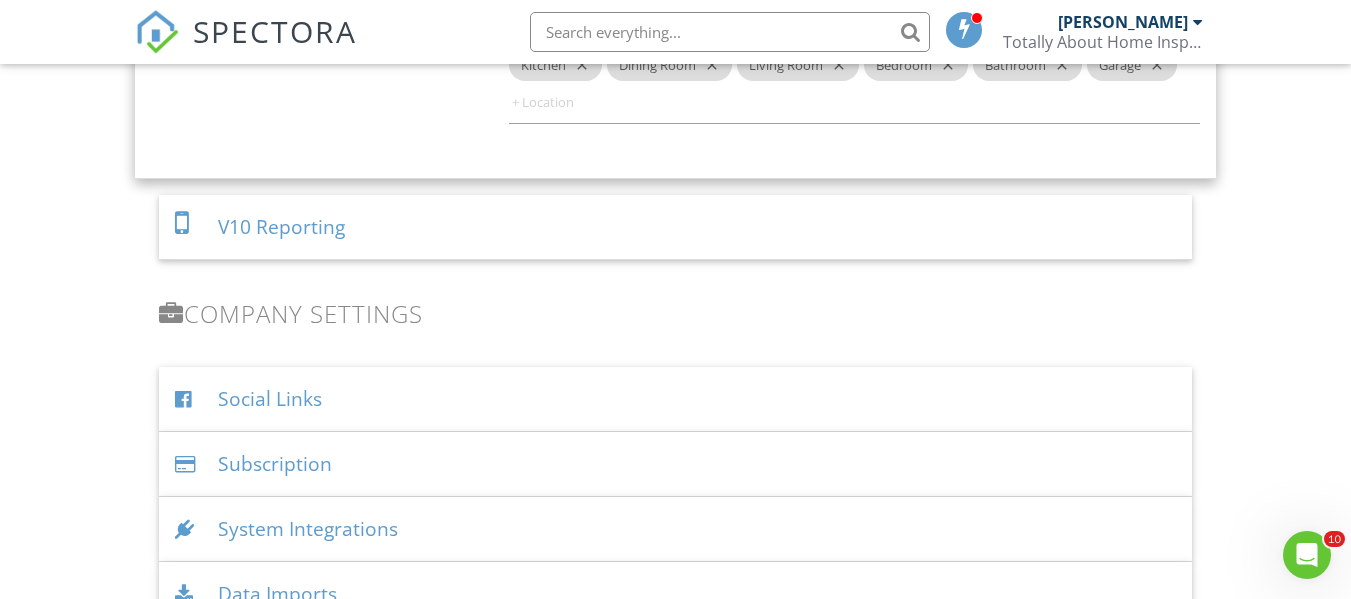 click on "V10 Reporting" at bounding box center (675, 227) 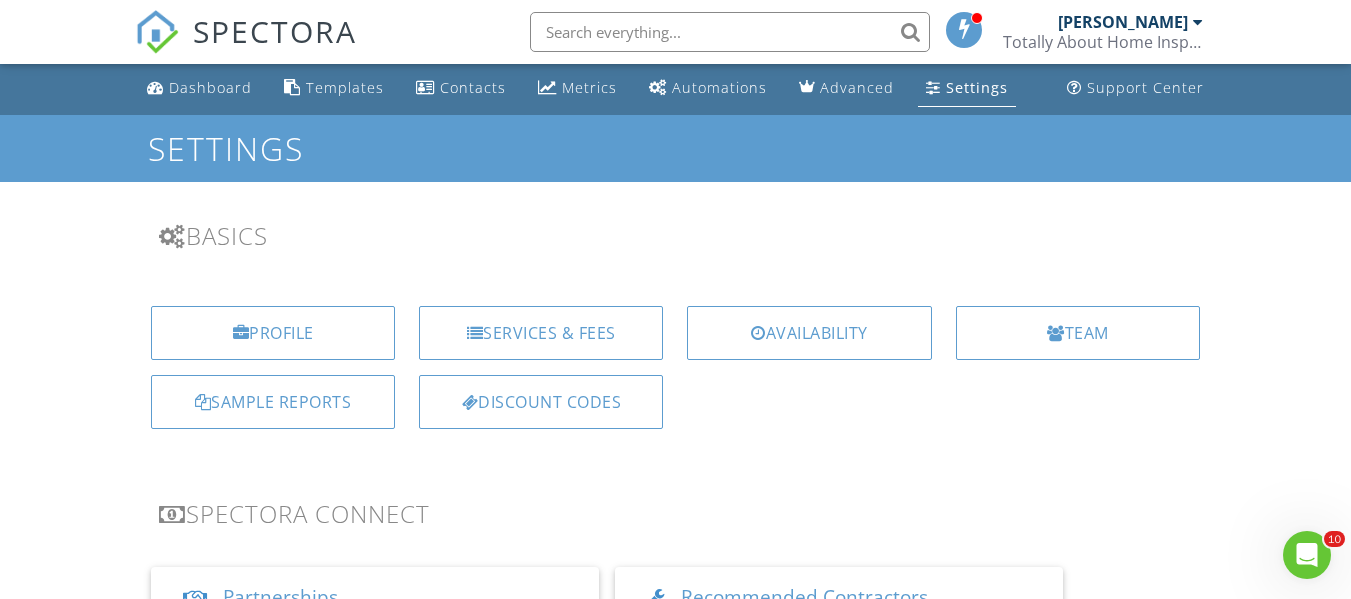 scroll, scrollTop: 0, scrollLeft: 0, axis: both 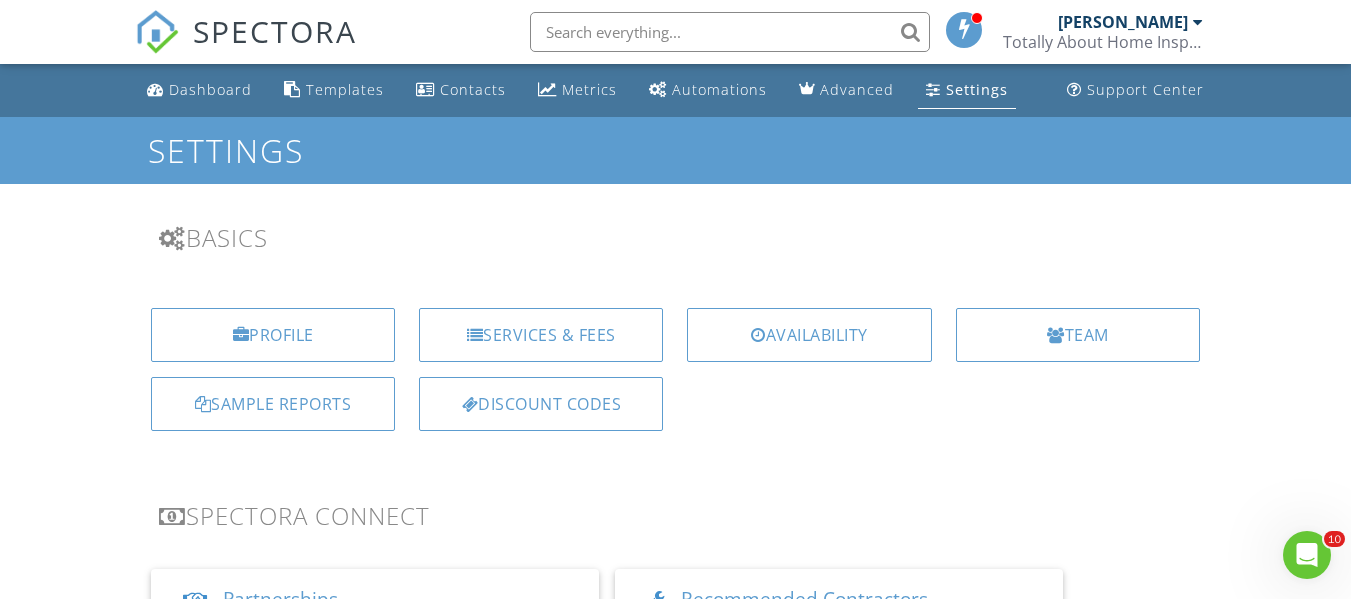 click on "Dashboard" at bounding box center [210, 89] 